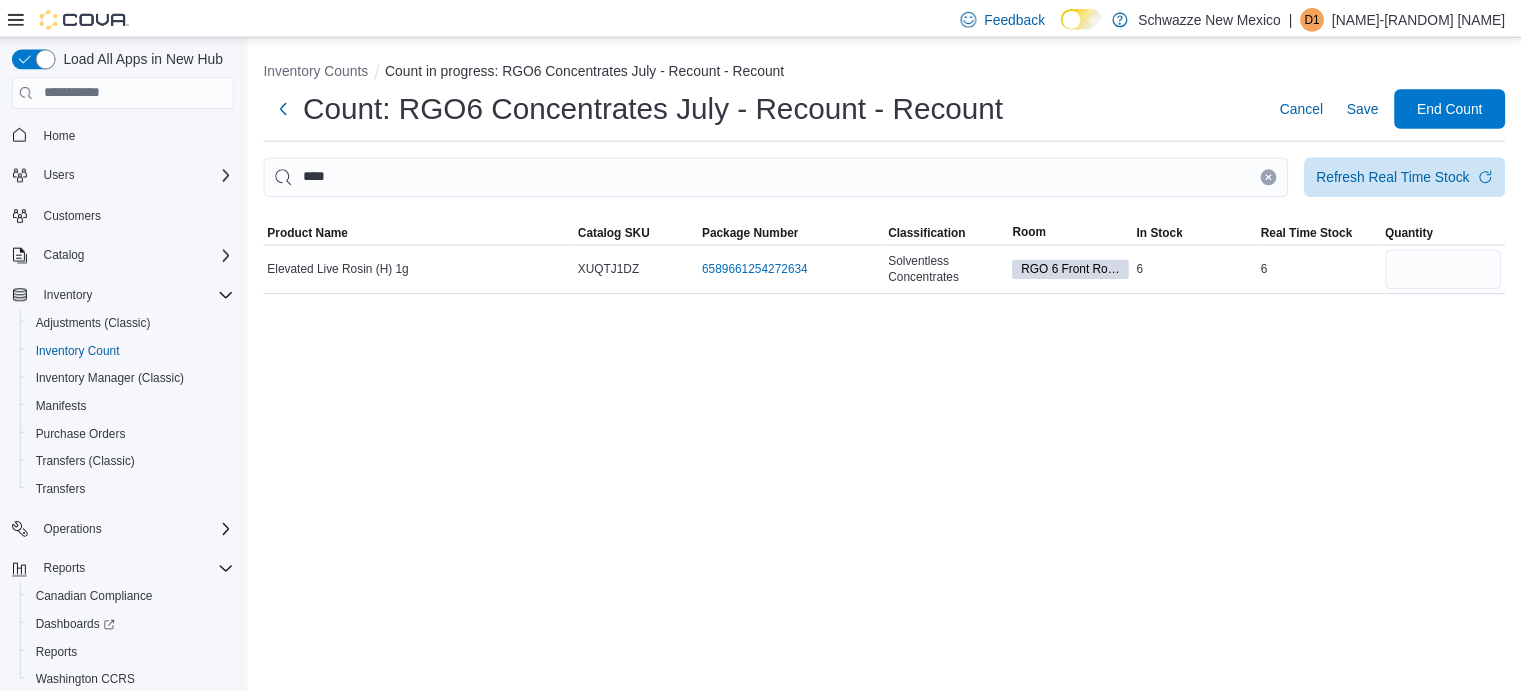 scroll, scrollTop: 0, scrollLeft: 0, axis: both 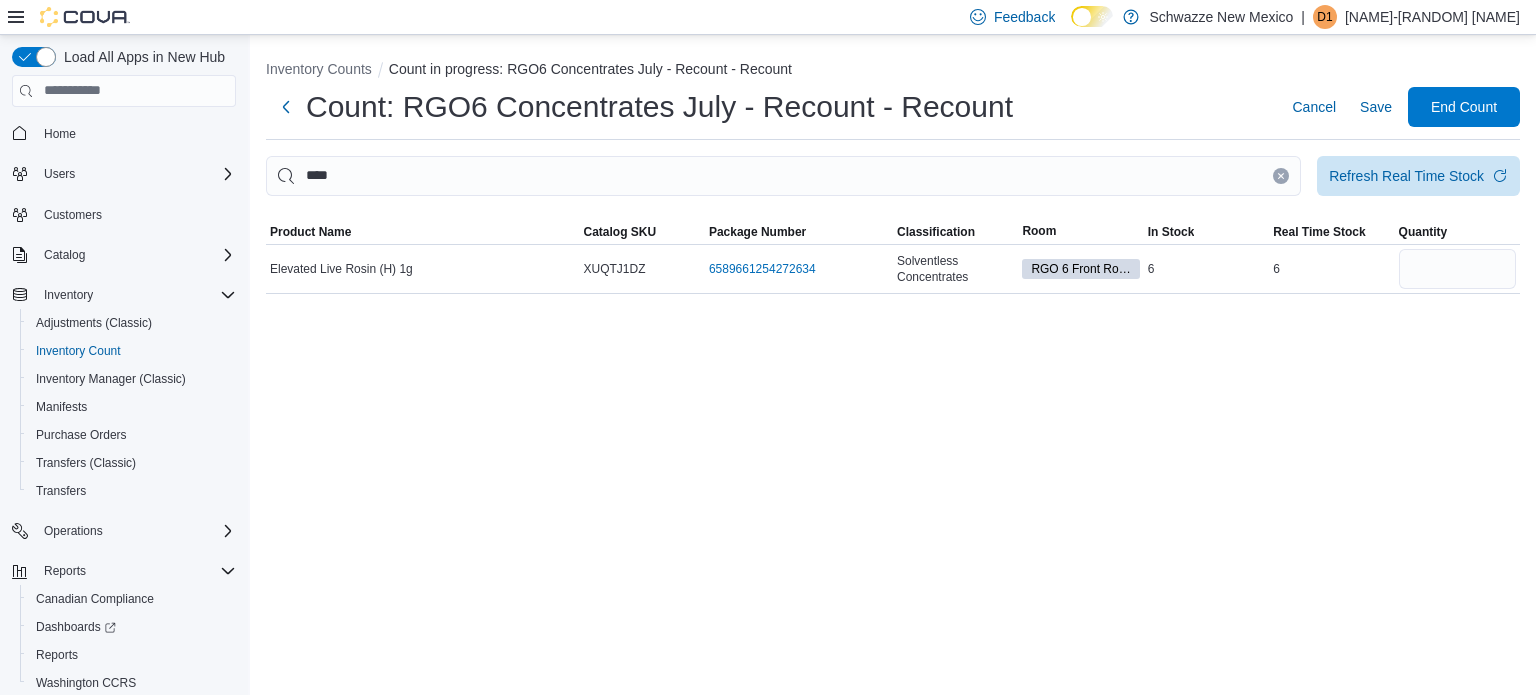 type on "*" 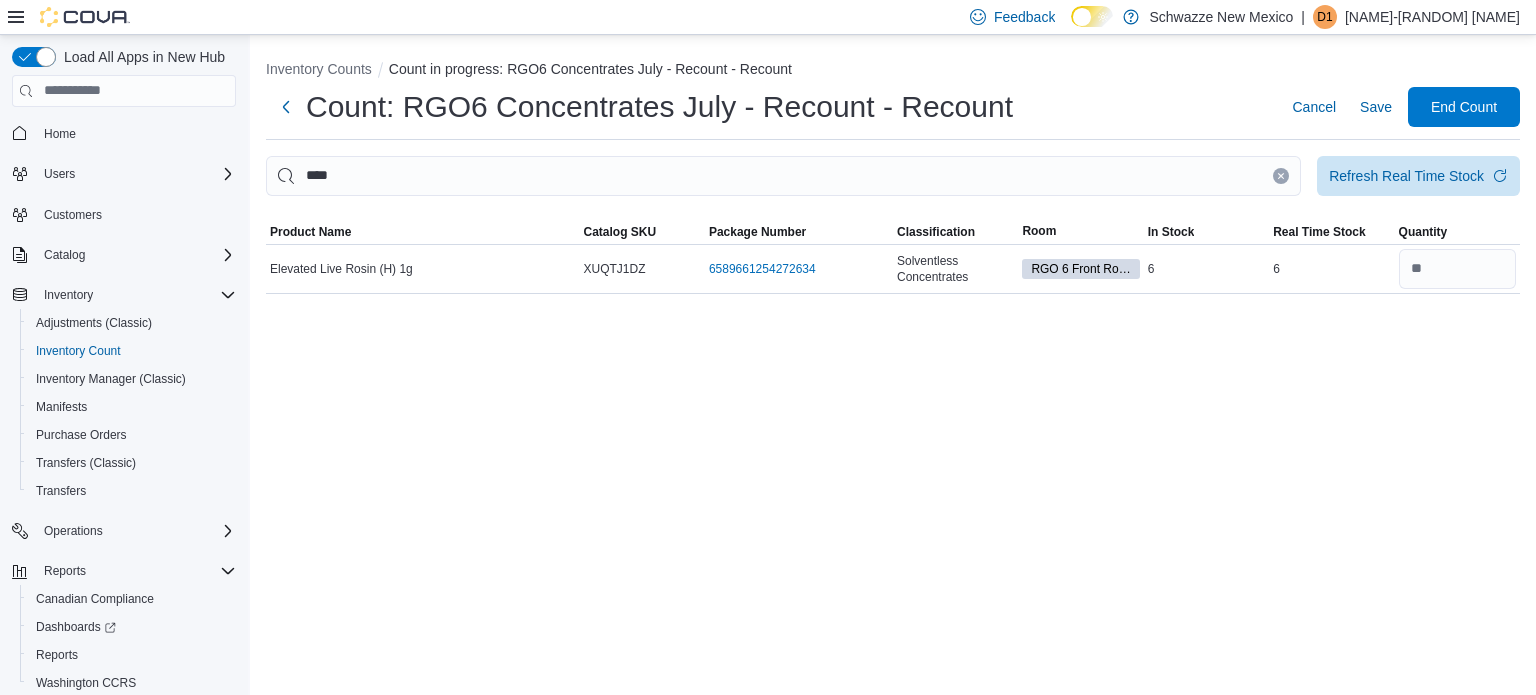 click at bounding box center [1281, 176] 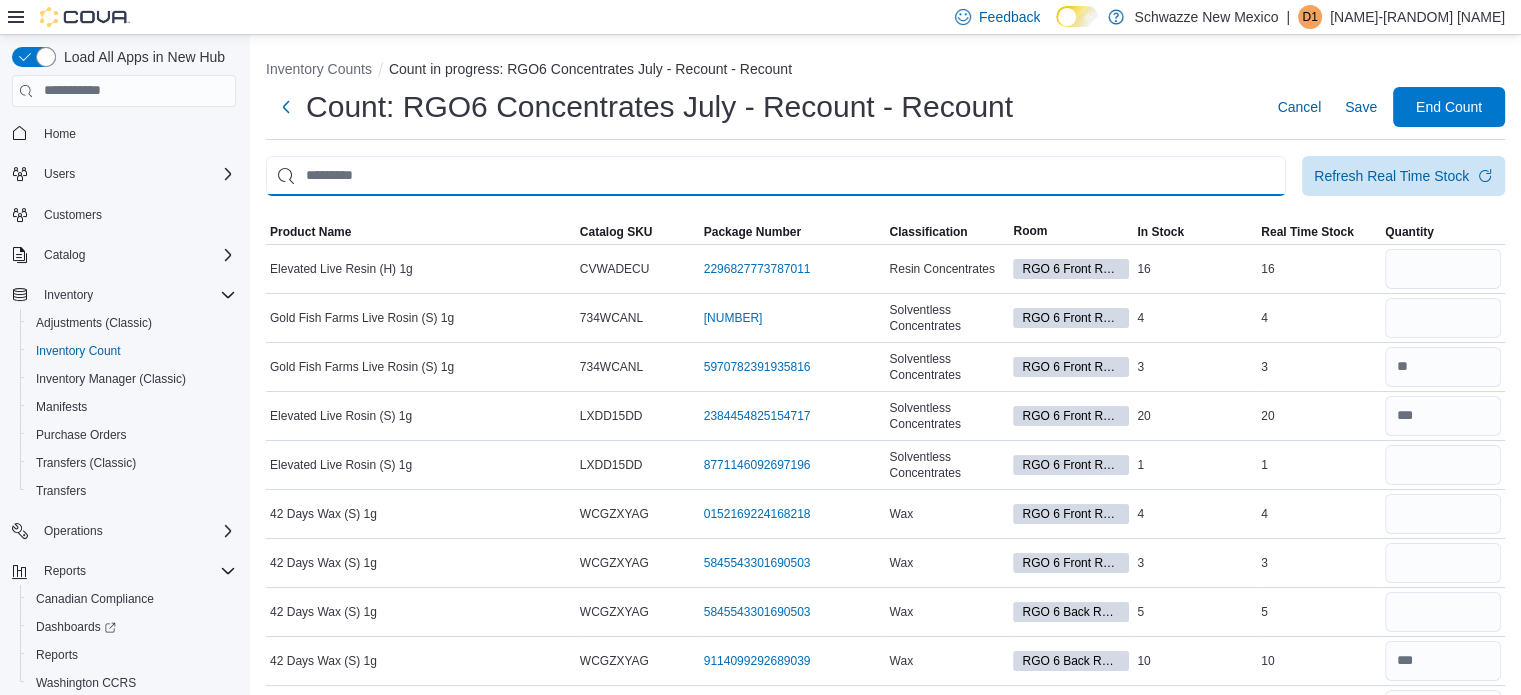 click at bounding box center [776, 176] 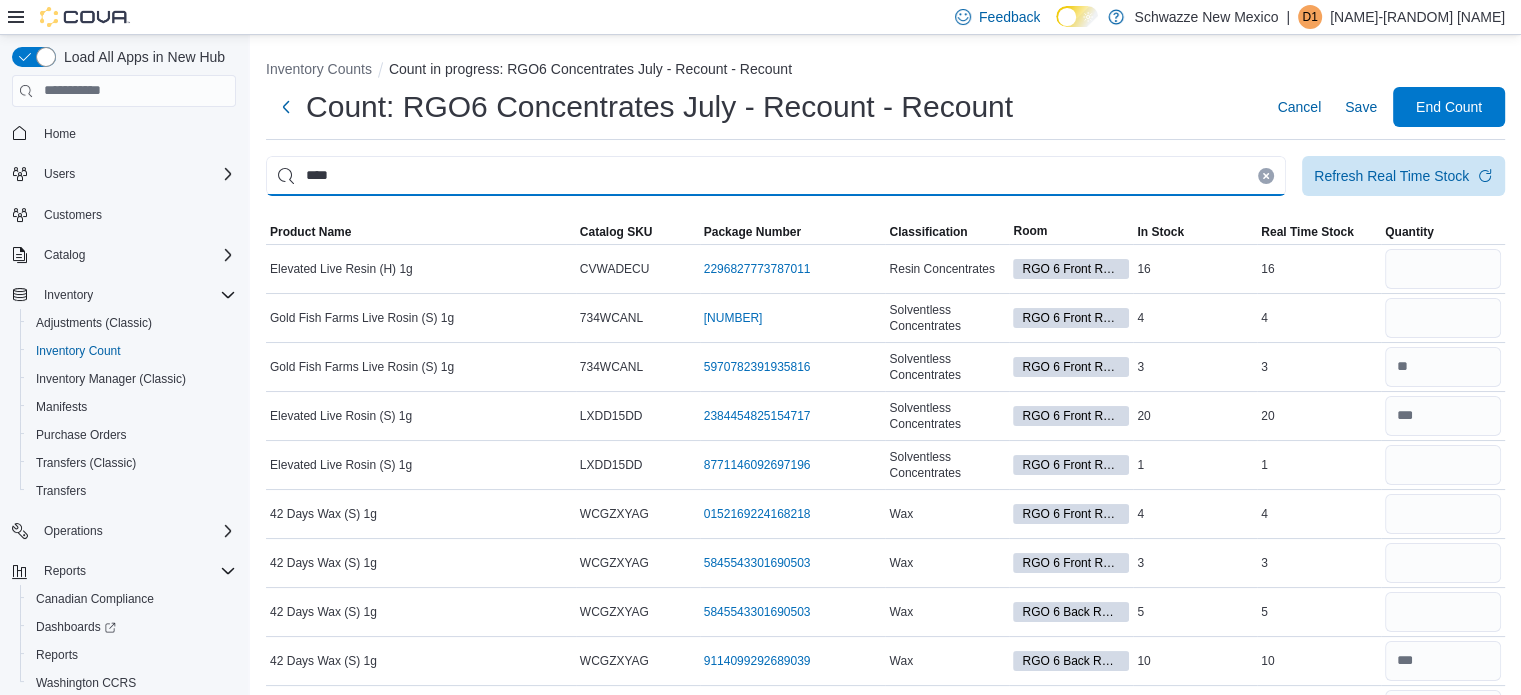 type on "****" 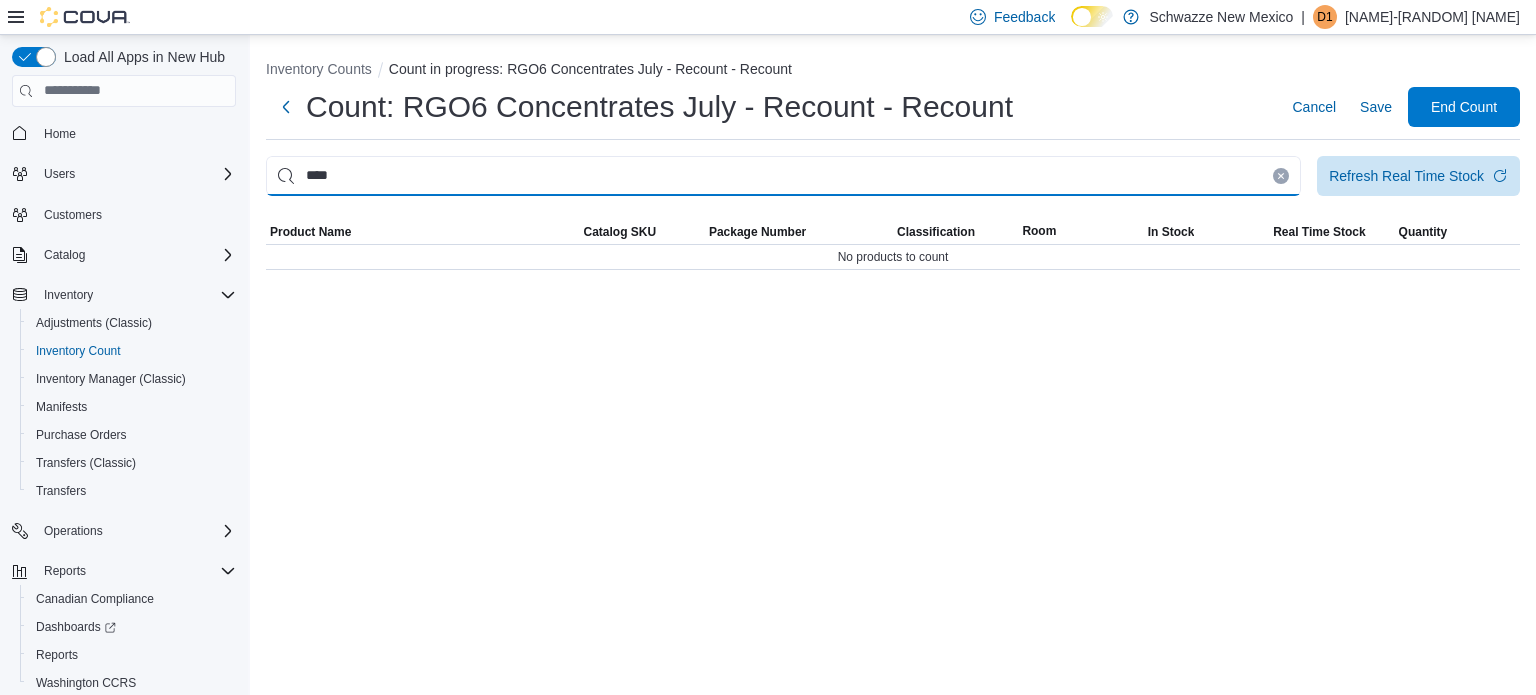 click on "****" at bounding box center (783, 176) 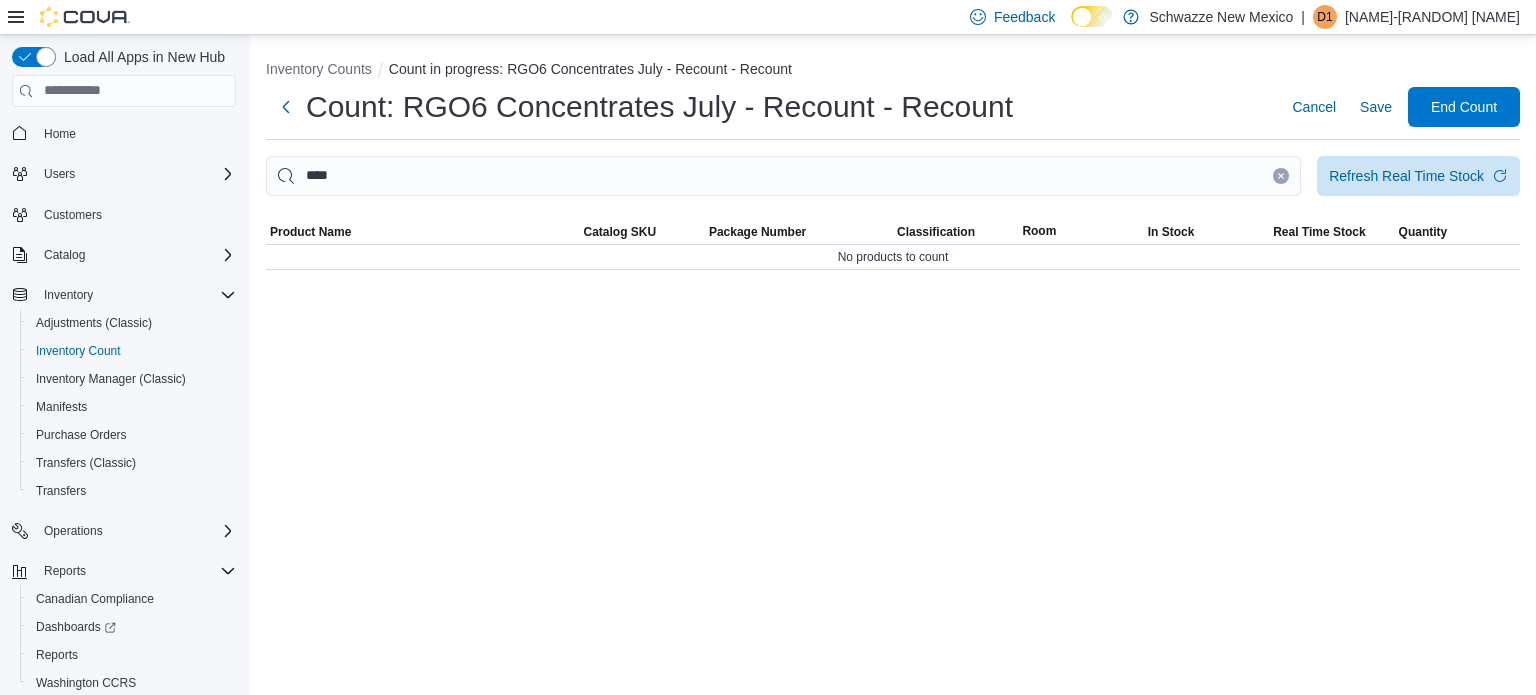 click 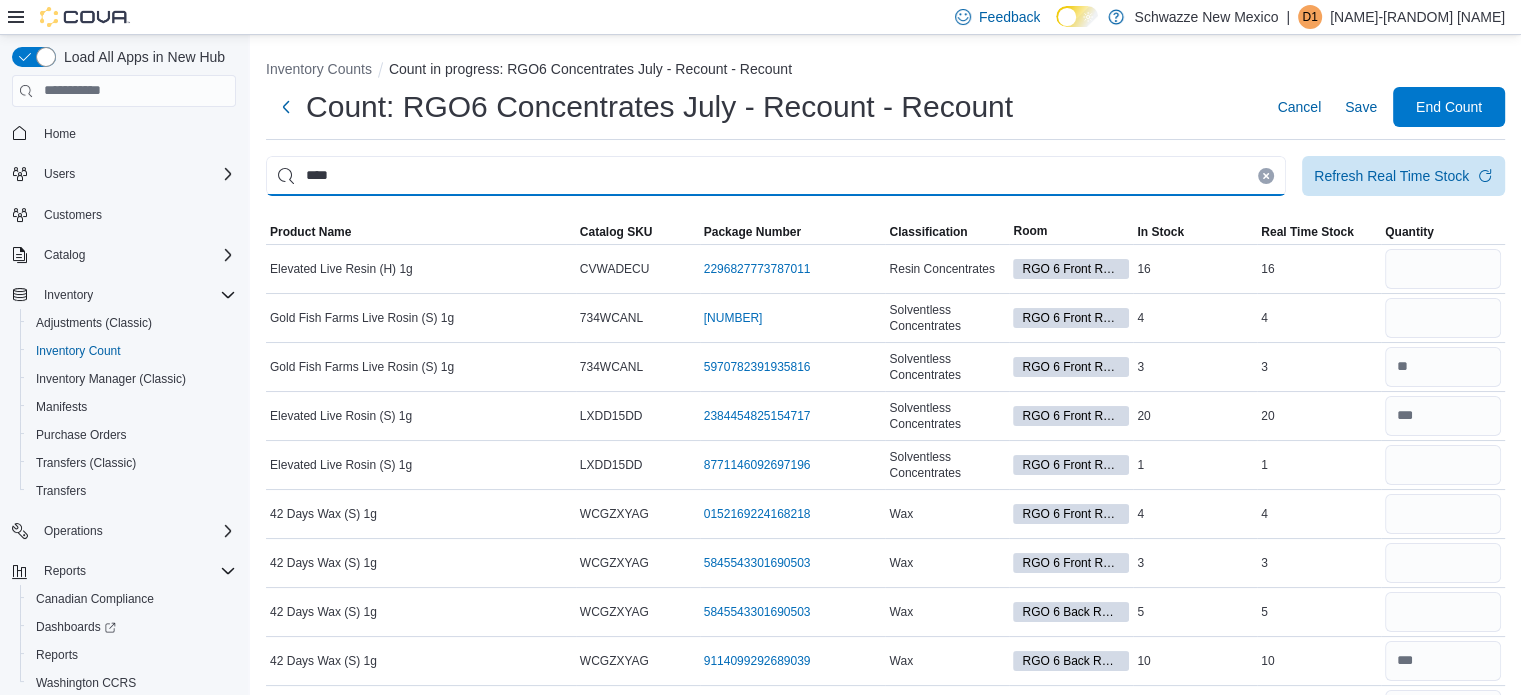 type on "****" 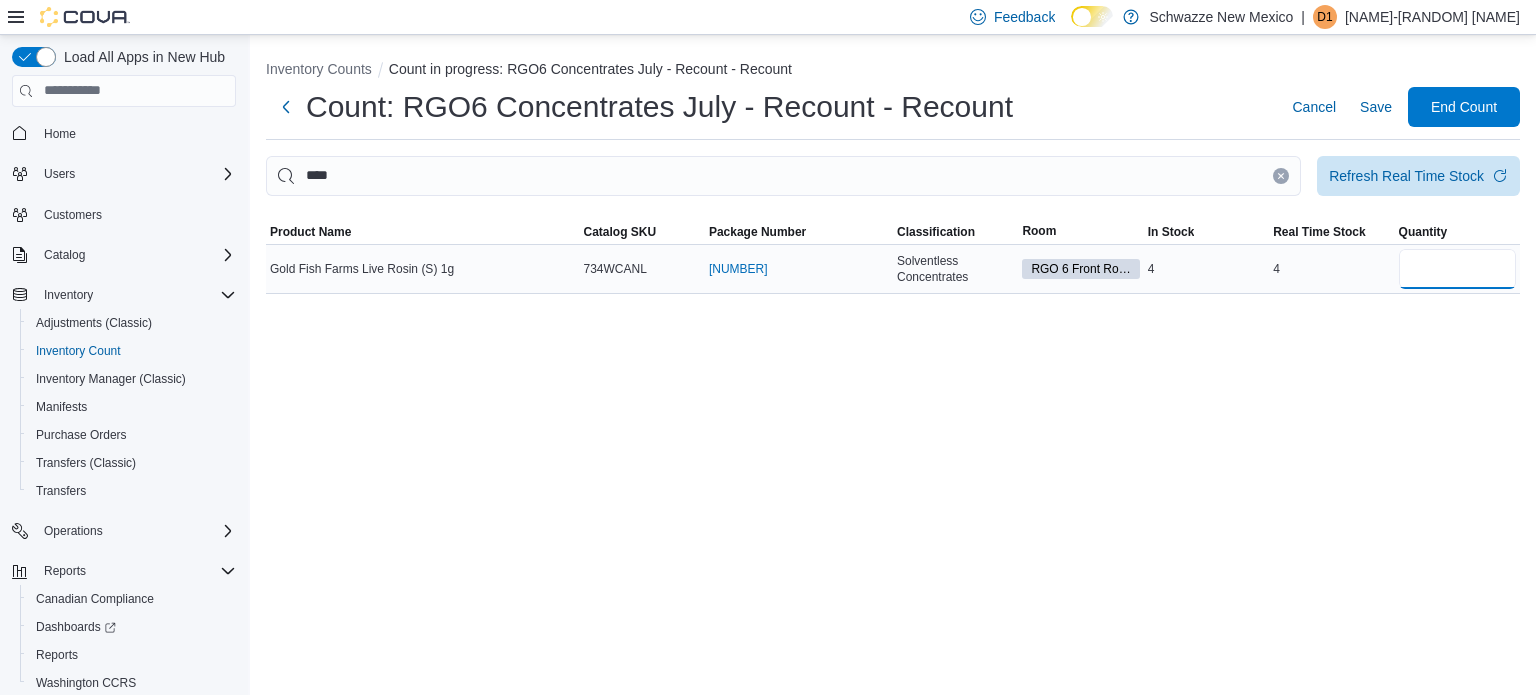 click at bounding box center (1457, 269) 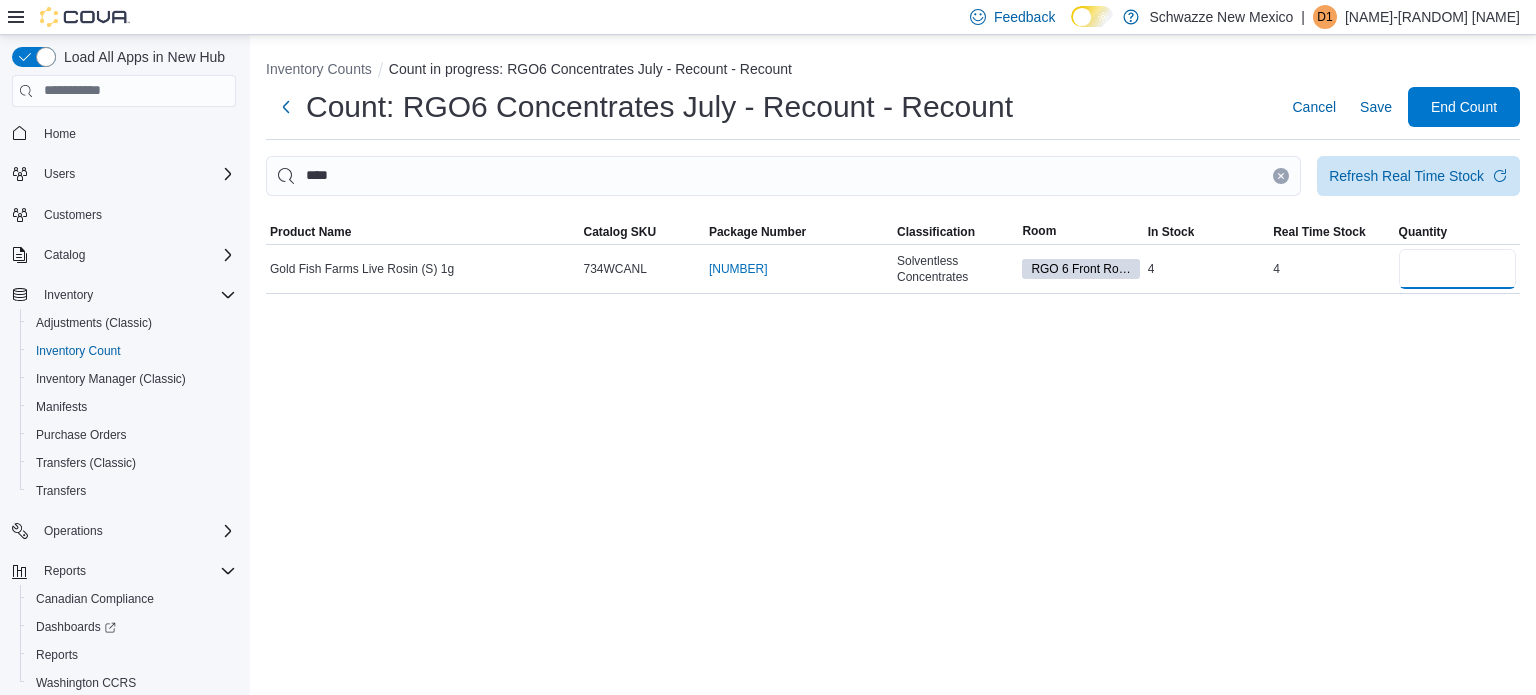 type on "*" 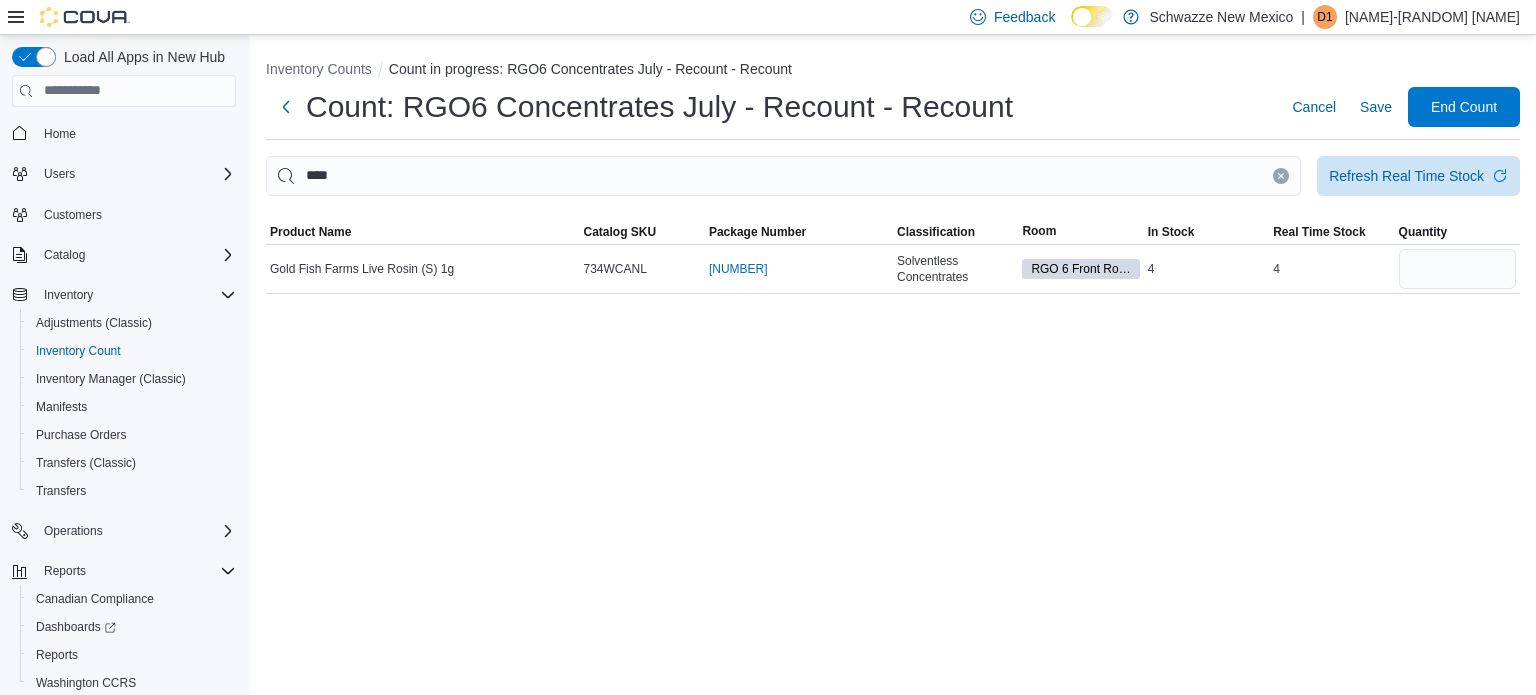 type 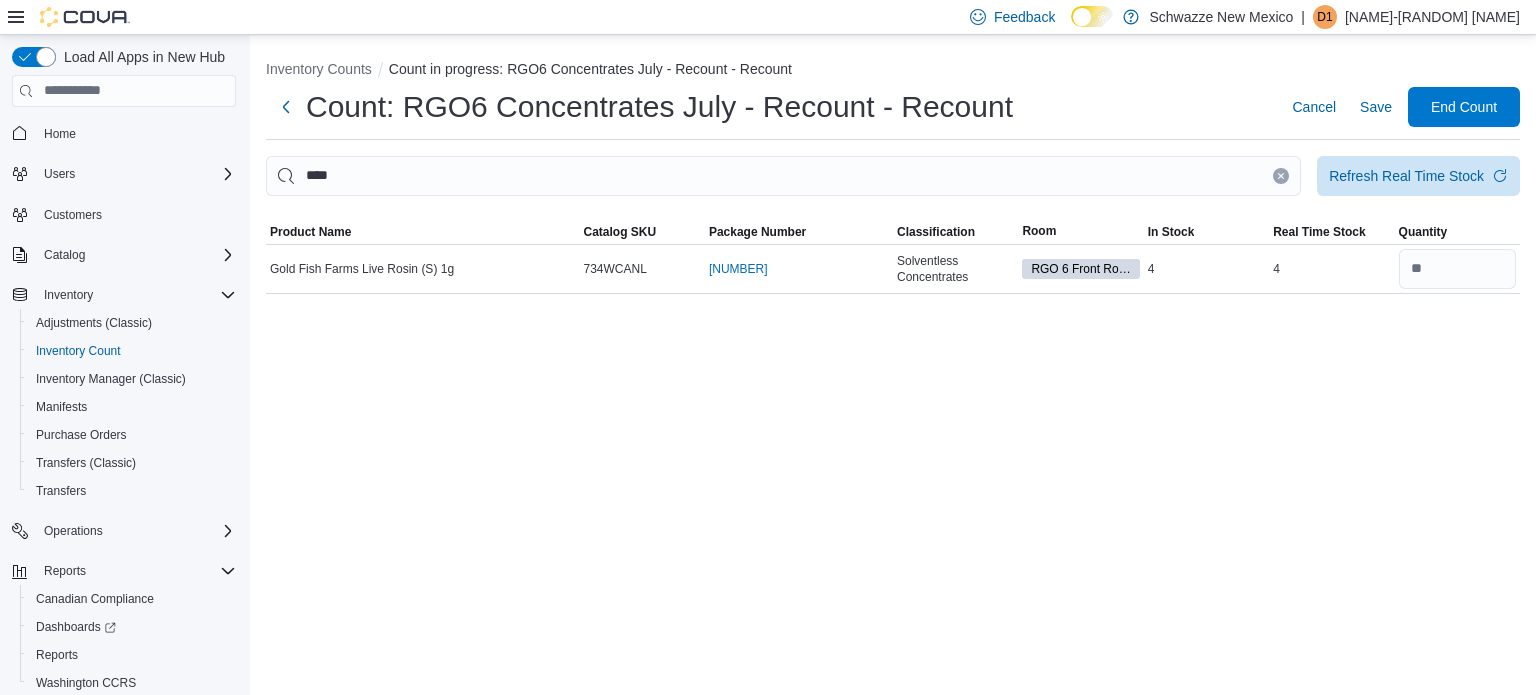 click 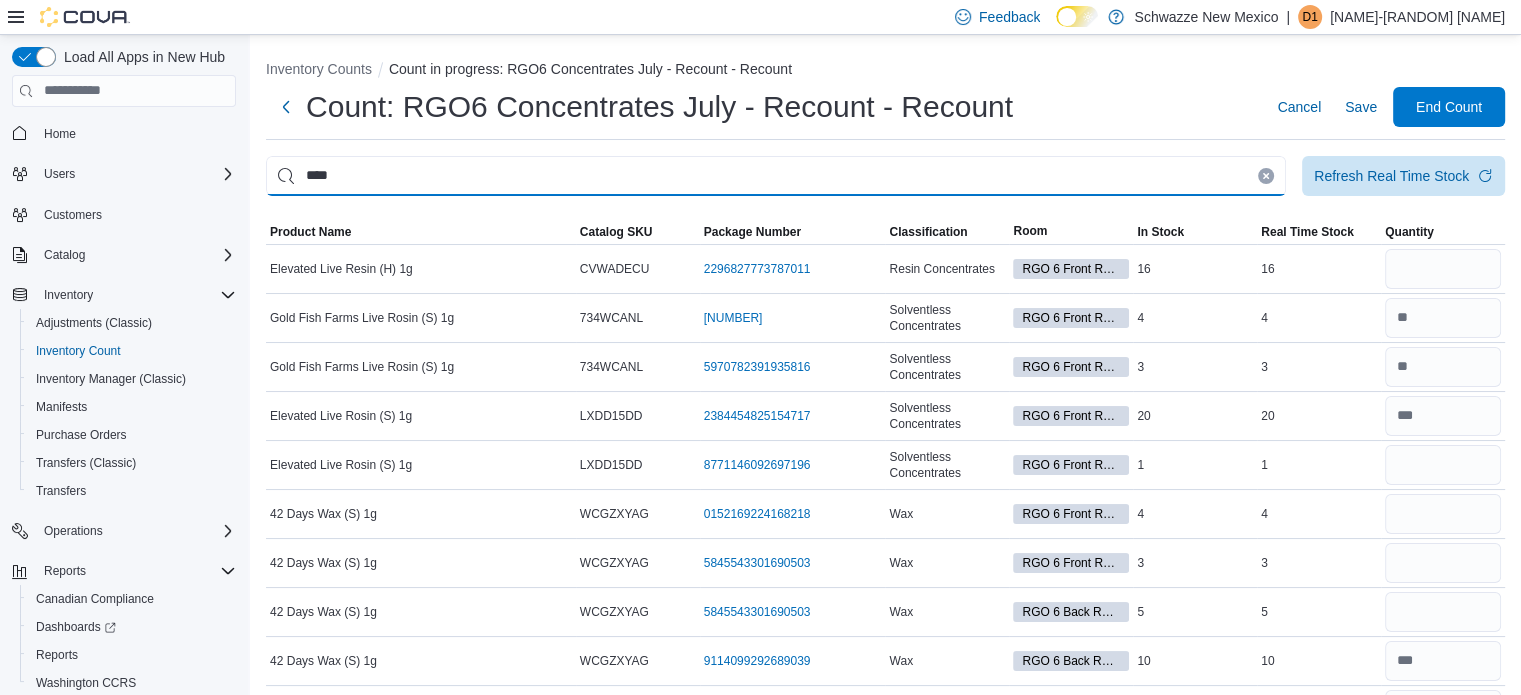 type on "****" 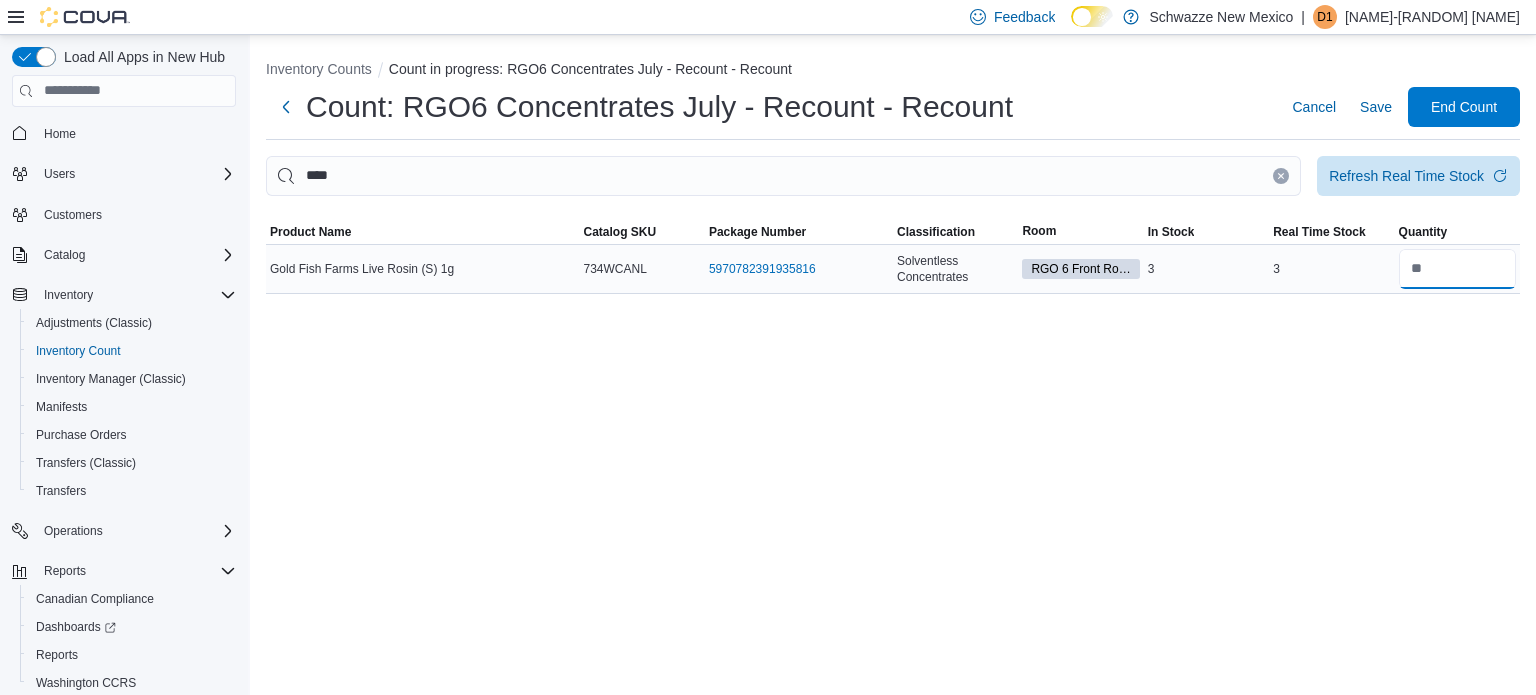 click at bounding box center [1457, 269] 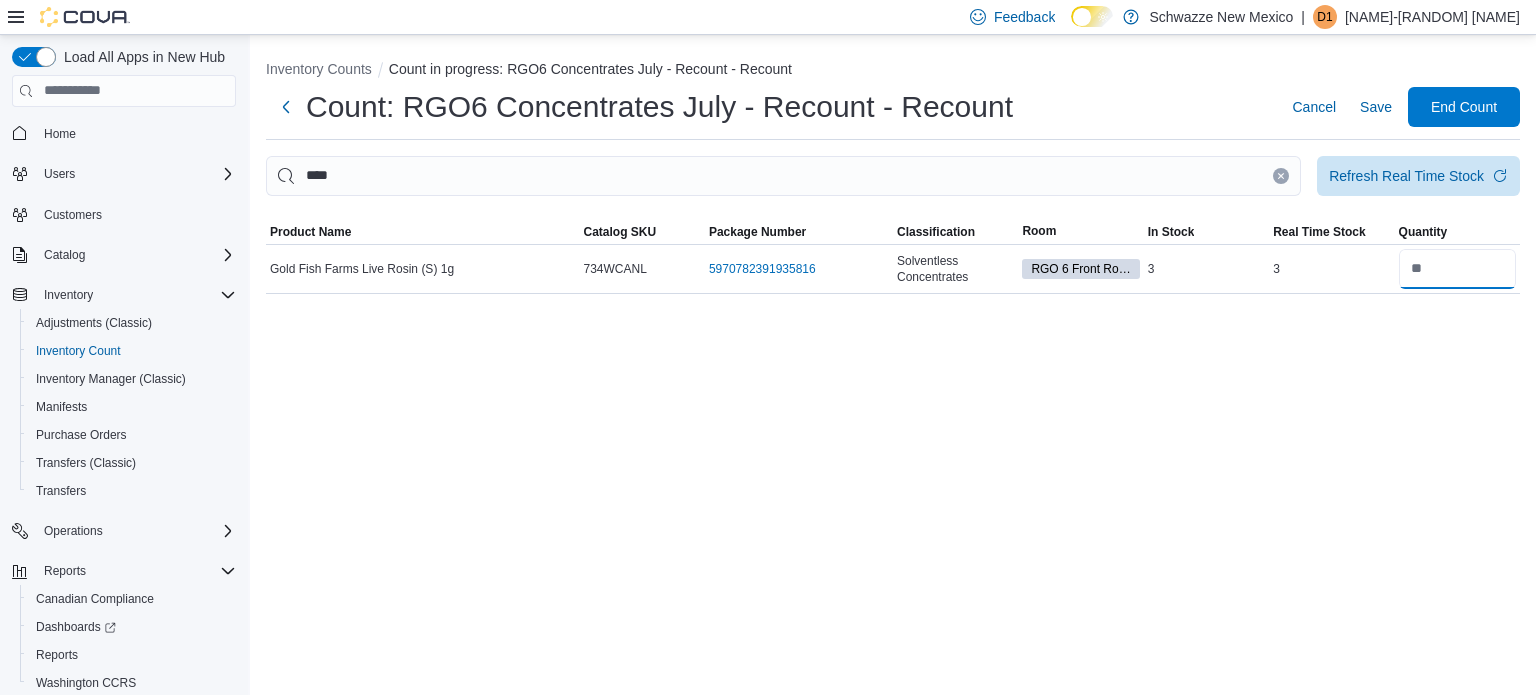 type on "*" 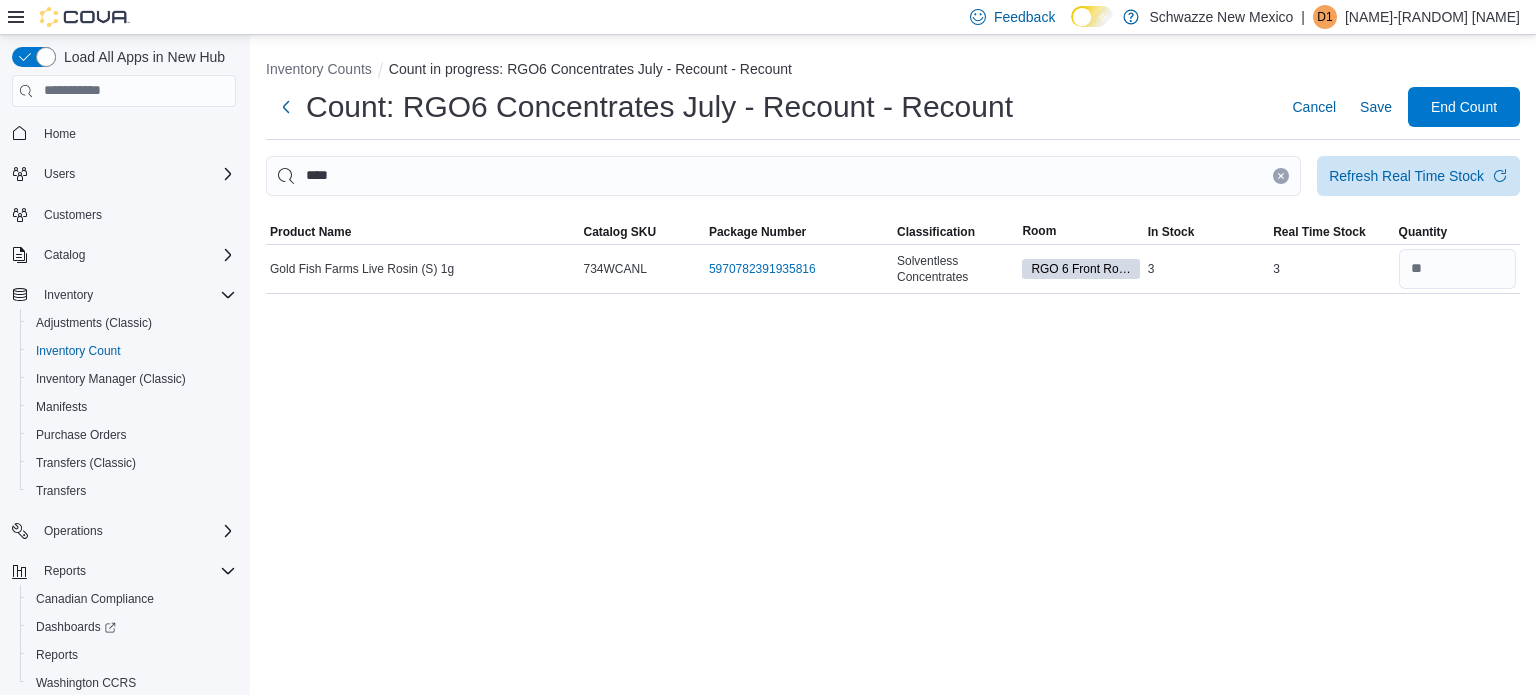 type 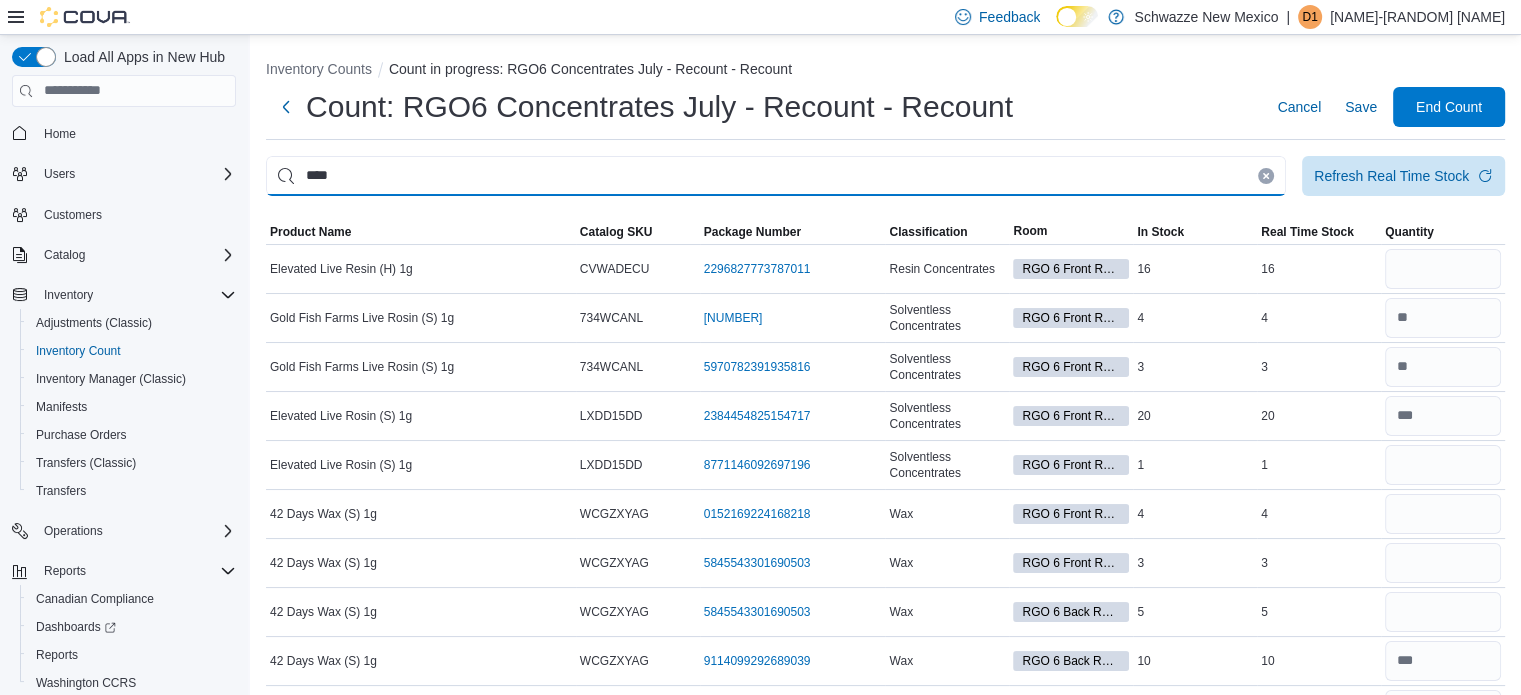 type on "****" 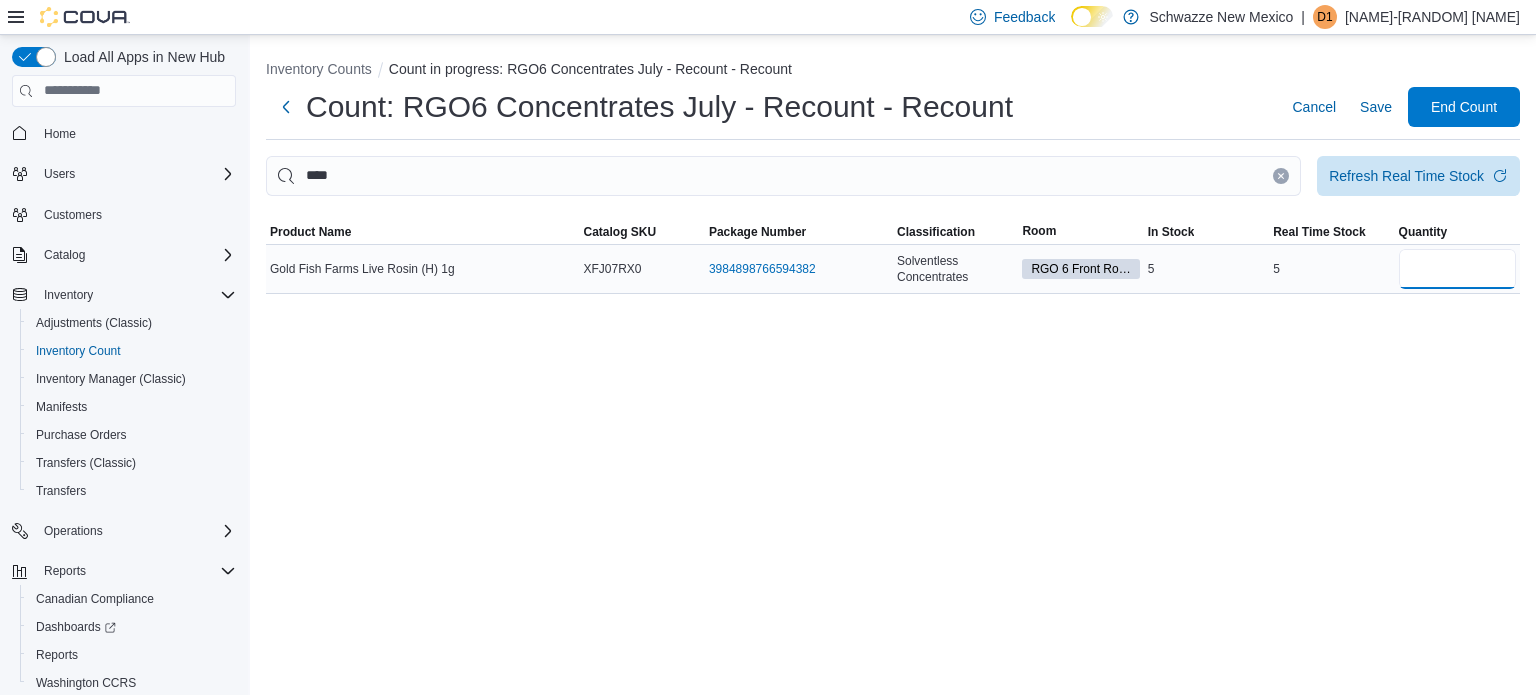 click at bounding box center (1457, 269) 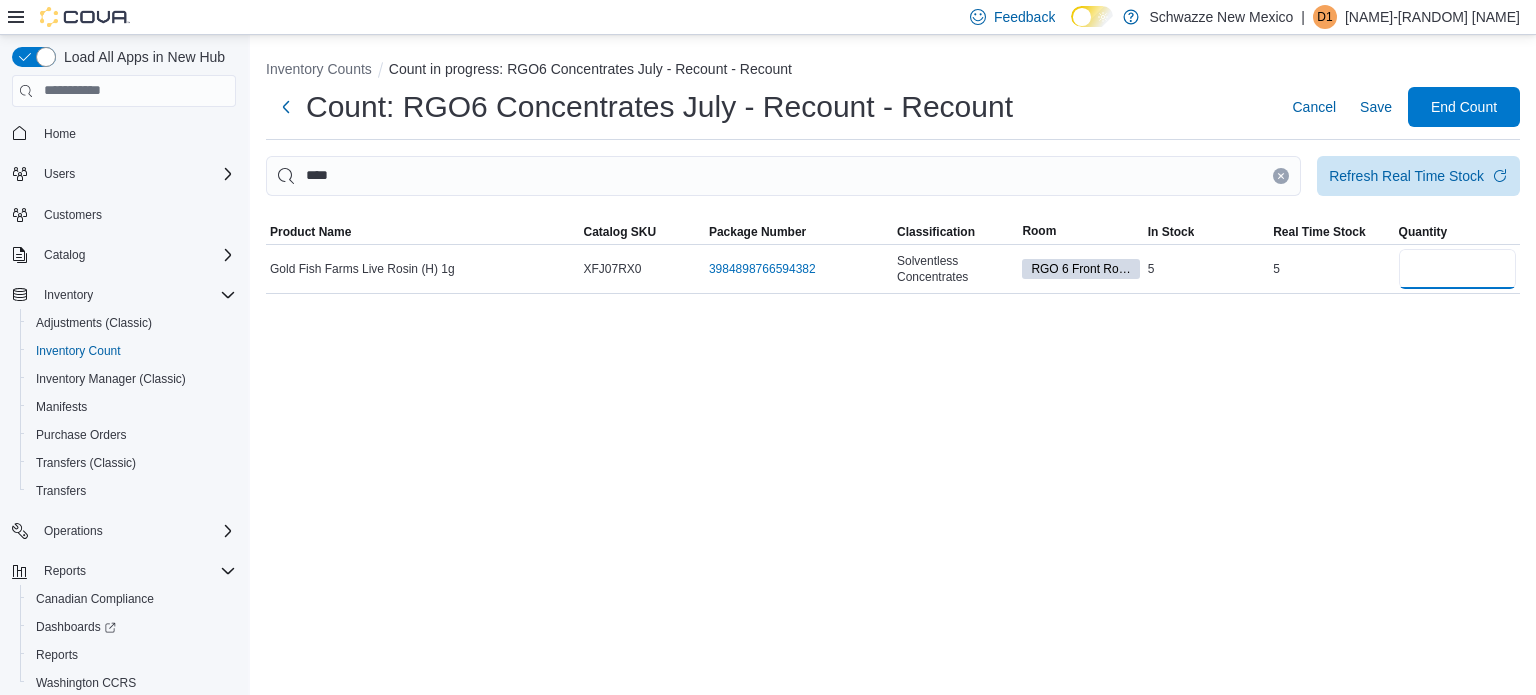 type on "*" 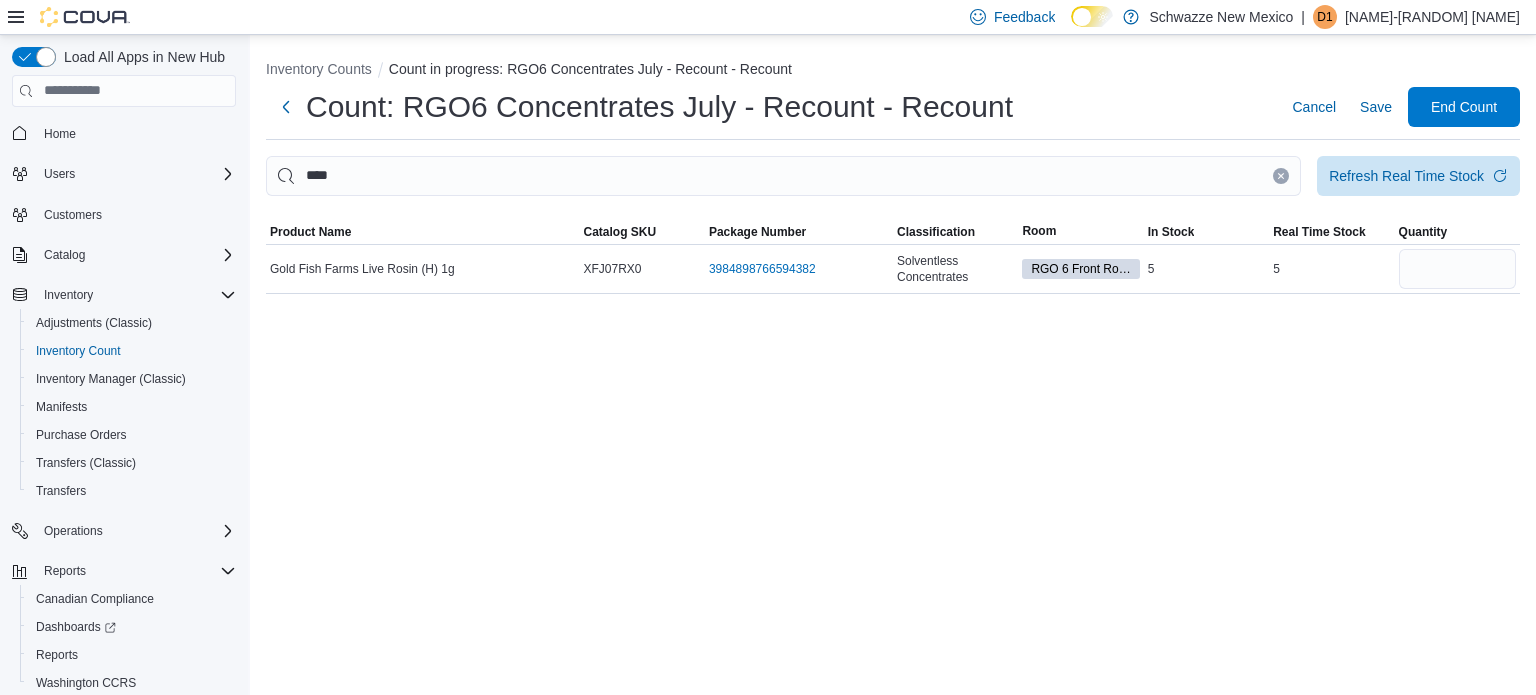 type 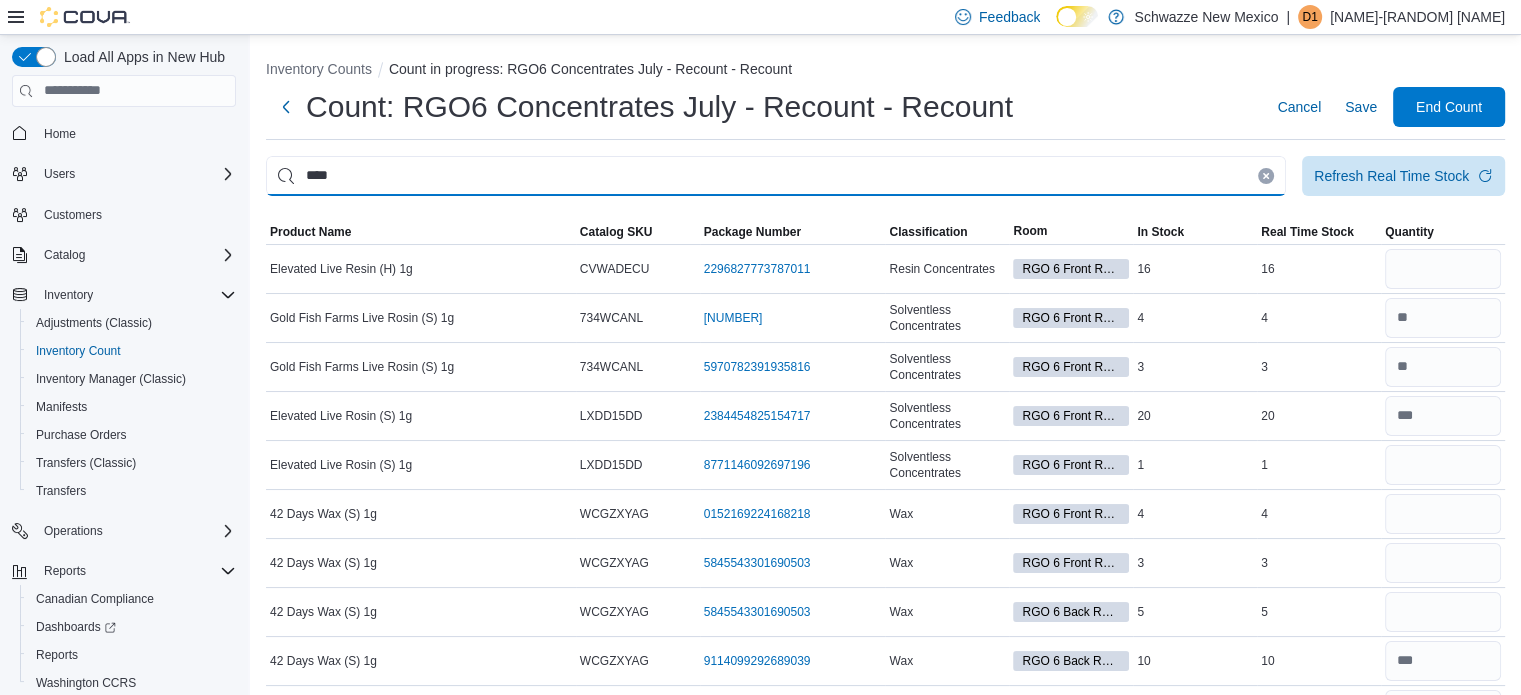 type on "****" 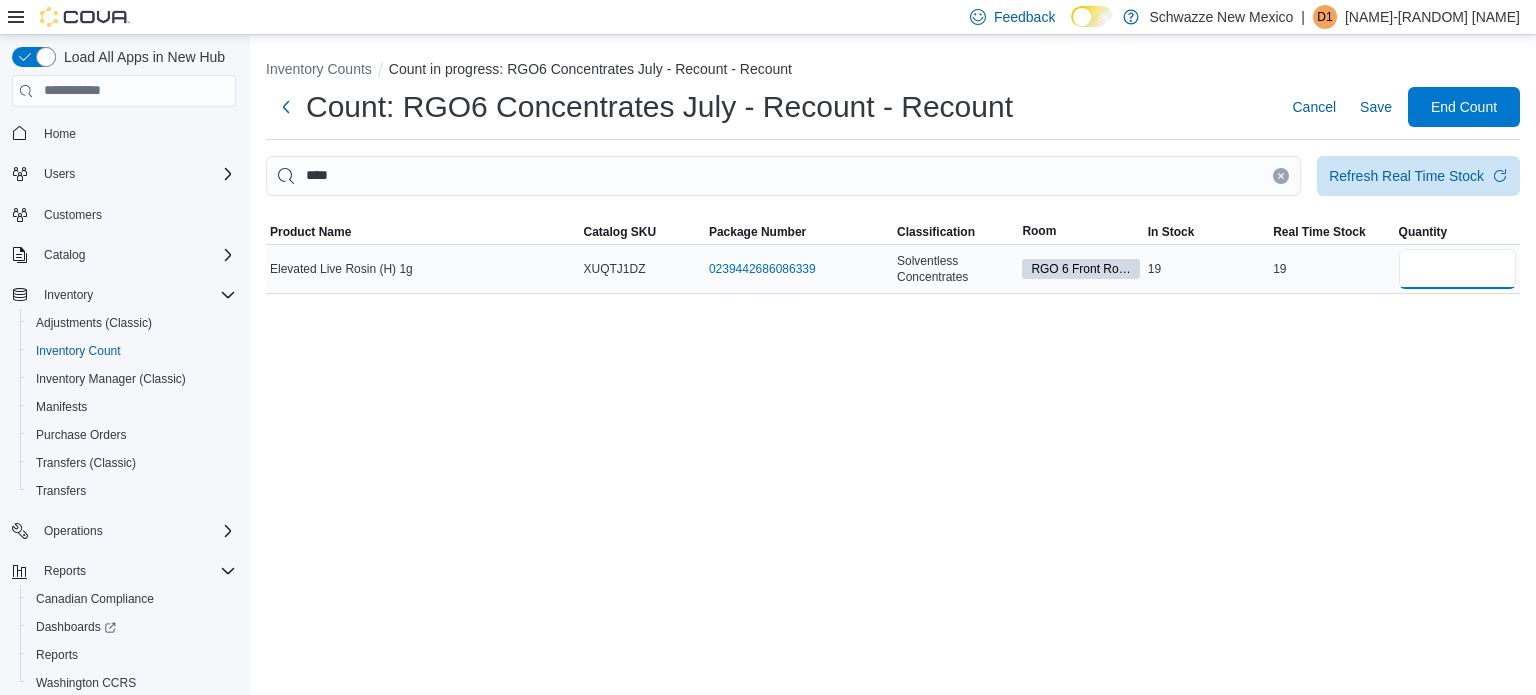click at bounding box center [1457, 269] 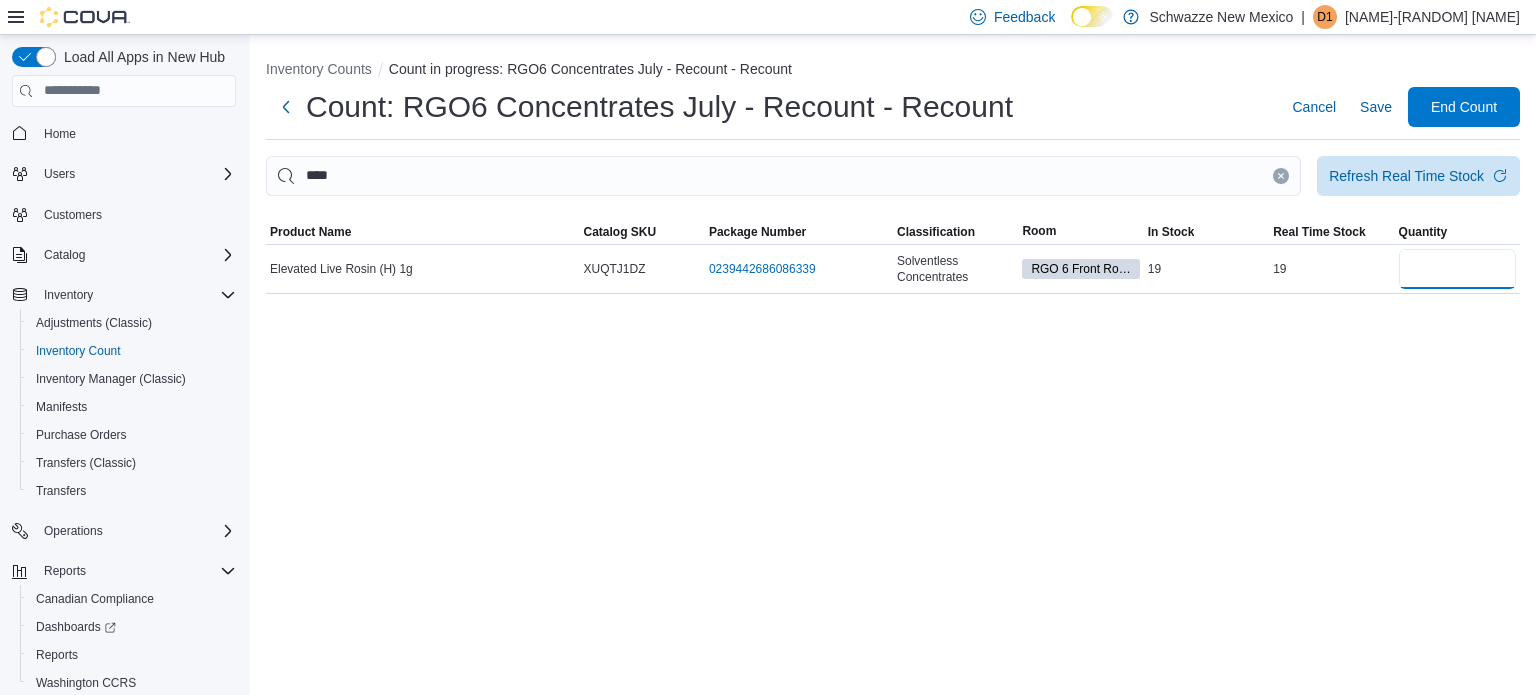 type on "**" 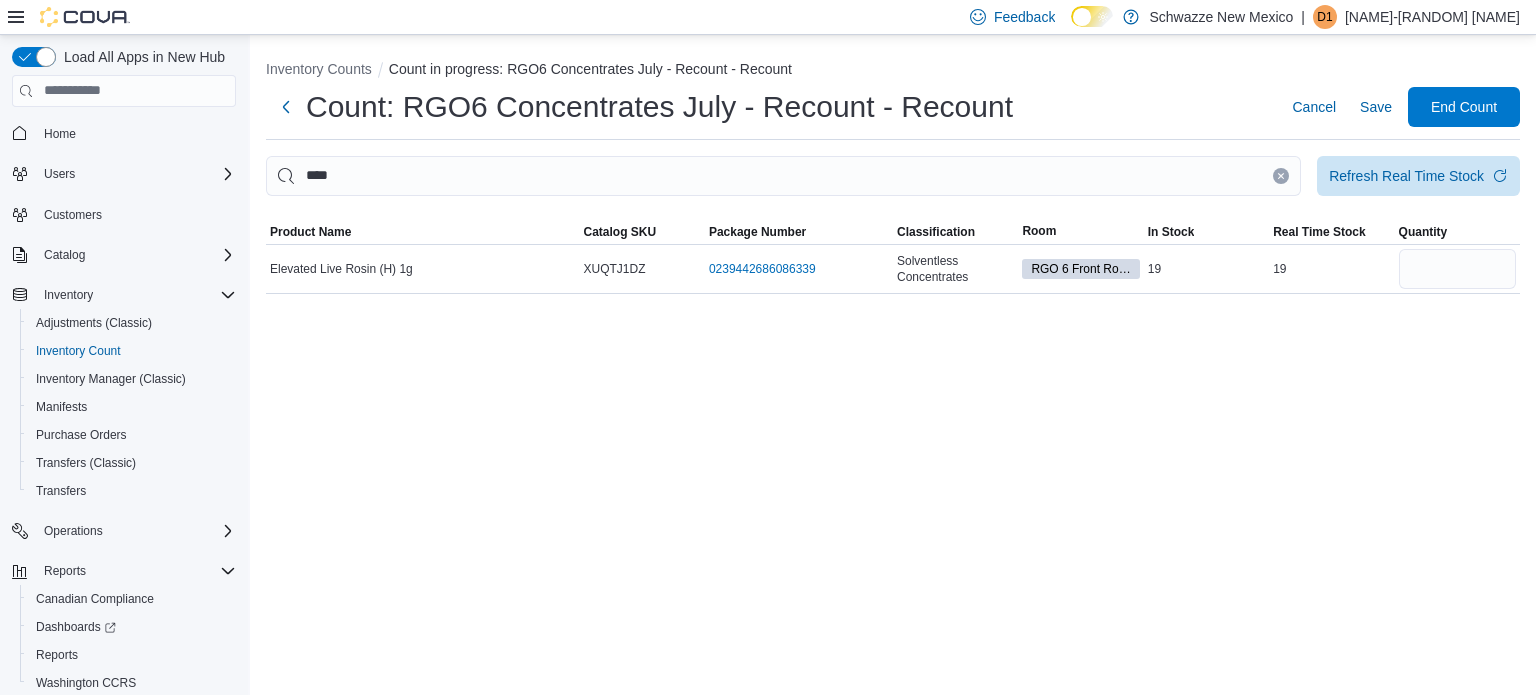 type 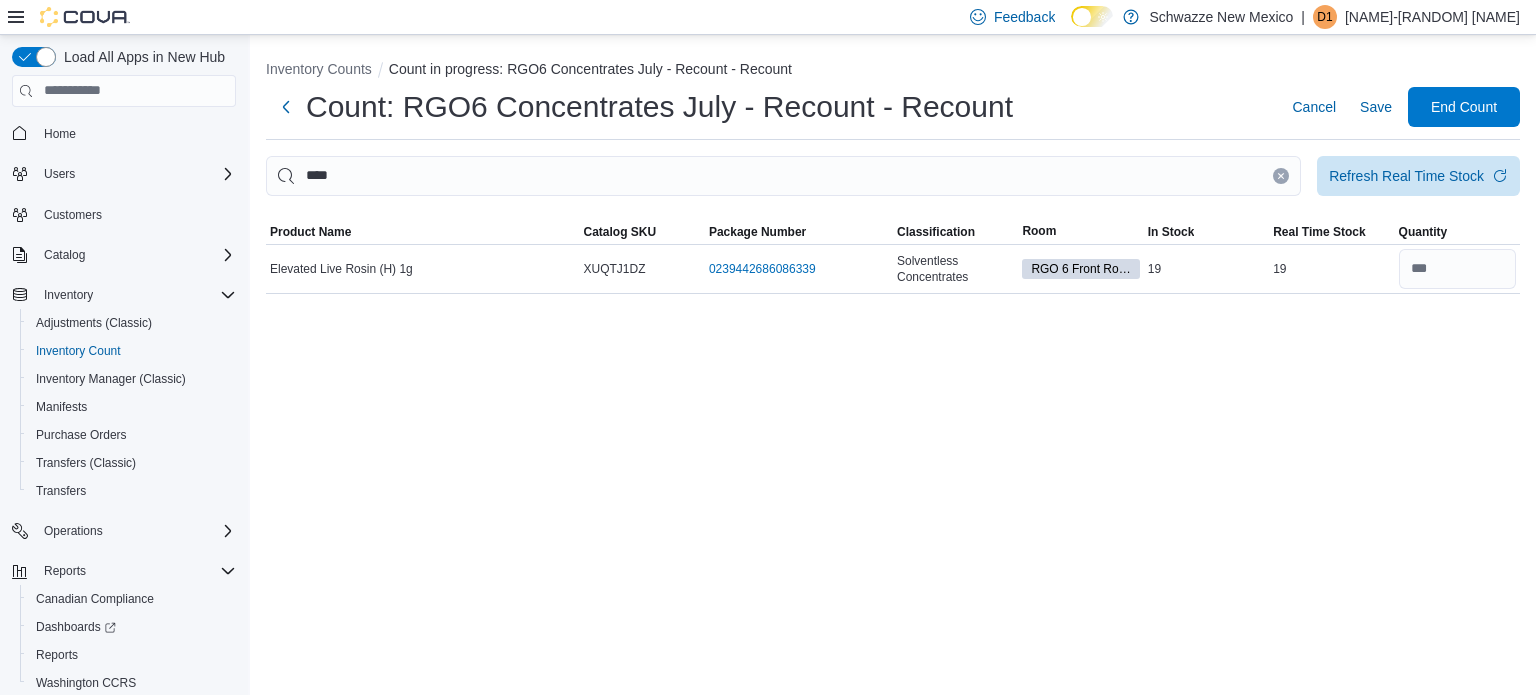 click 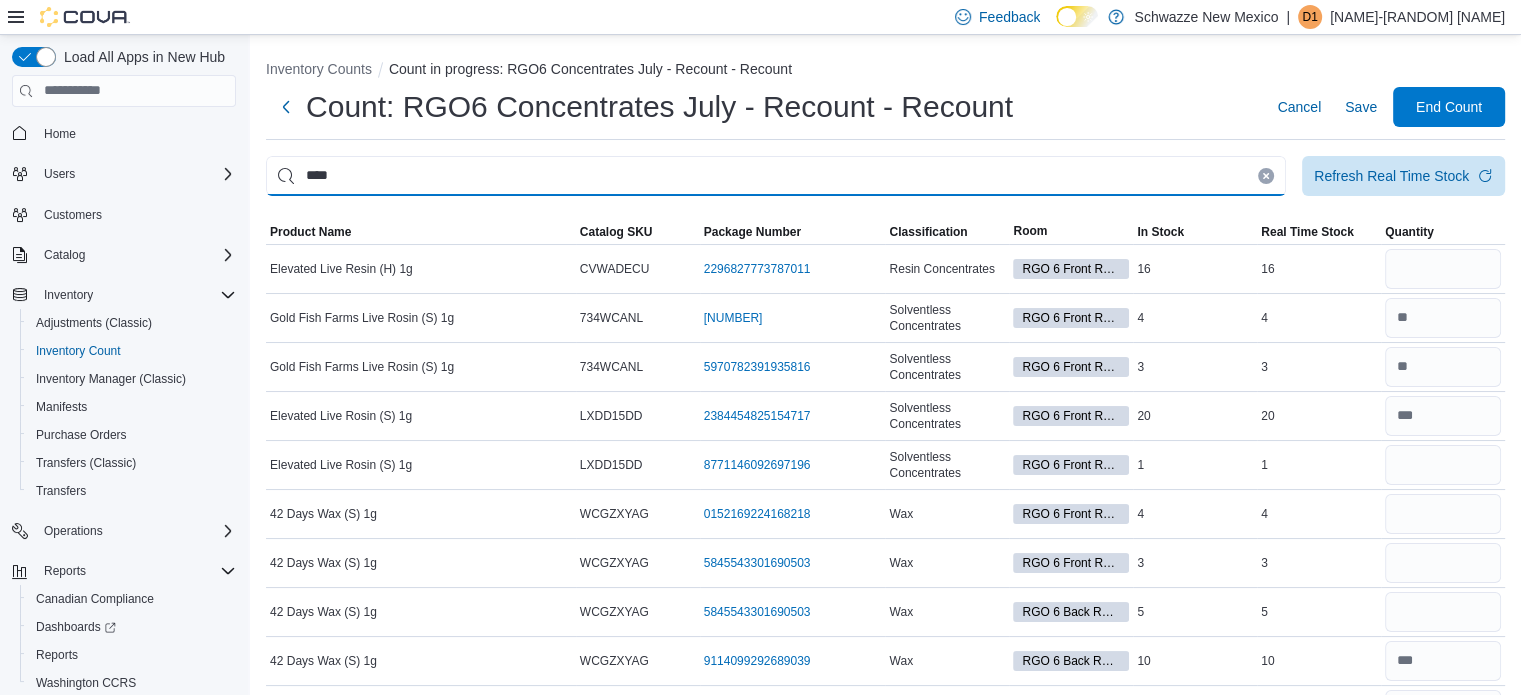 type on "****" 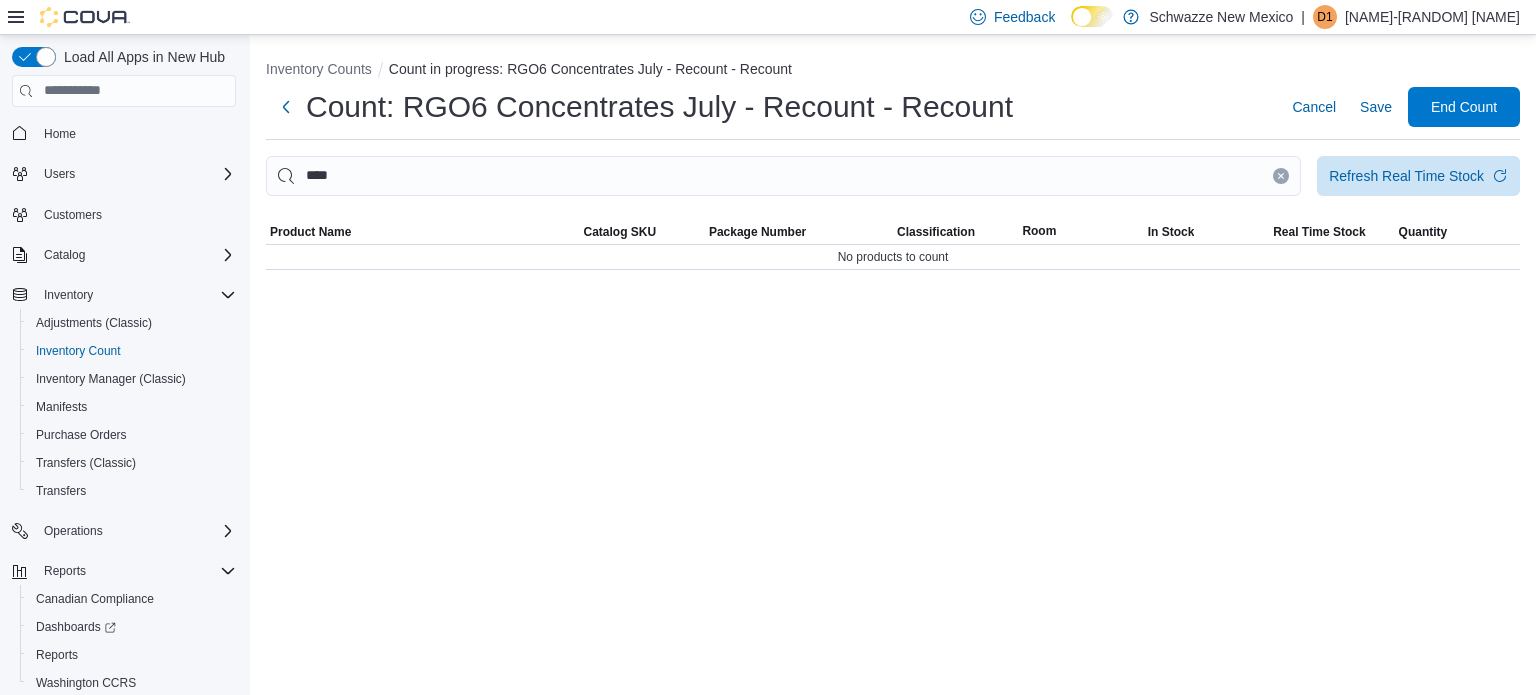 click 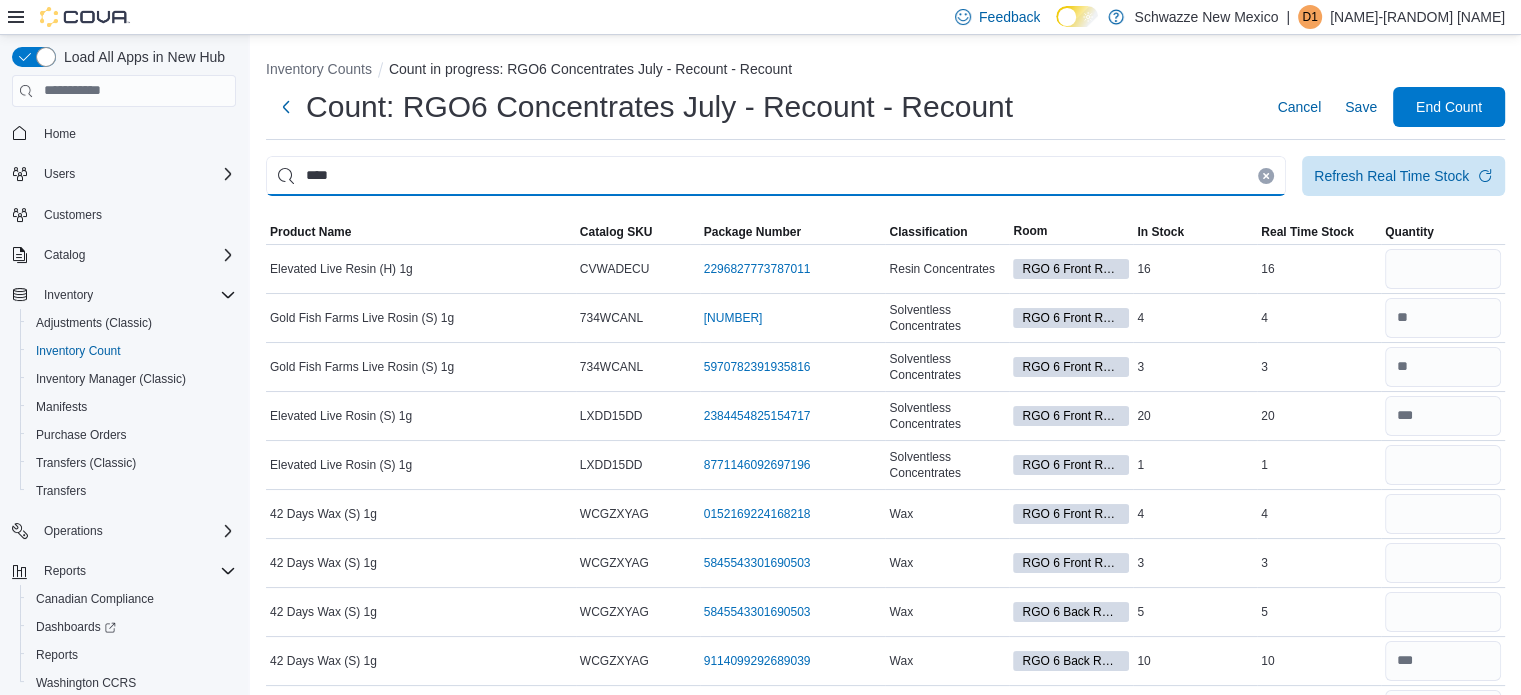 type on "****" 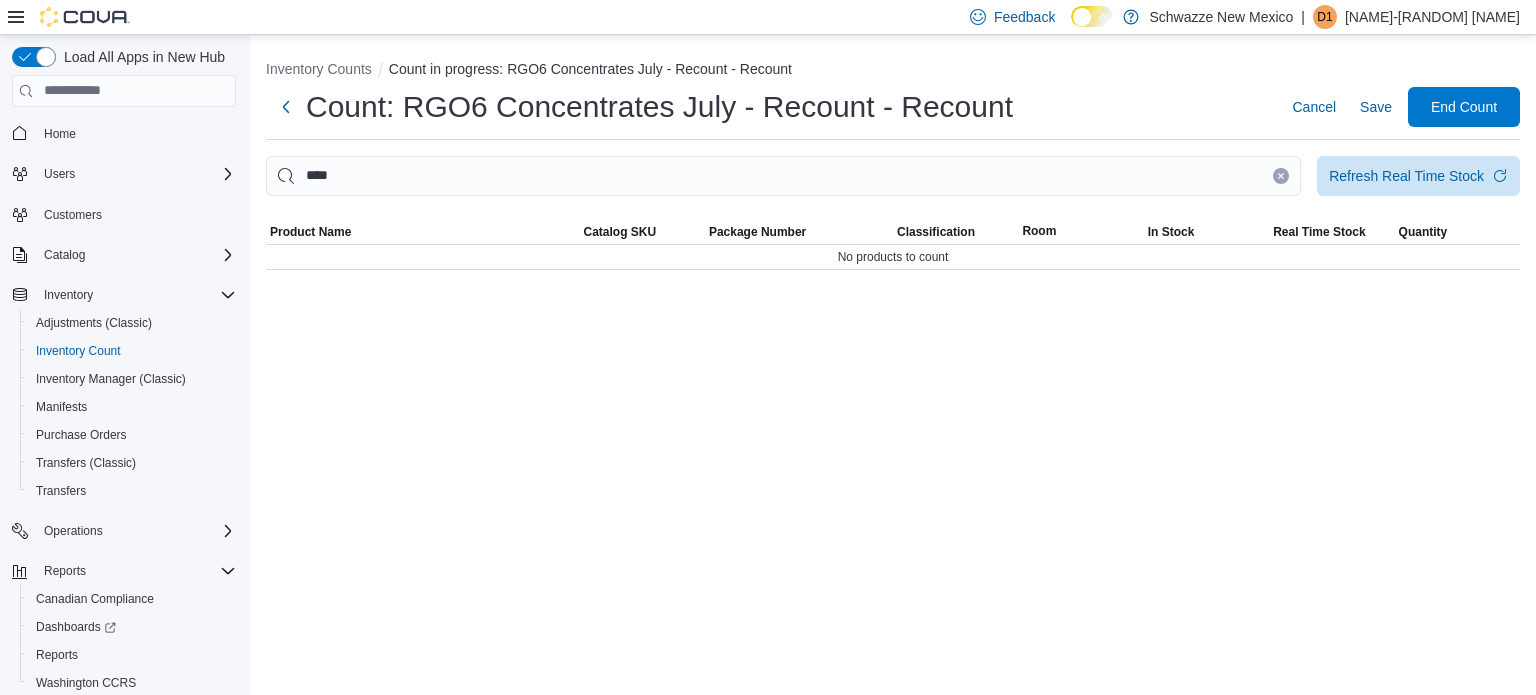 click 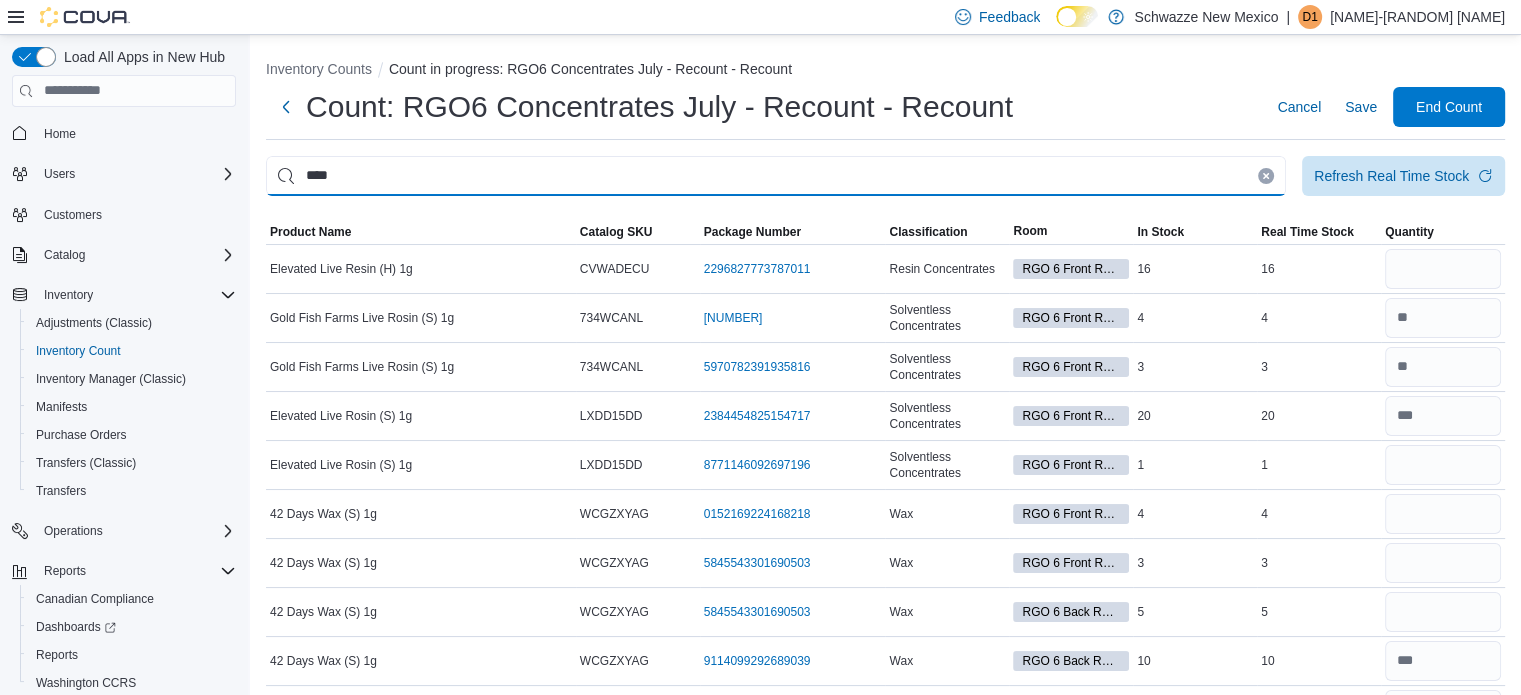 type on "****" 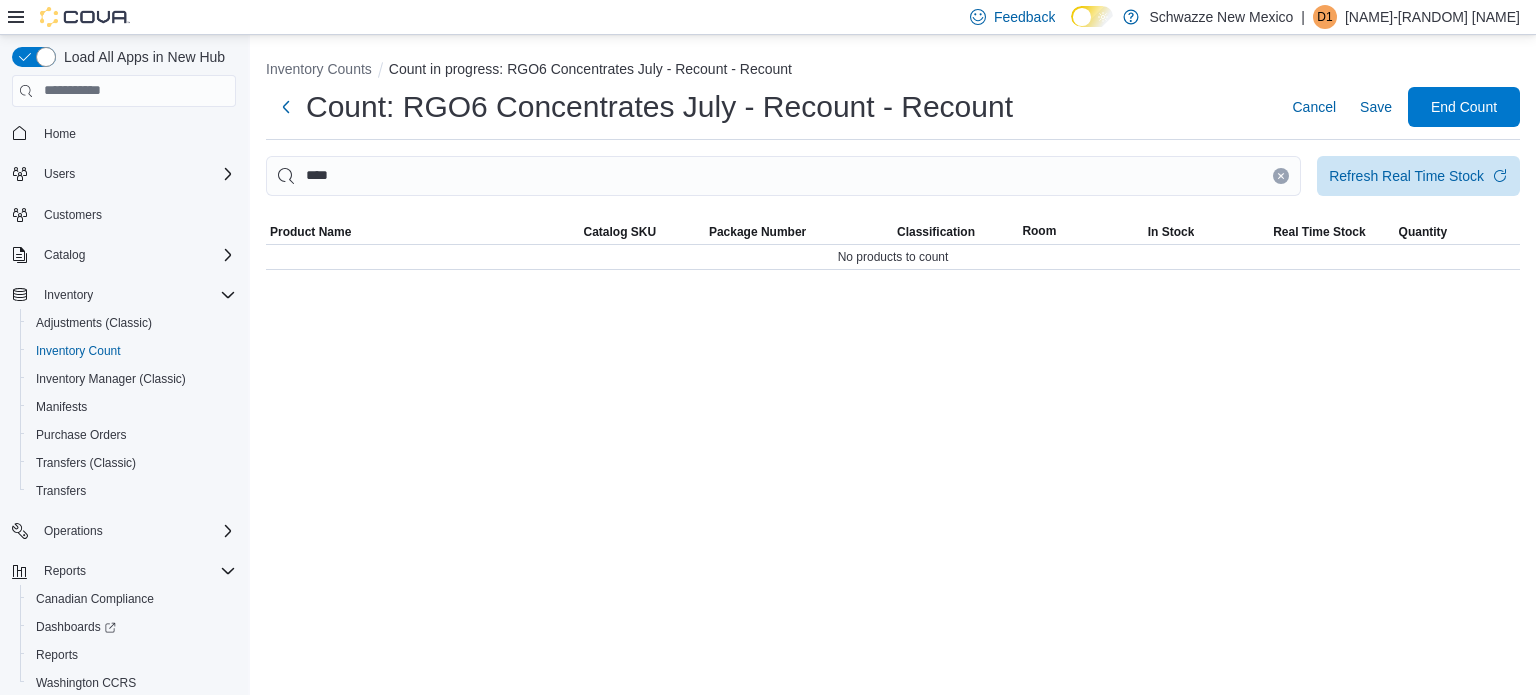 click 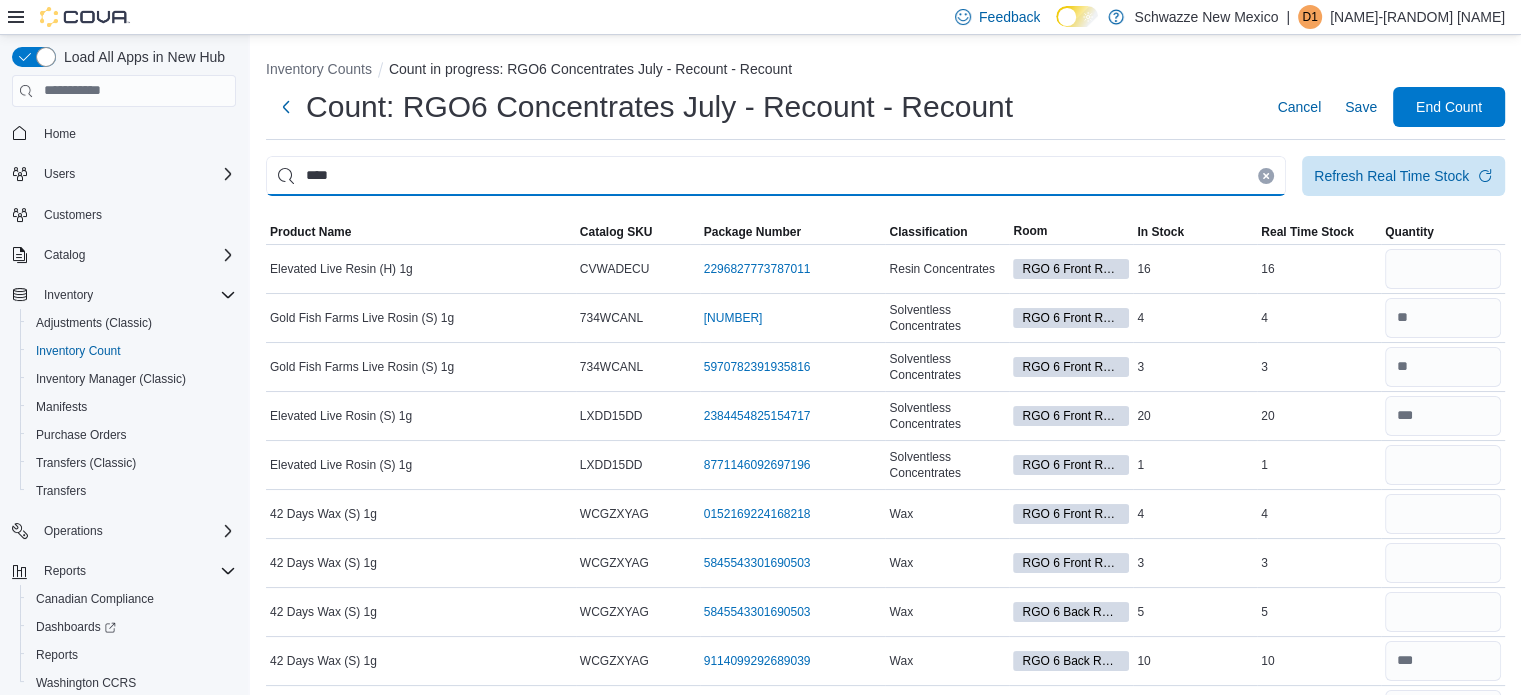 type on "****" 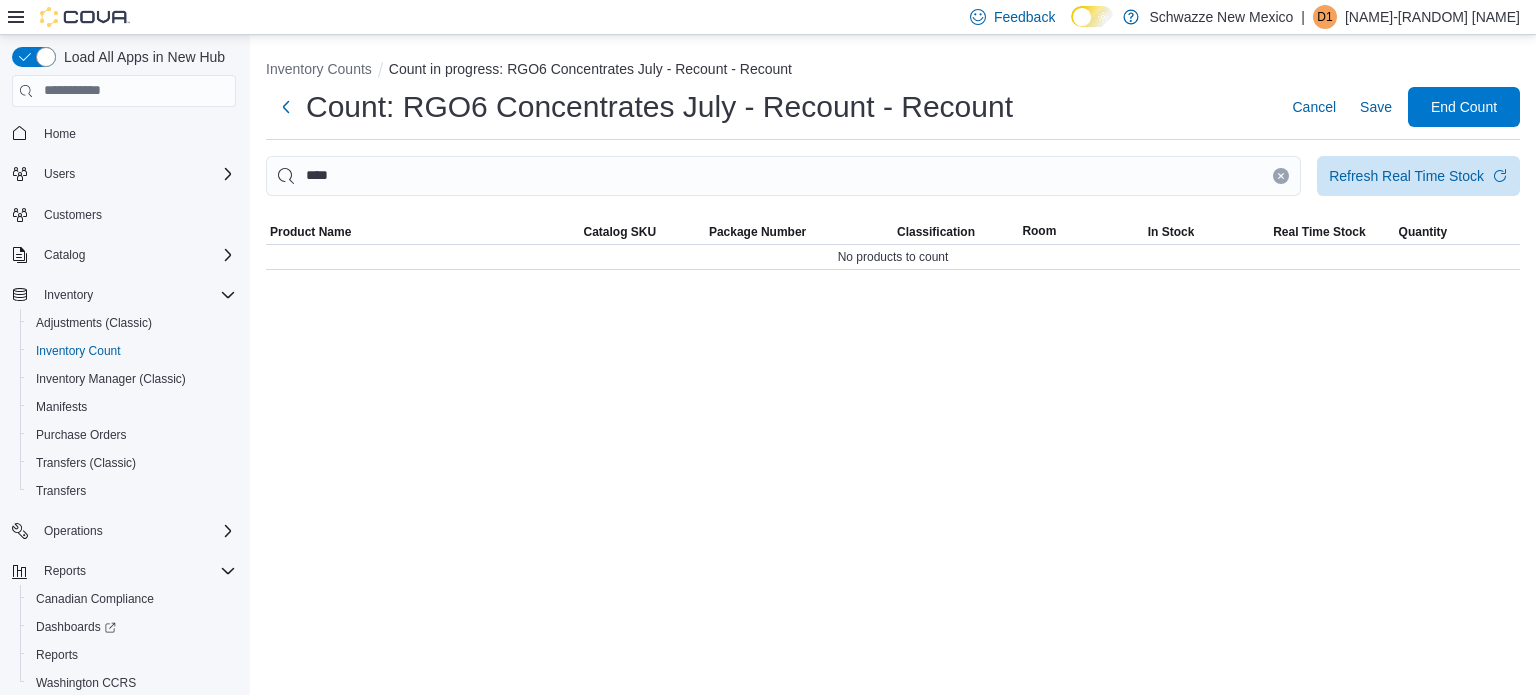 click 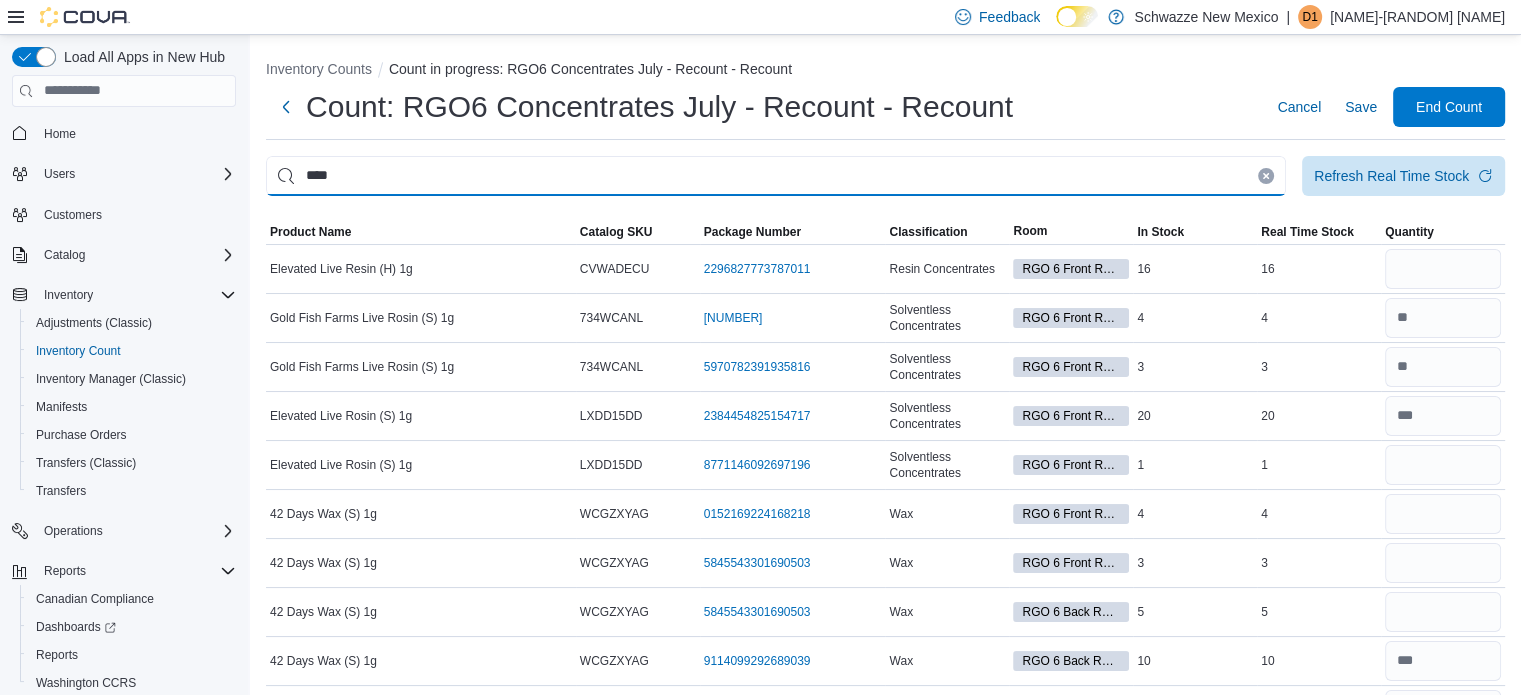 type on "****" 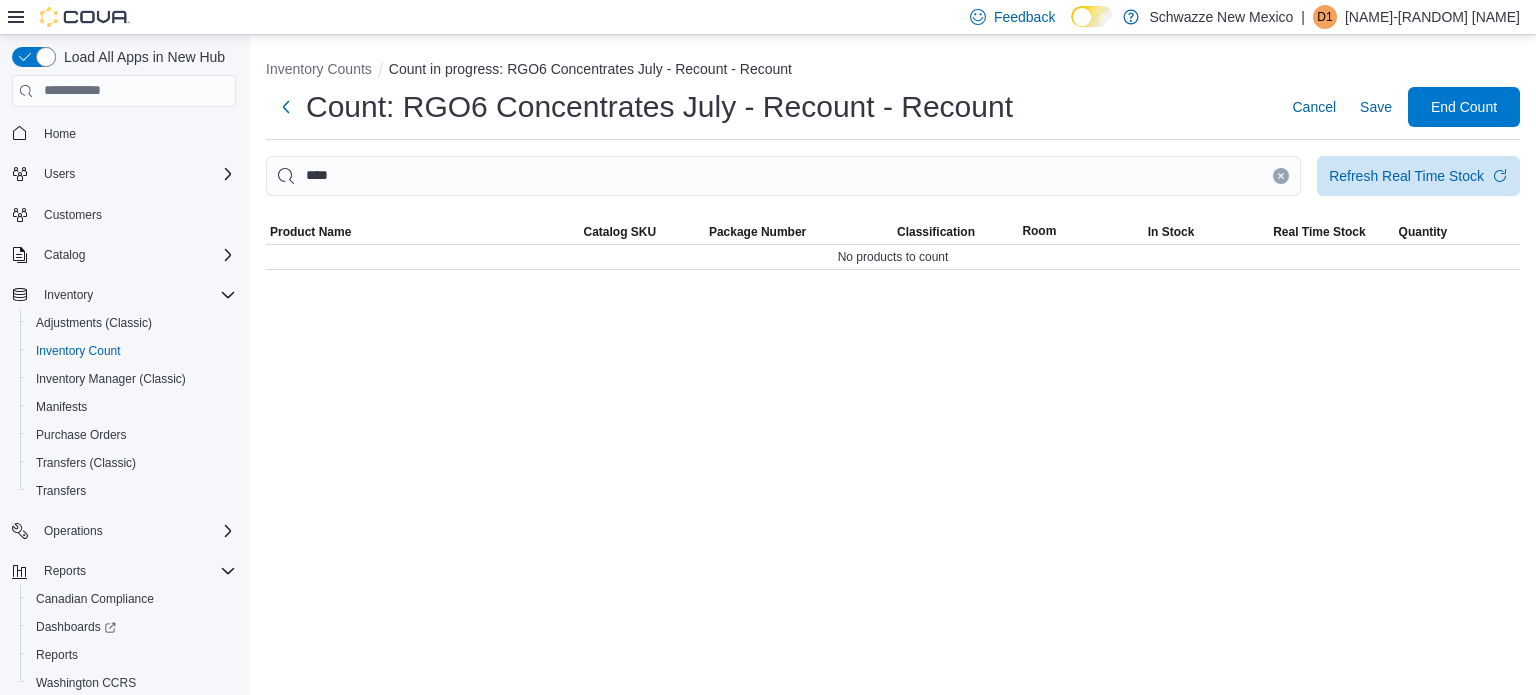 click 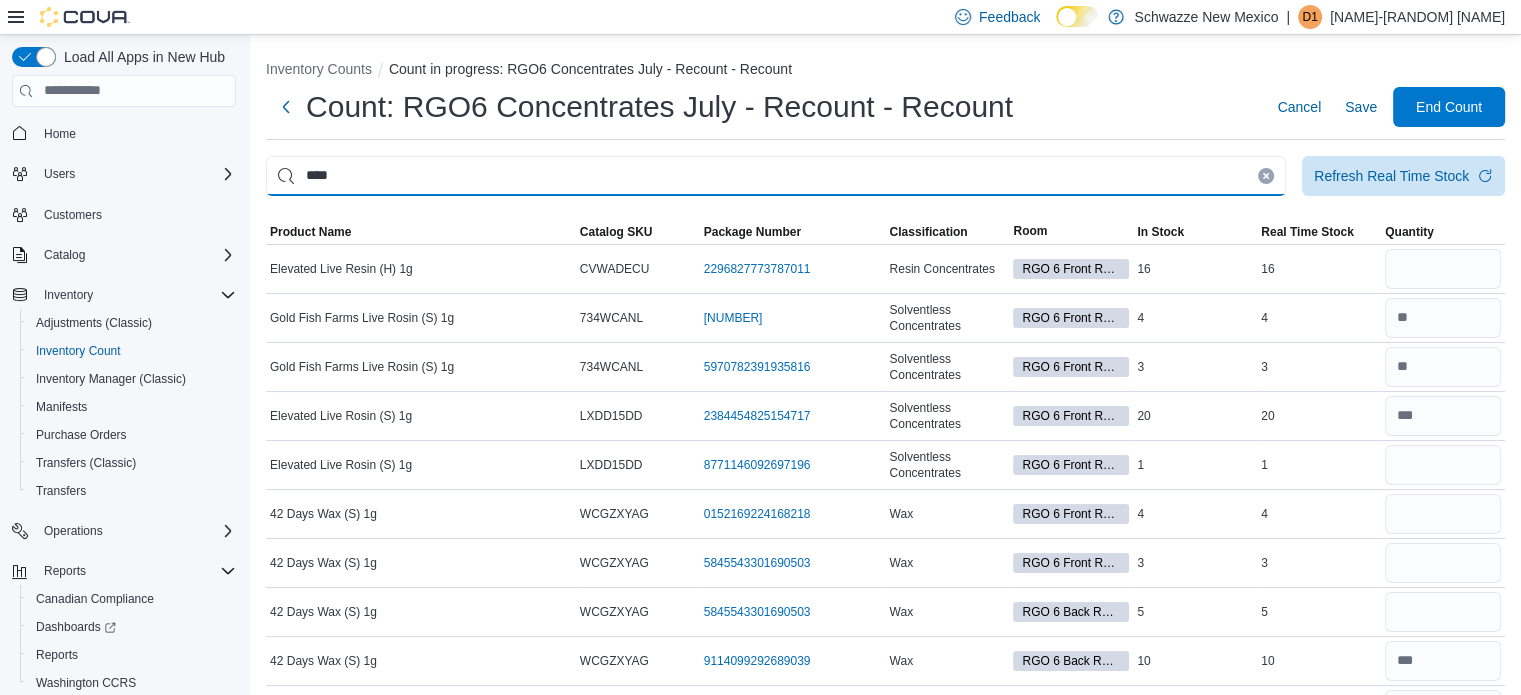 type on "****" 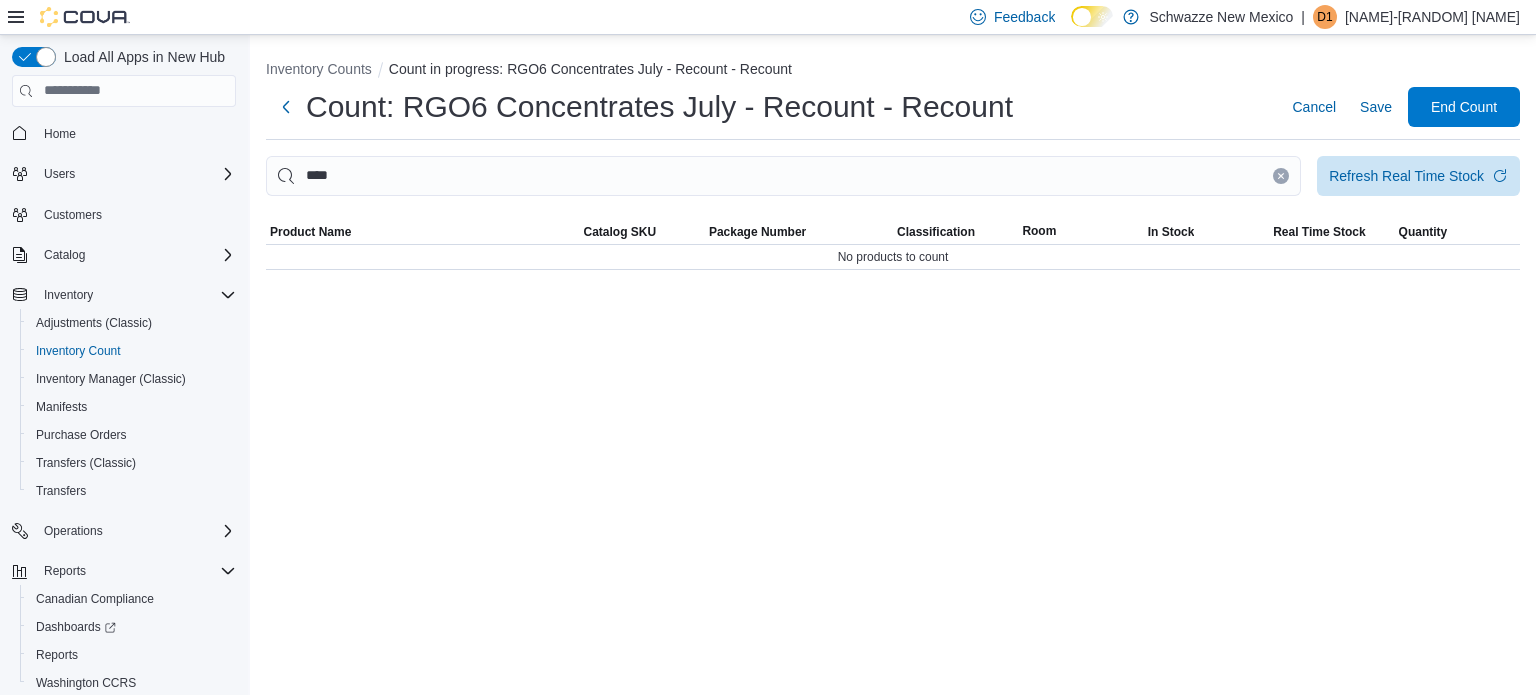click 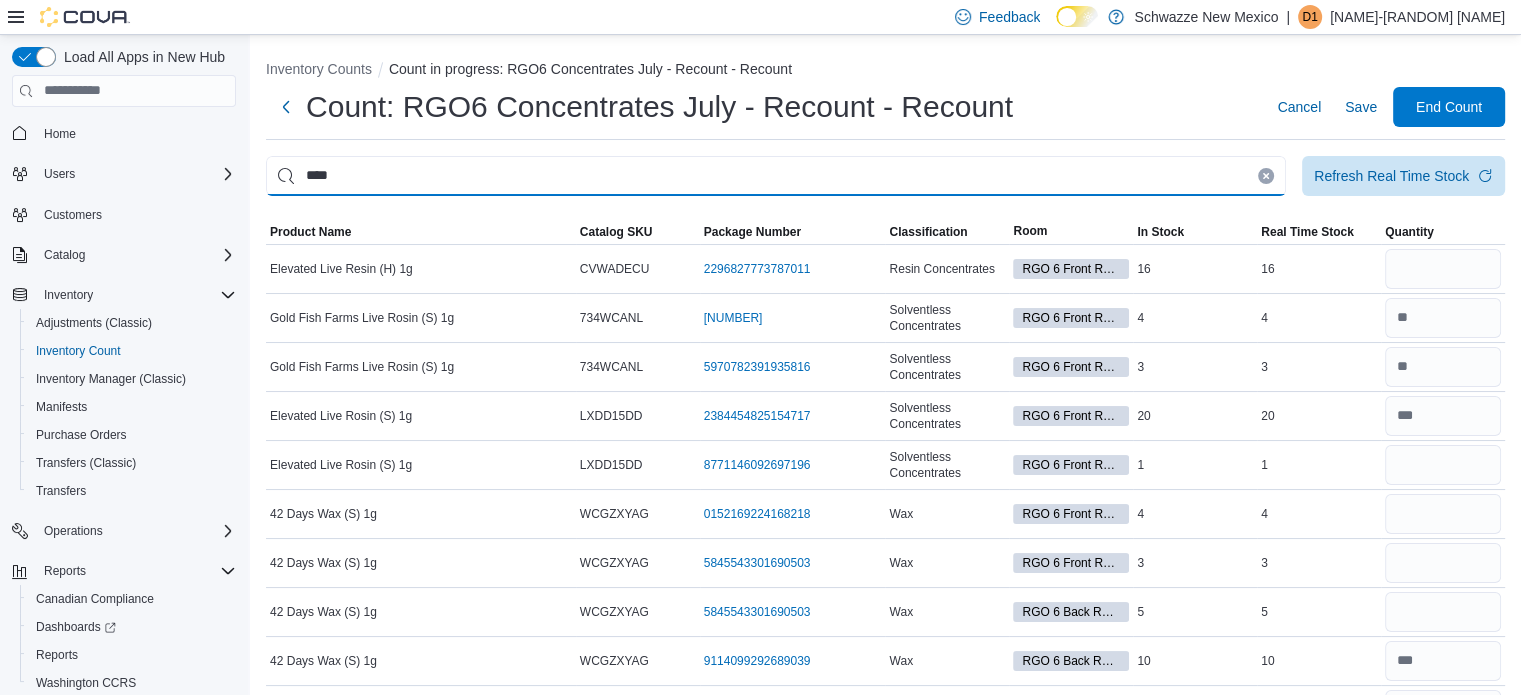 type on "****" 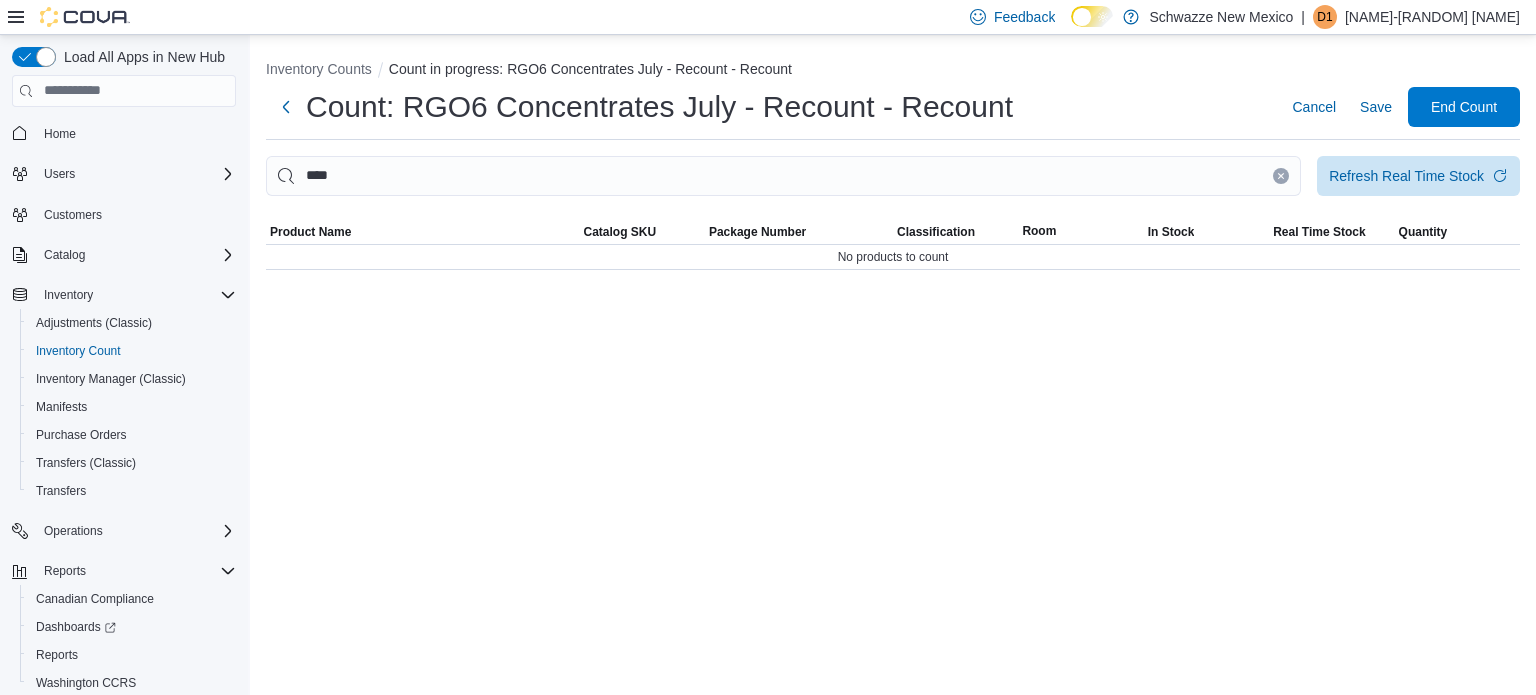click 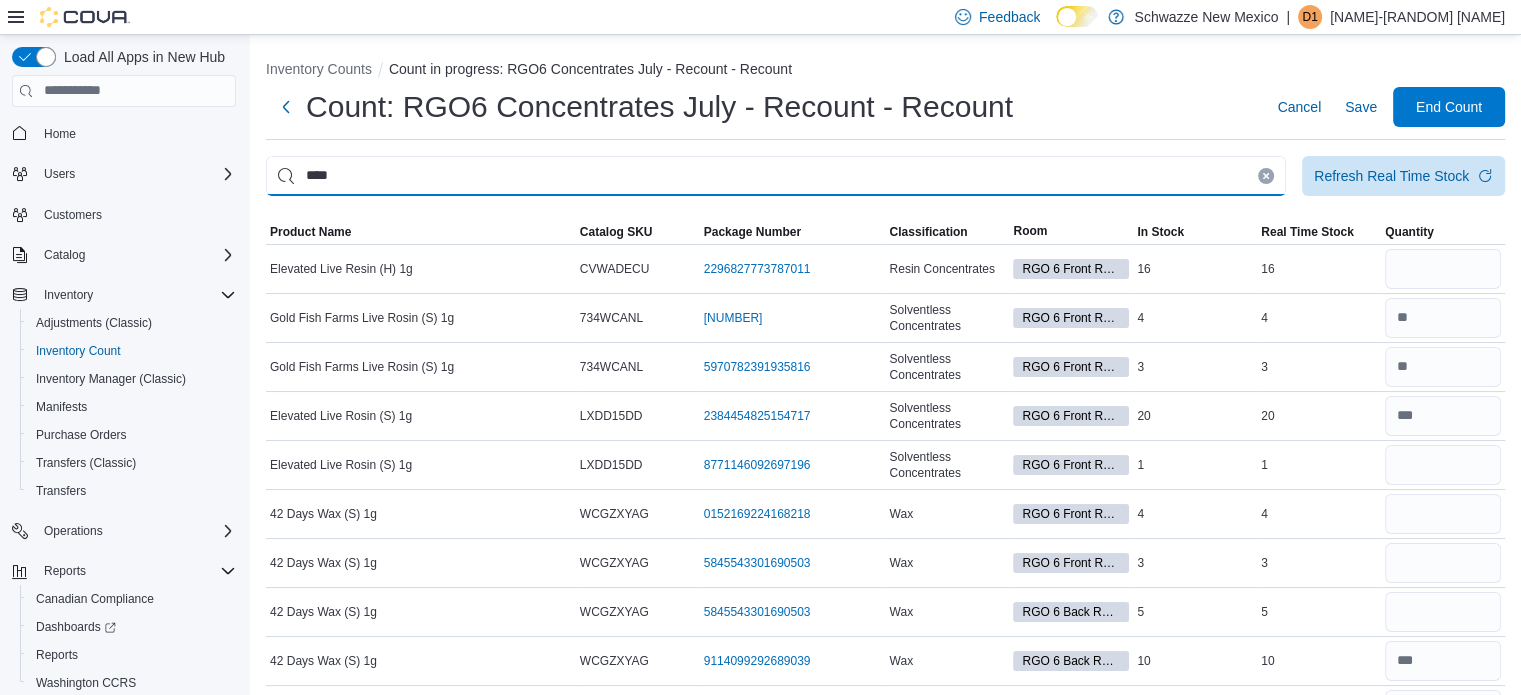 type on "****" 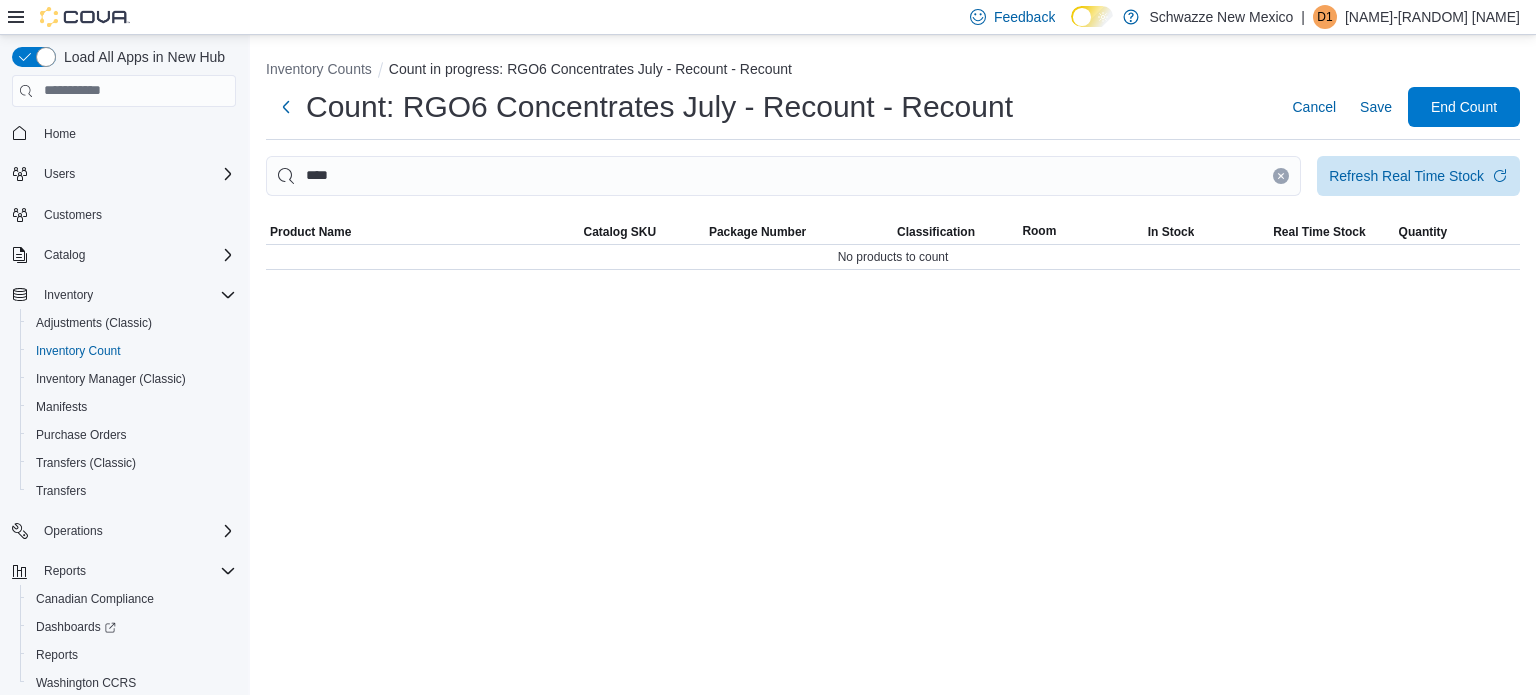 click 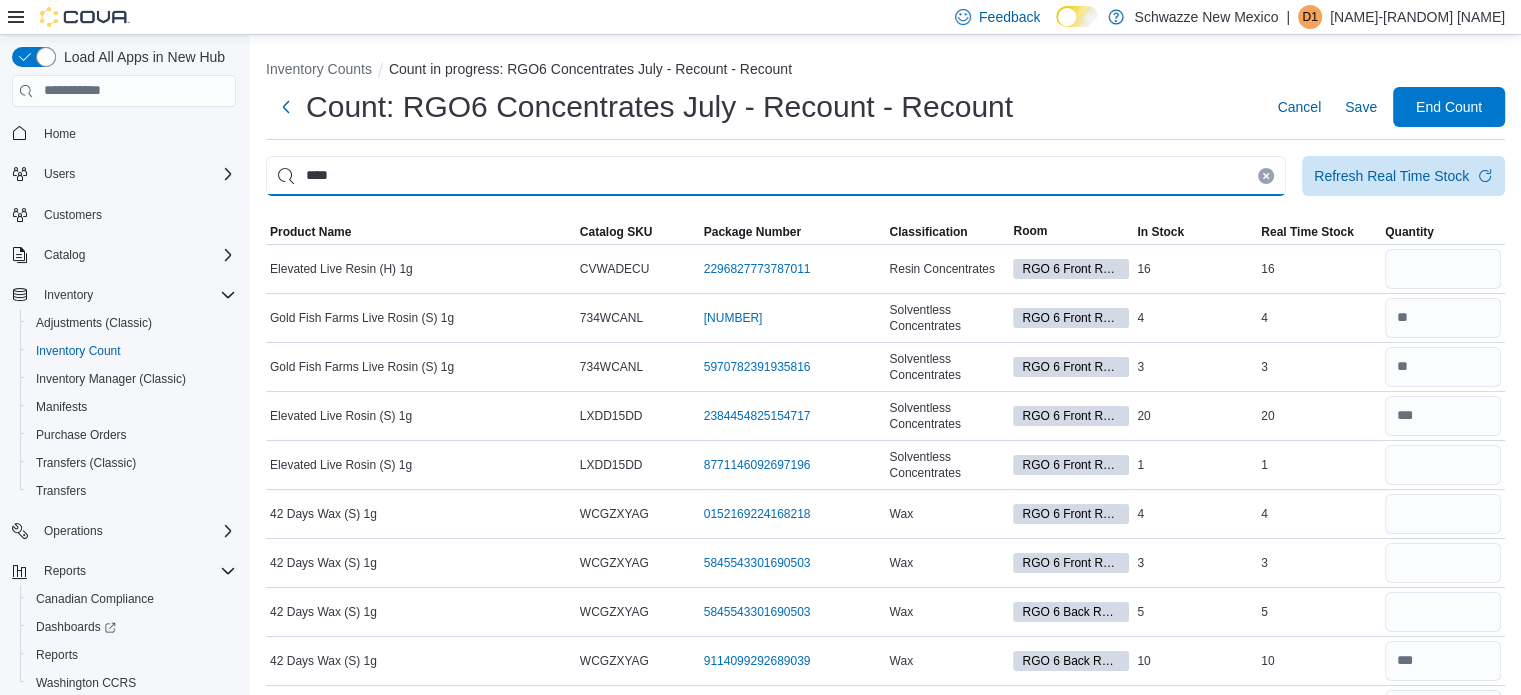 type on "****" 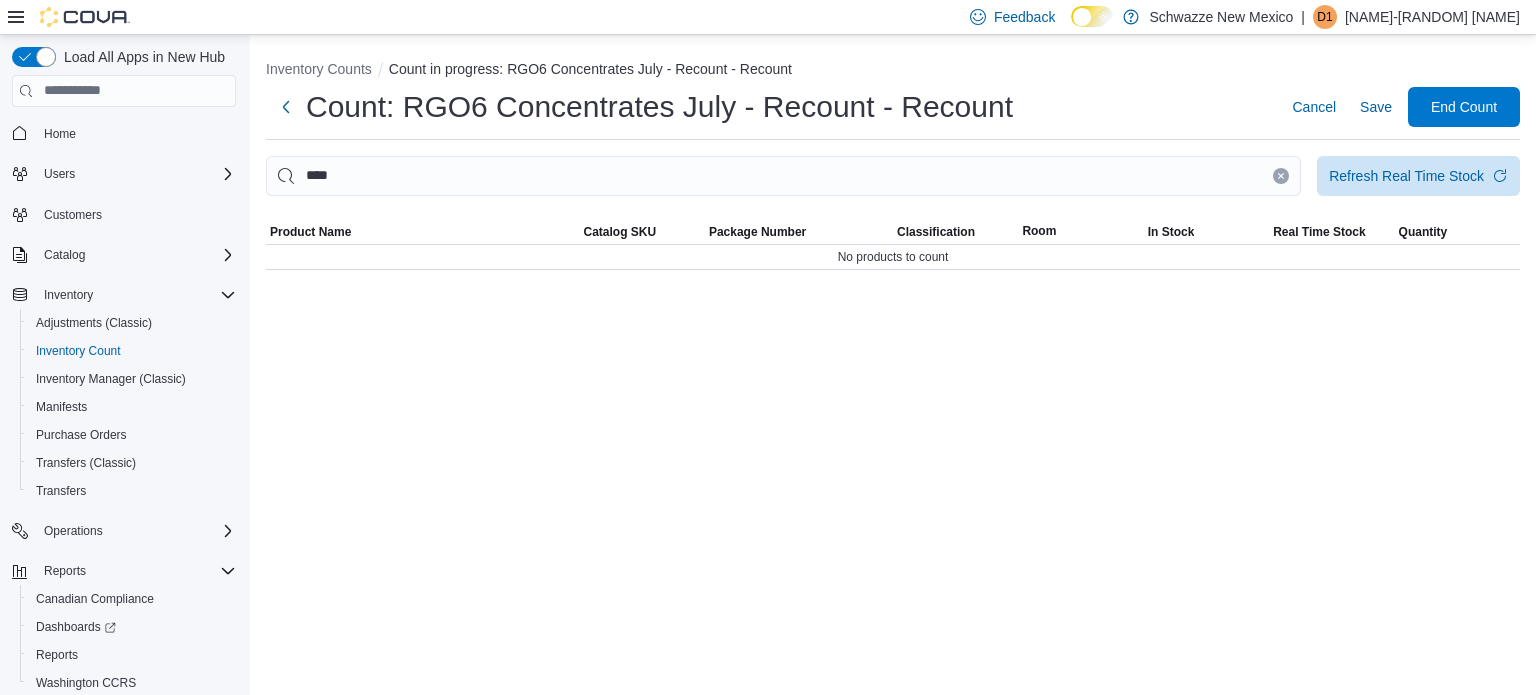 click 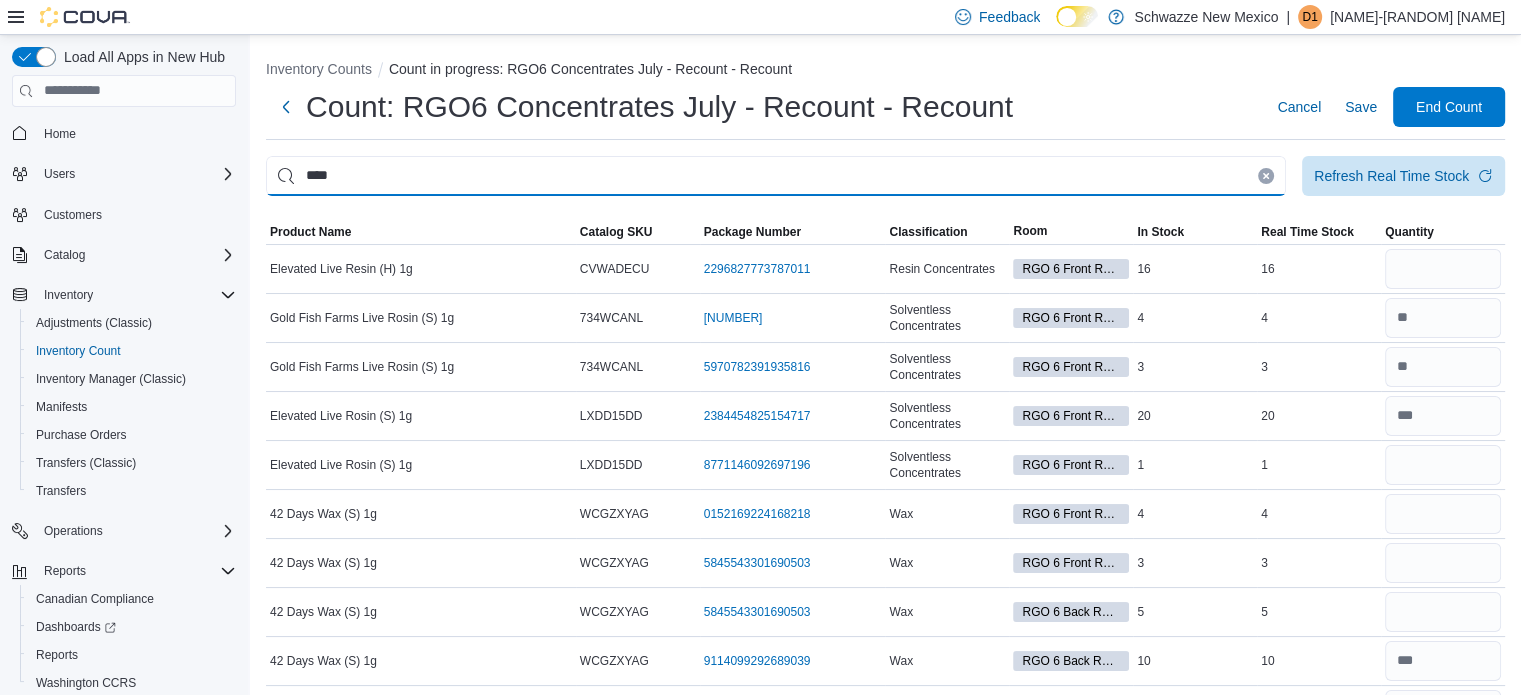 type on "****" 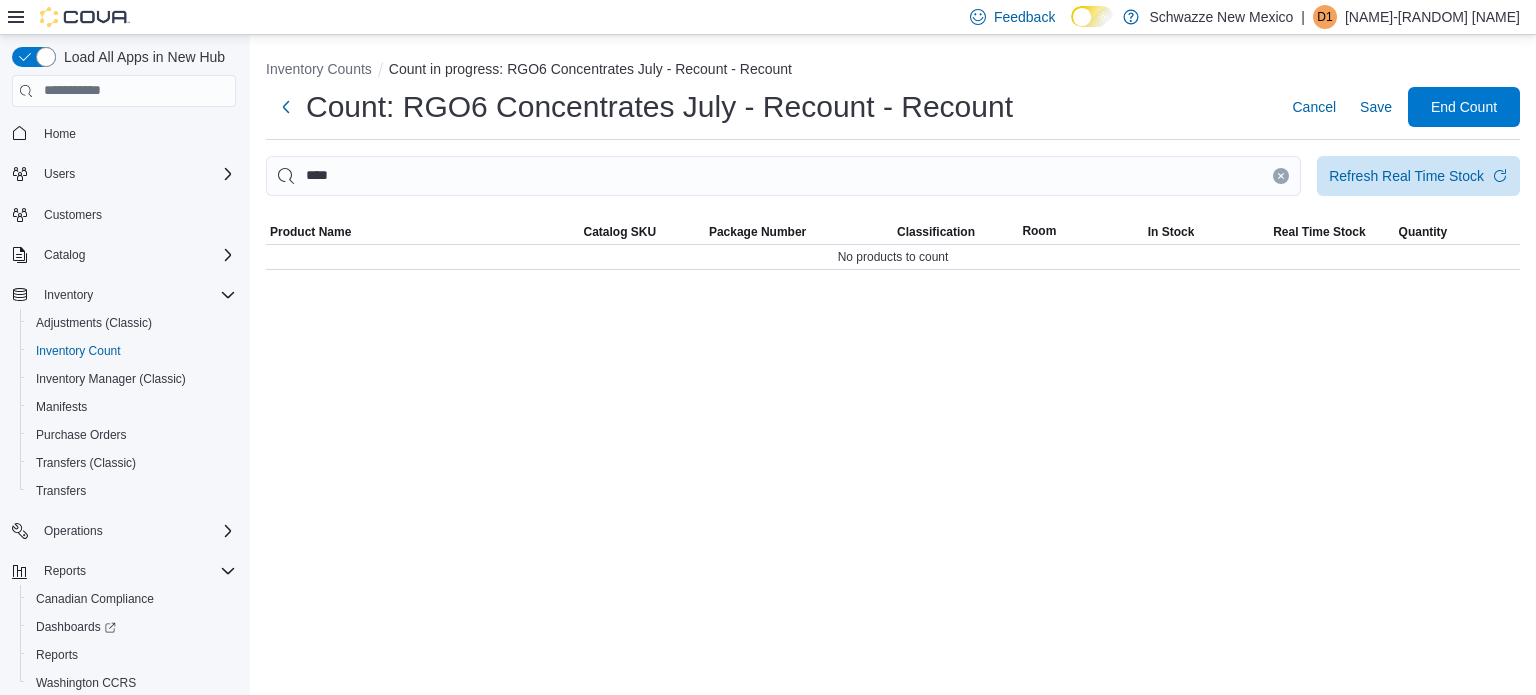 click 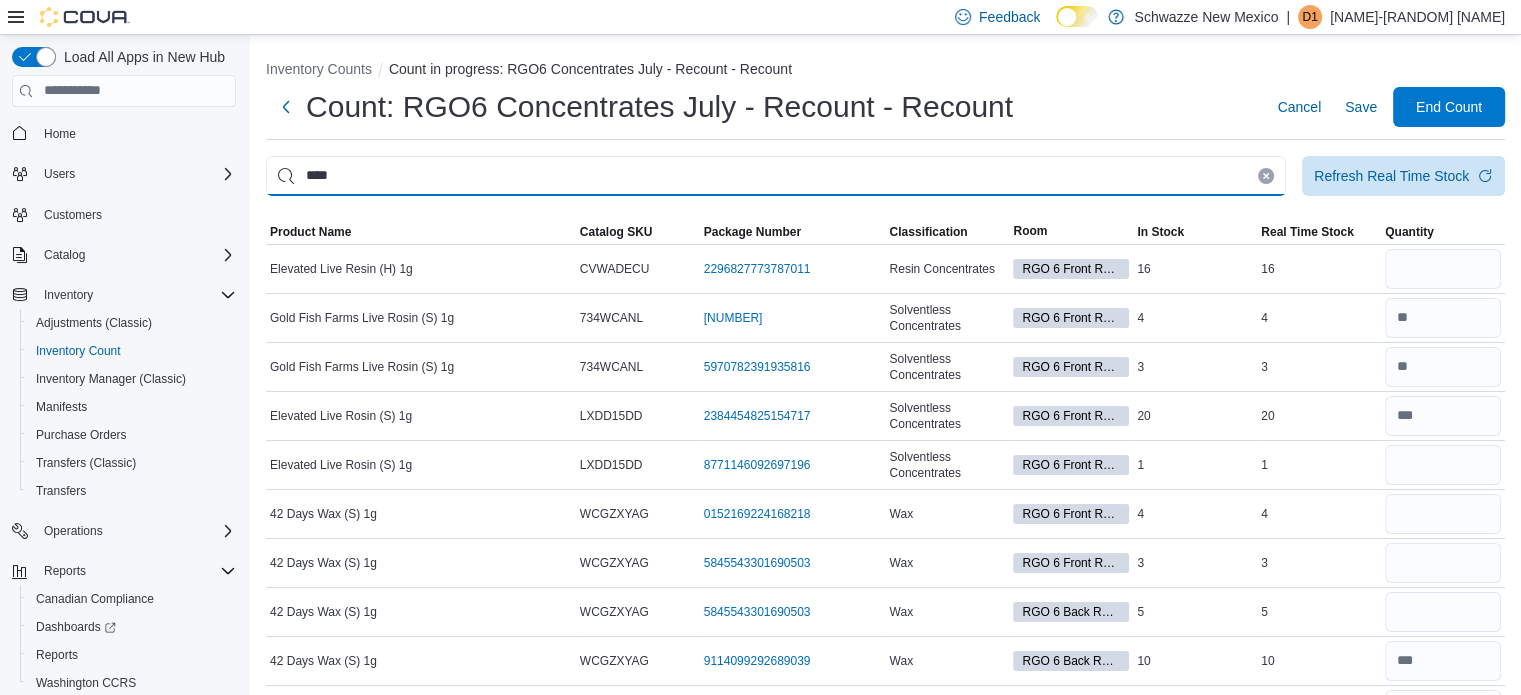 type on "****" 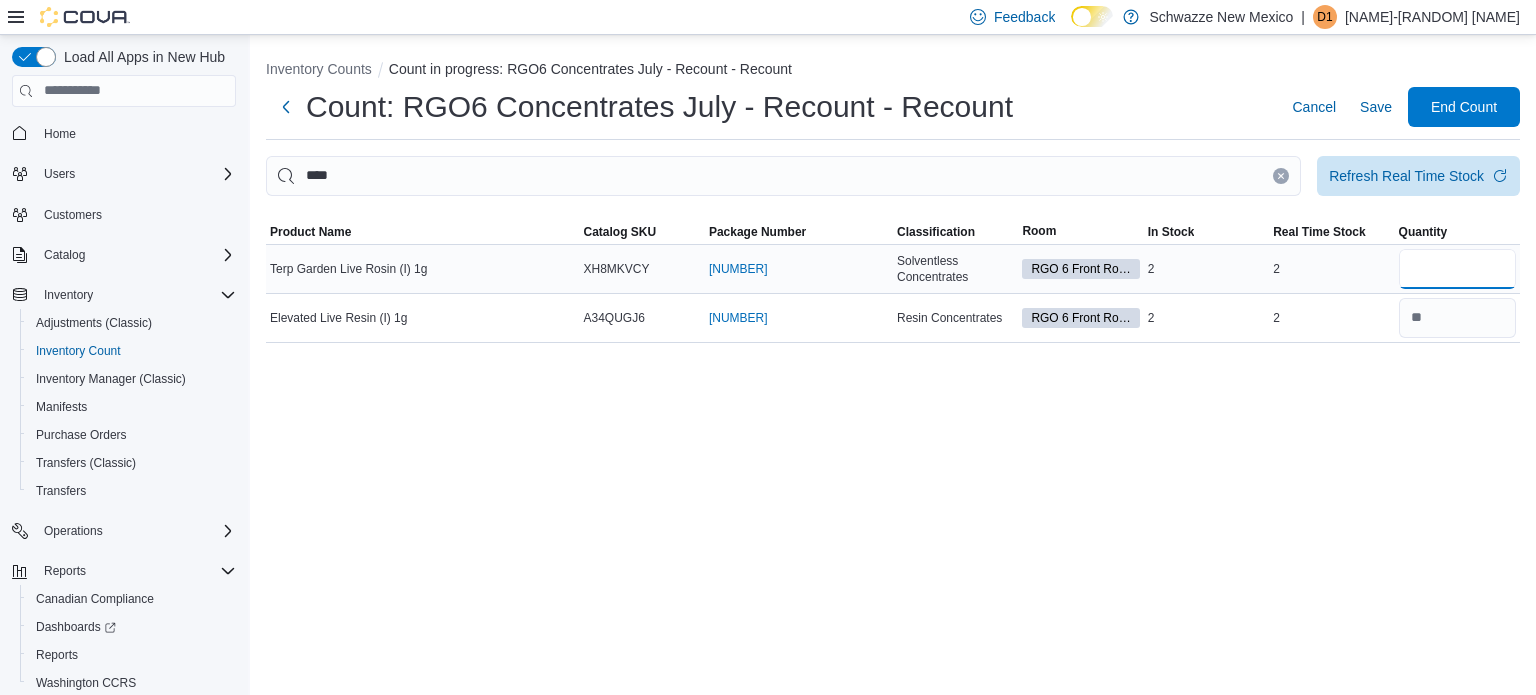 click at bounding box center [1457, 269] 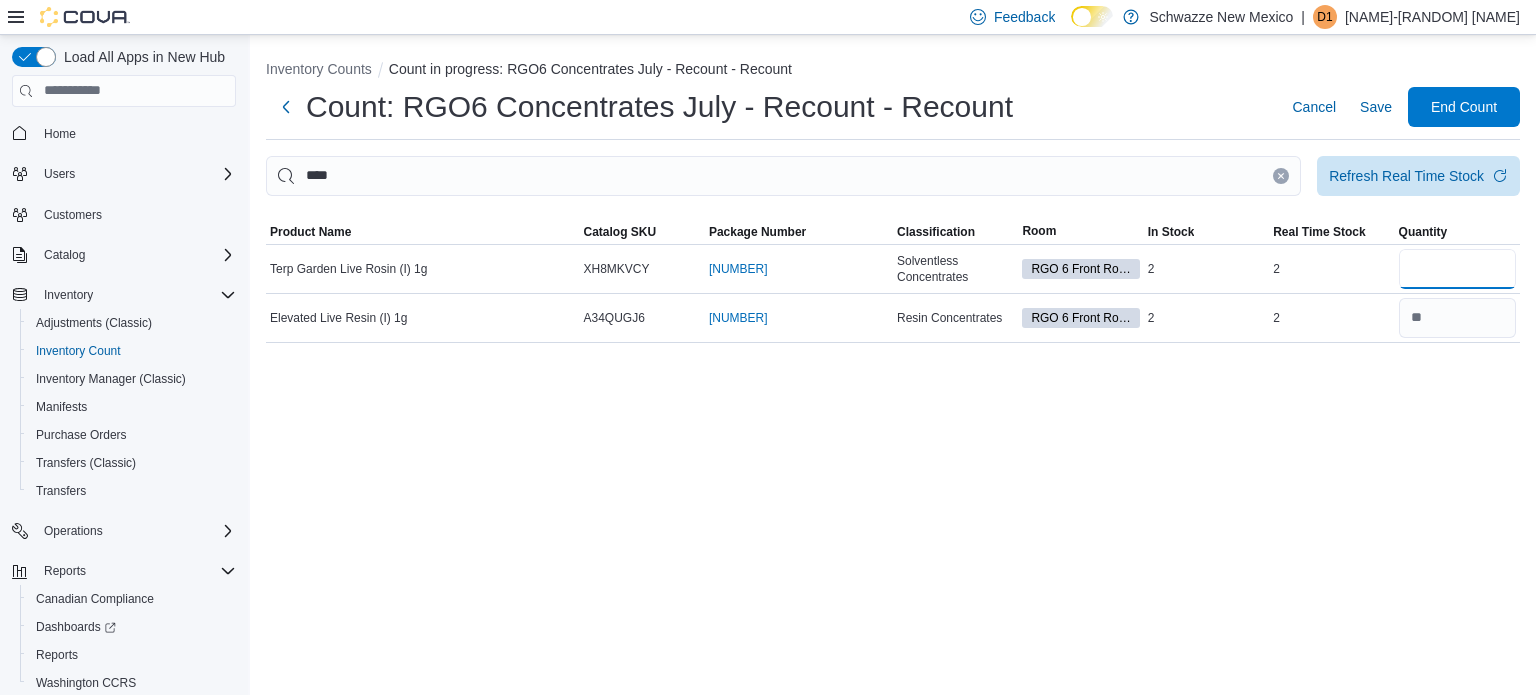 type on "*" 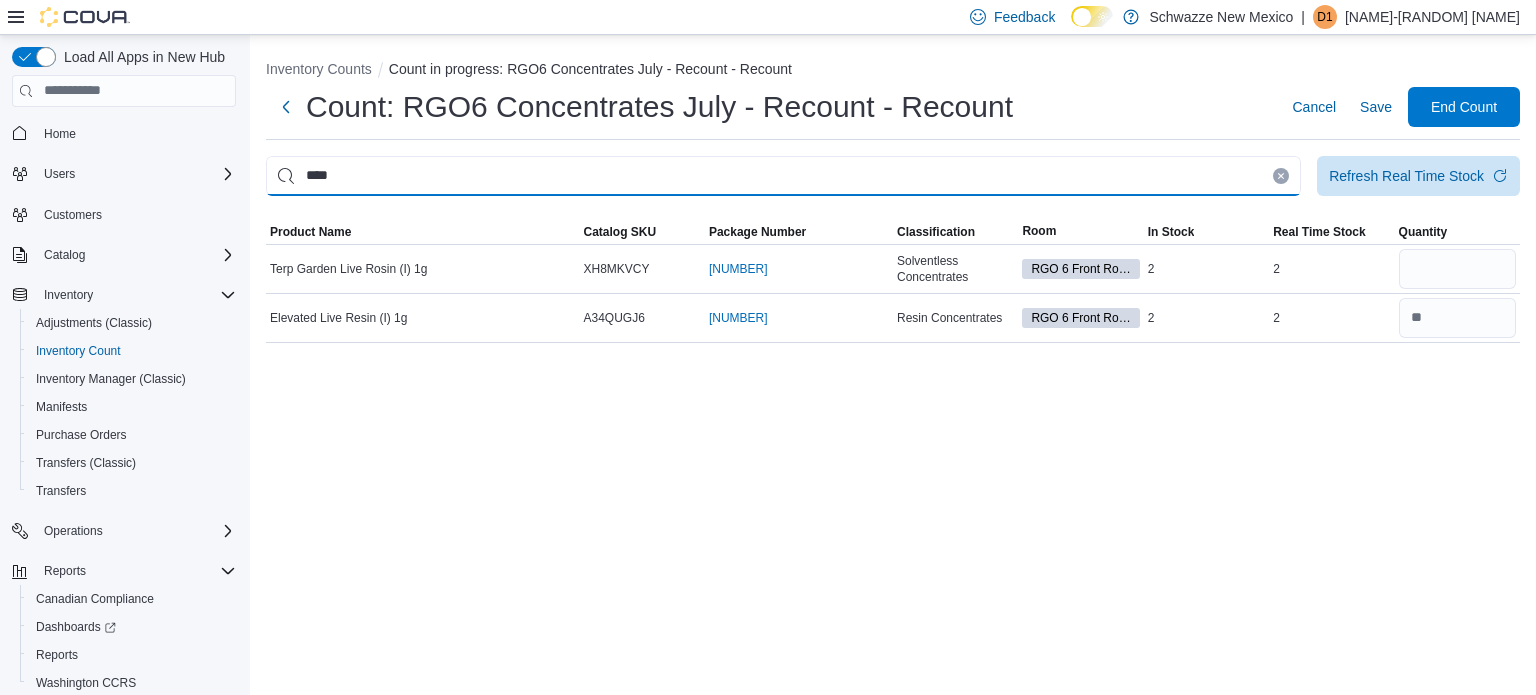 type 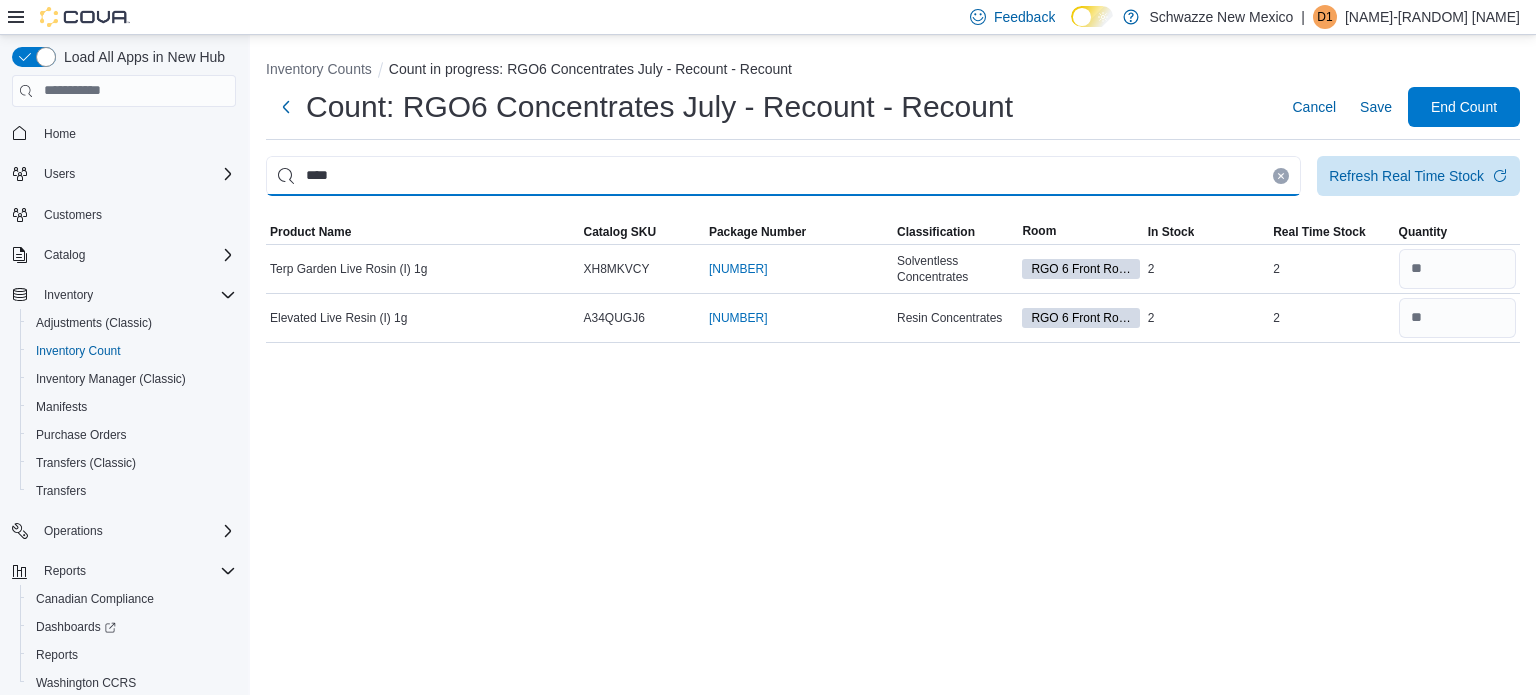 click on "****" at bounding box center (783, 176) 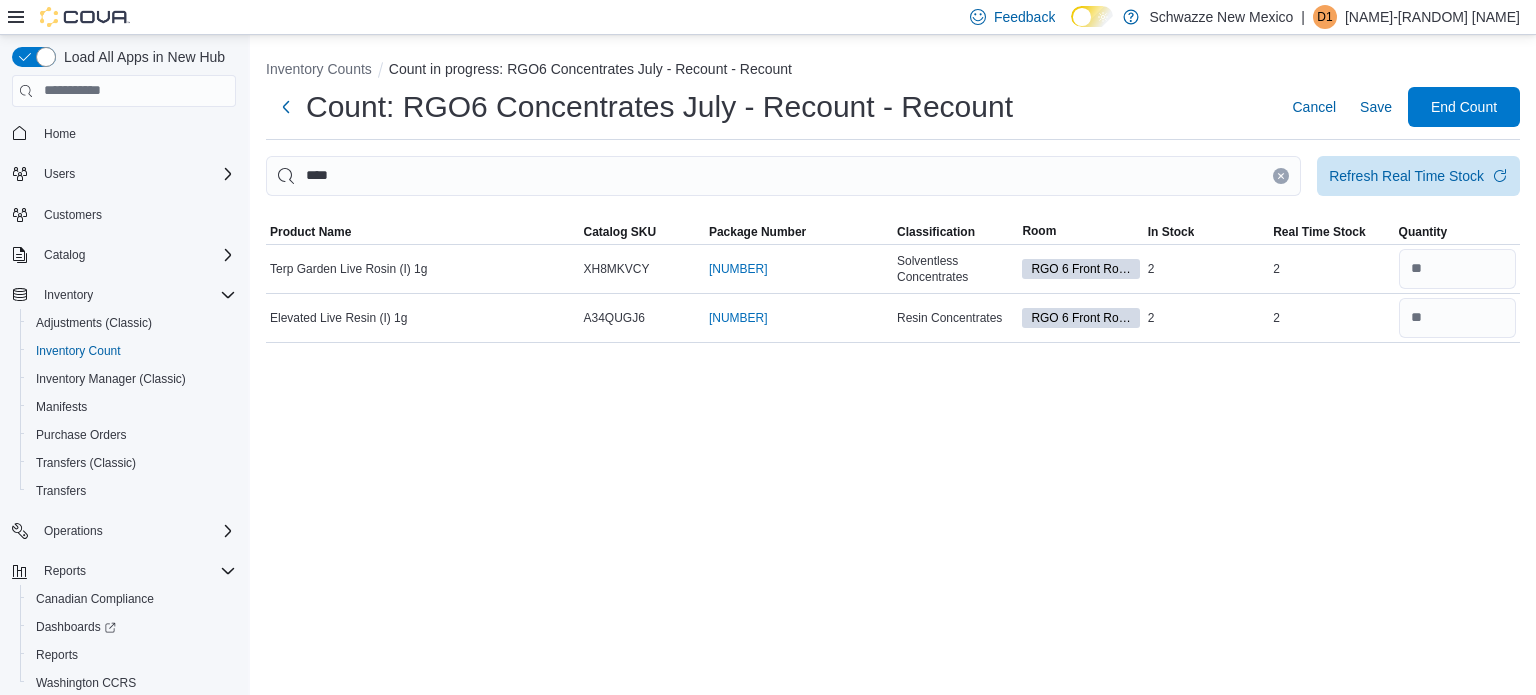 click at bounding box center (1281, 176) 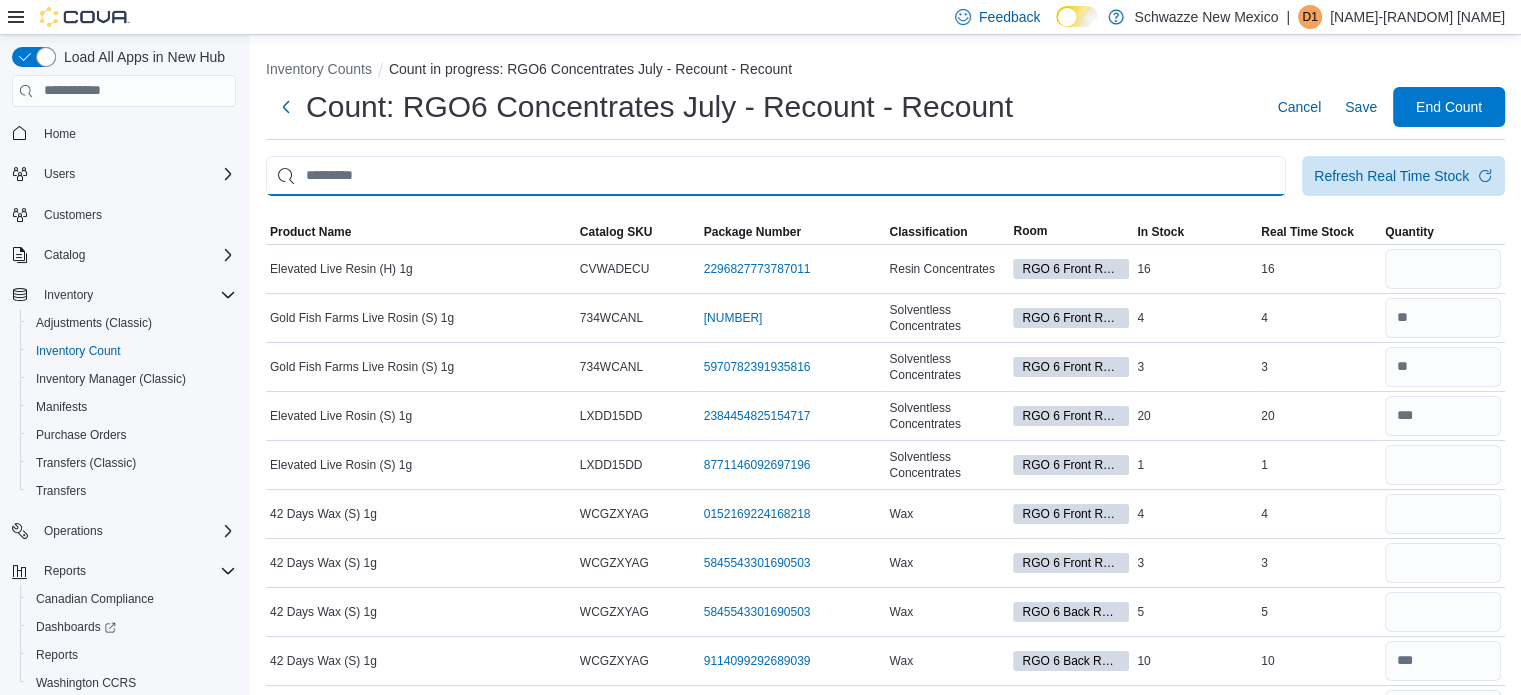 click at bounding box center [776, 176] 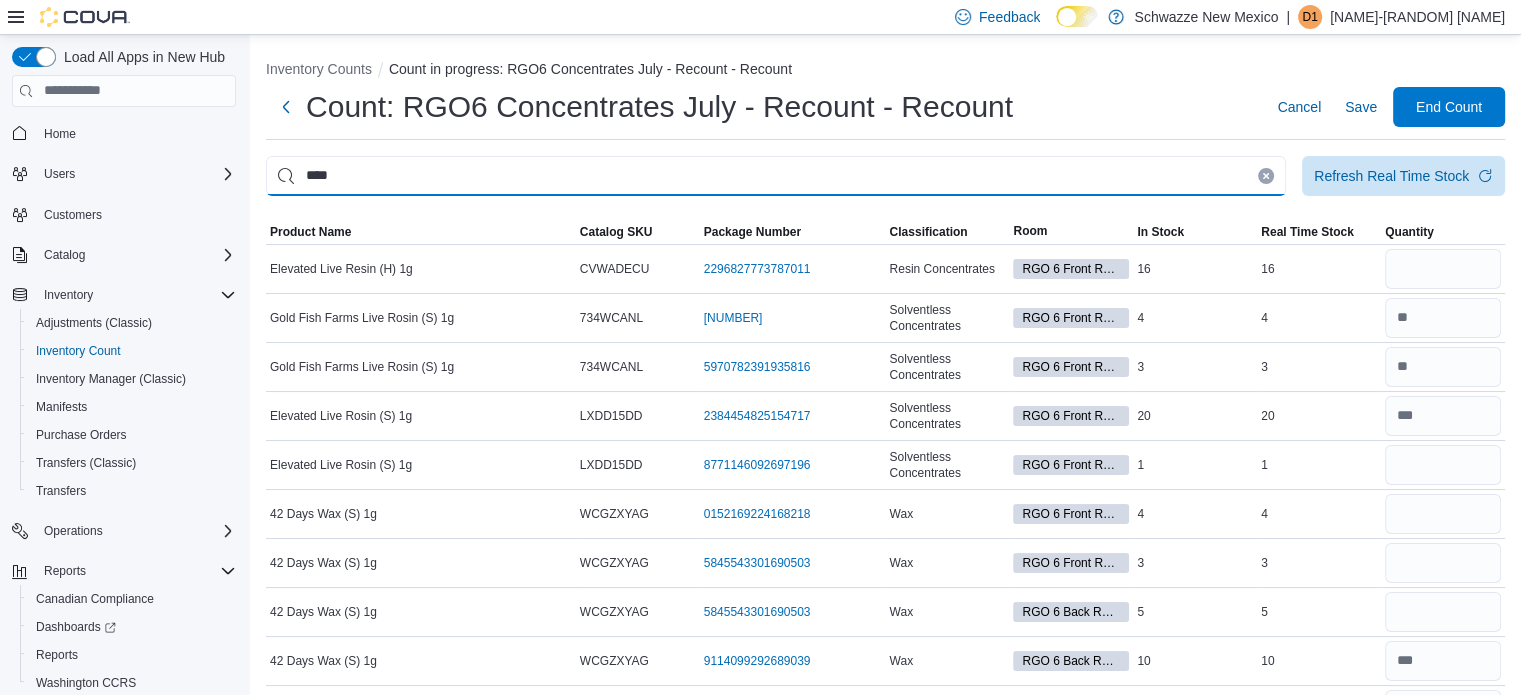 type on "****" 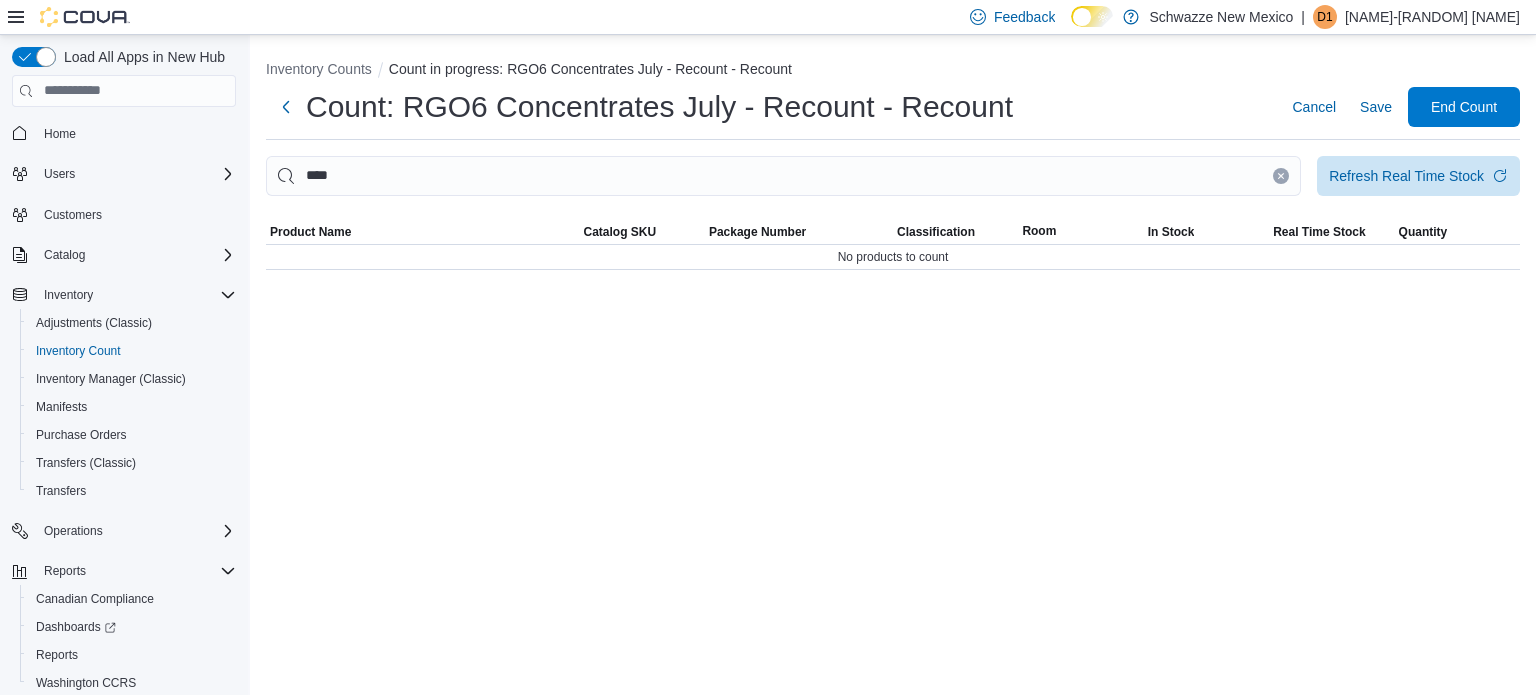click 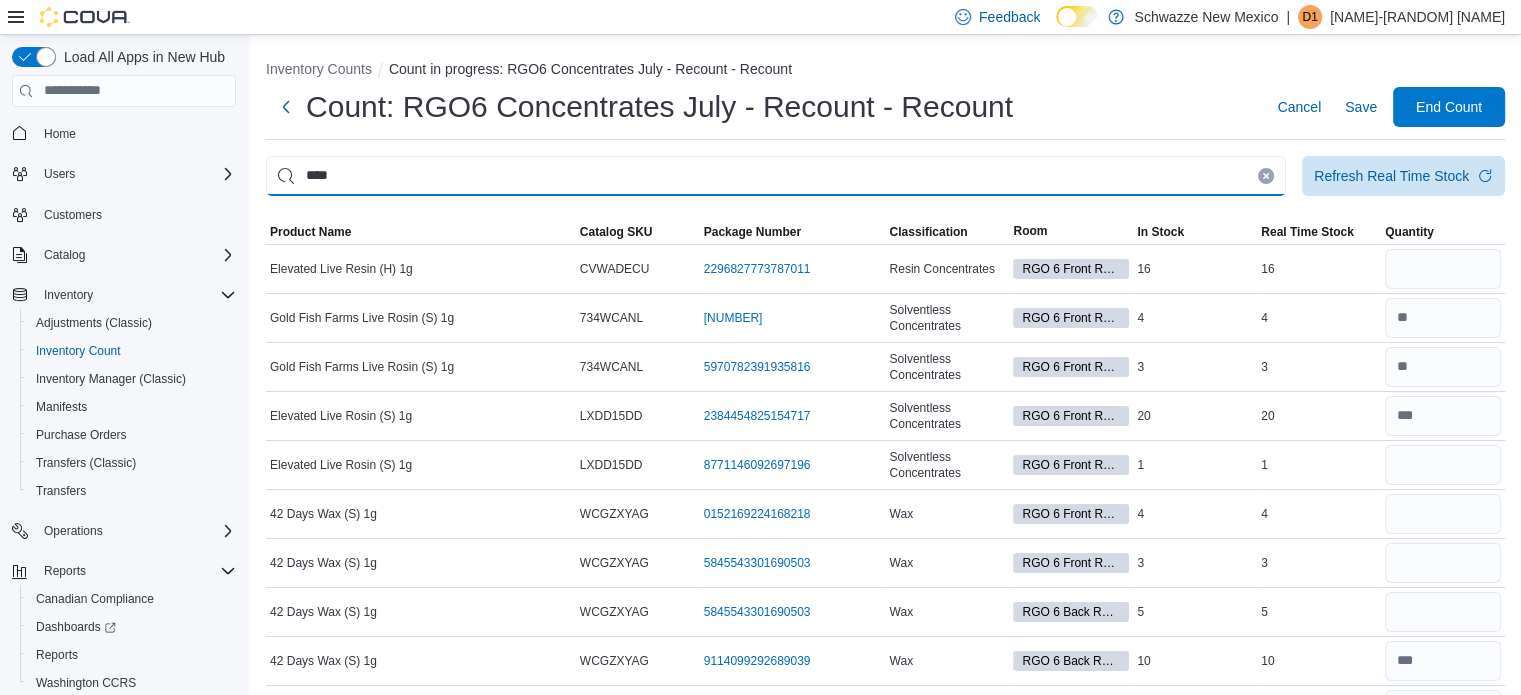 type on "****" 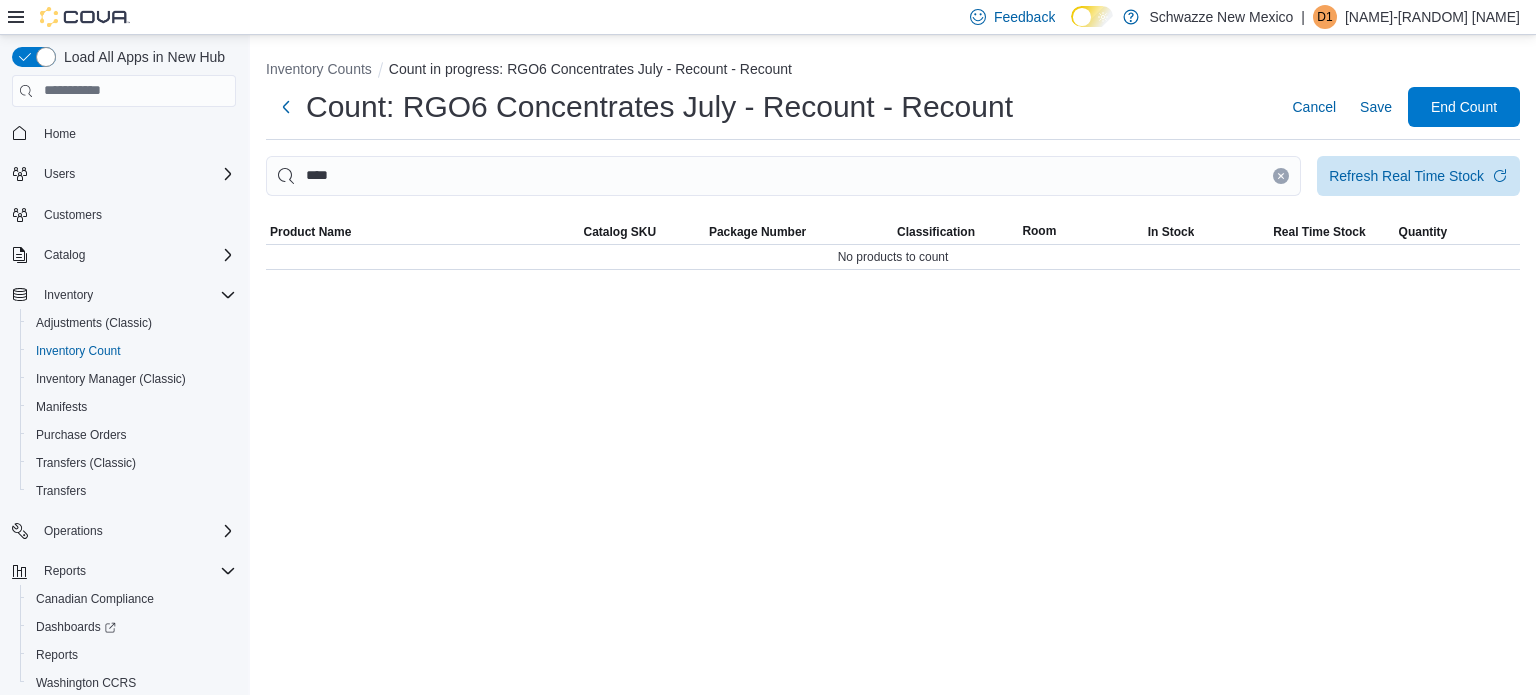 click 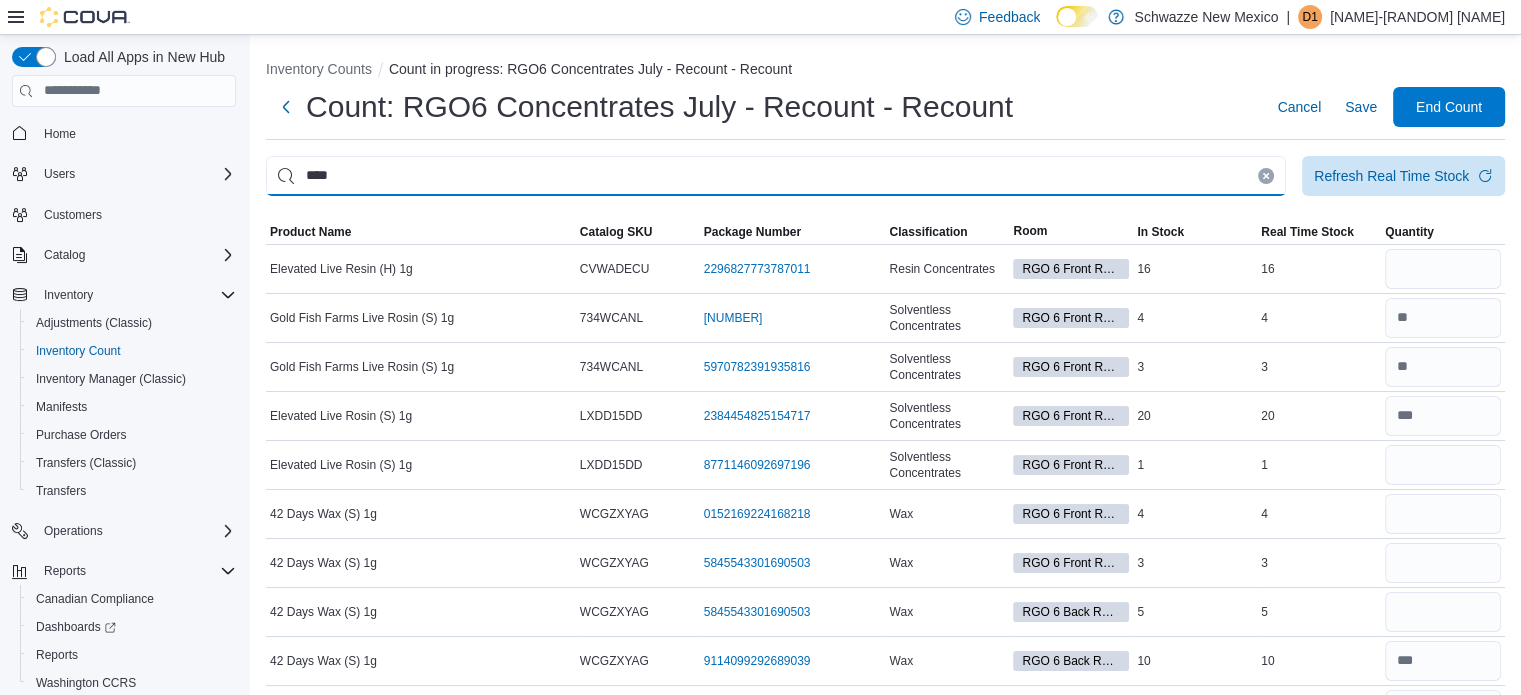 type on "****" 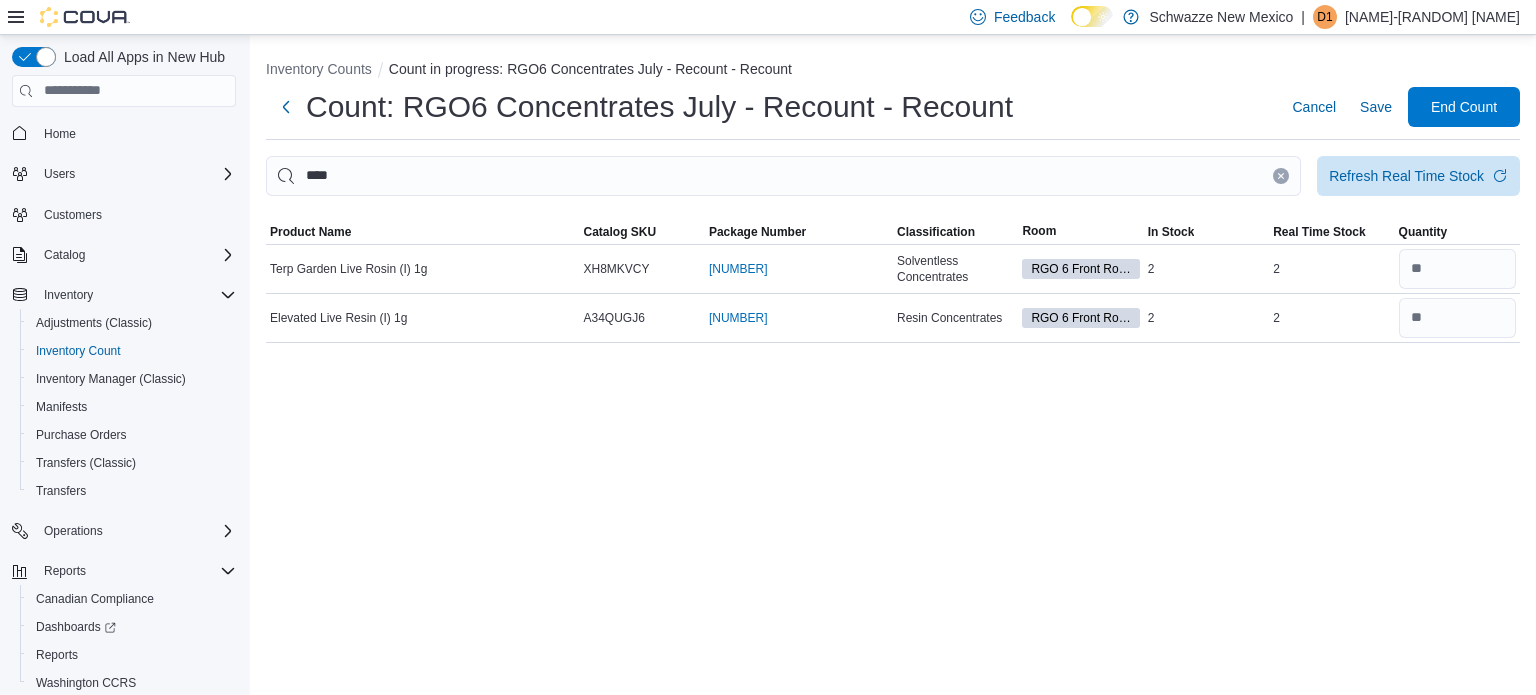 click 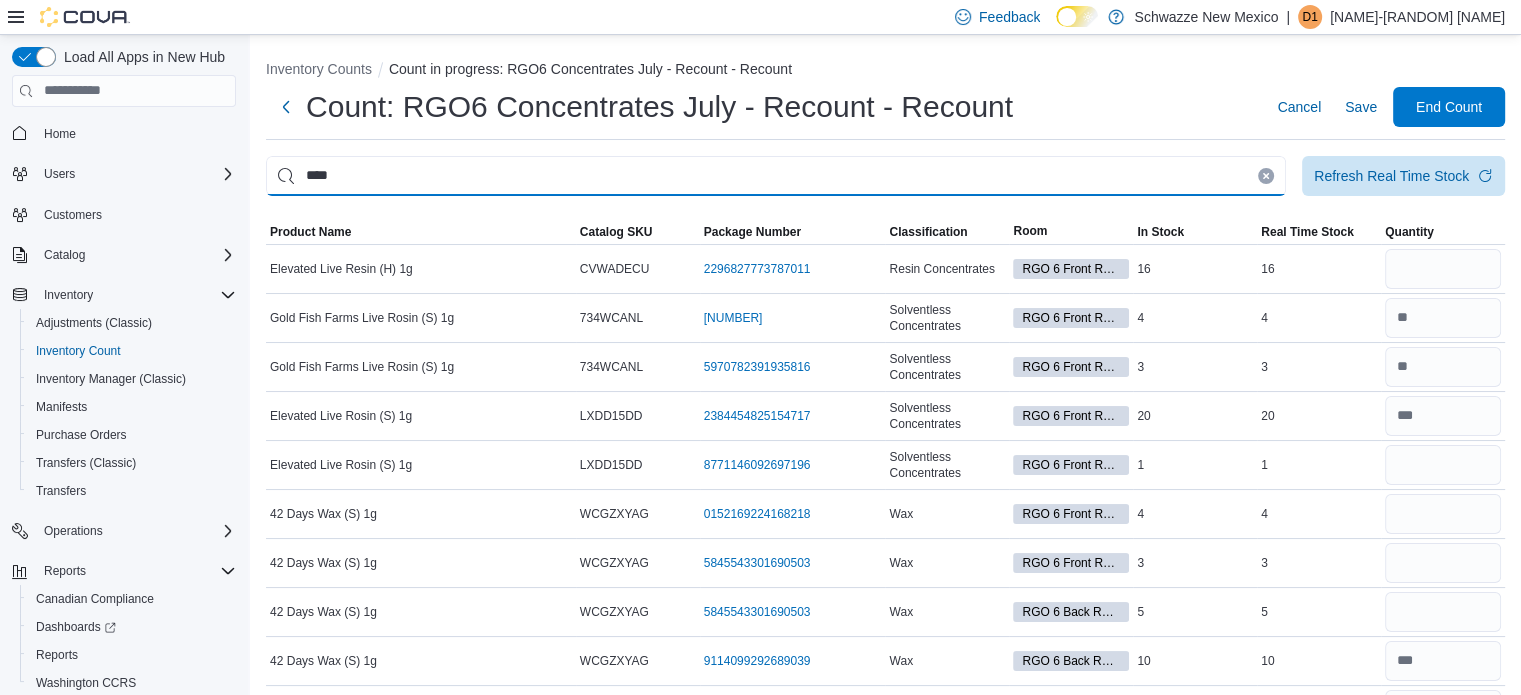 type on "****" 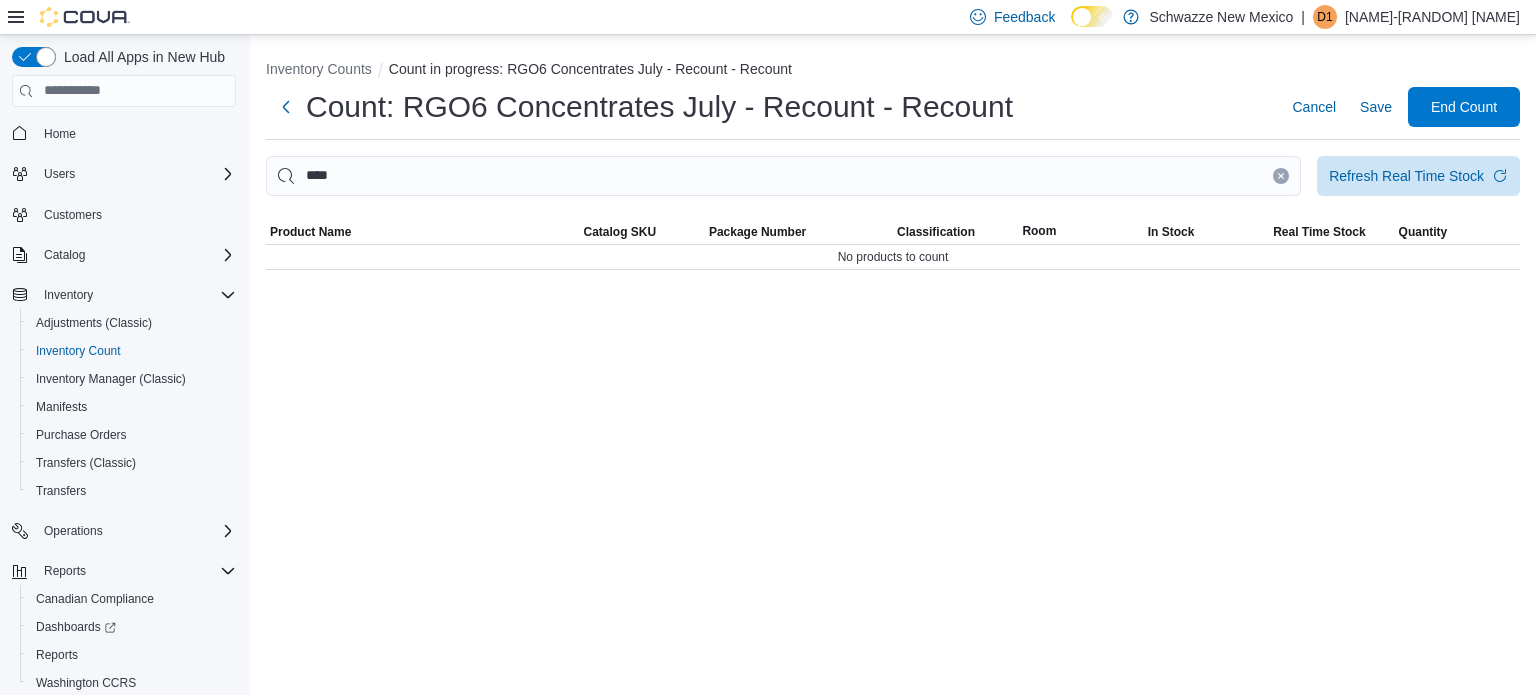 click 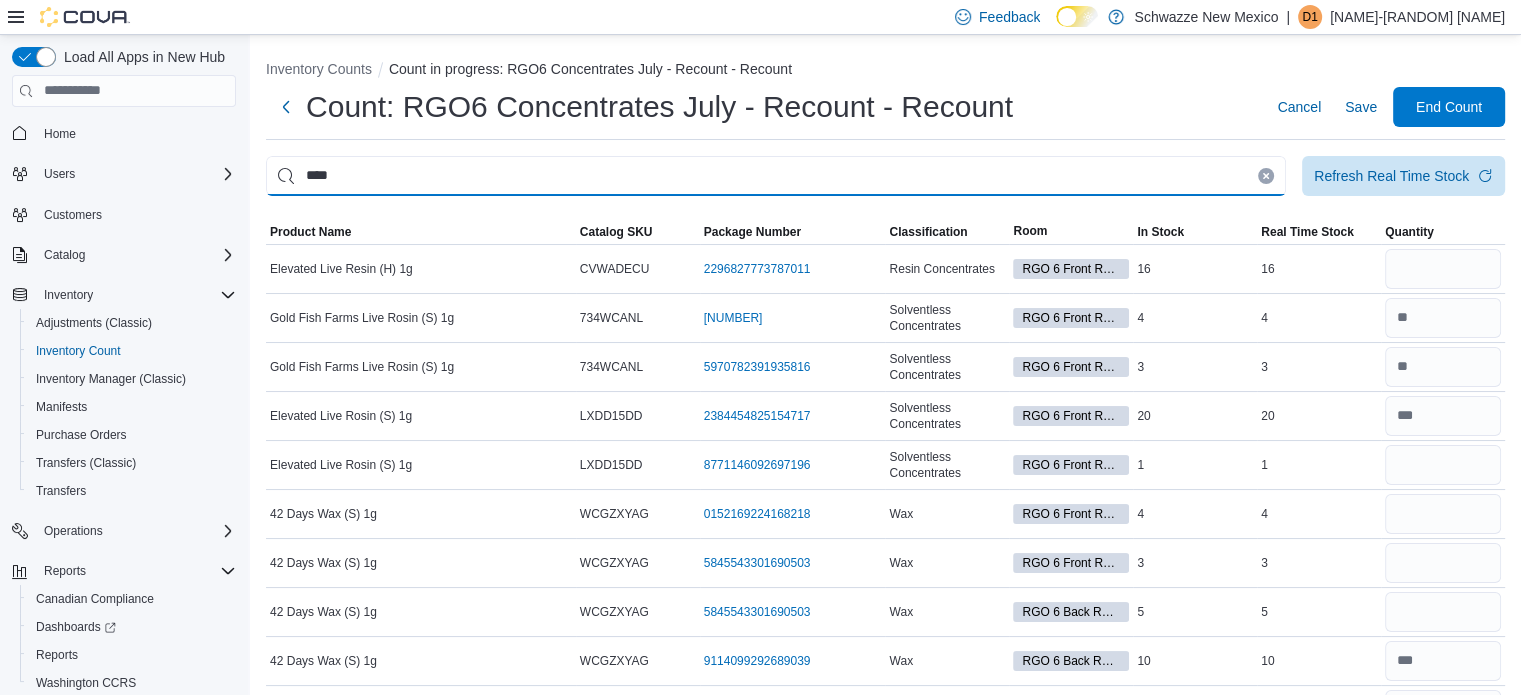 type on "****" 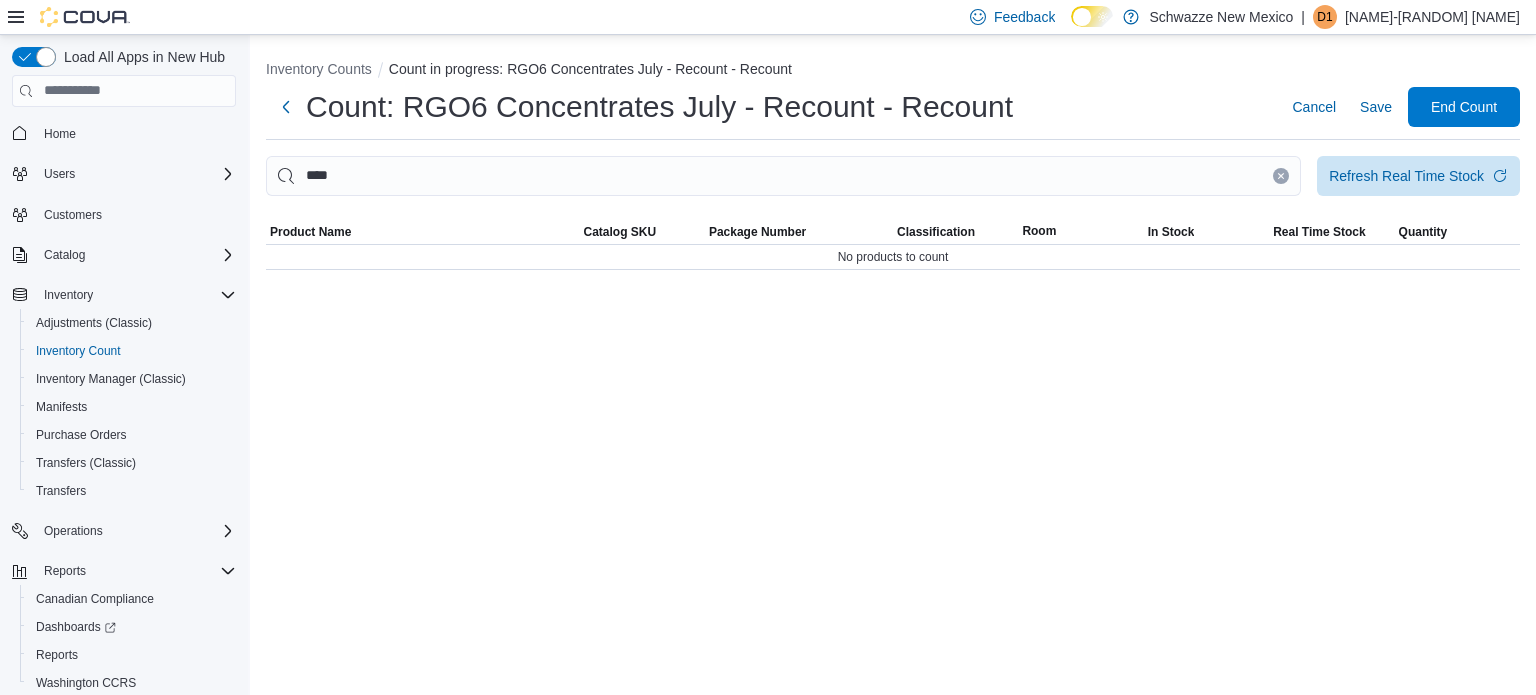 click 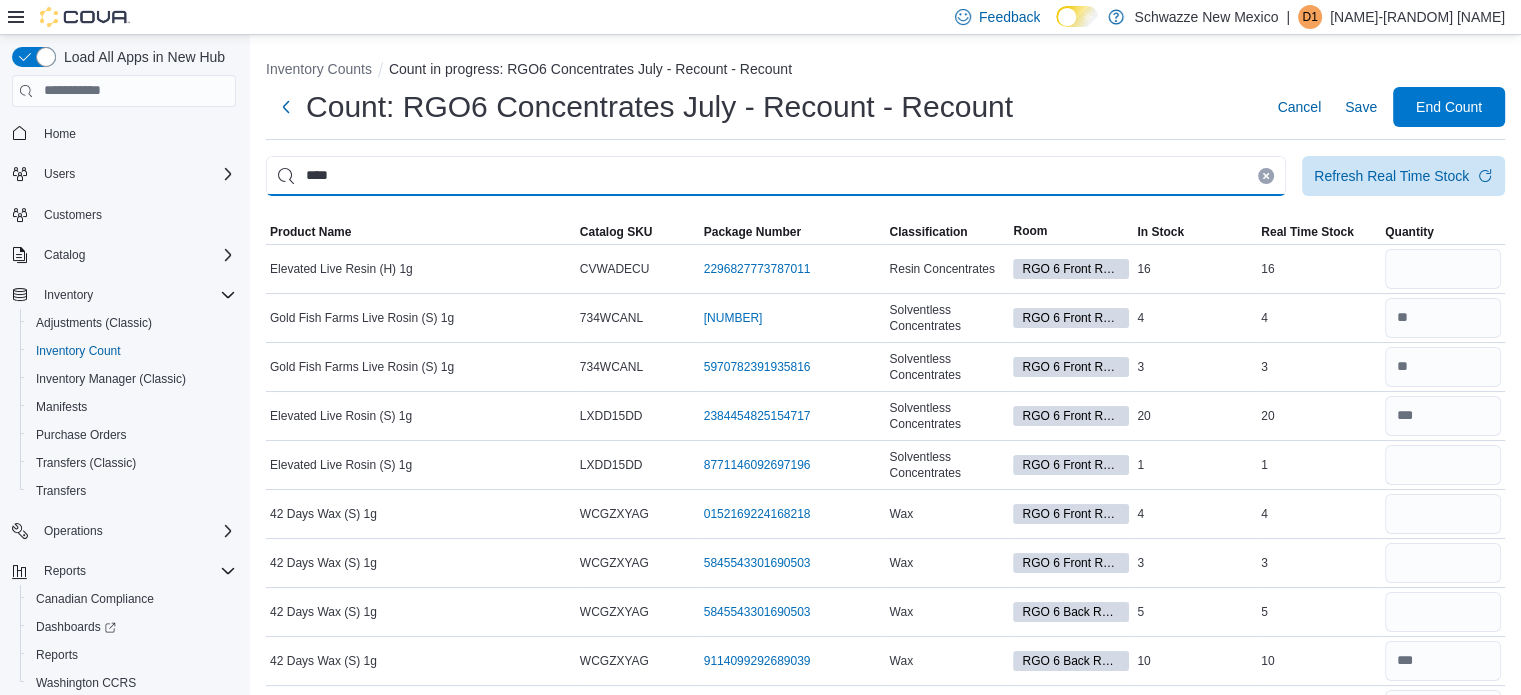 type on "****" 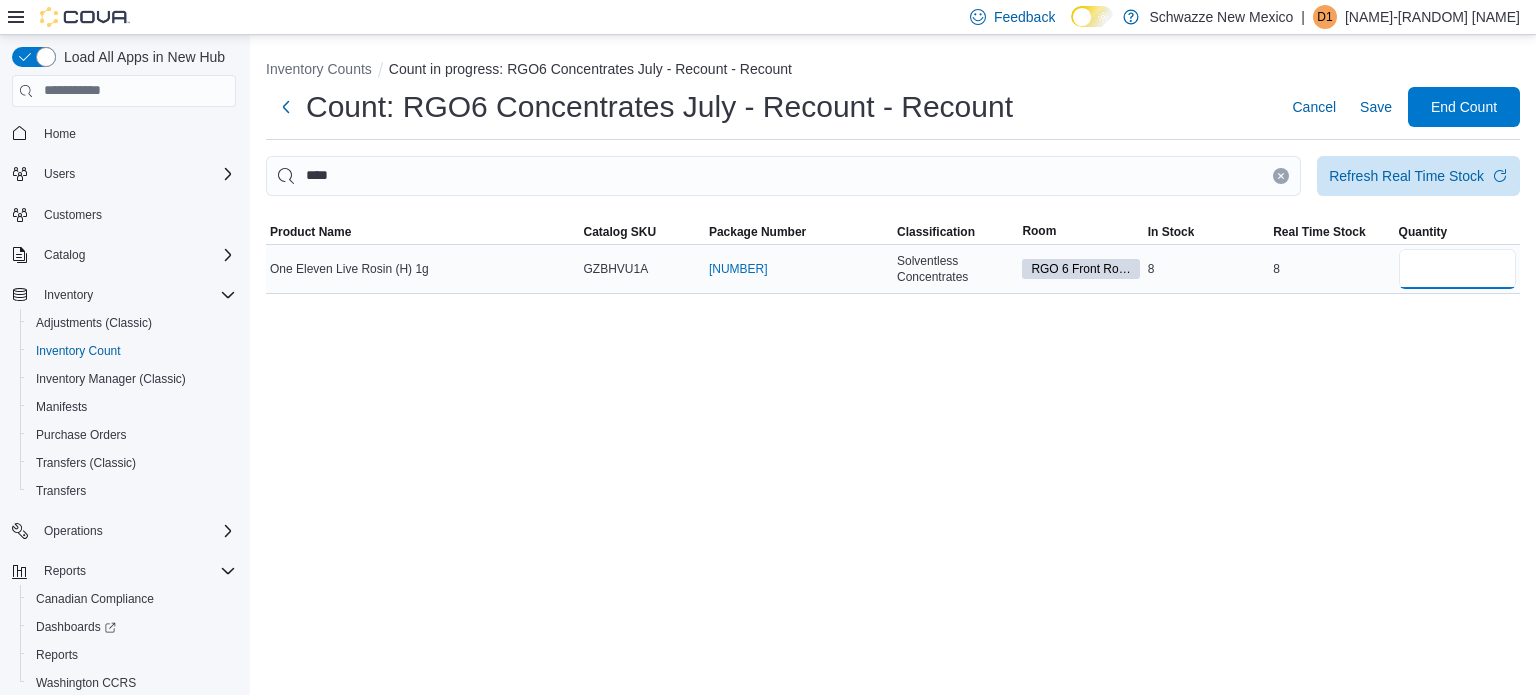 click at bounding box center (1457, 269) 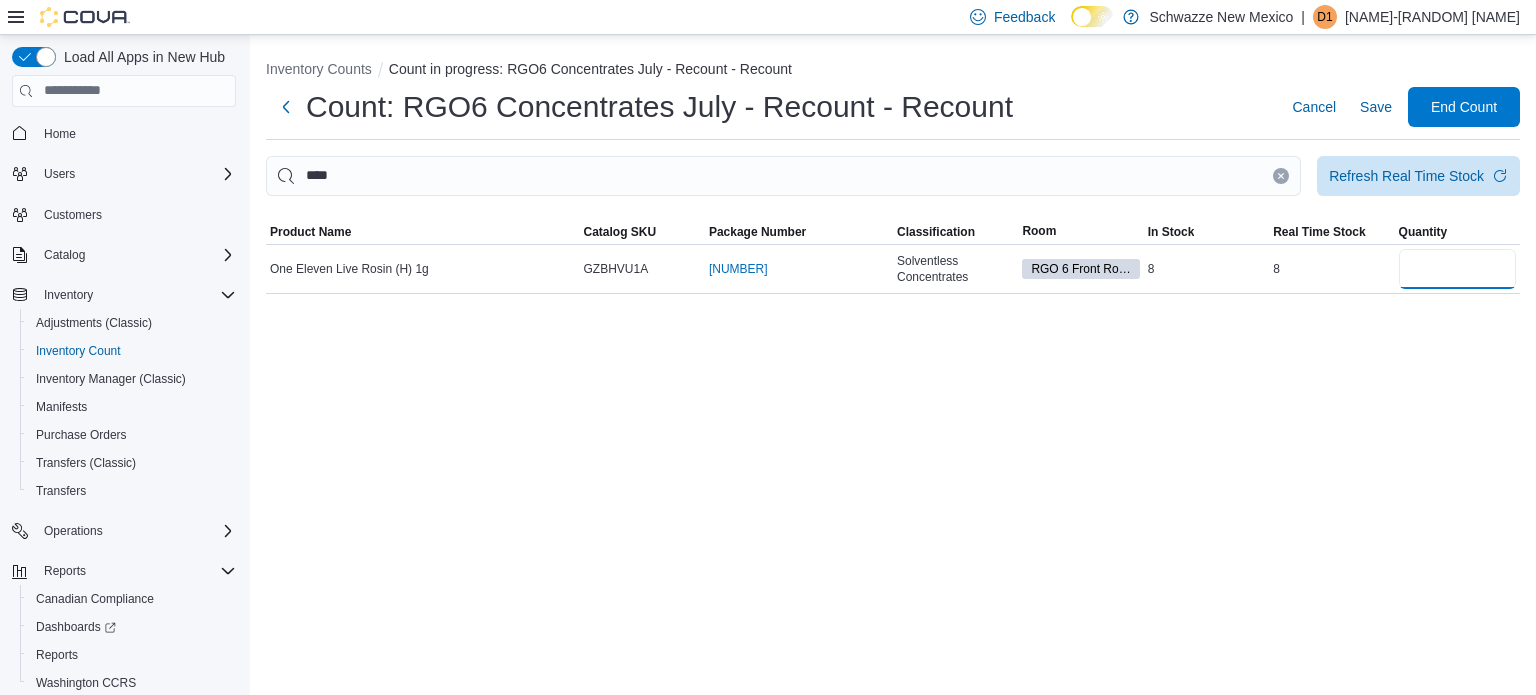 type on "*" 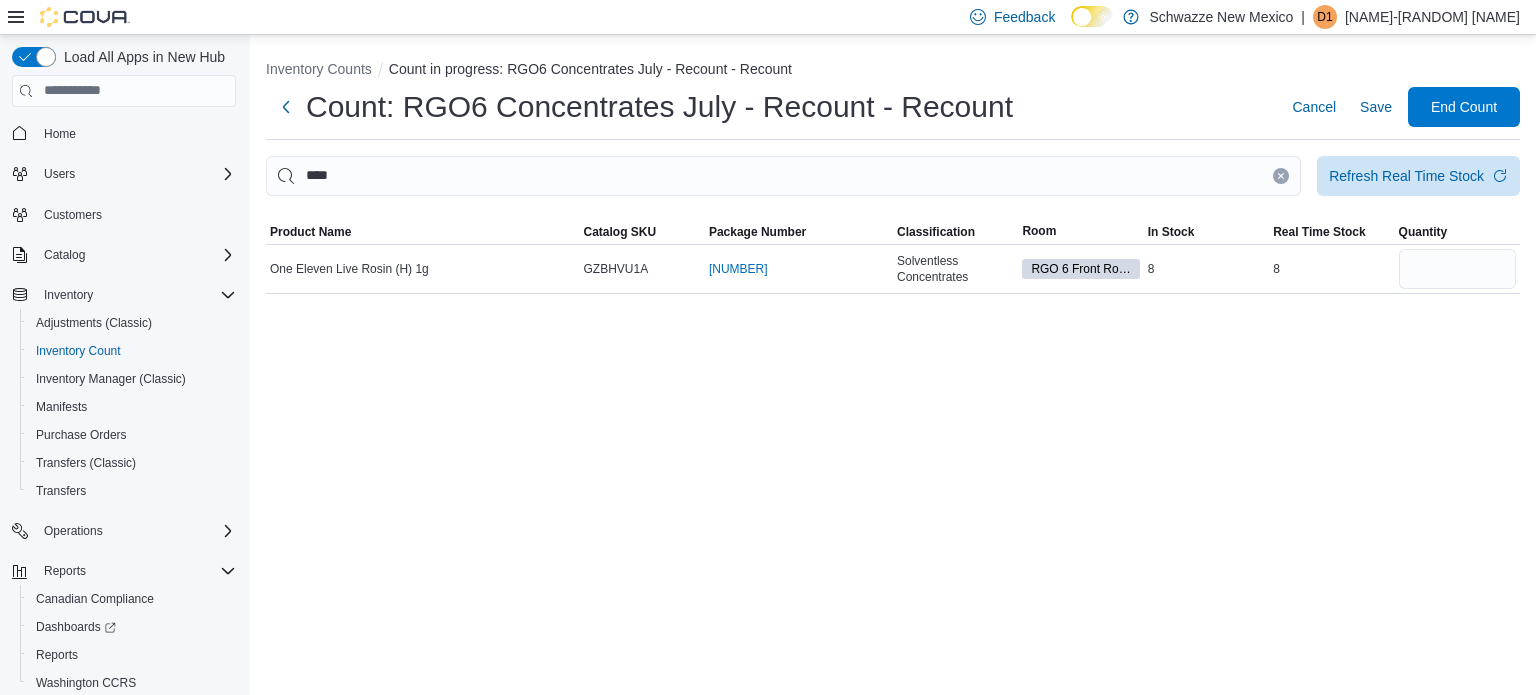 type 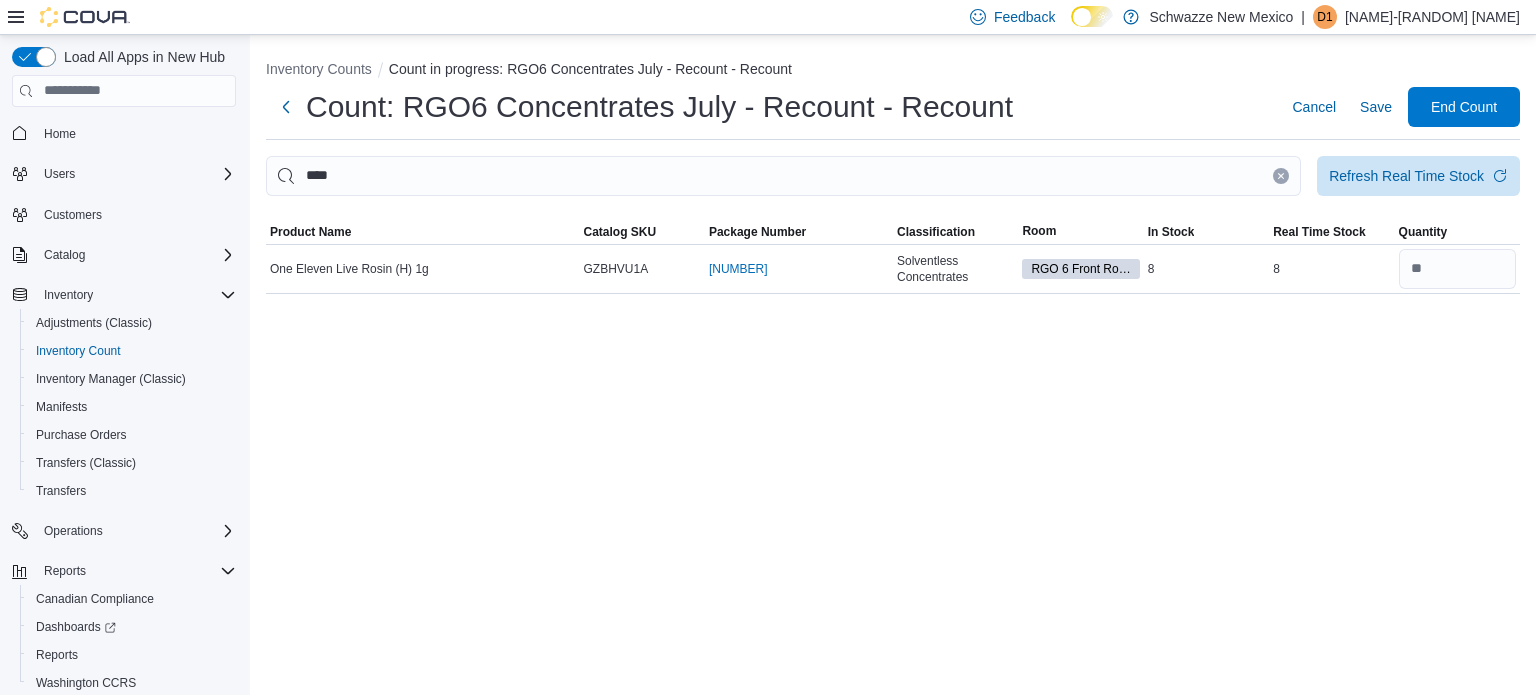 click 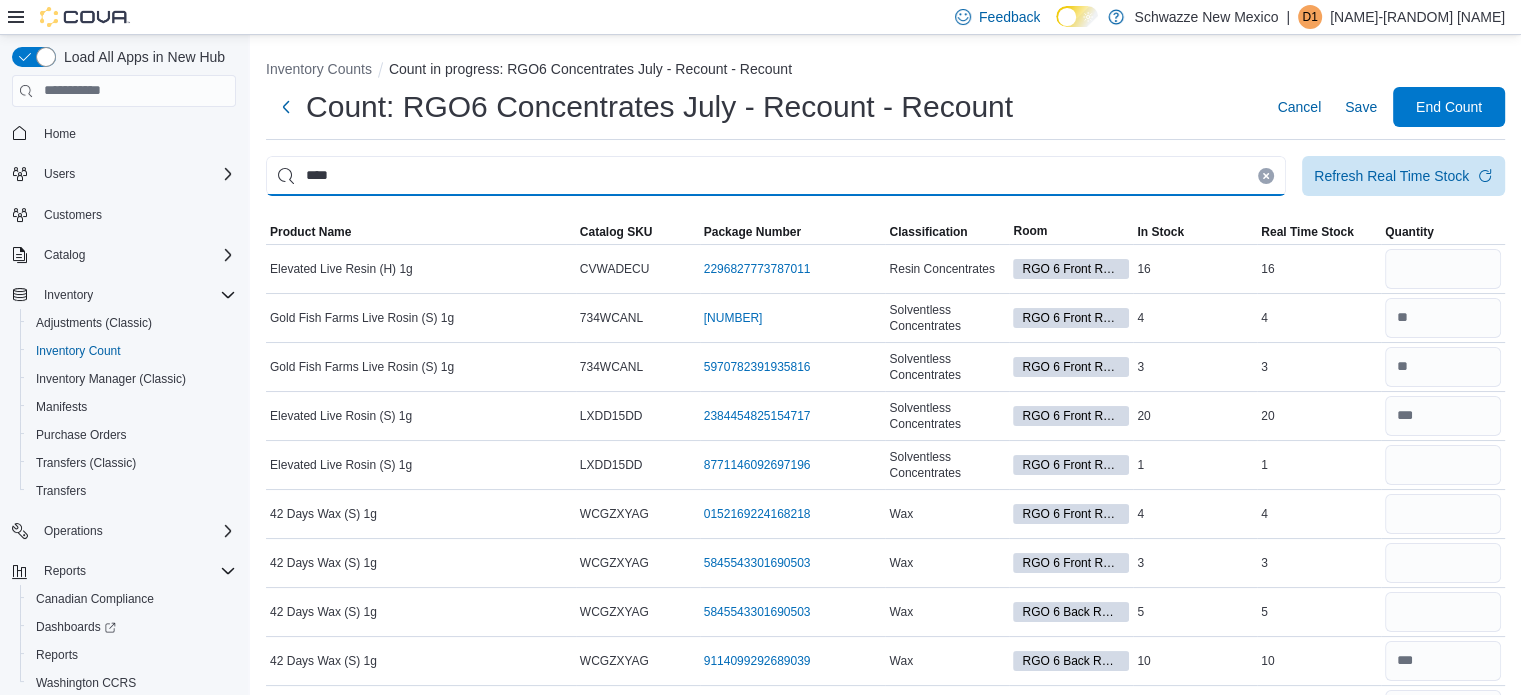 type on "****" 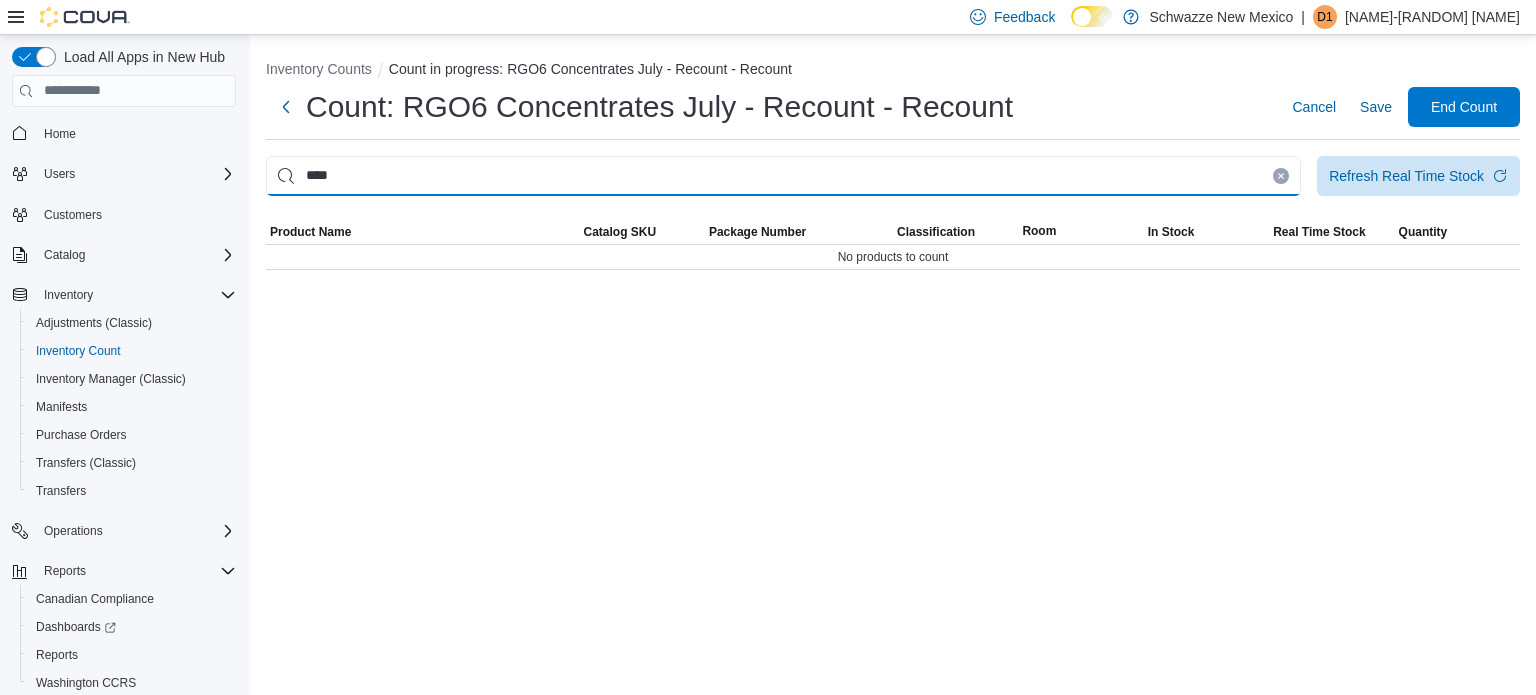 click on "****" at bounding box center (783, 176) 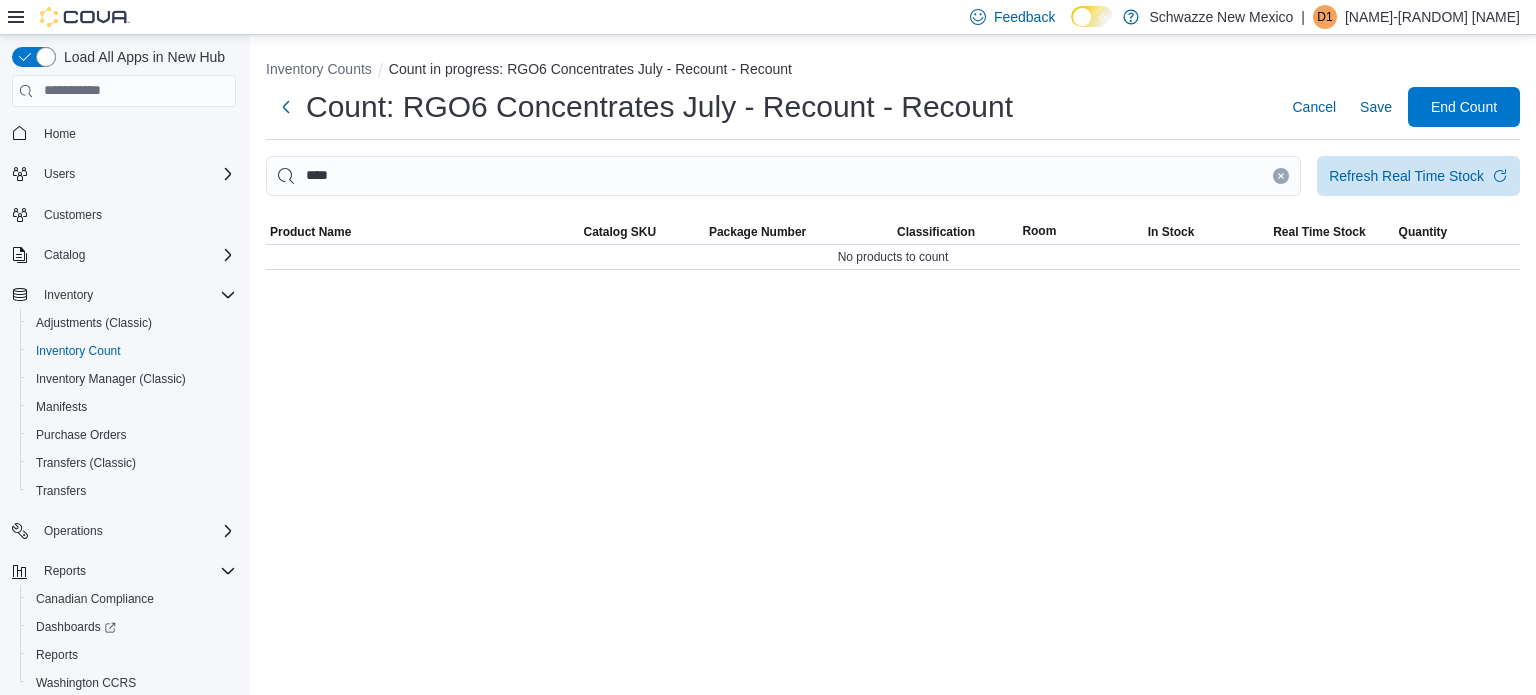 click 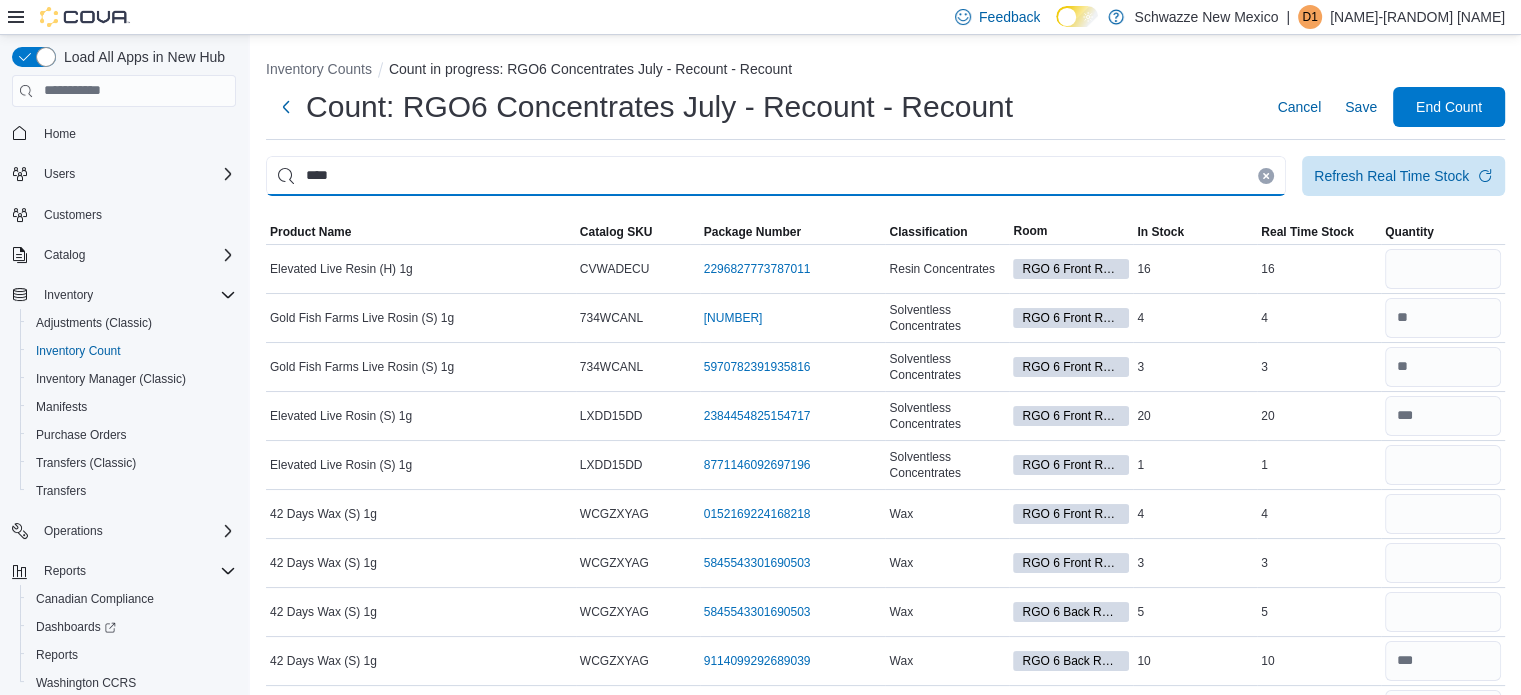 type on "****" 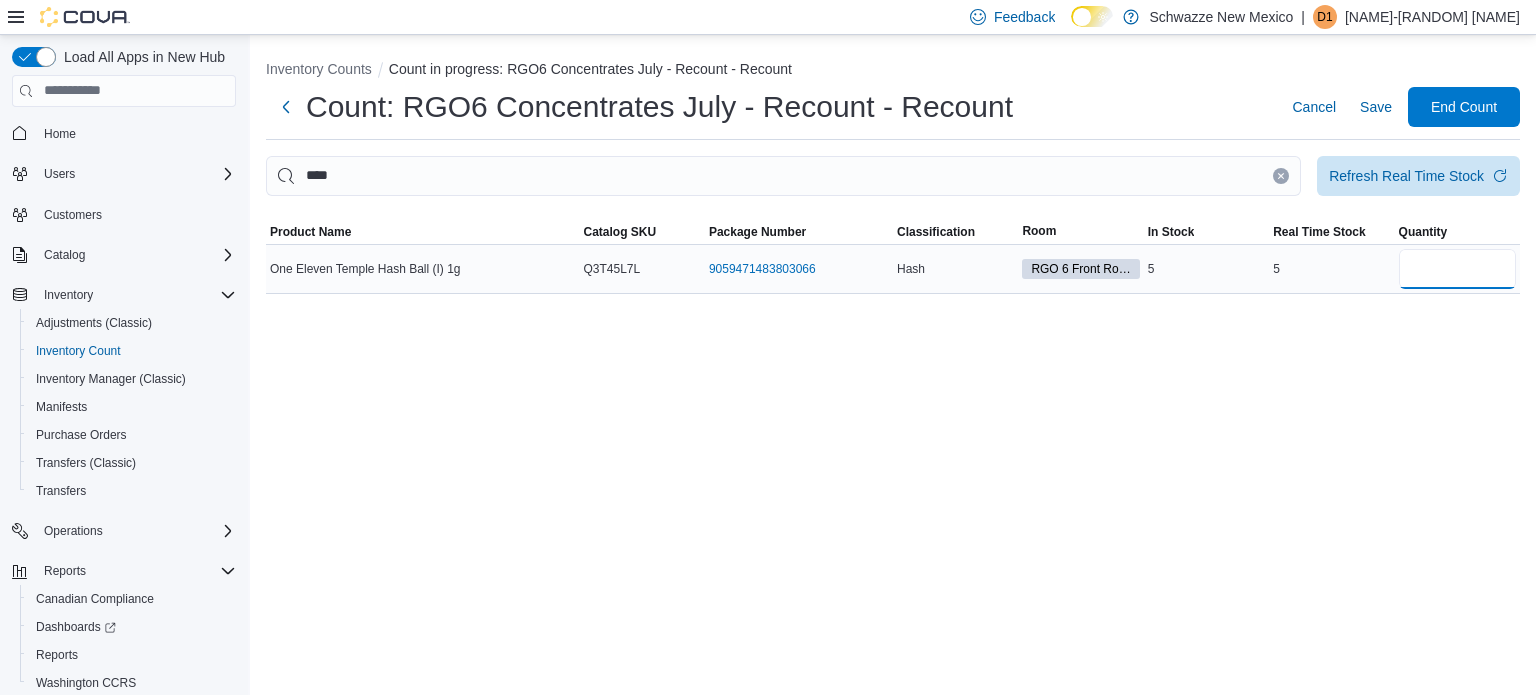 click at bounding box center (1457, 269) 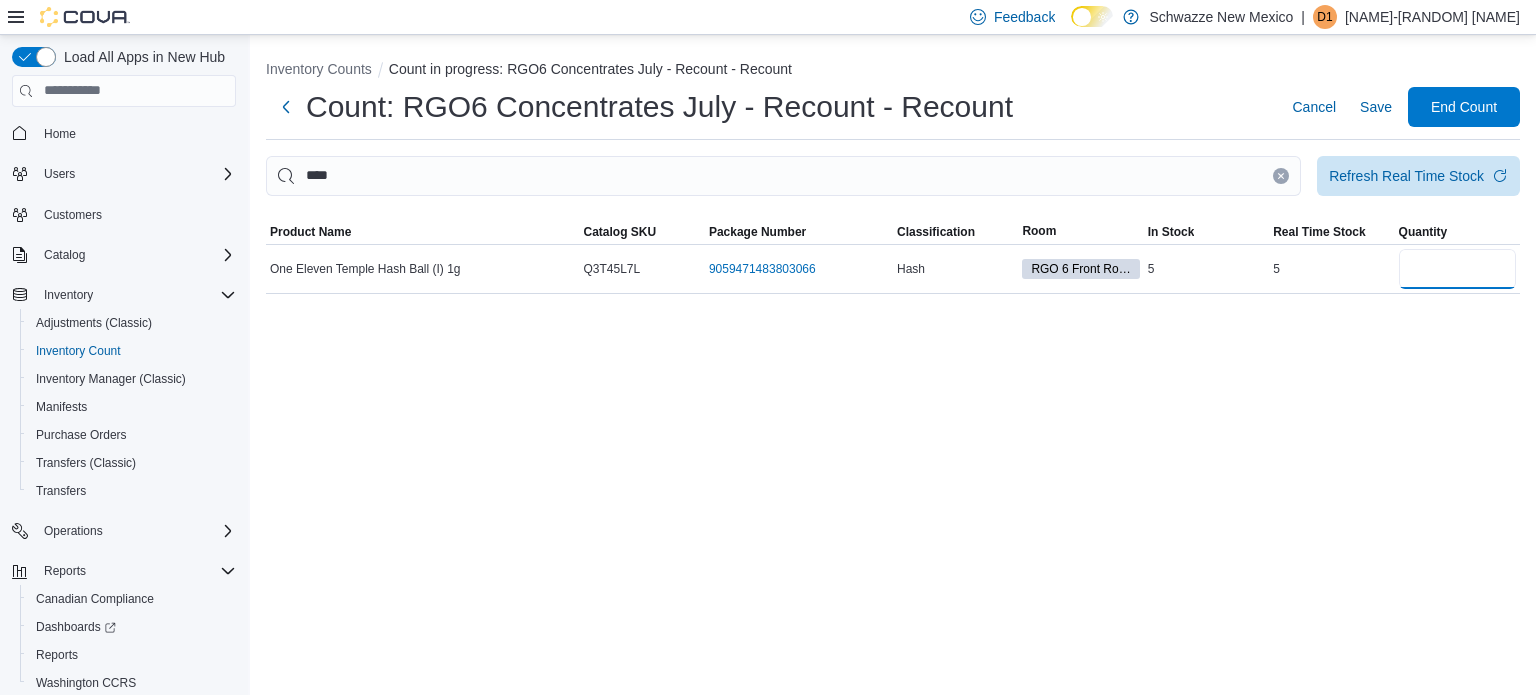 type on "*" 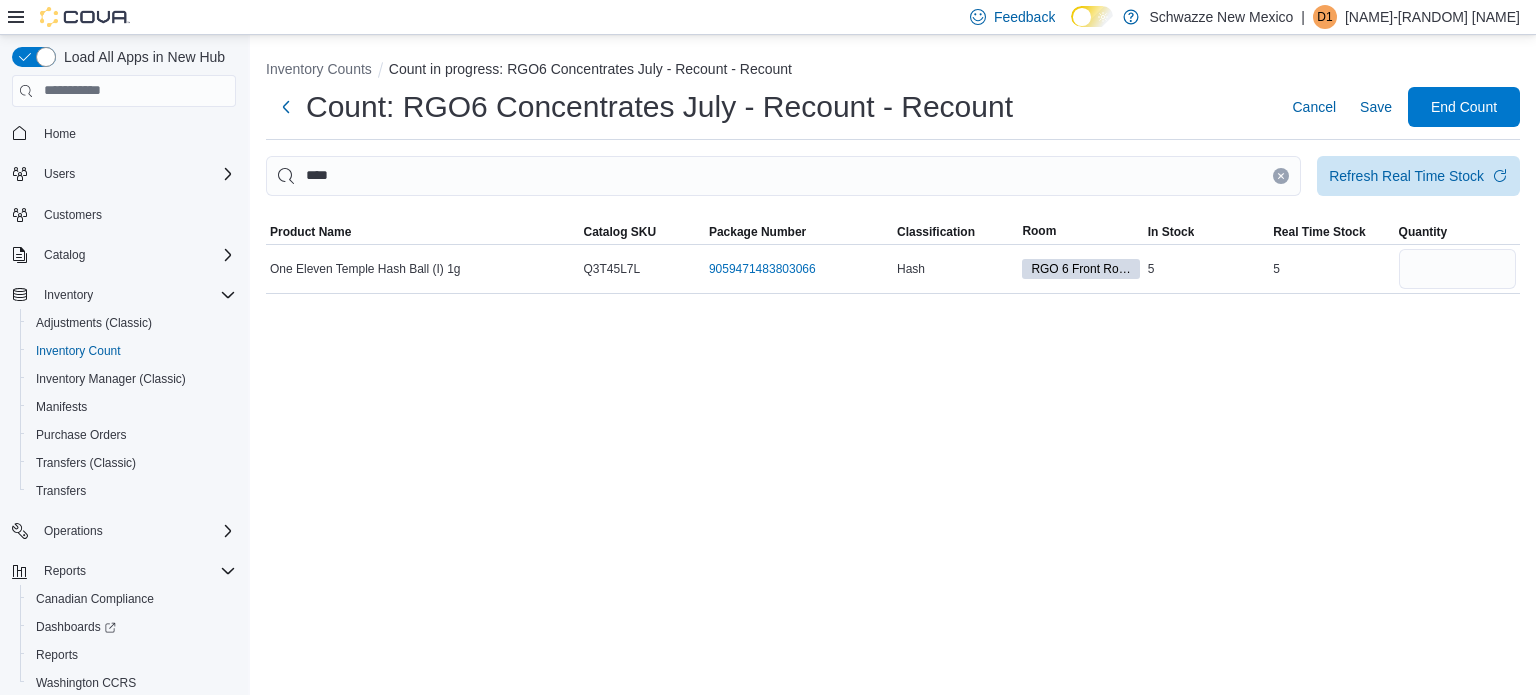 type 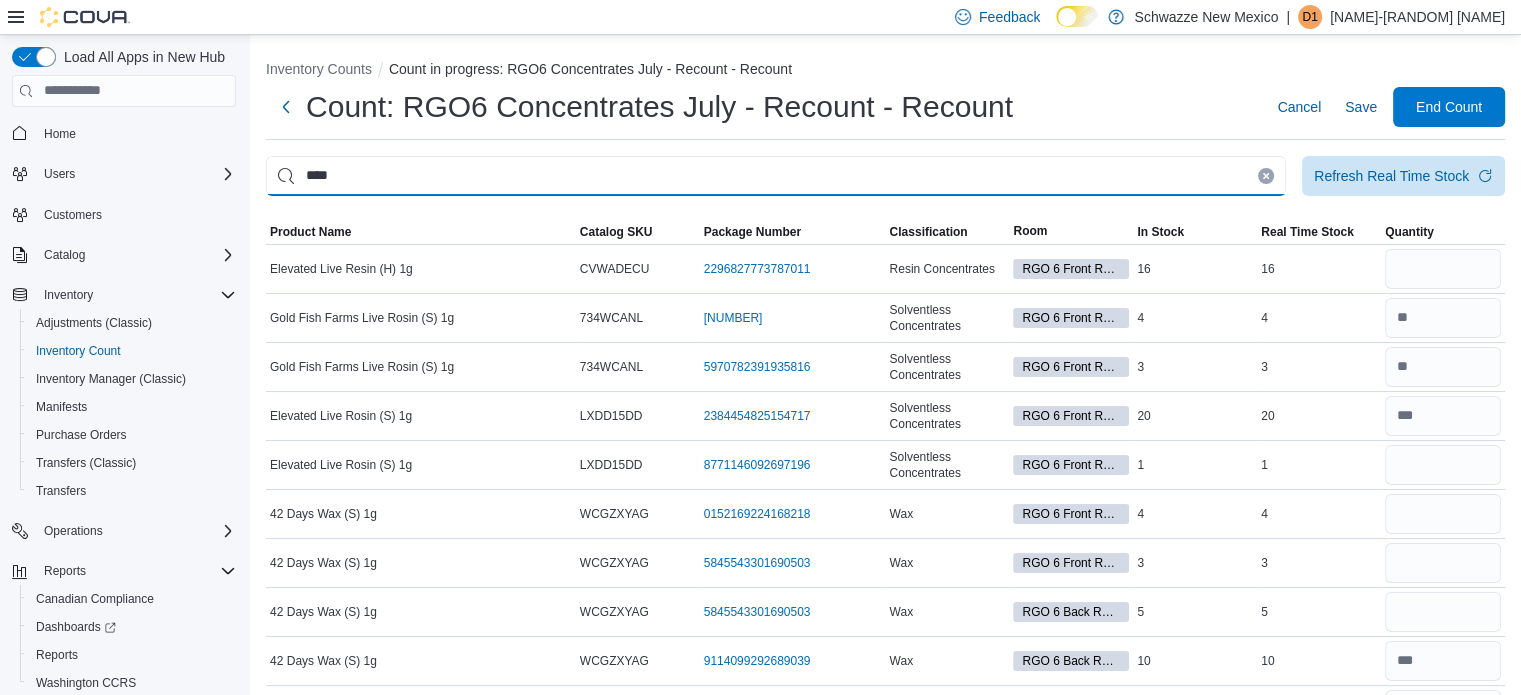 type on "****" 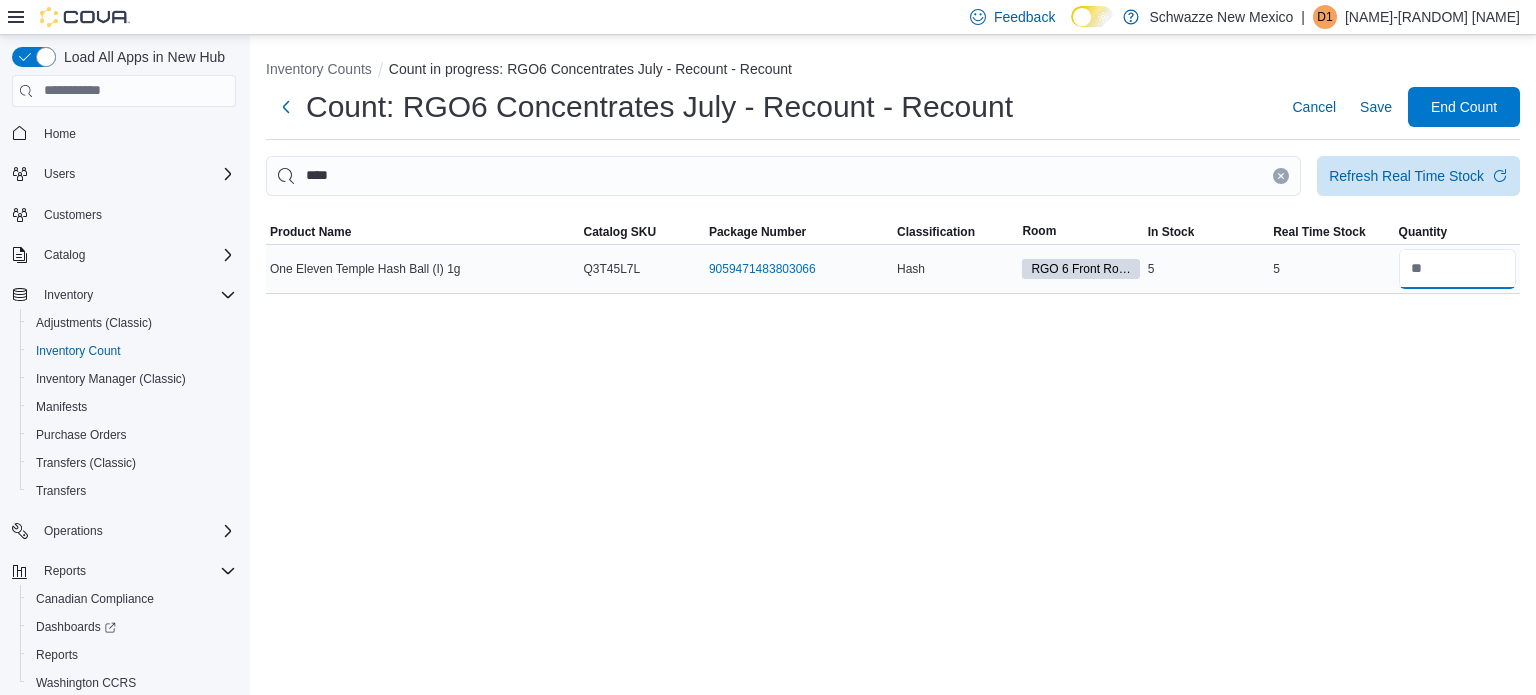 click at bounding box center [1457, 269] 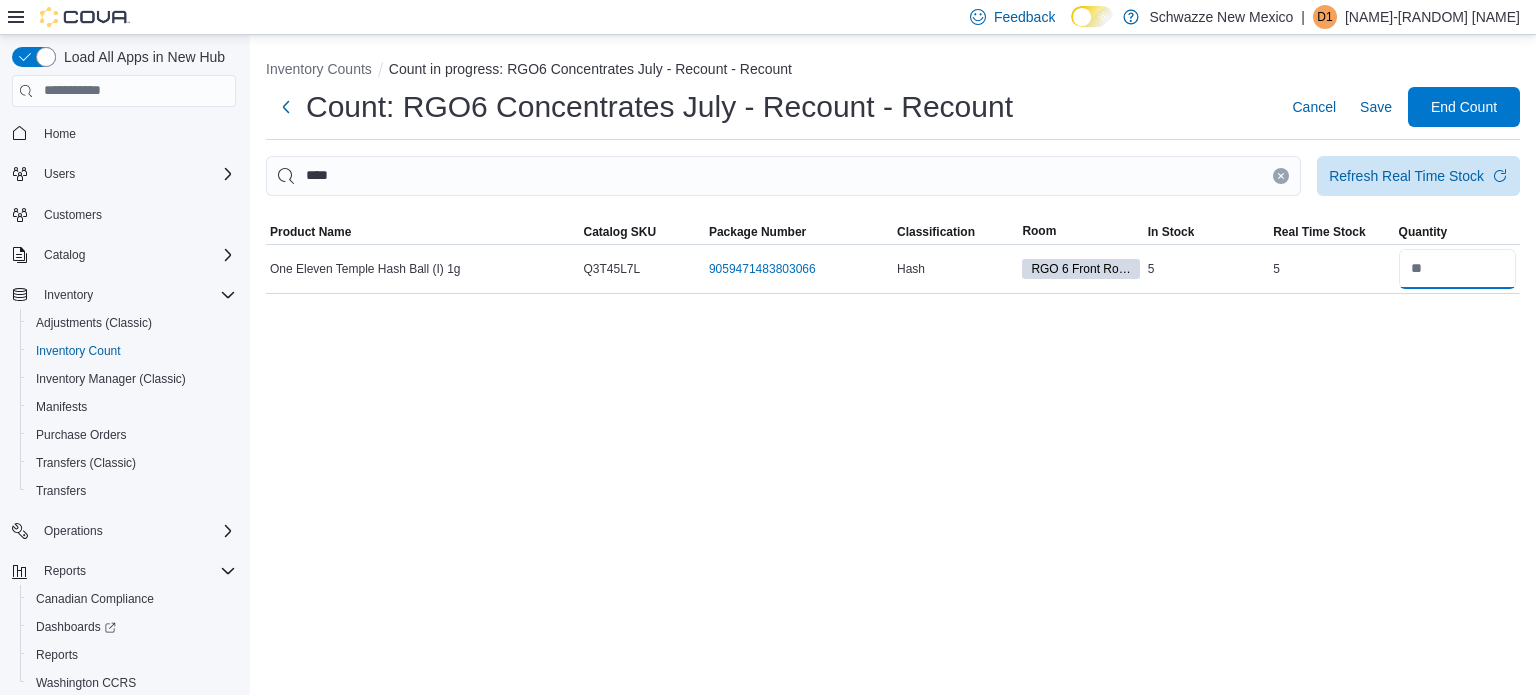 type on "*" 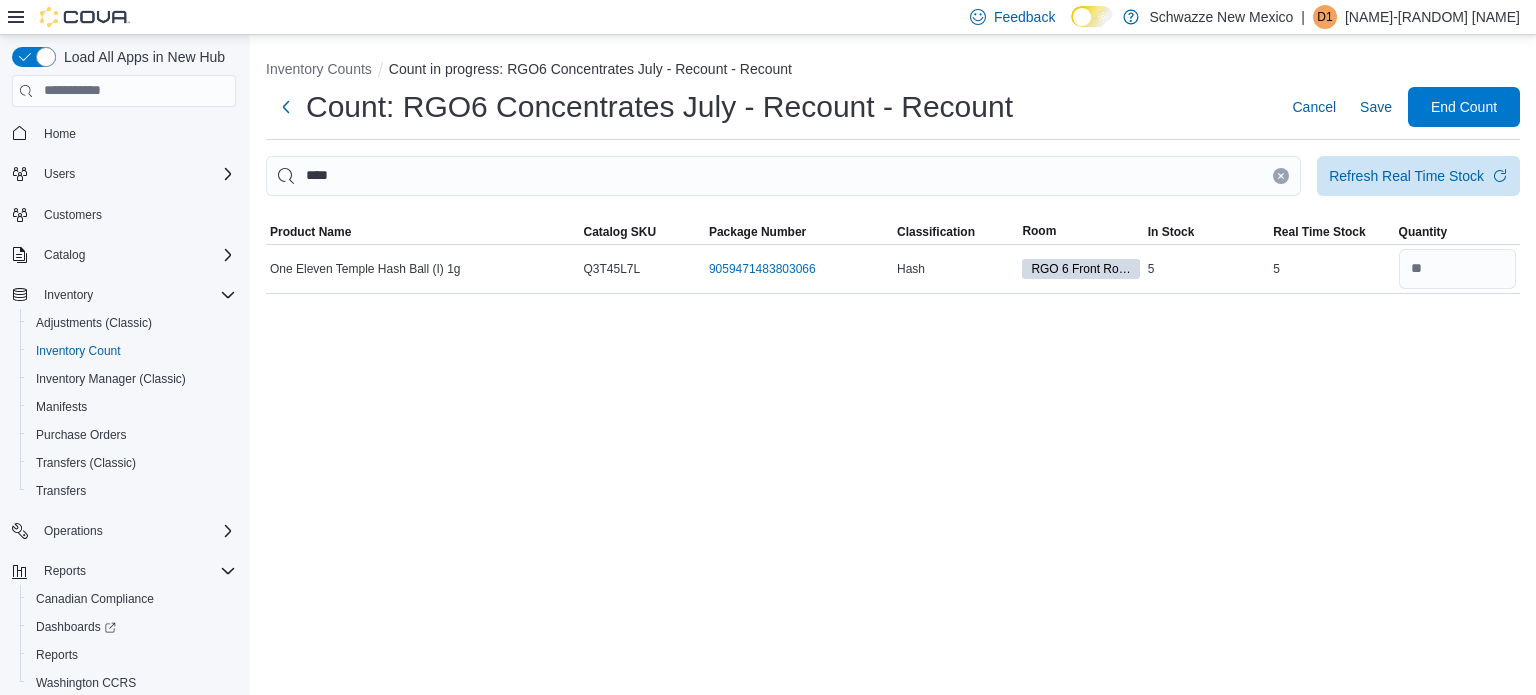 type 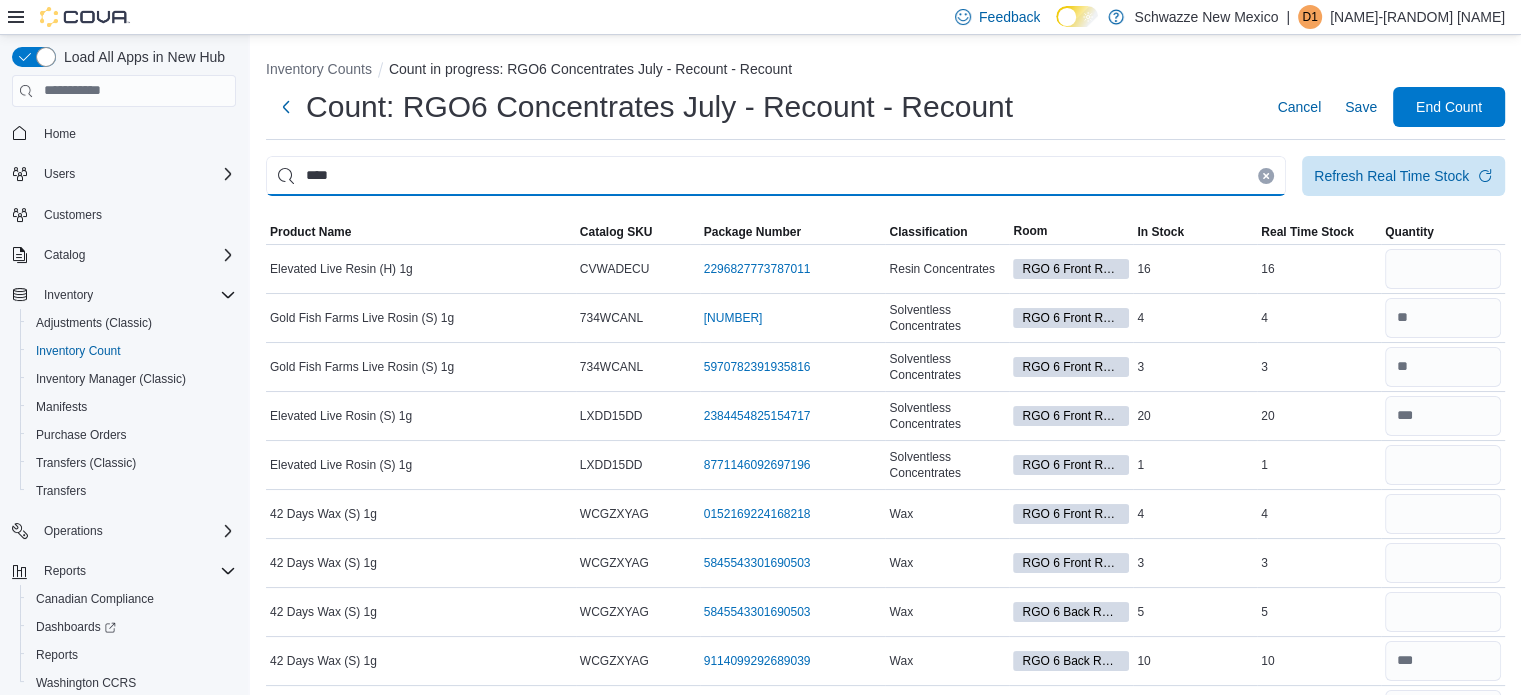 type on "****" 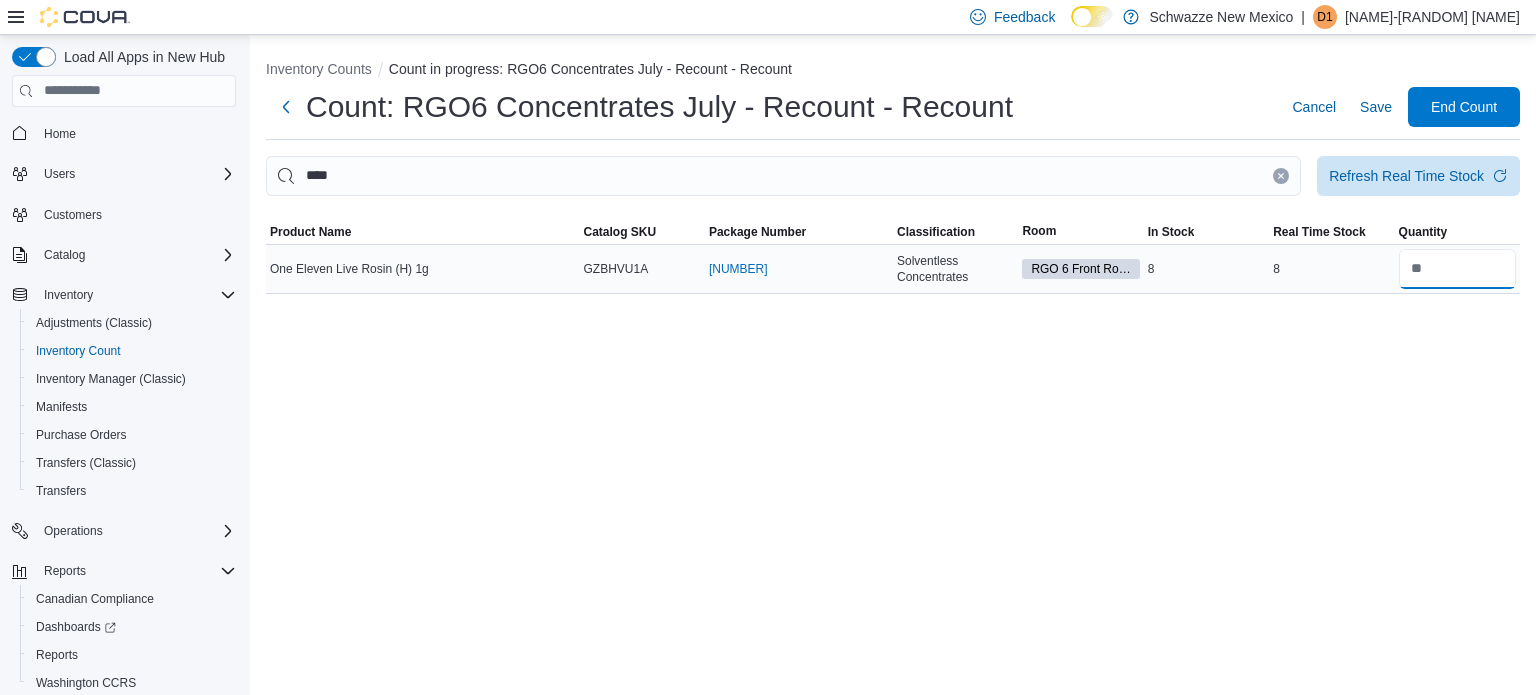 click at bounding box center (1457, 269) 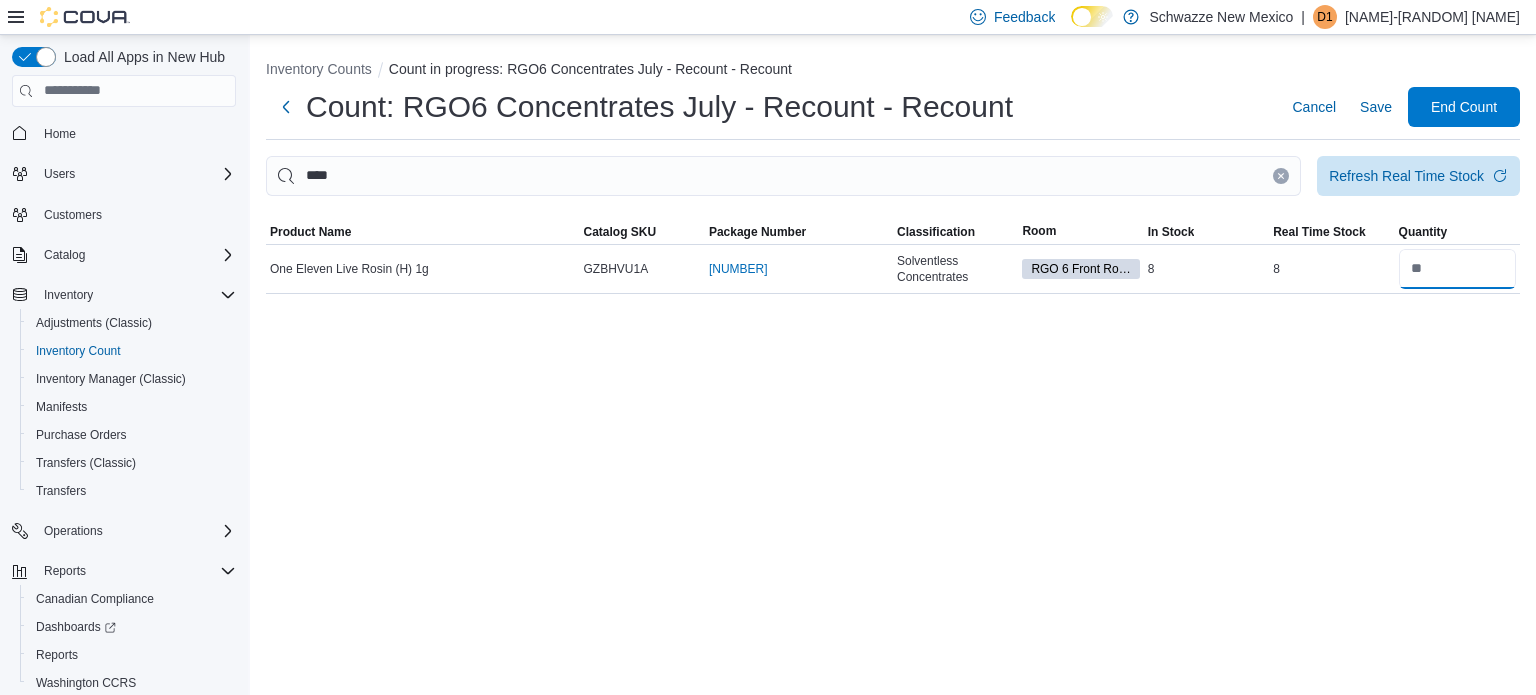 type on "*" 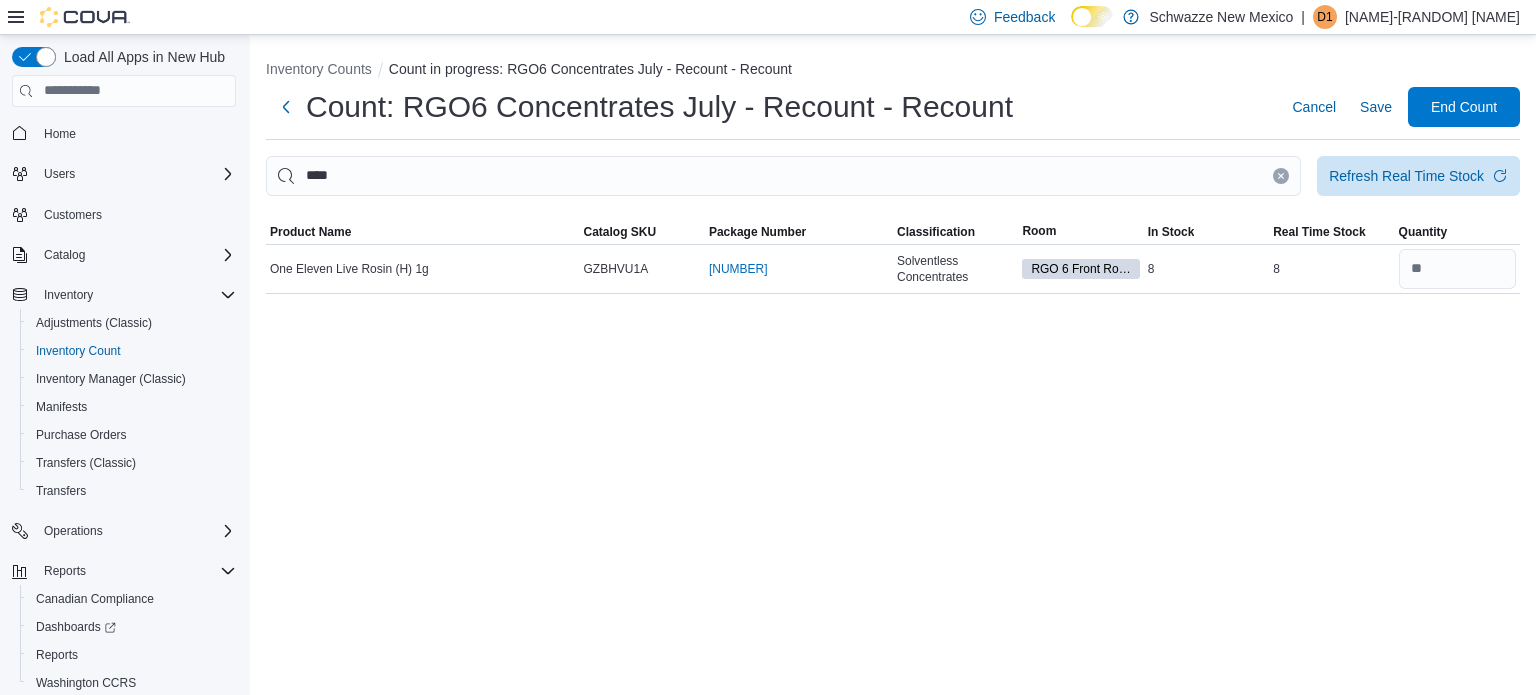 type 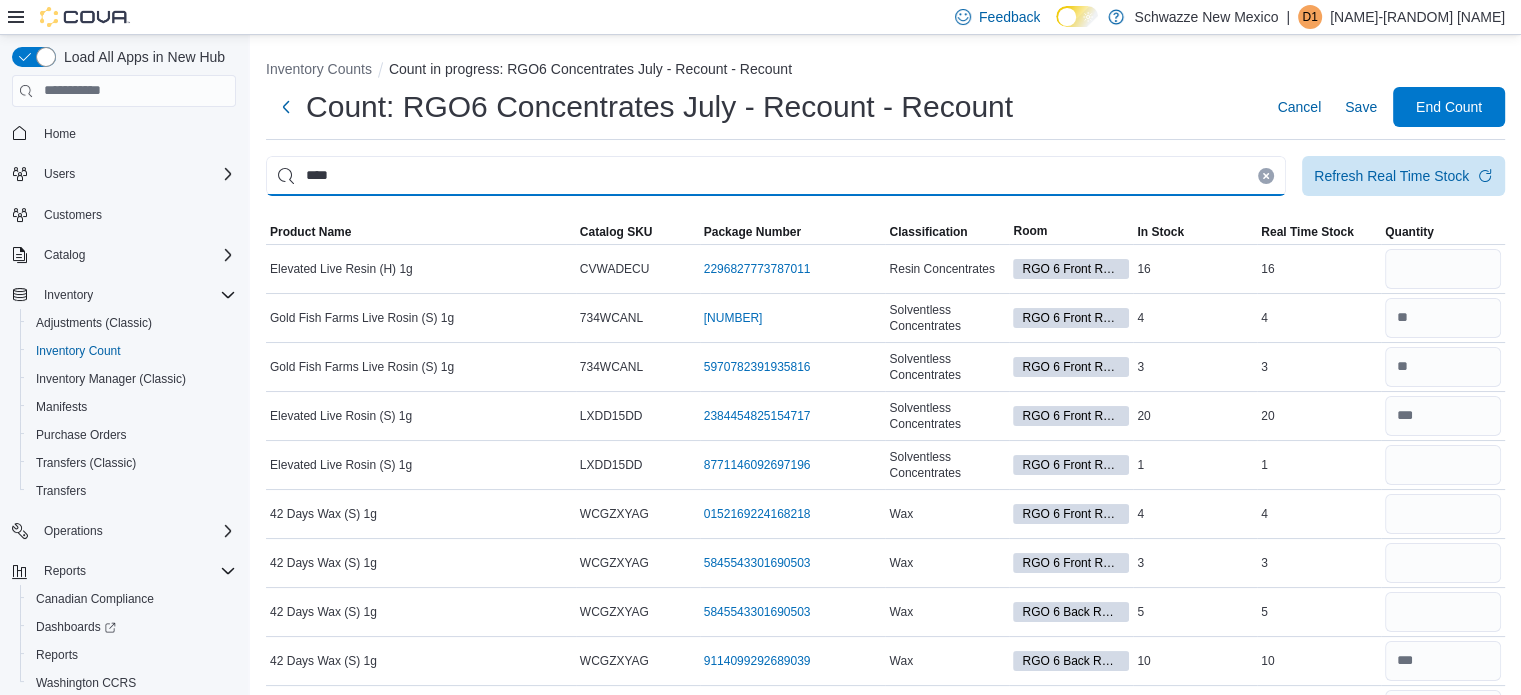 type on "****" 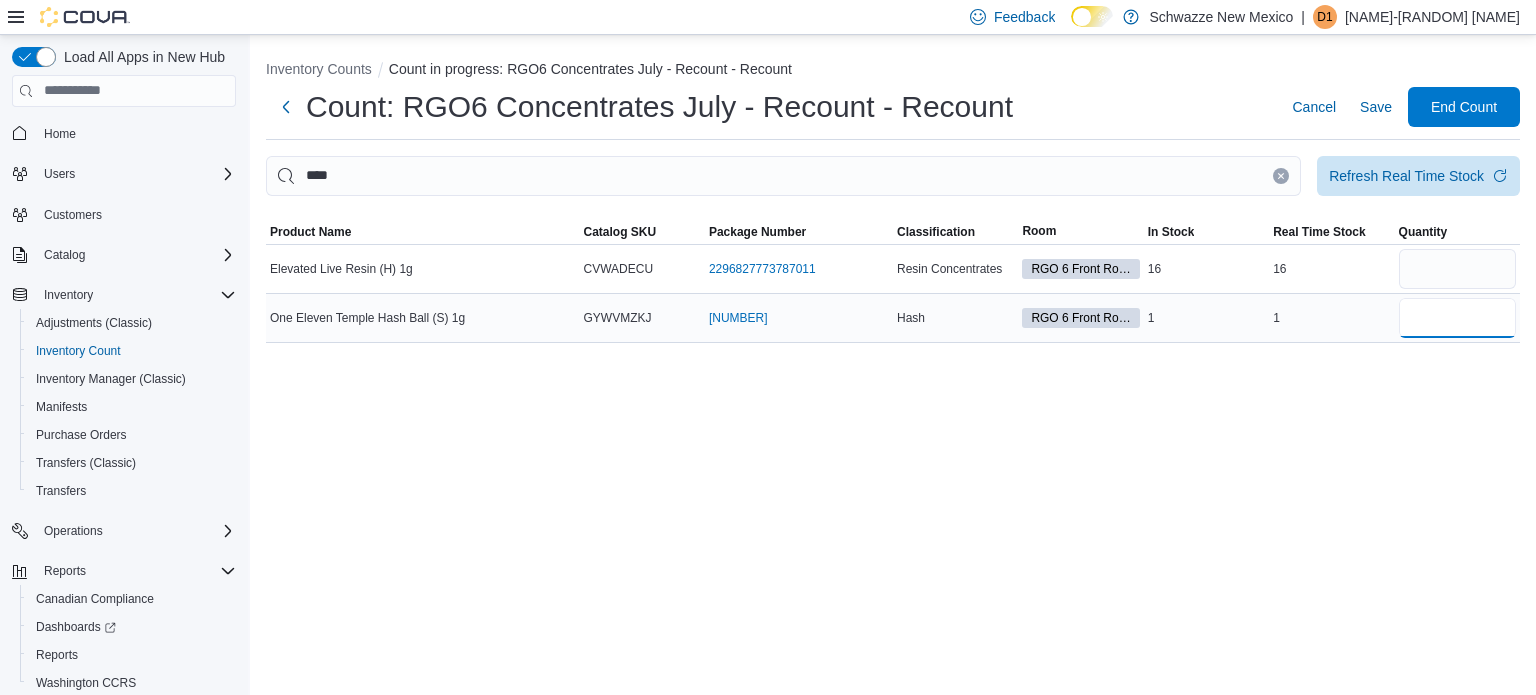 click at bounding box center [1457, 318] 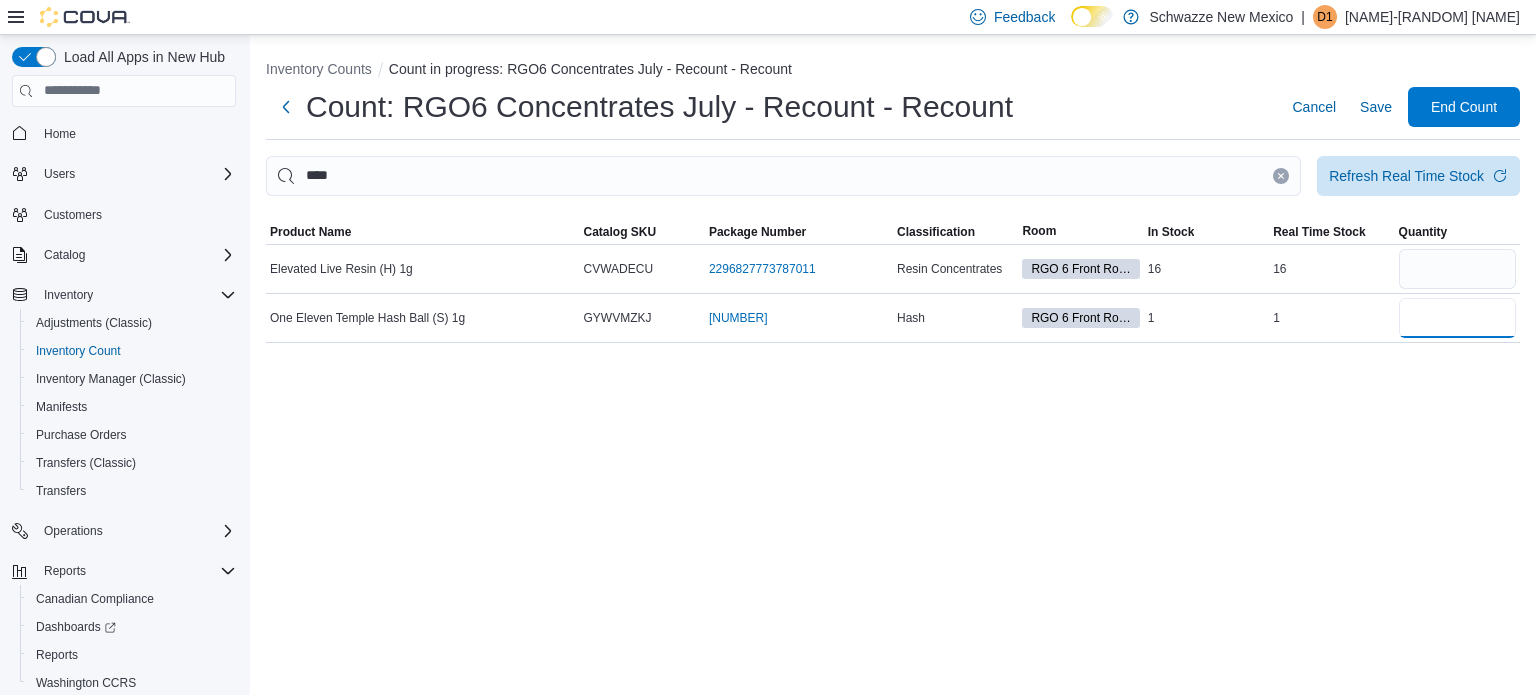 type on "*" 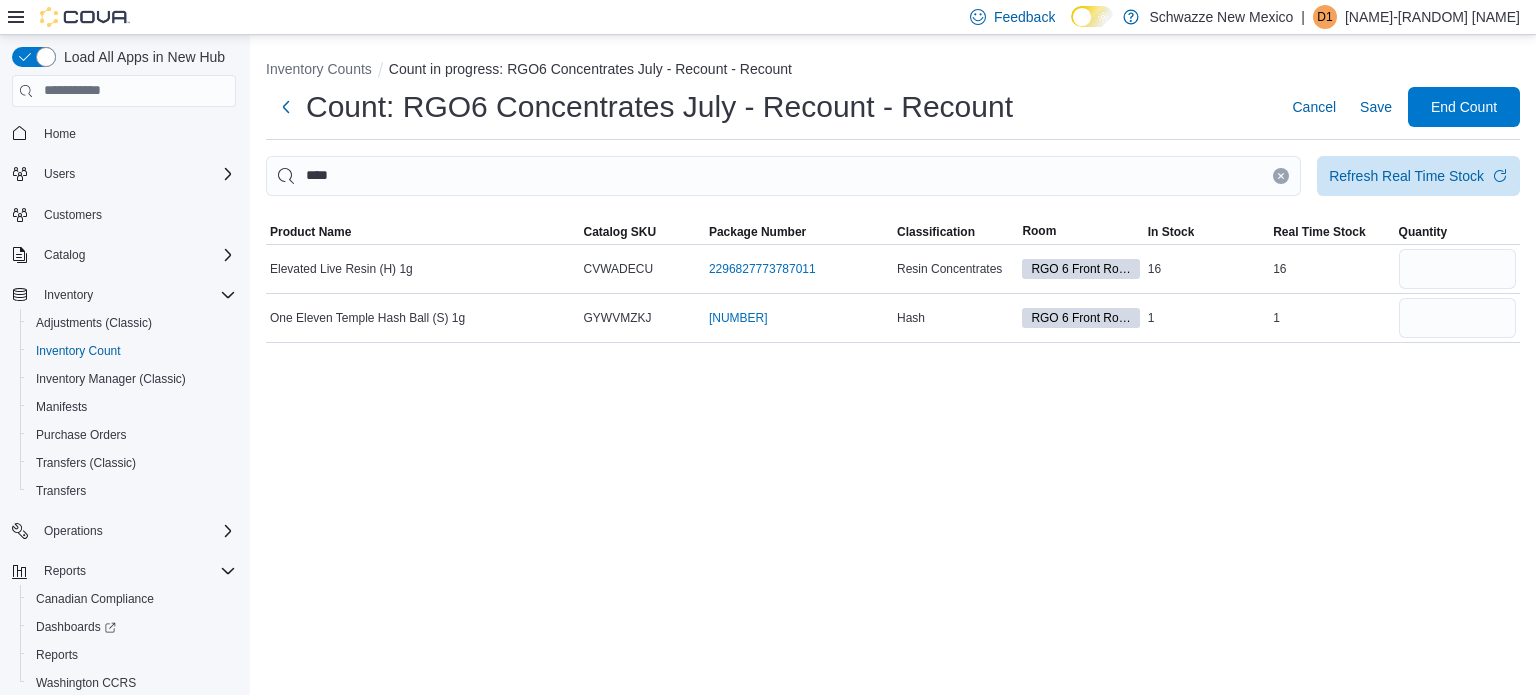 type 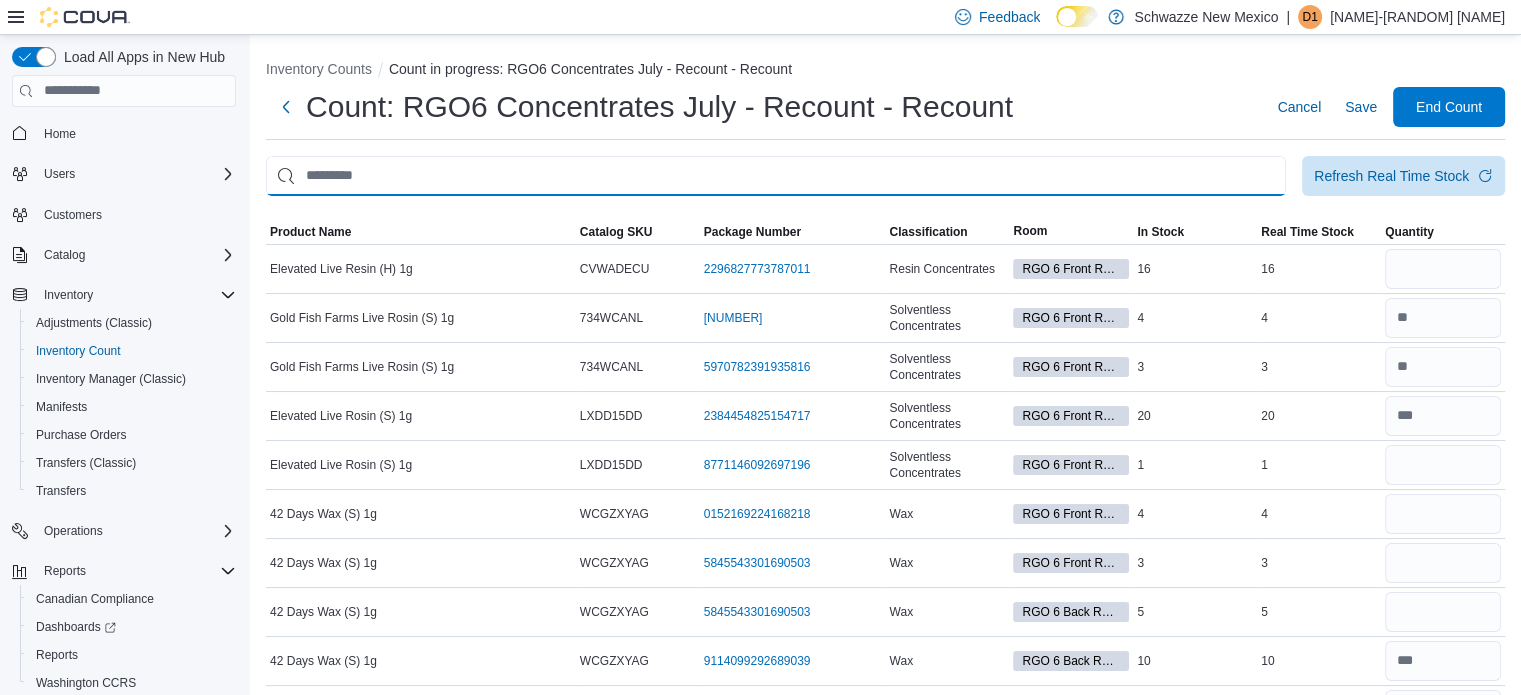 click at bounding box center [776, 176] 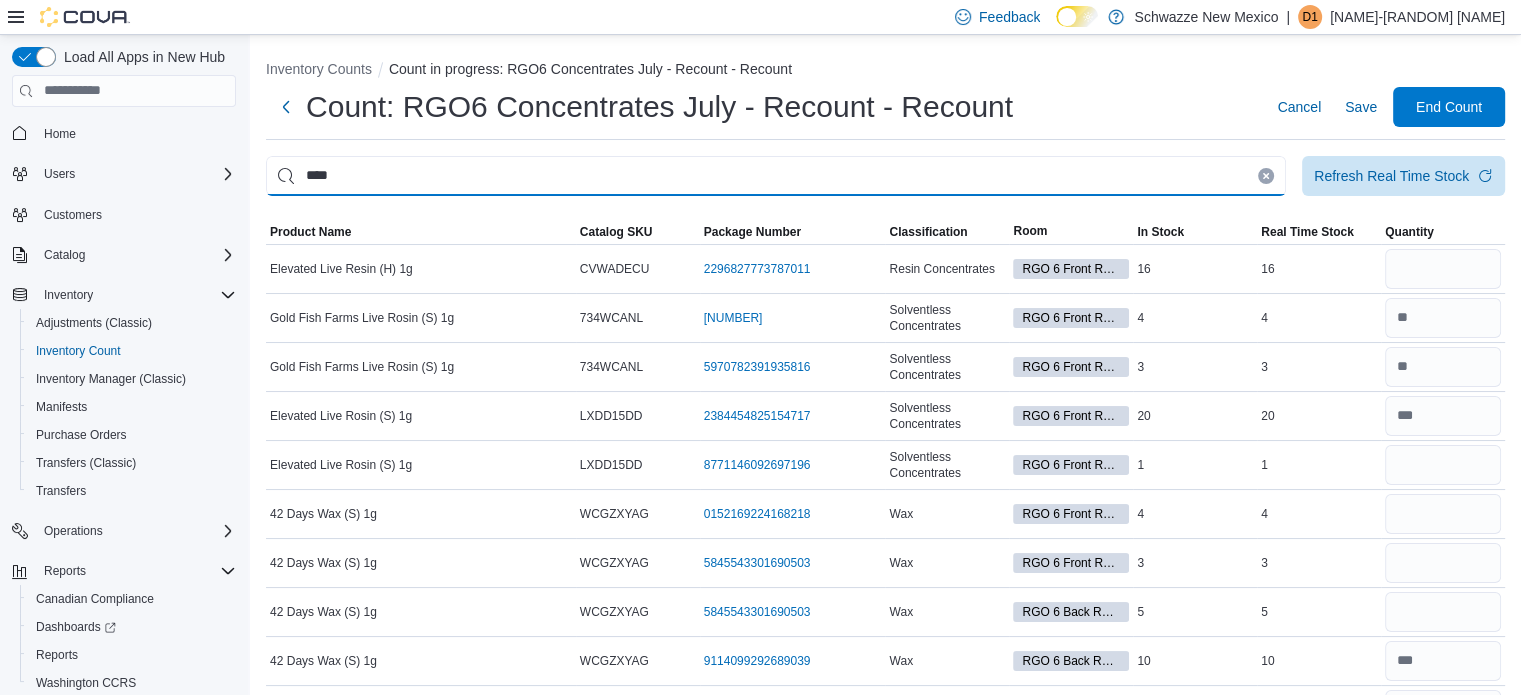 type on "****" 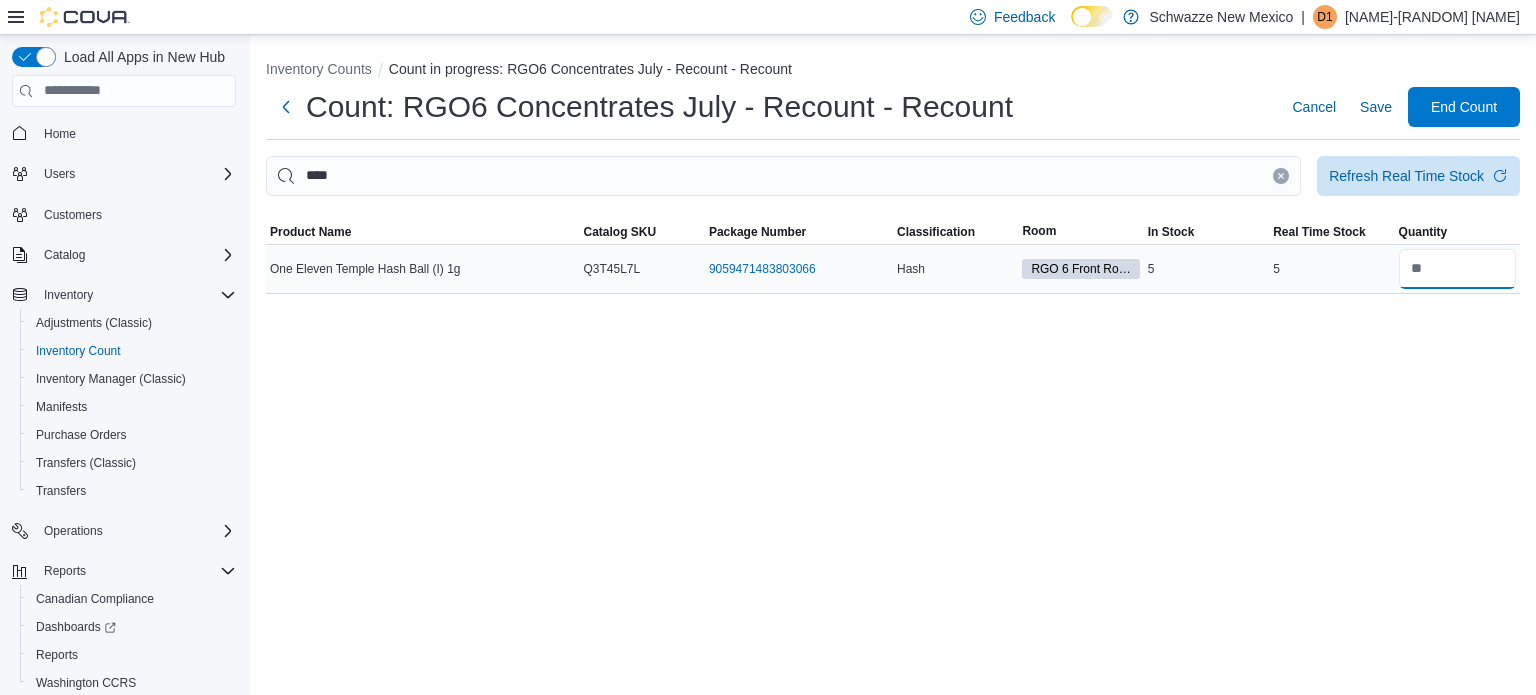 click at bounding box center (1457, 269) 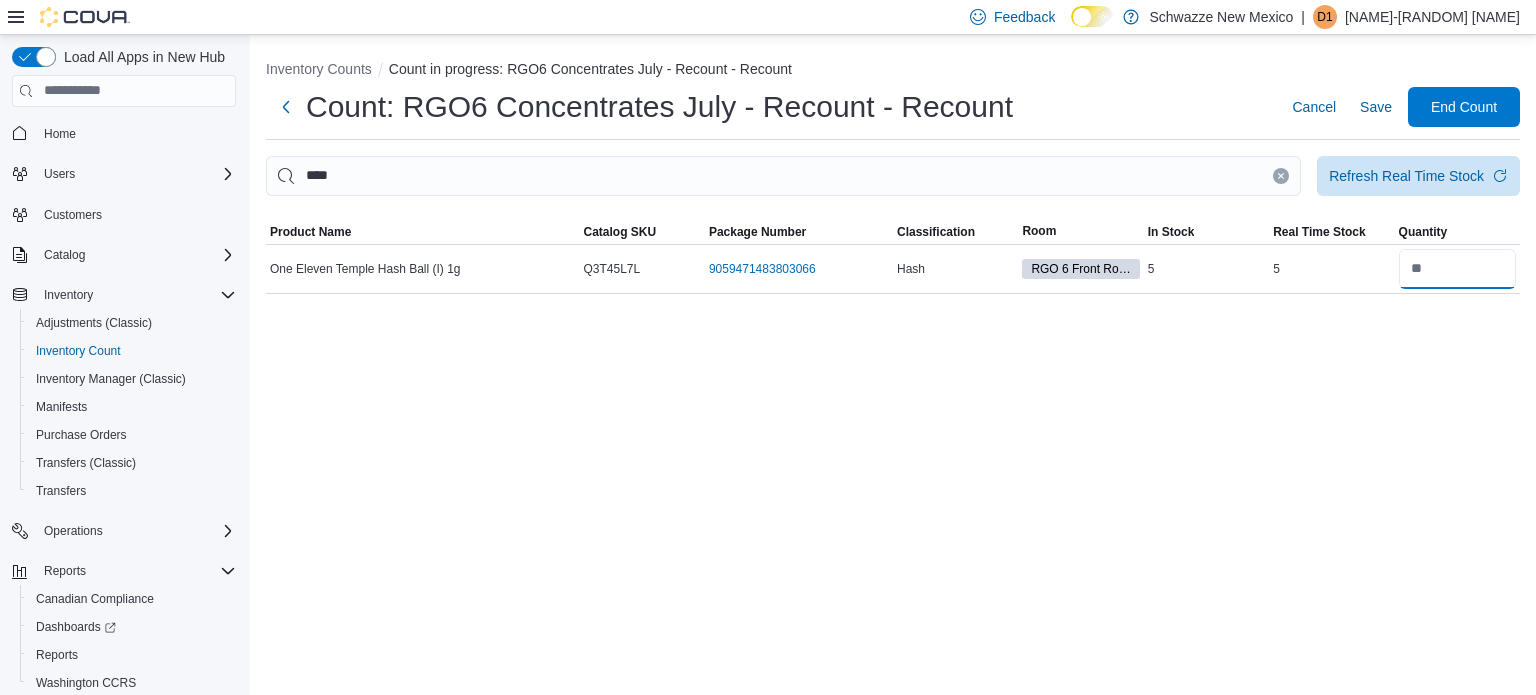 type on "*" 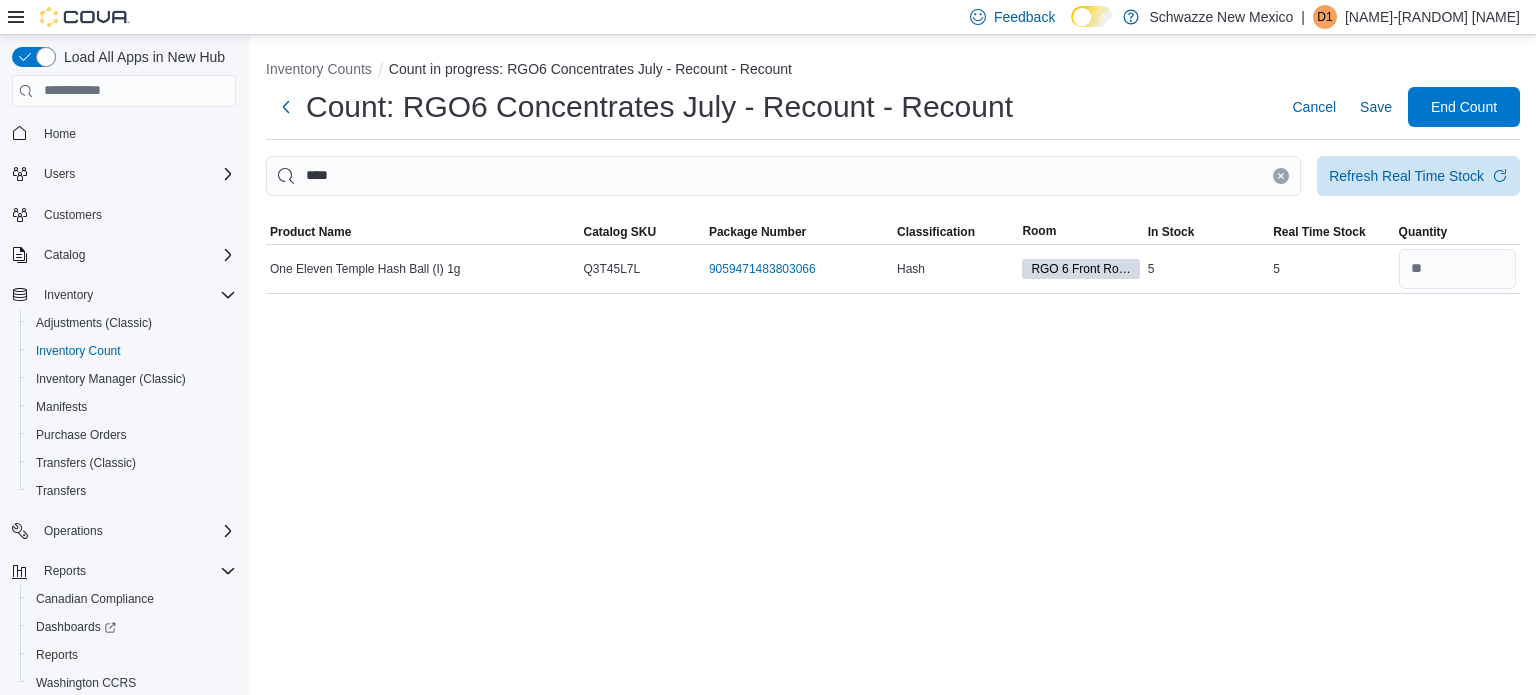 type 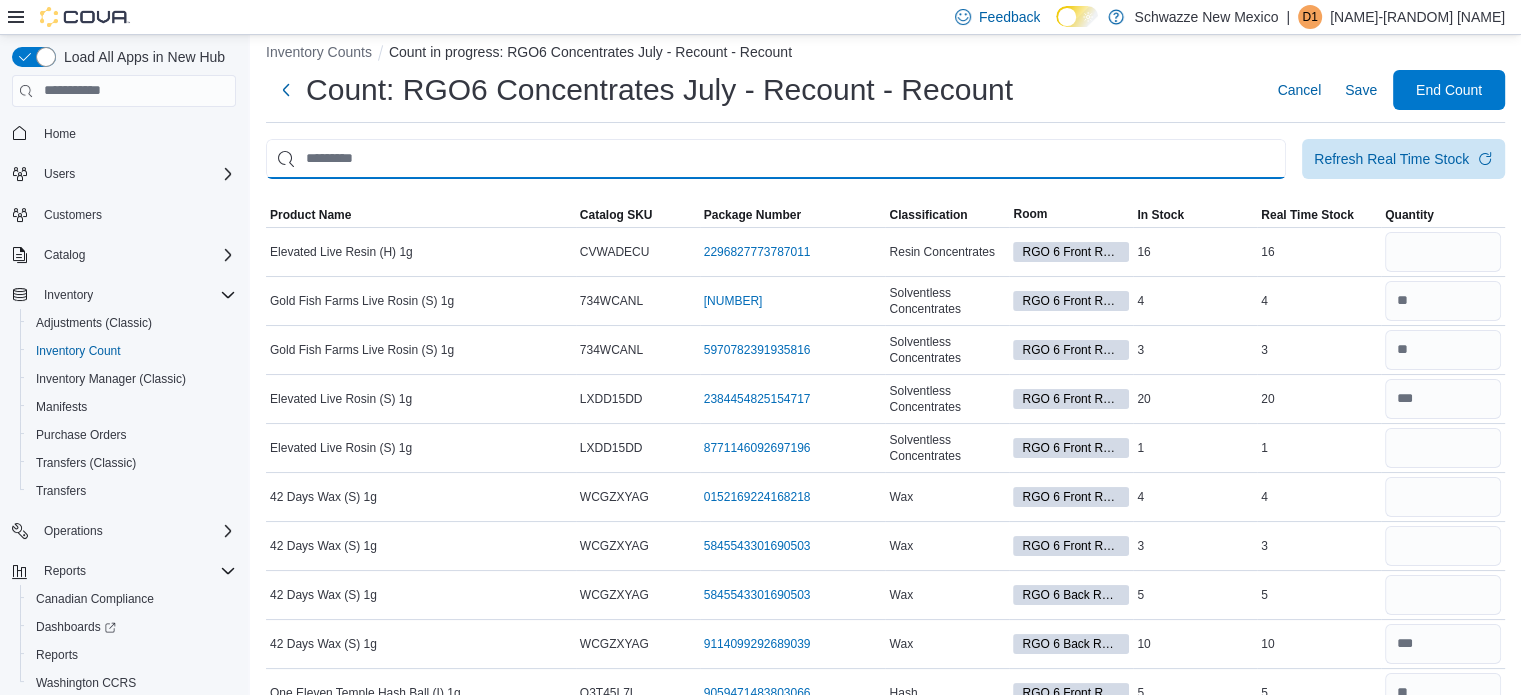 scroll, scrollTop: 0, scrollLeft: 0, axis: both 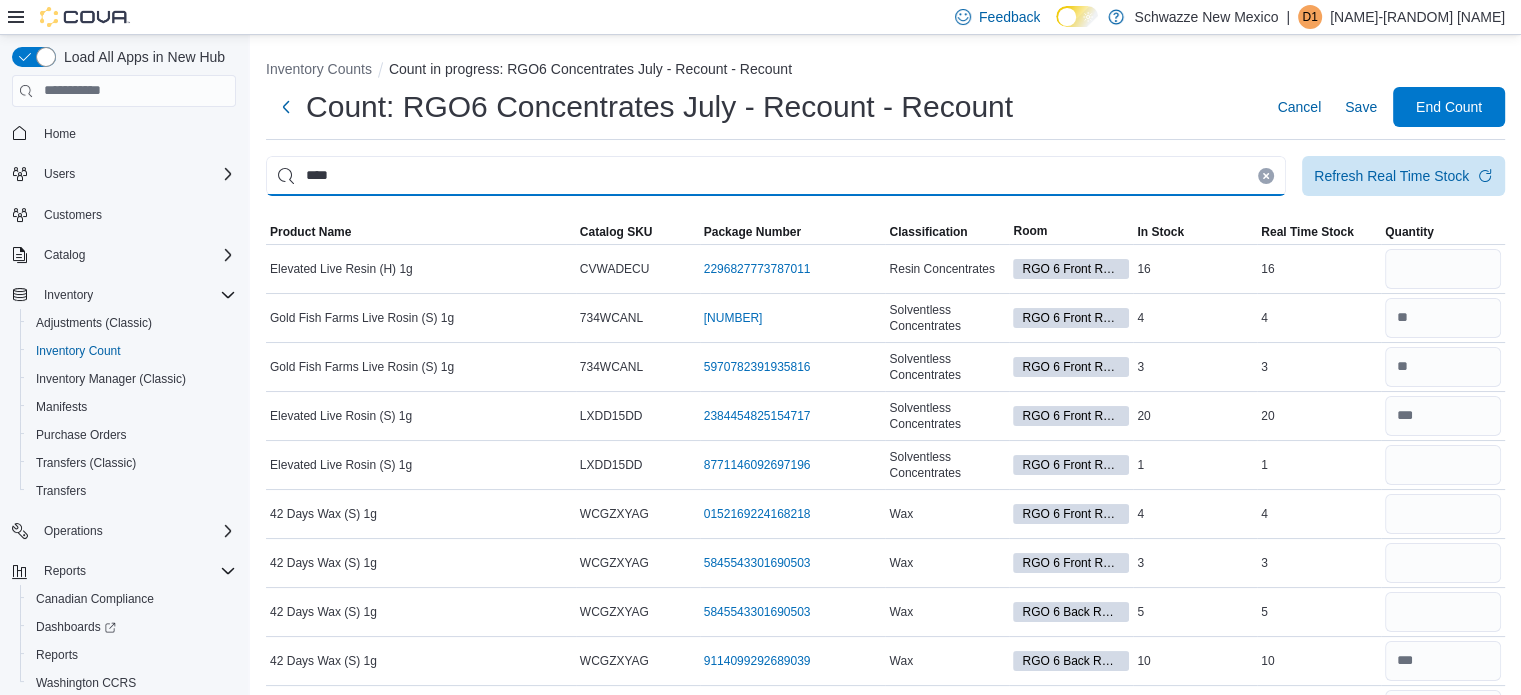 type on "****" 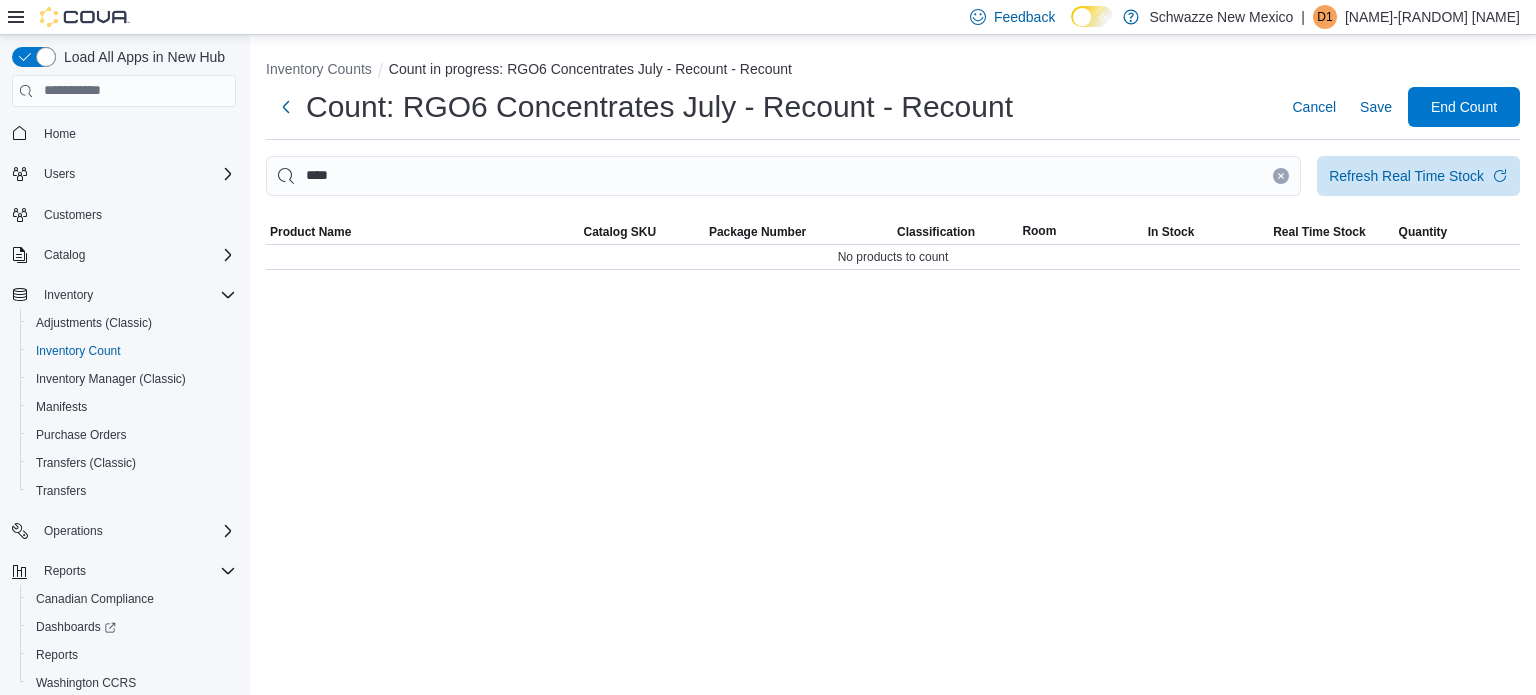 click 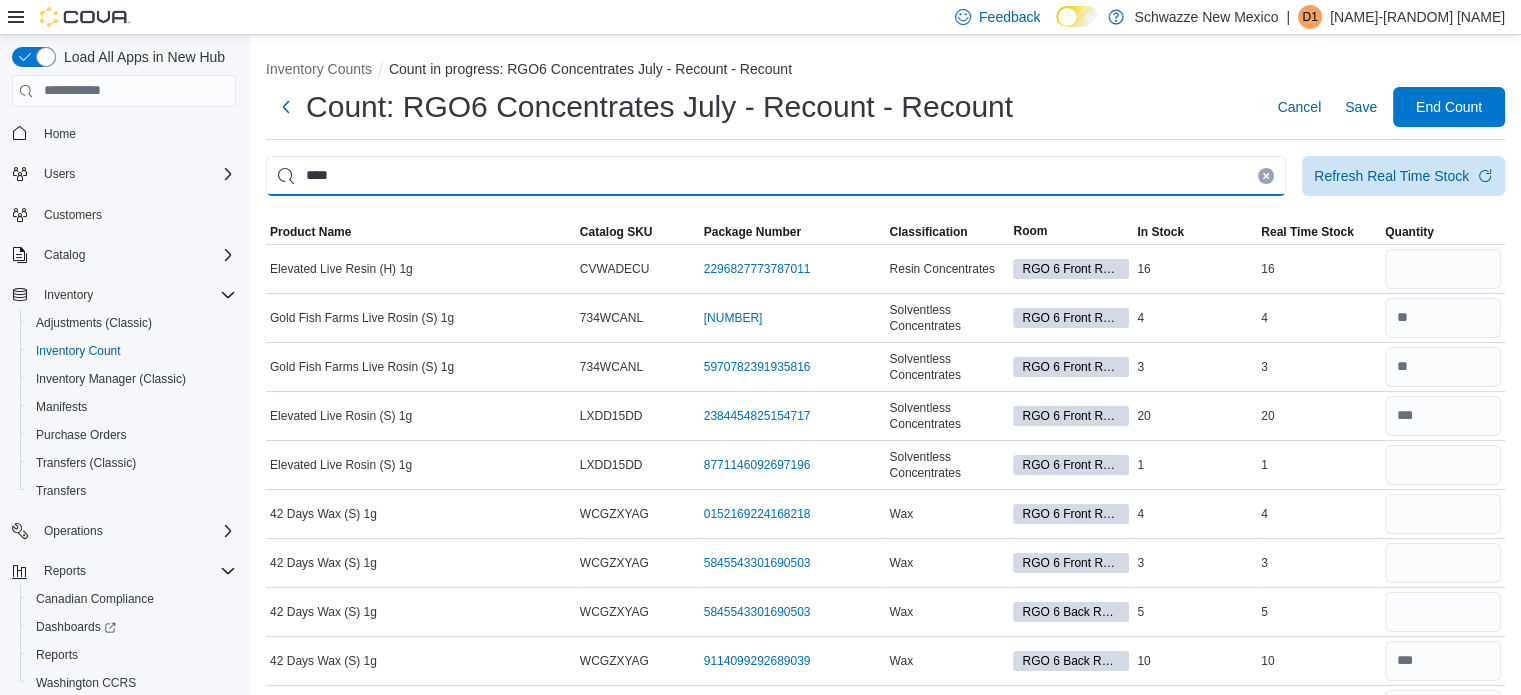 type on "****" 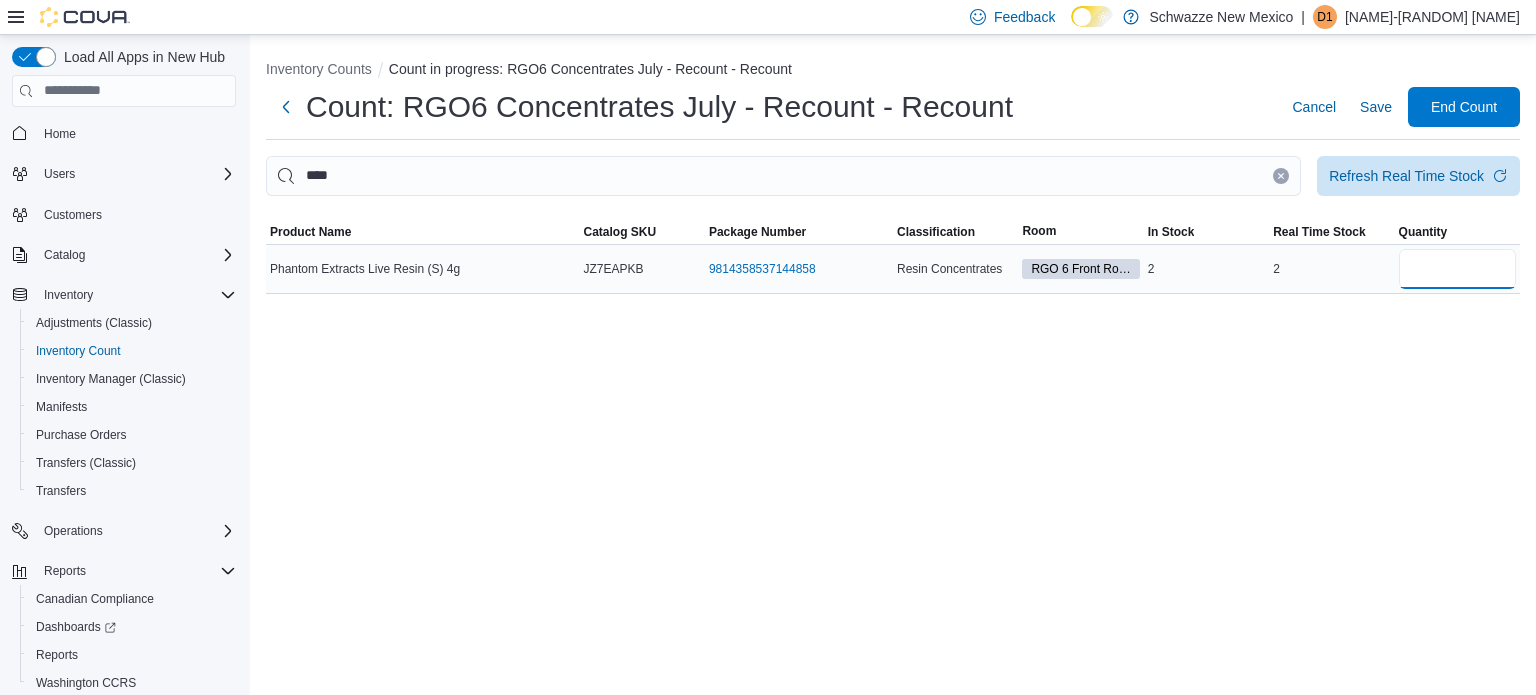 click at bounding box center [1457, 269] 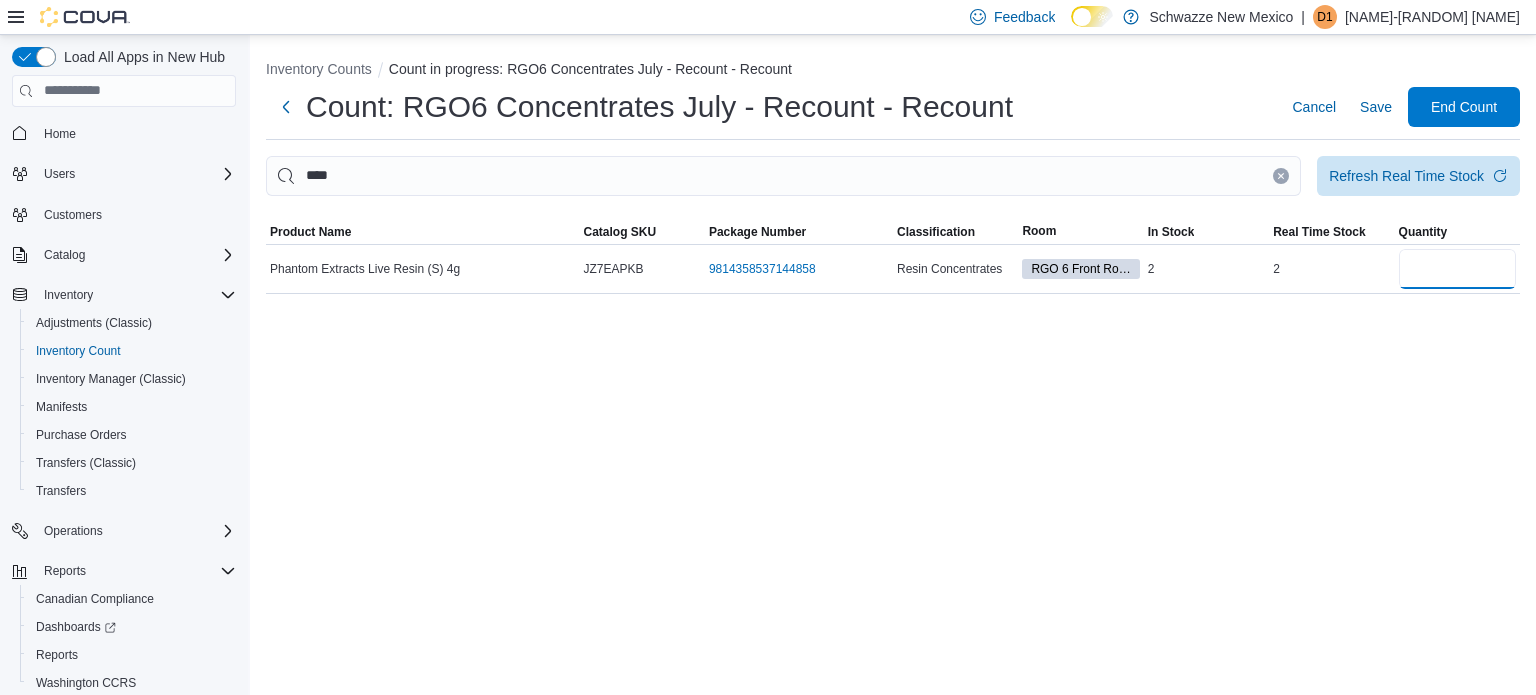 type on "*" 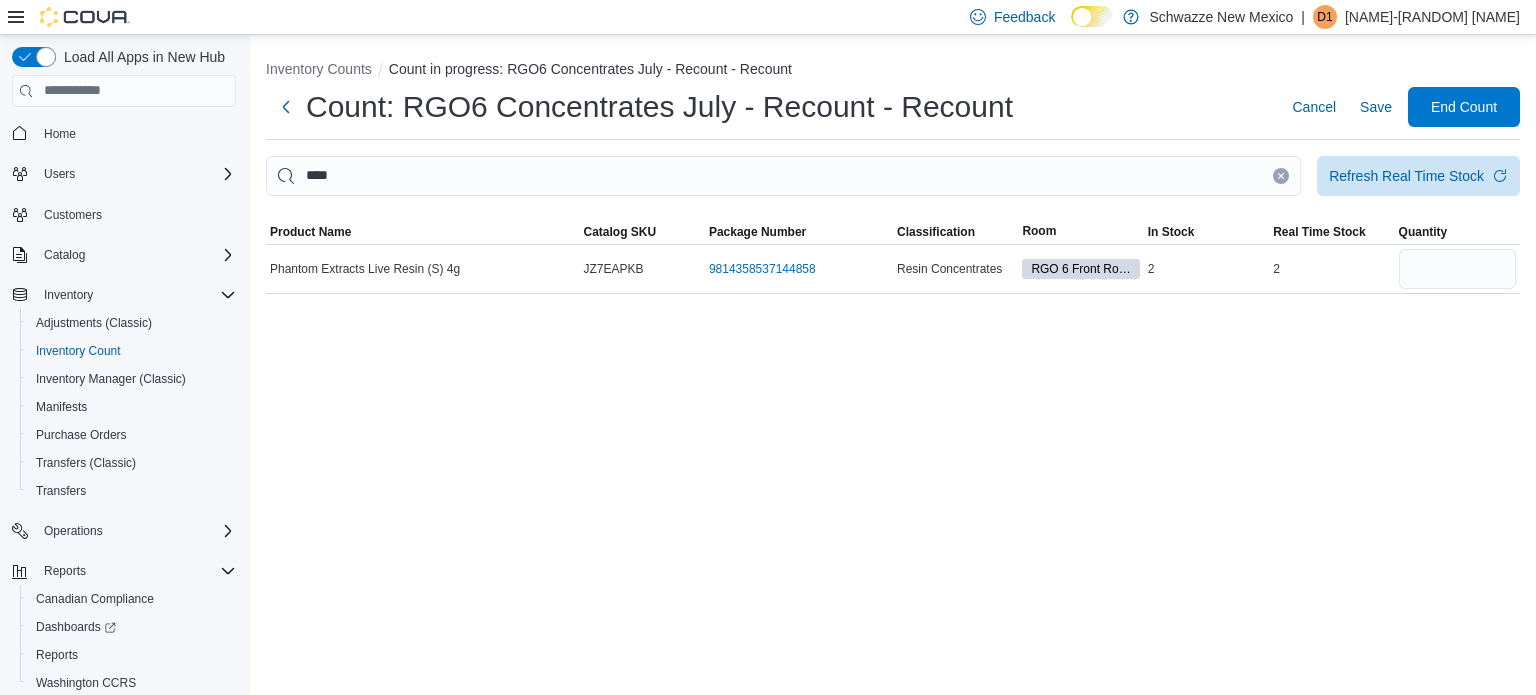 type 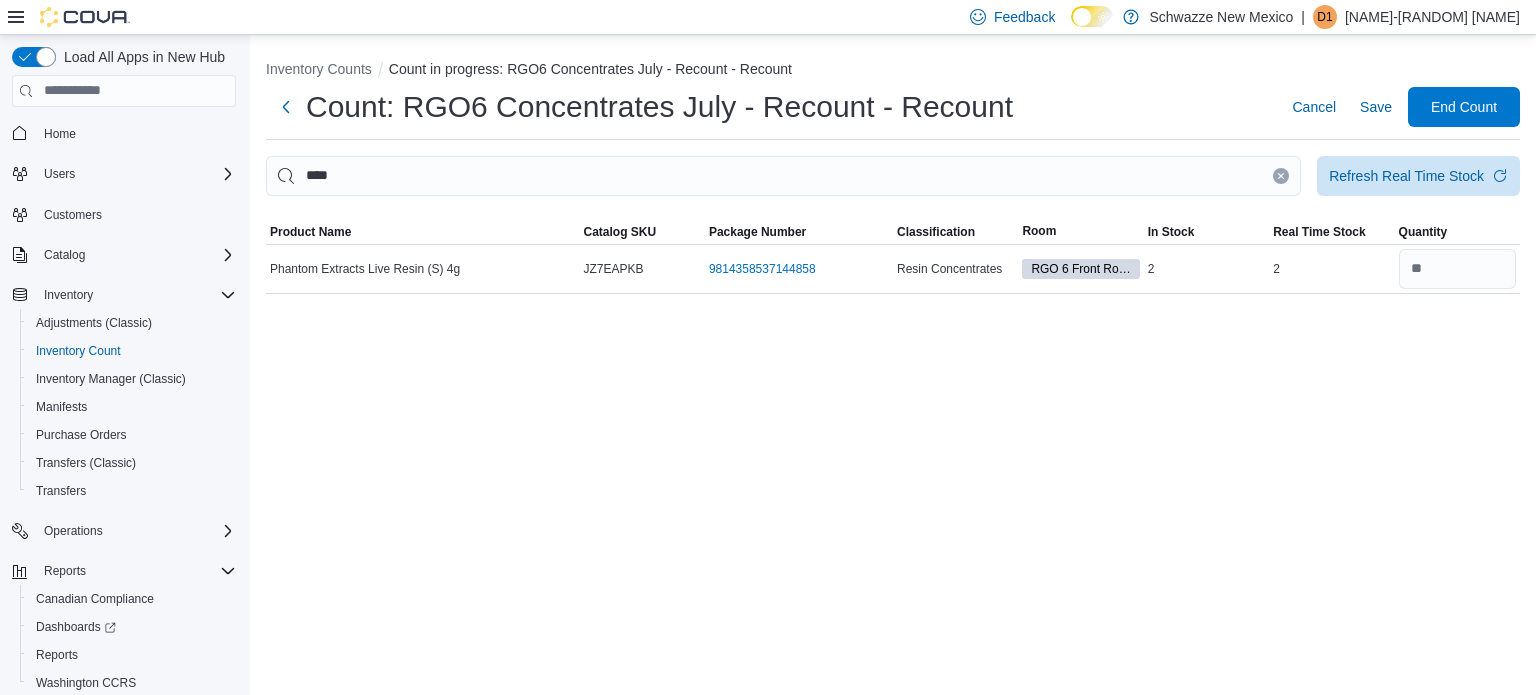 click at bounding box center (1281, 176) 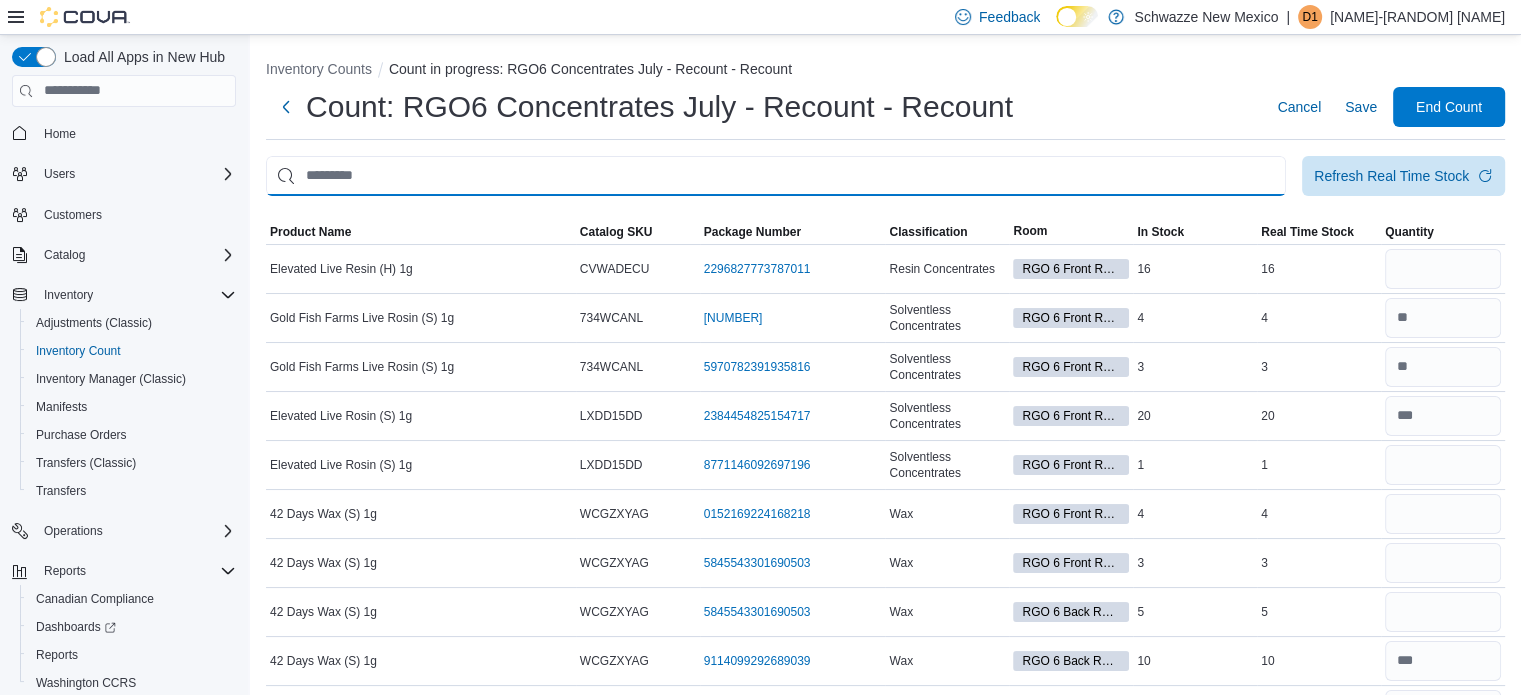 click at bounding box center [776, 176] 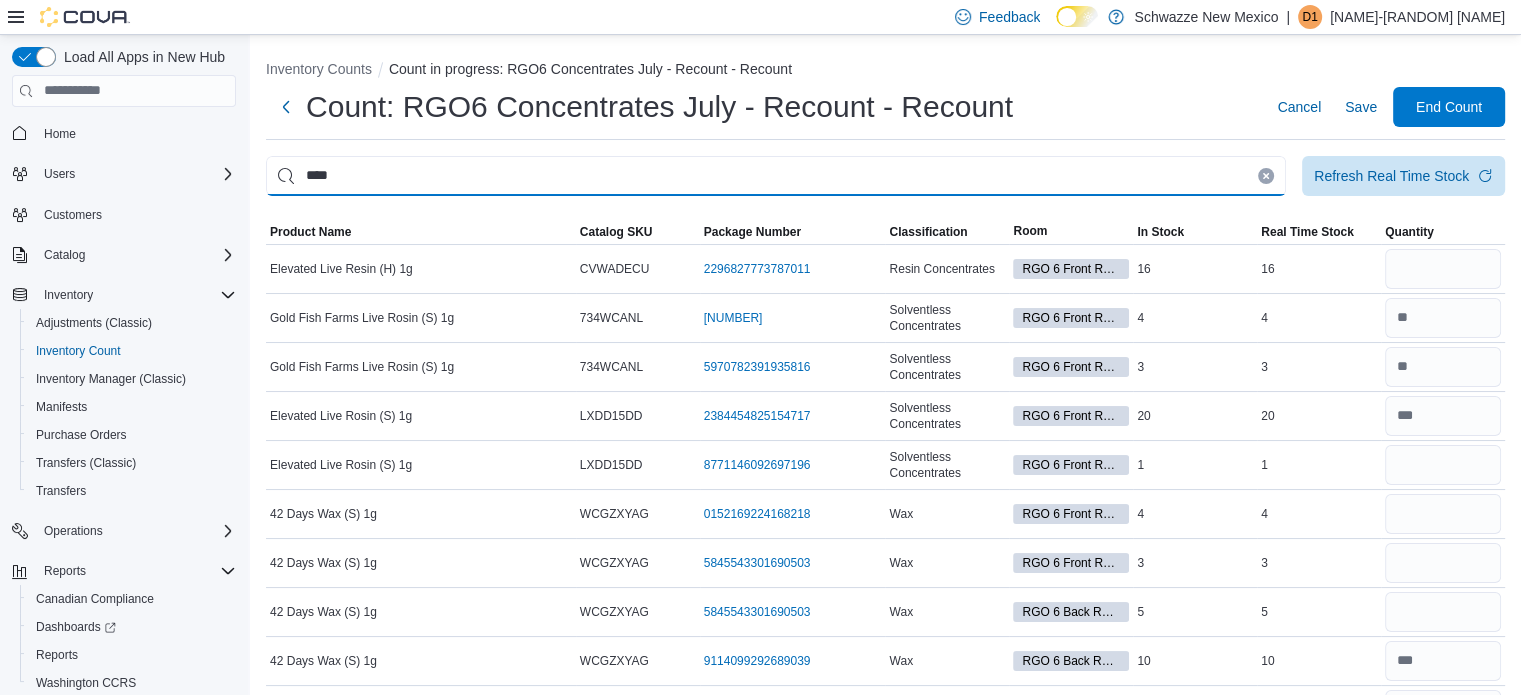 type on "****" 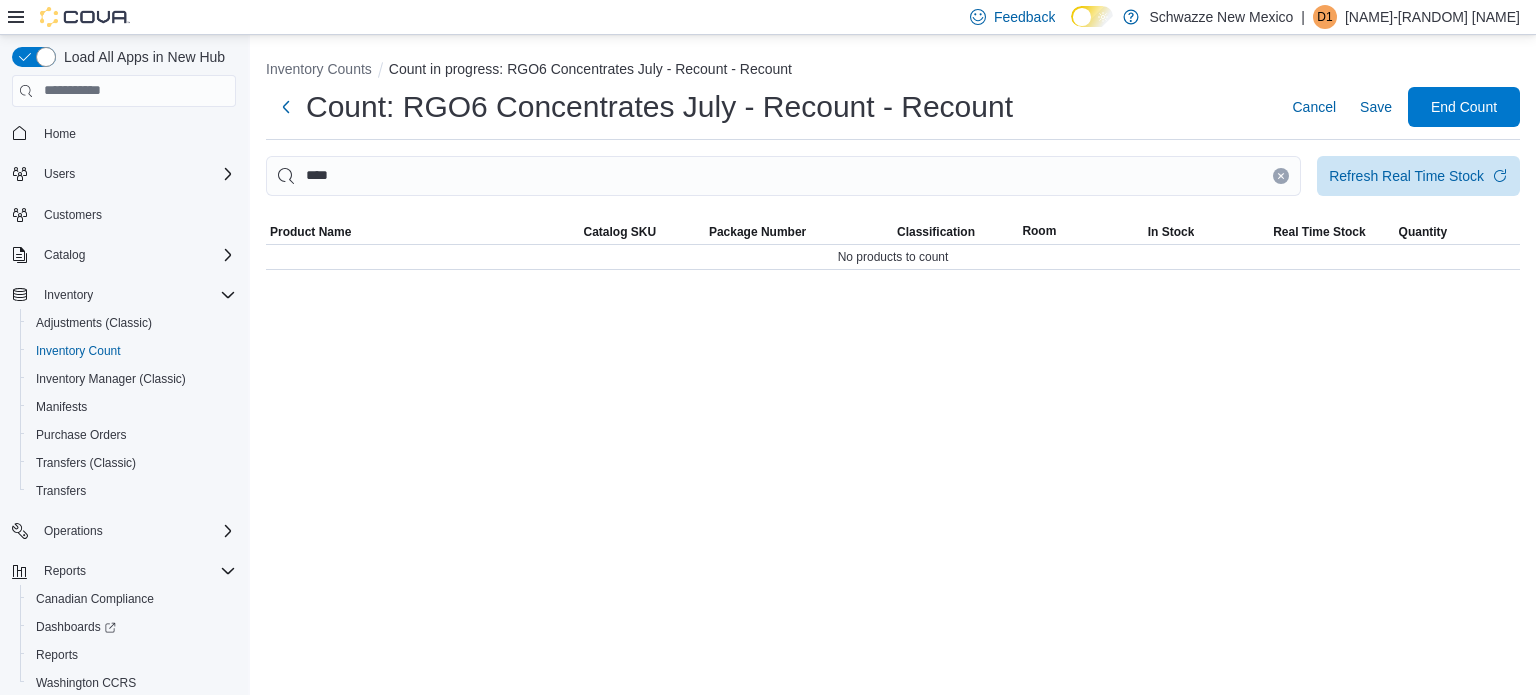 click 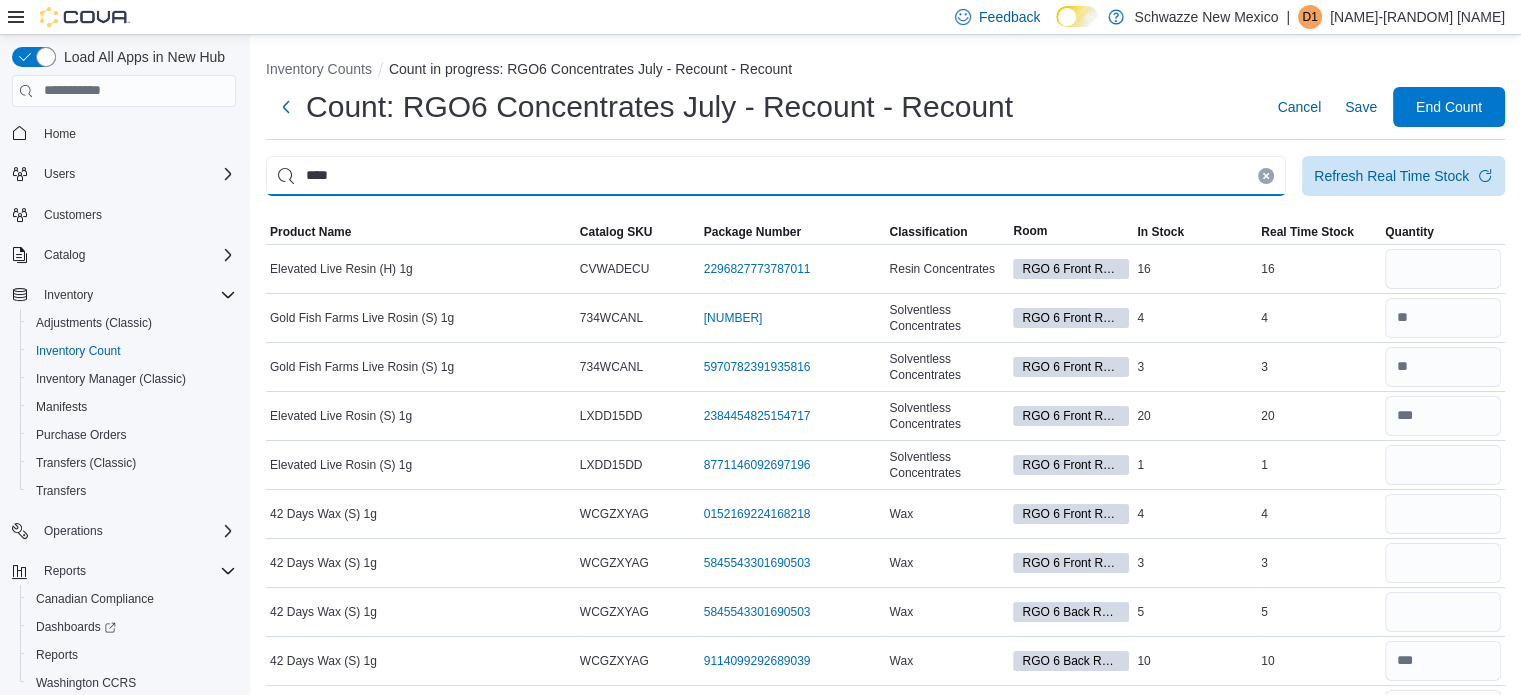type on "****" 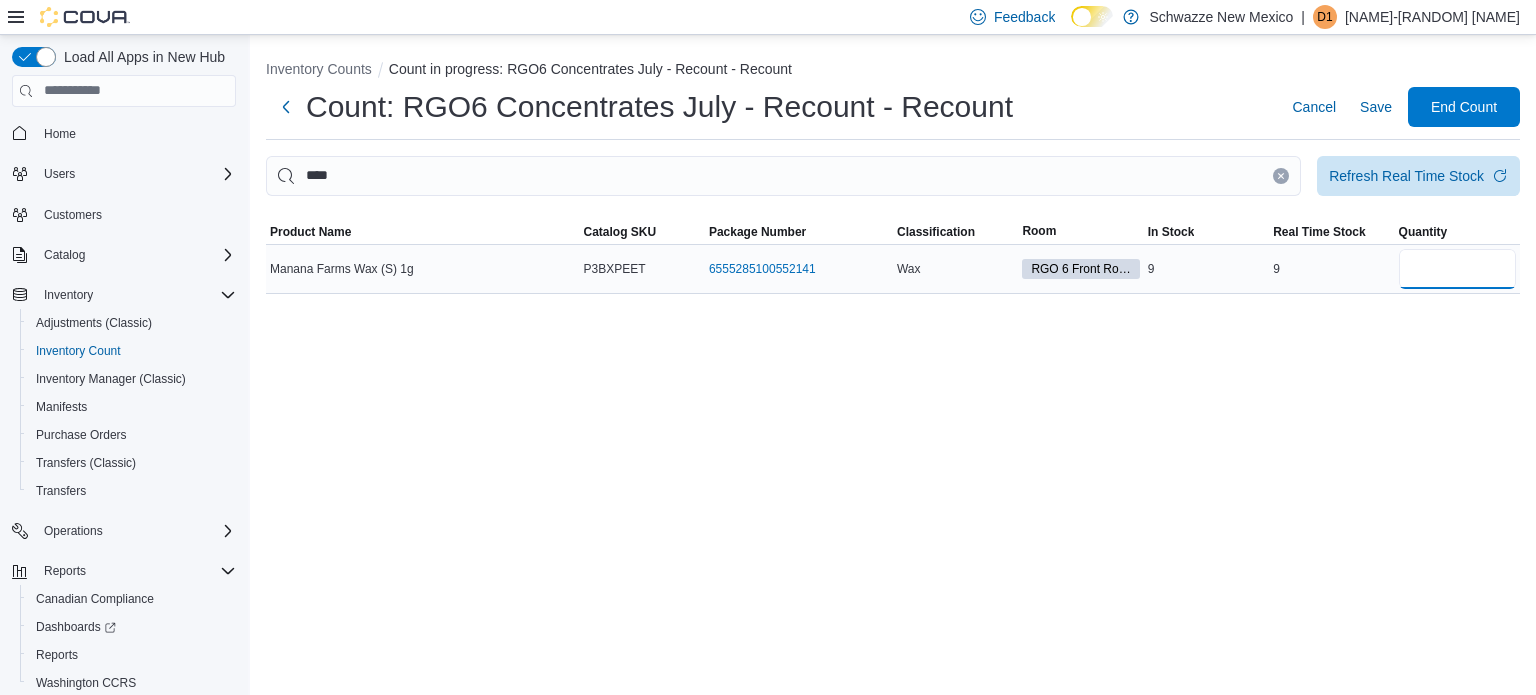 click at bounding box center [1457, 269] 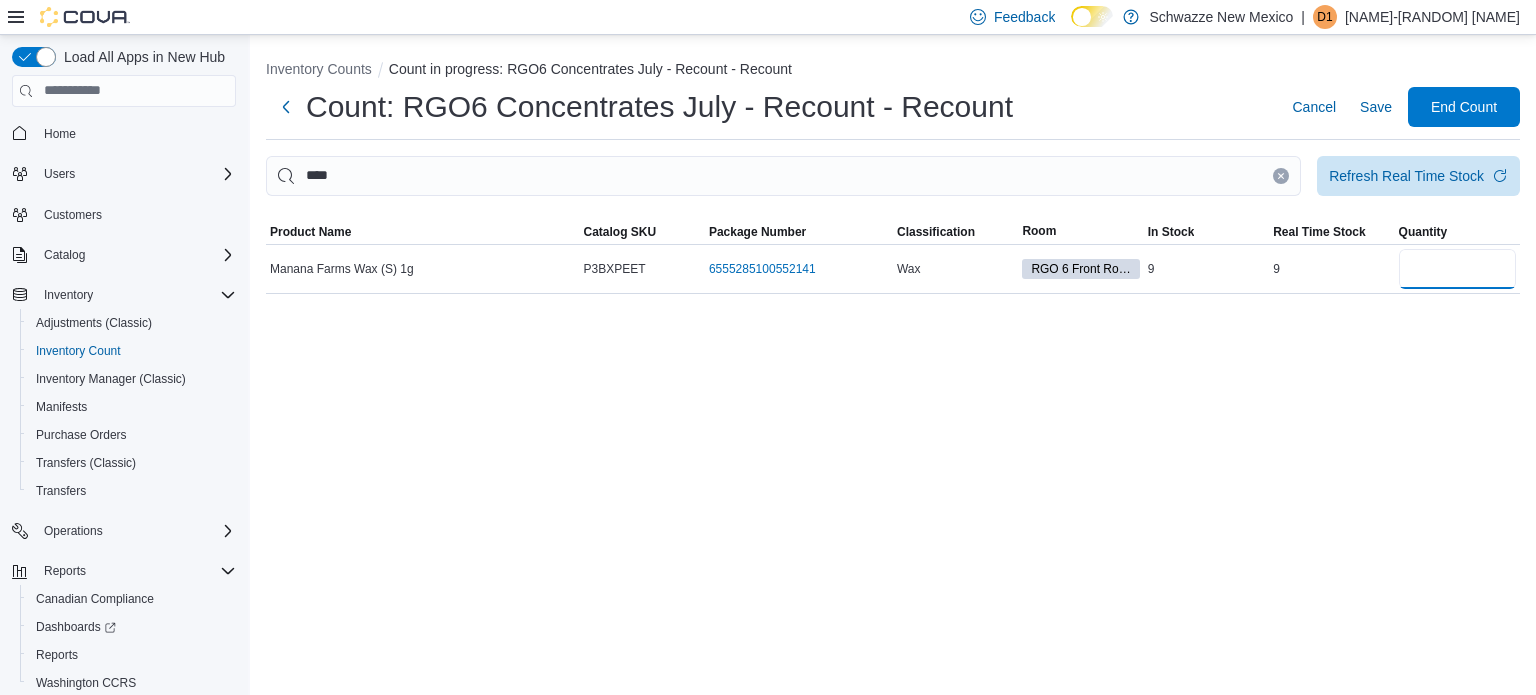 type on "*" 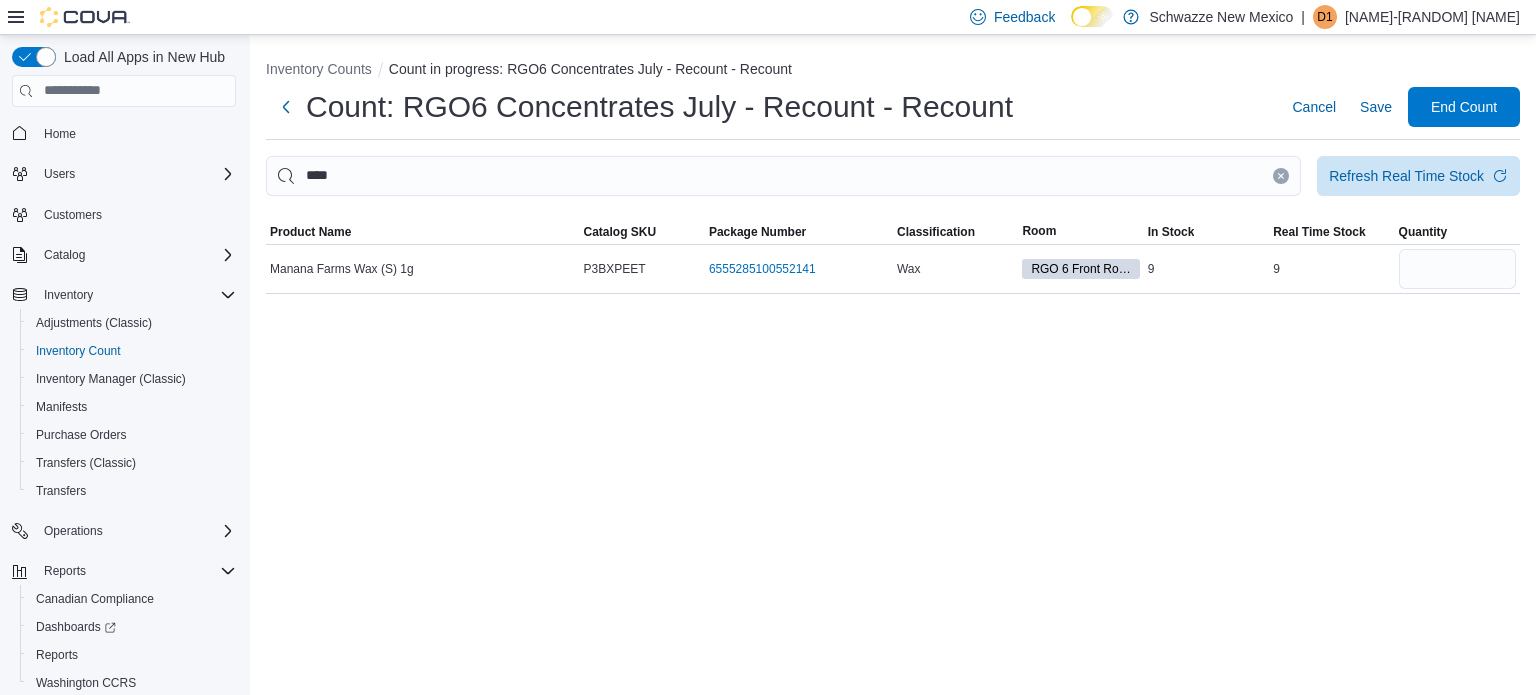type 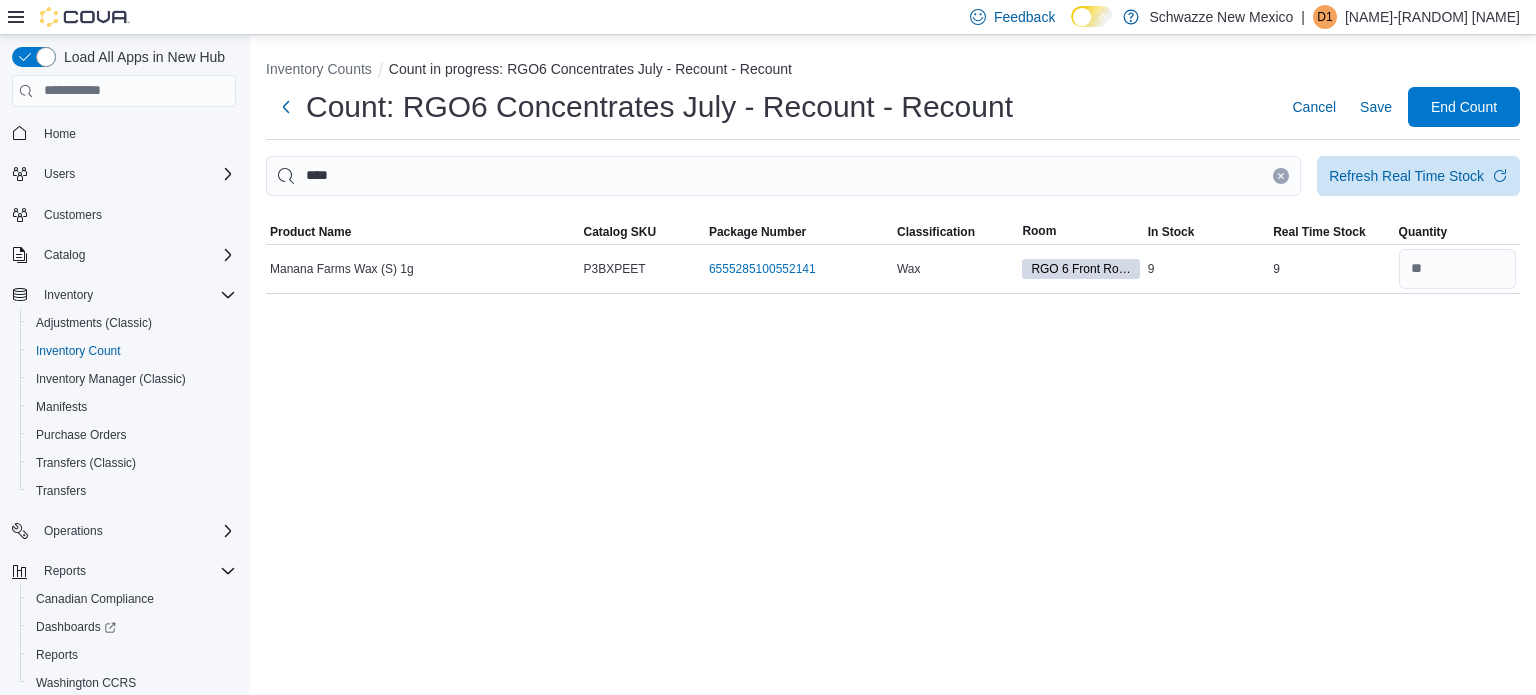 click 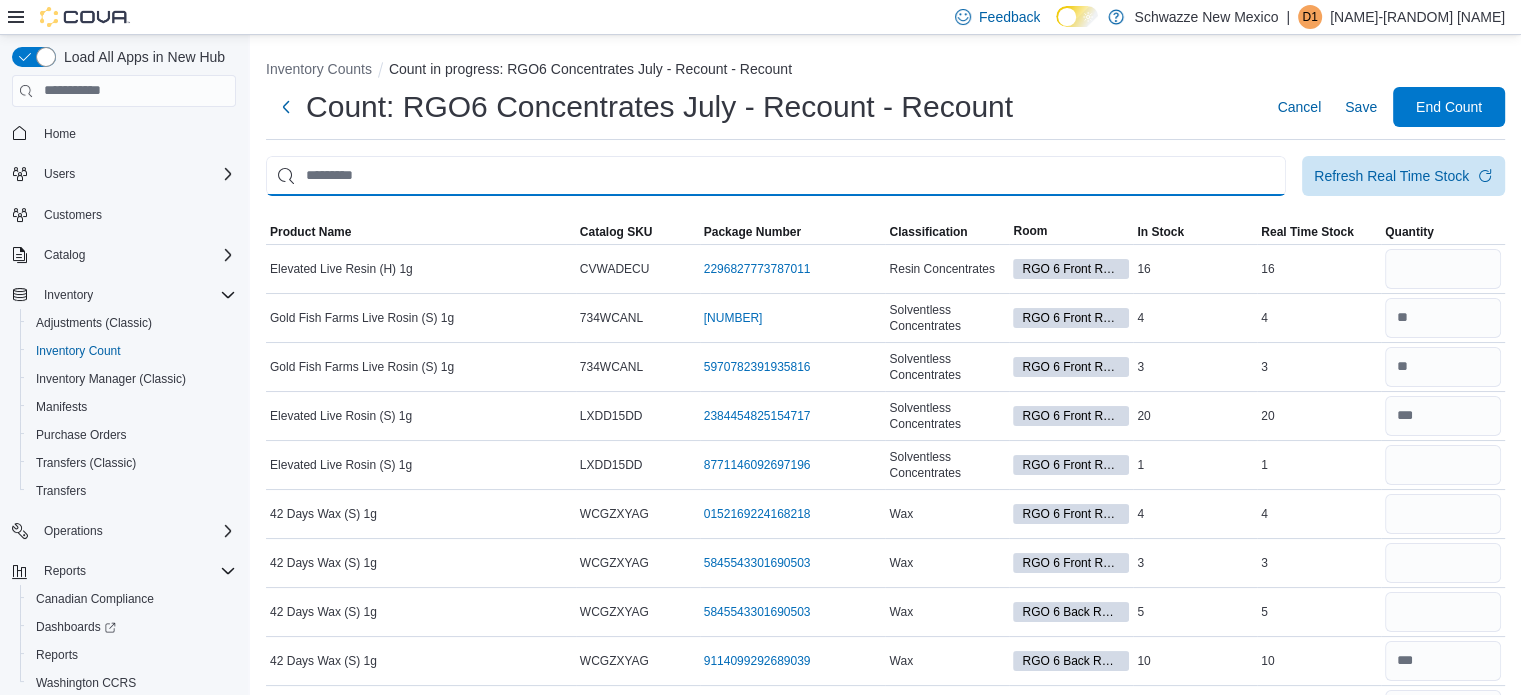 click at bounding box center (776, 176) 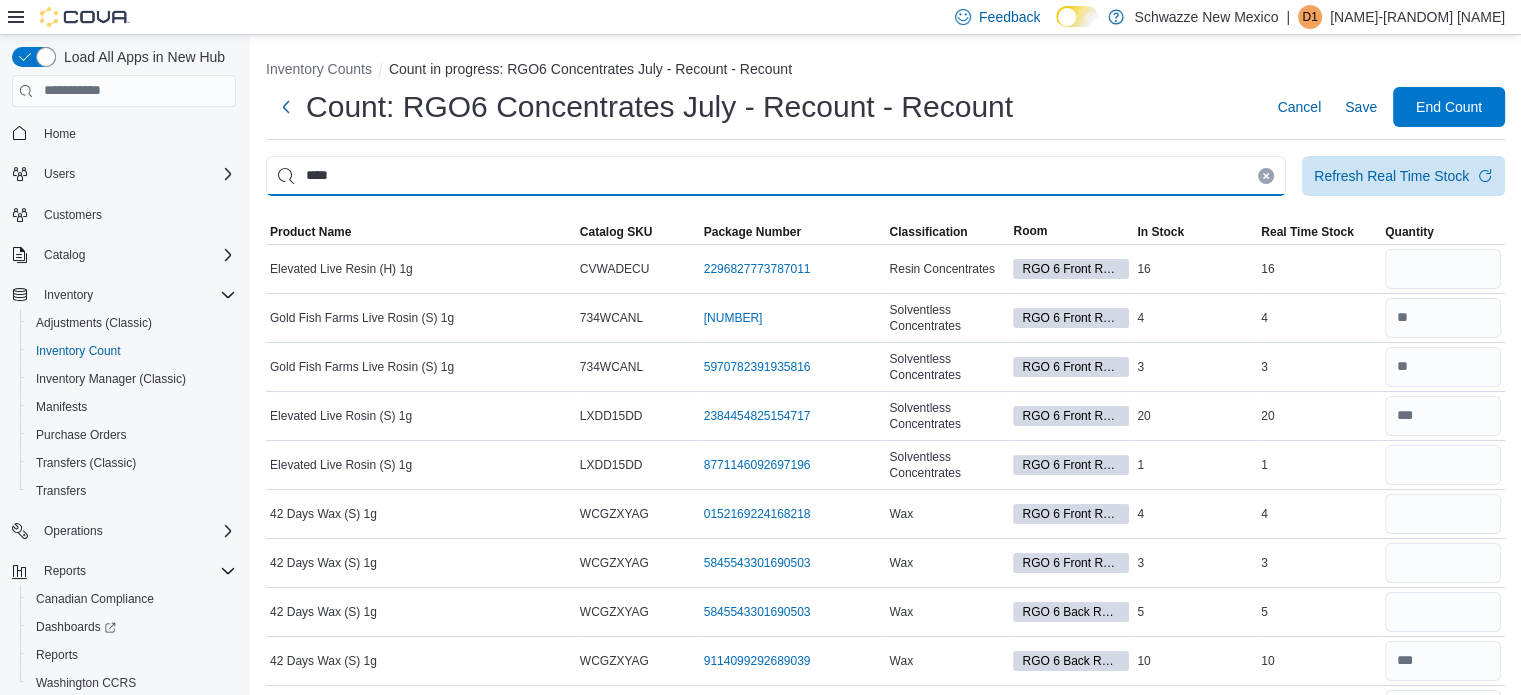 type on "****" 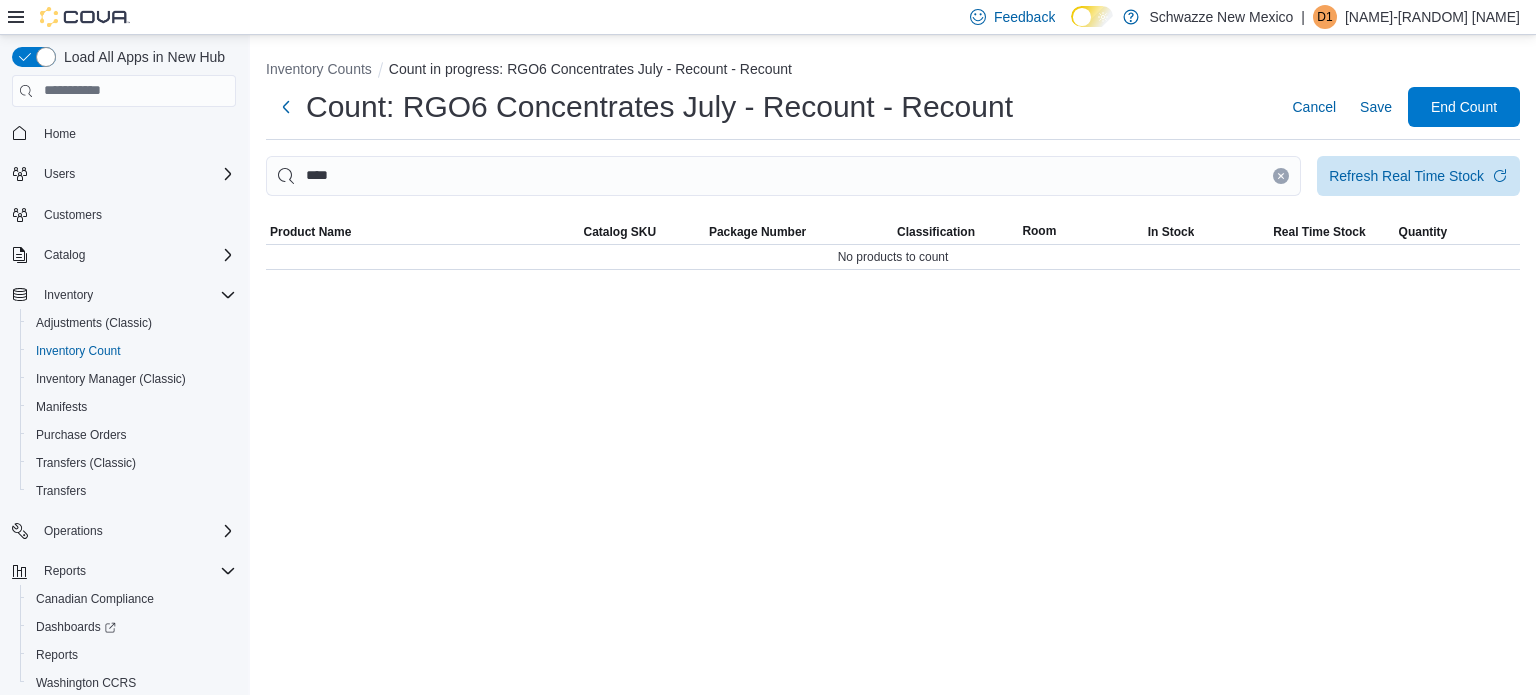 click at bounding box center [1281, 176] 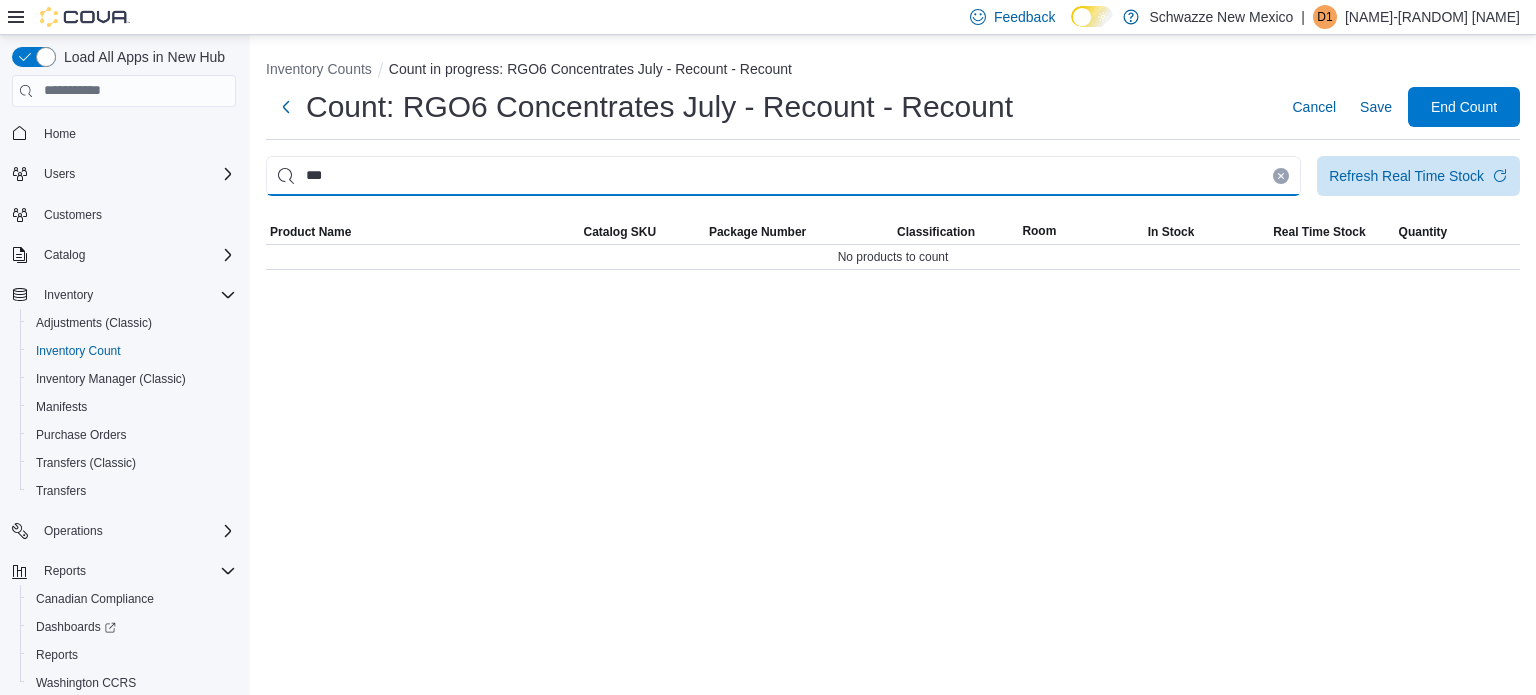 click on "***" at bounding box center (783, 176) 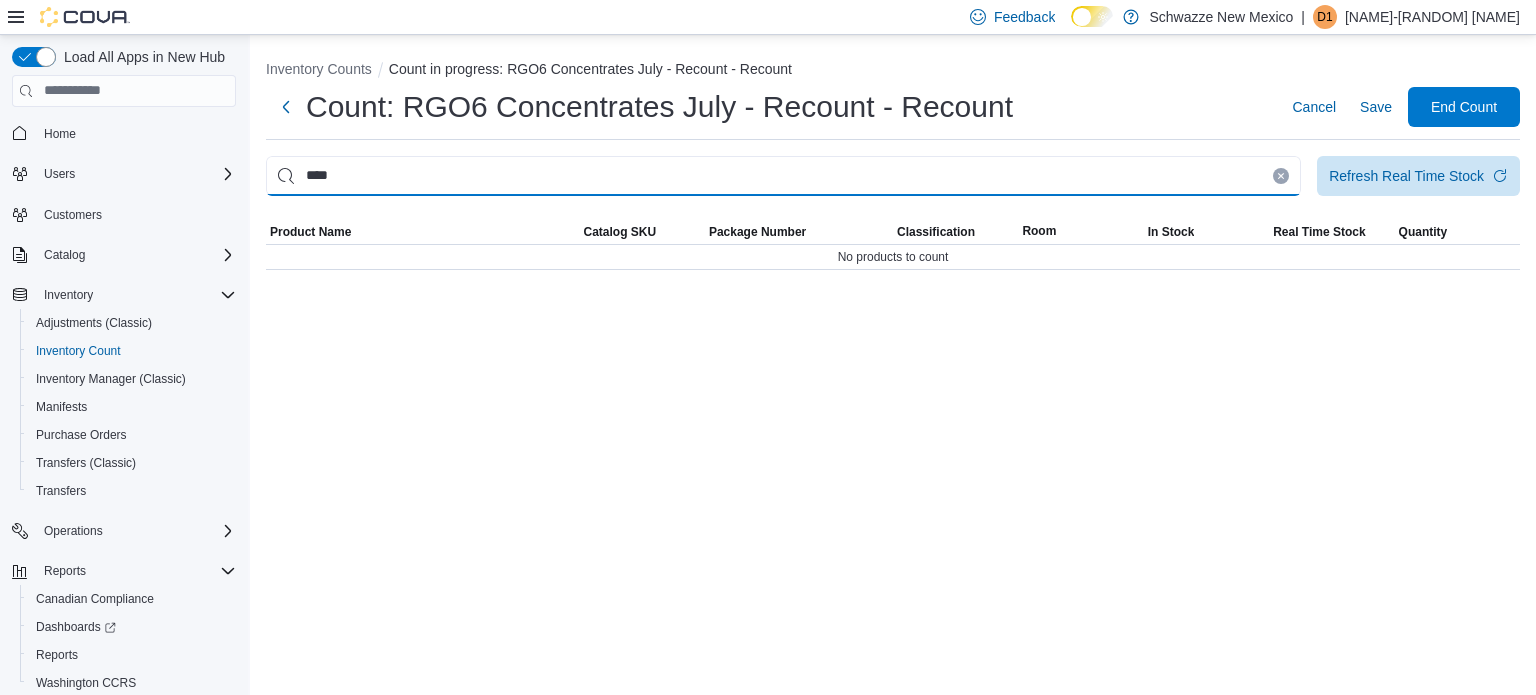type on "****" 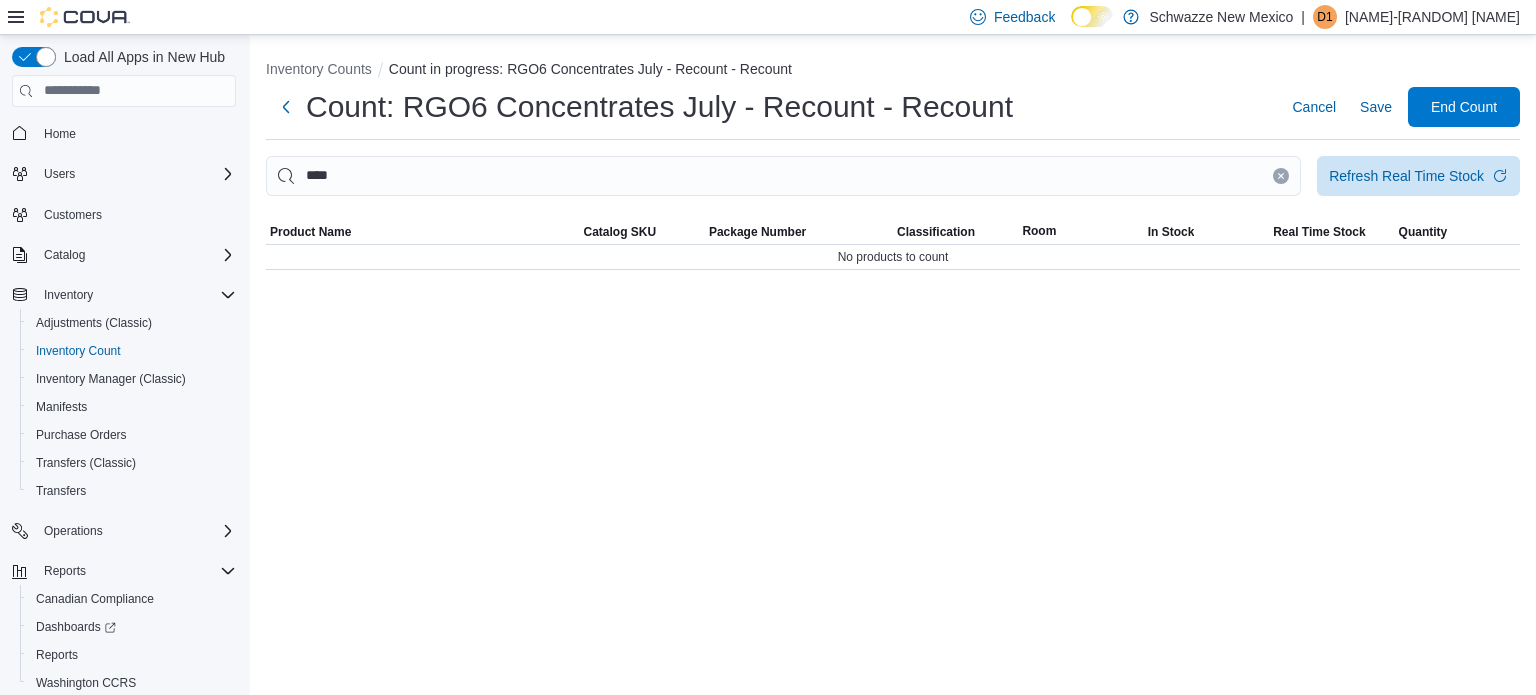 click at bounding box center [1281, 176] 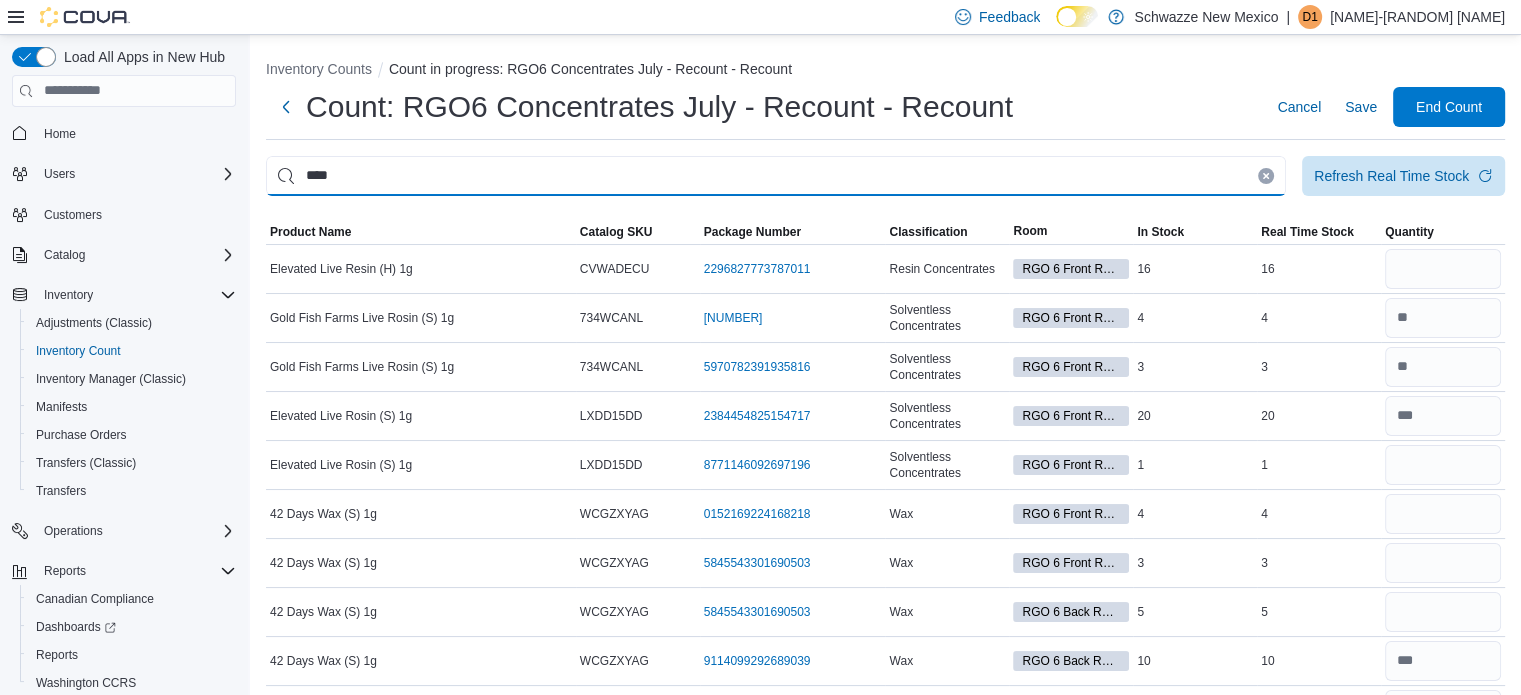 type on "****" 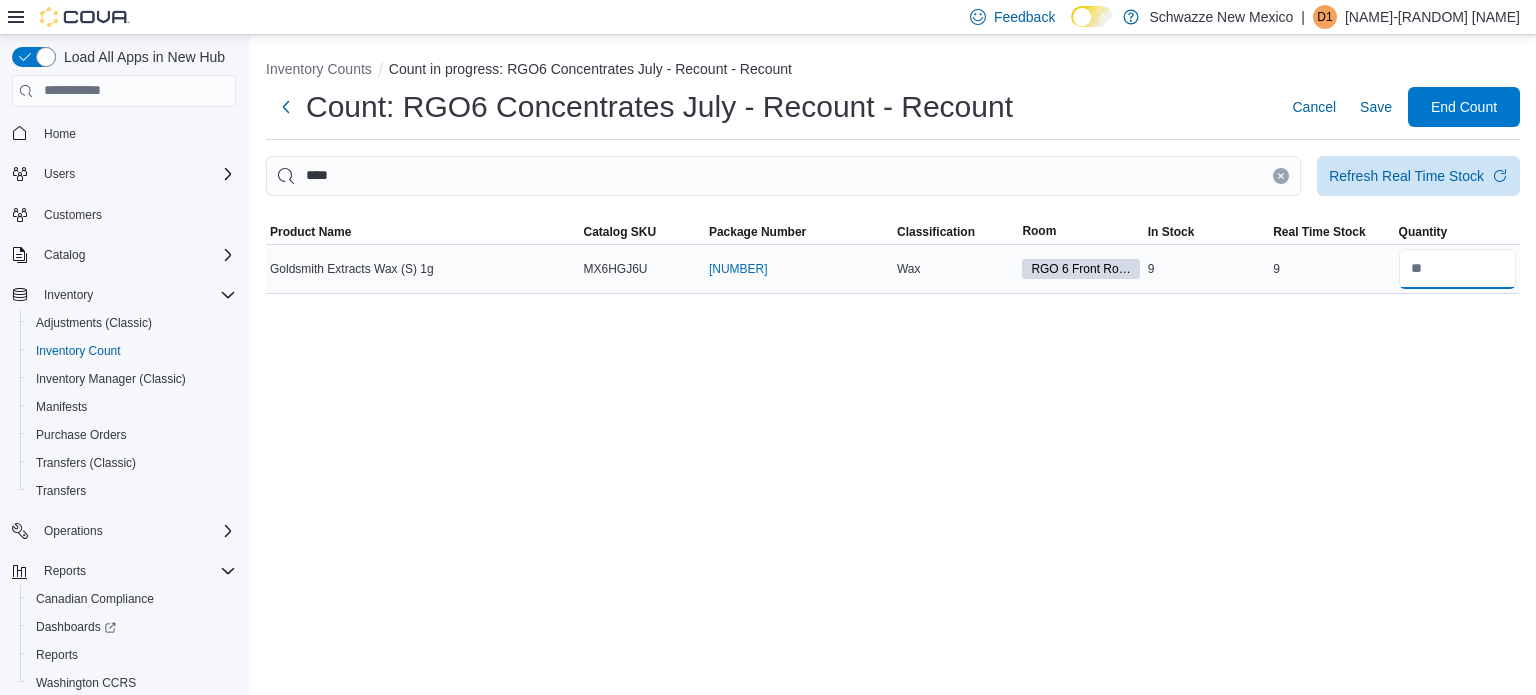 click at bounding box center [1457, 269] 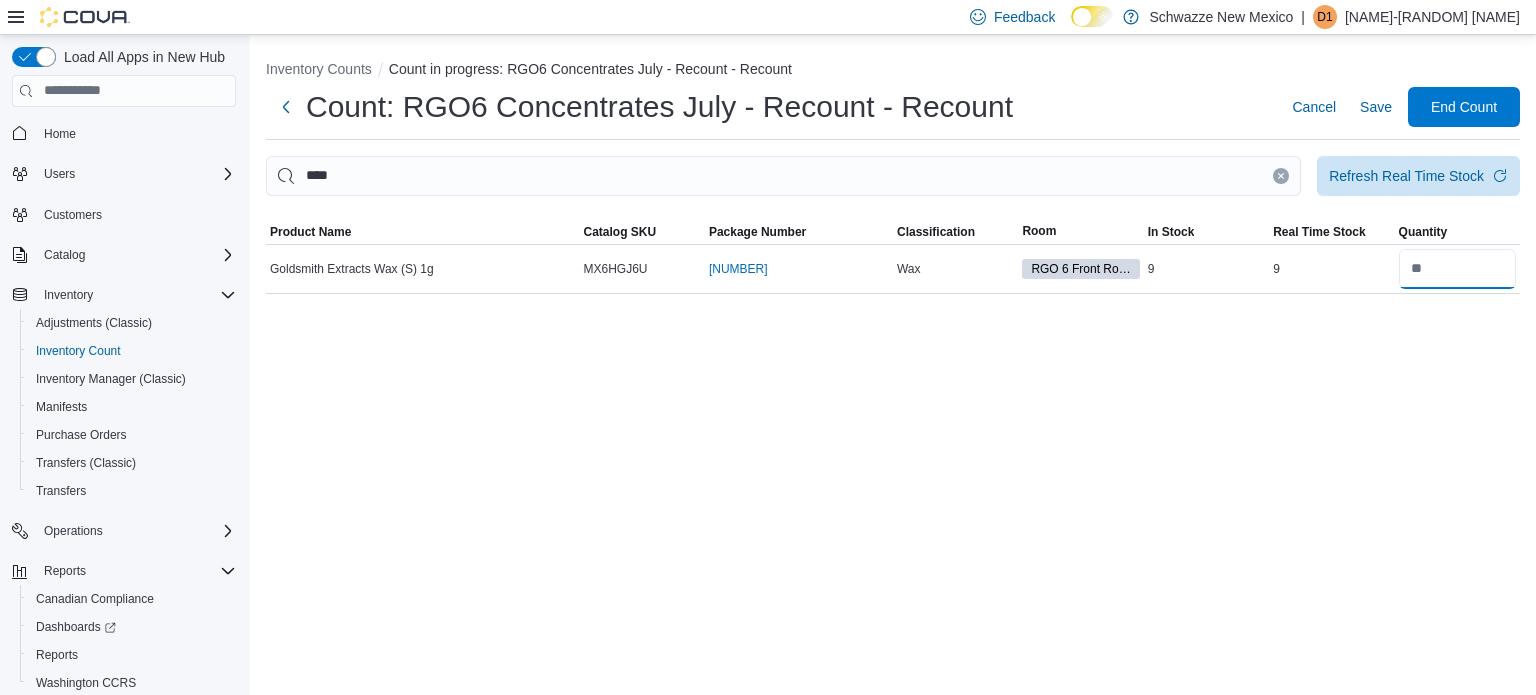 type on "*" 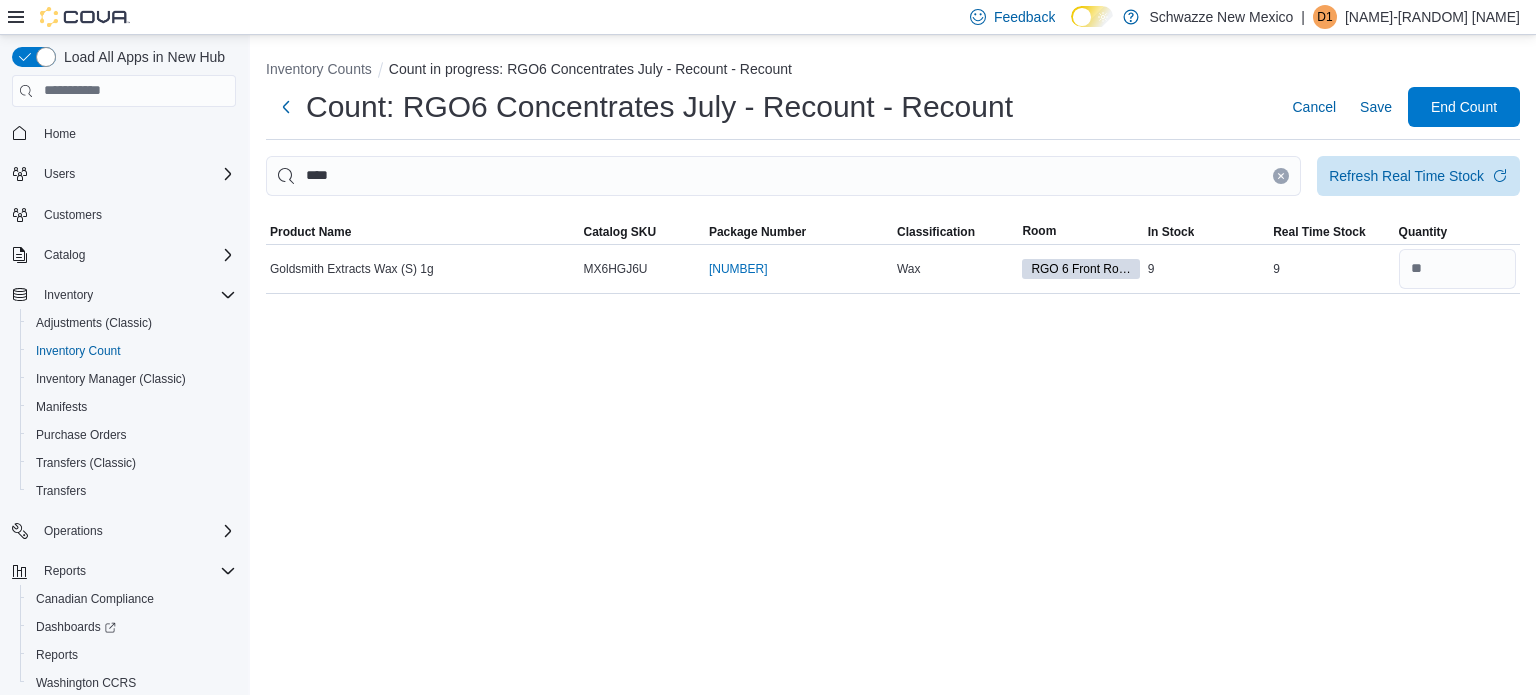 type 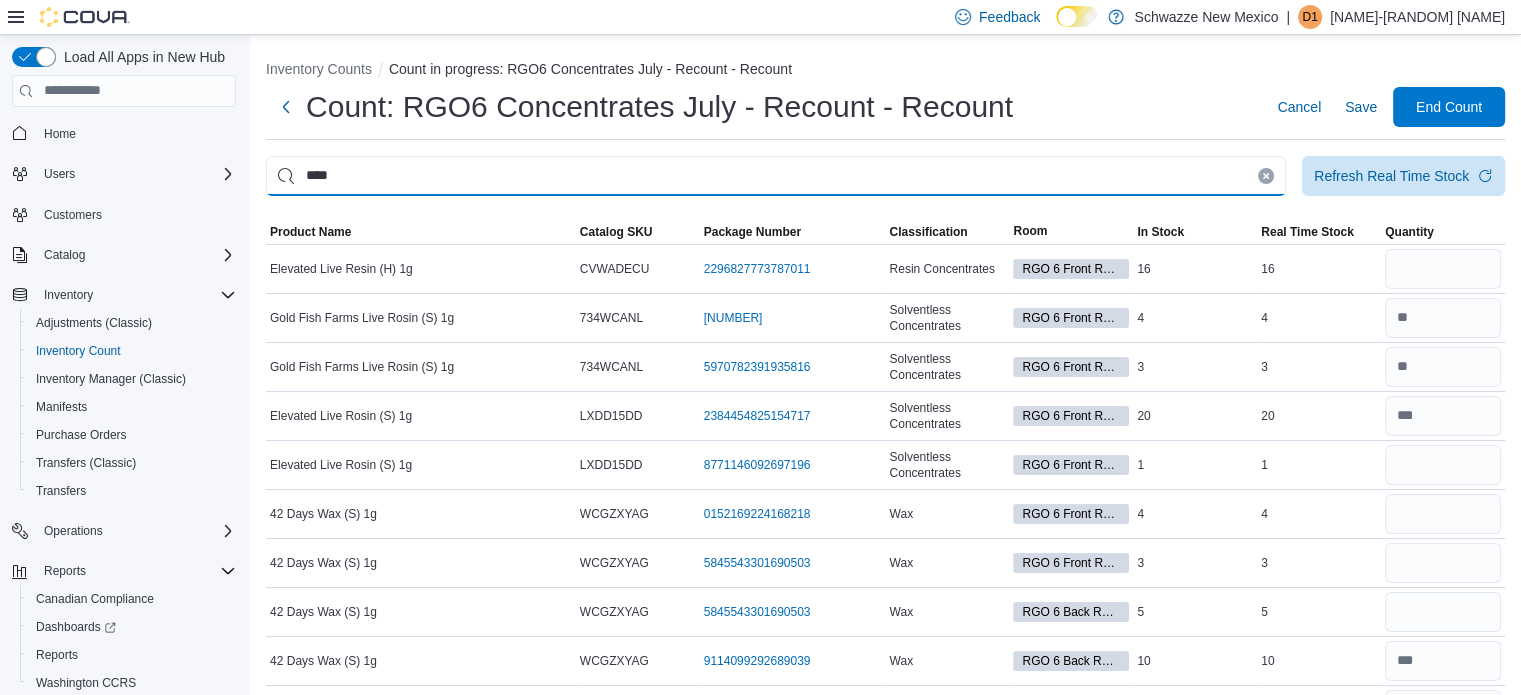 type on "****" 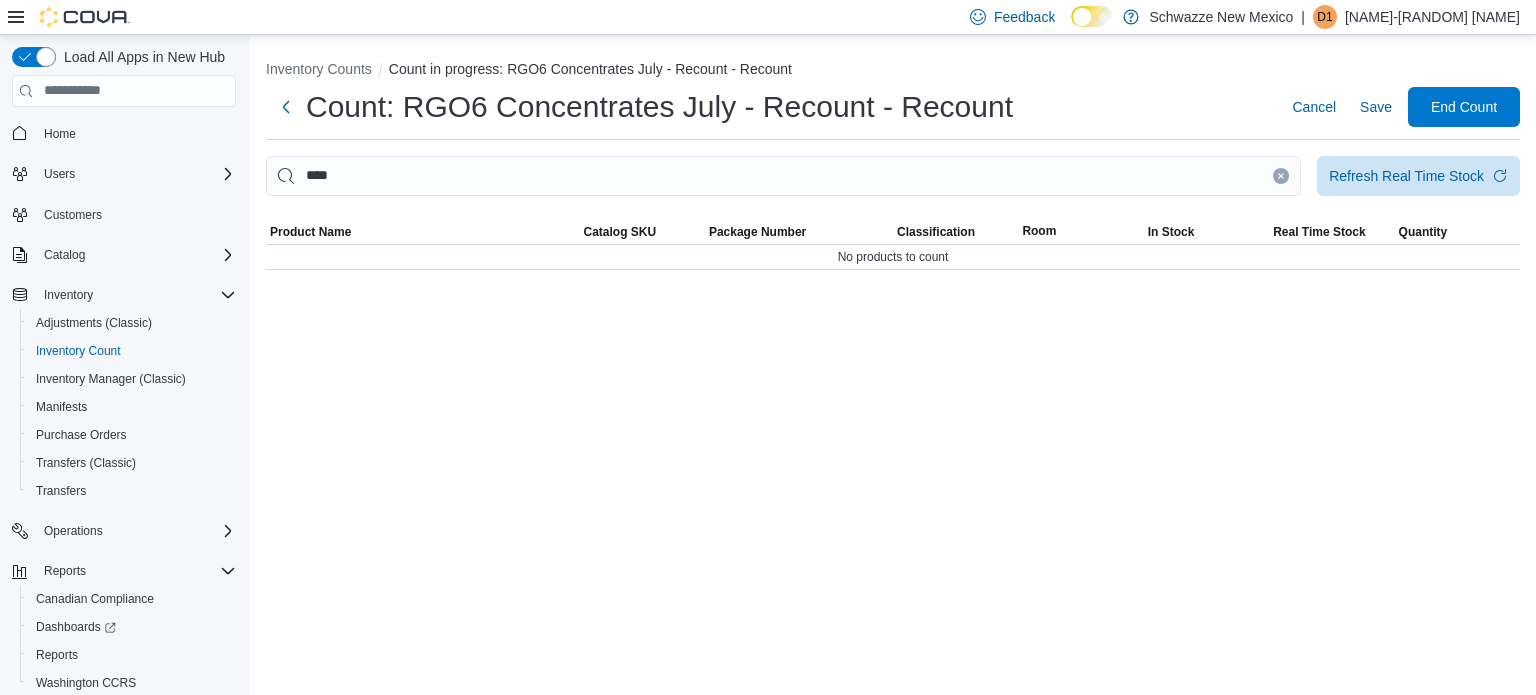 click on "****" at bounding box center [783, 176] 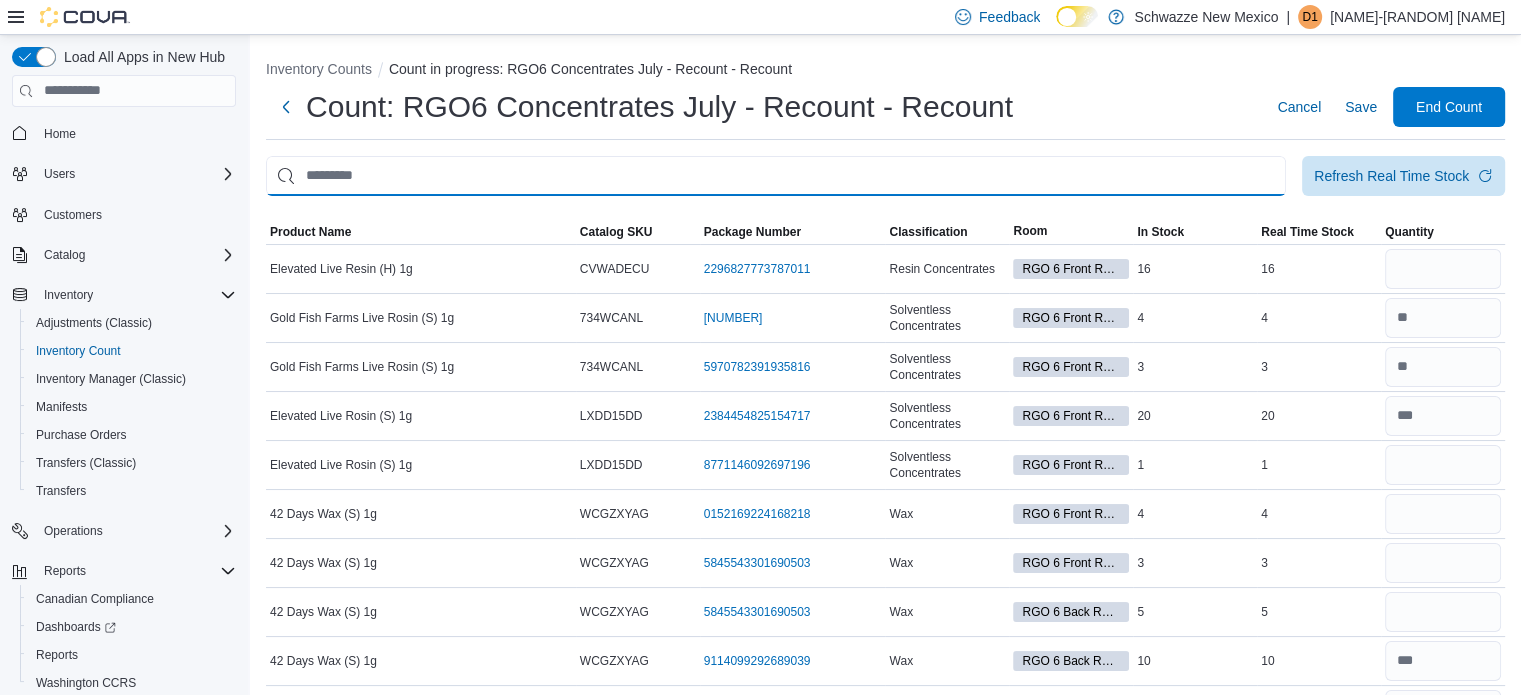 click at bounding box center [776, 176] 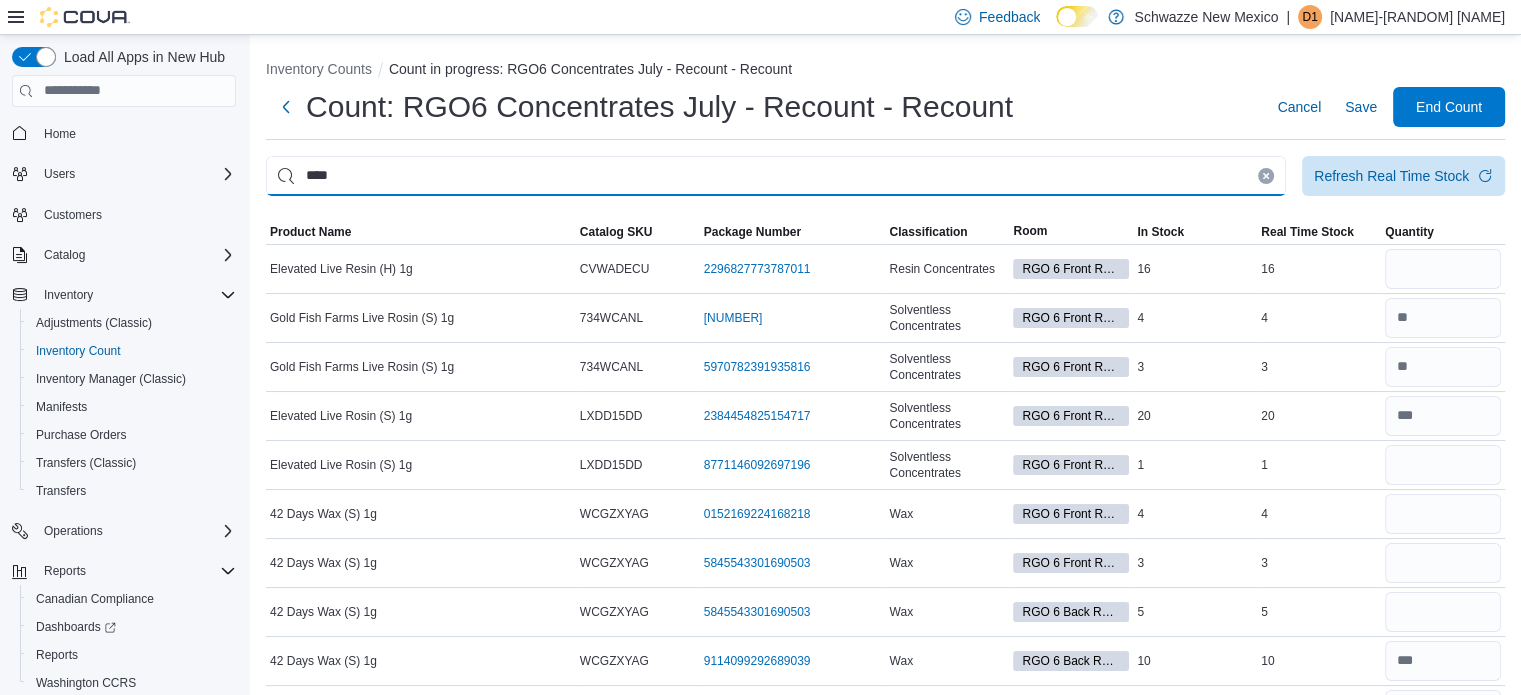 type on "****" 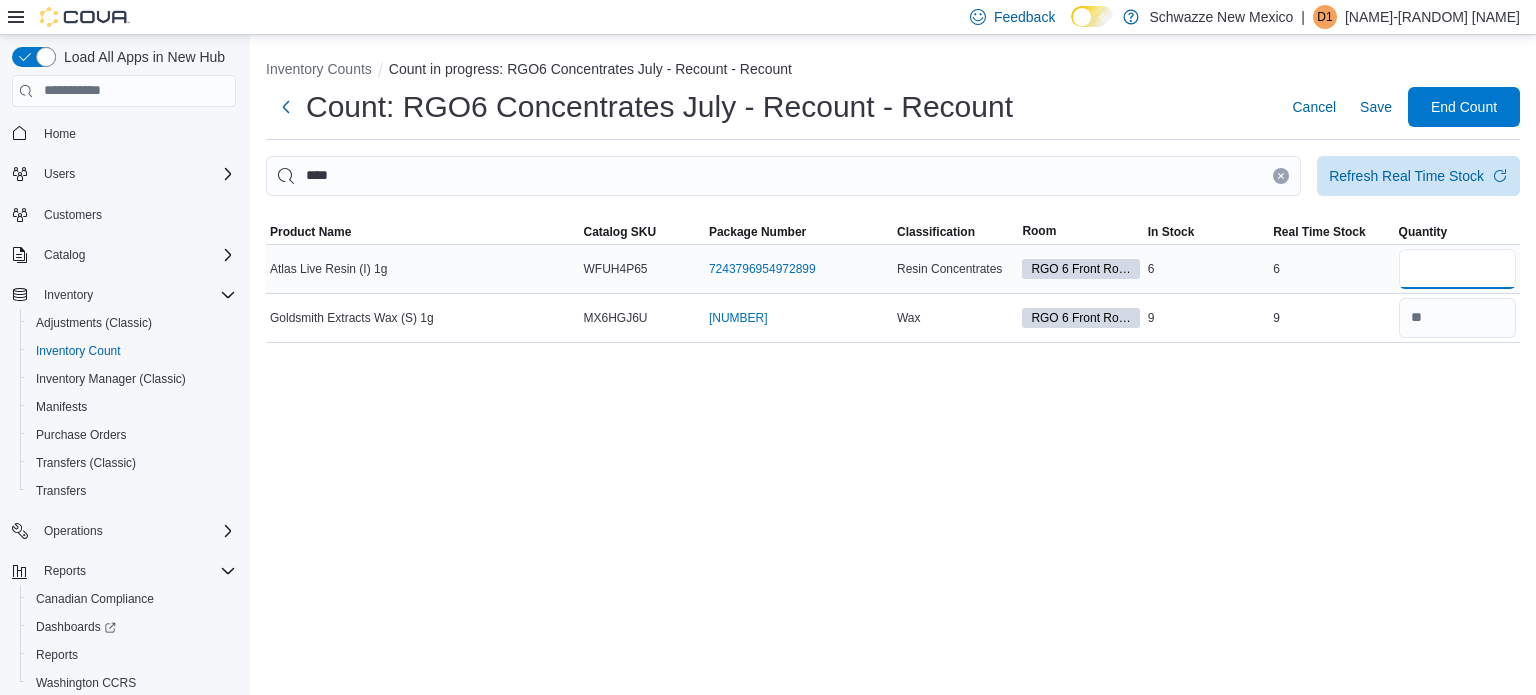 click at bounding box center [1457, 269] 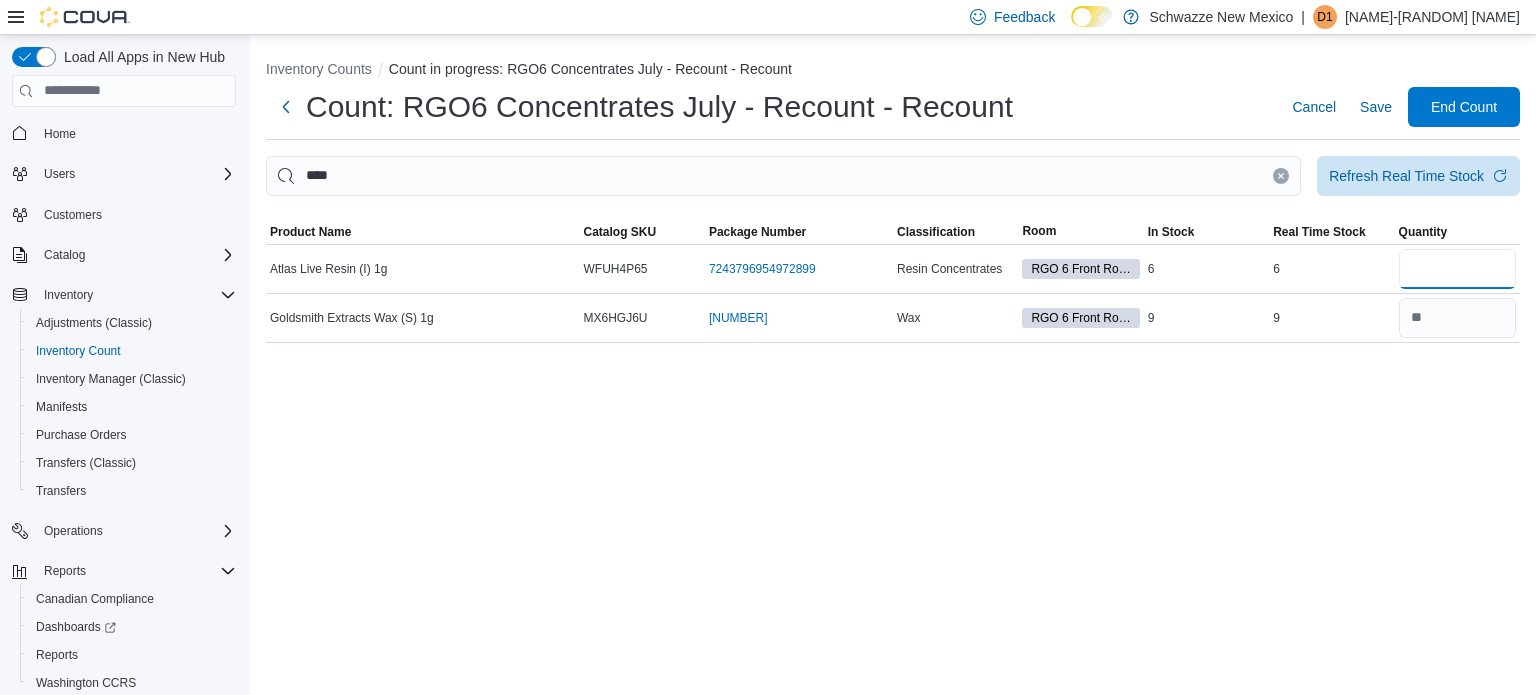 type on "*" 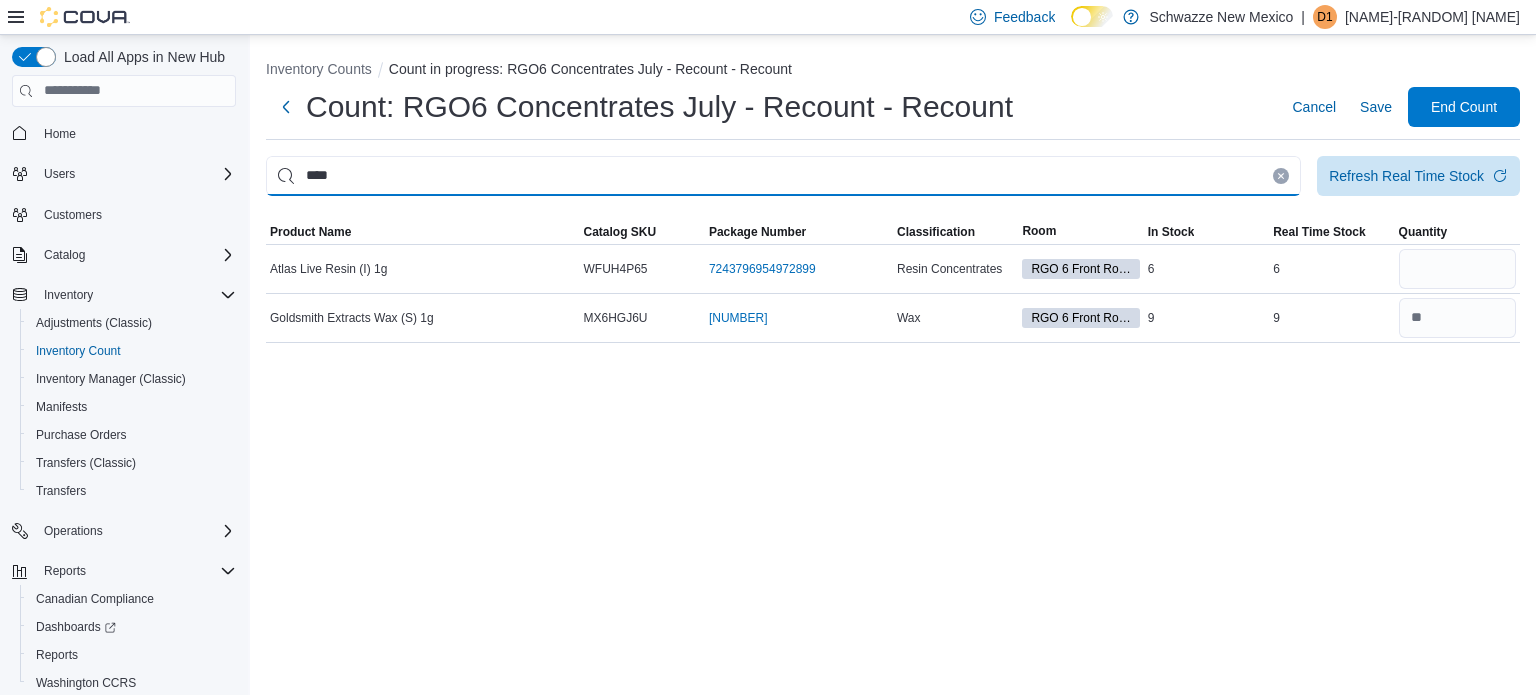 type 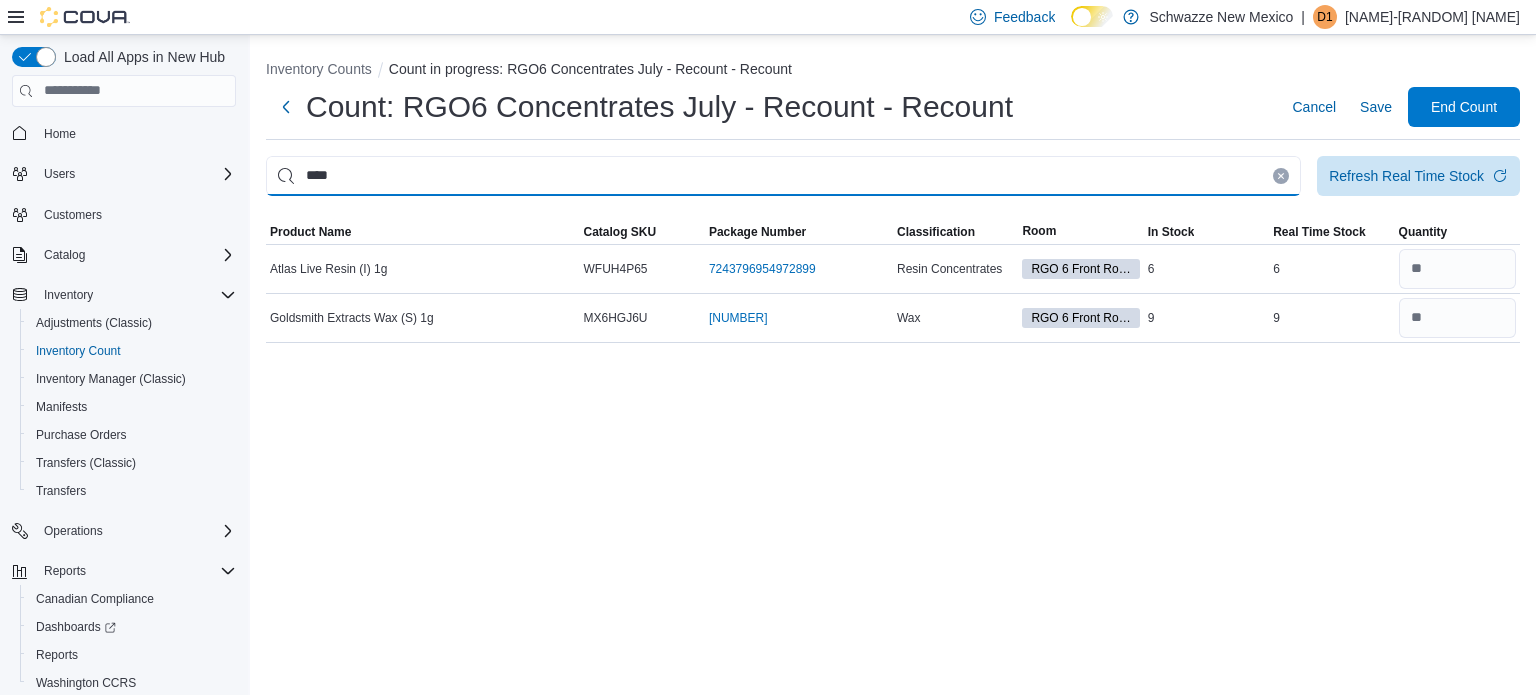 click on "****" at bounding box center (783, 176) 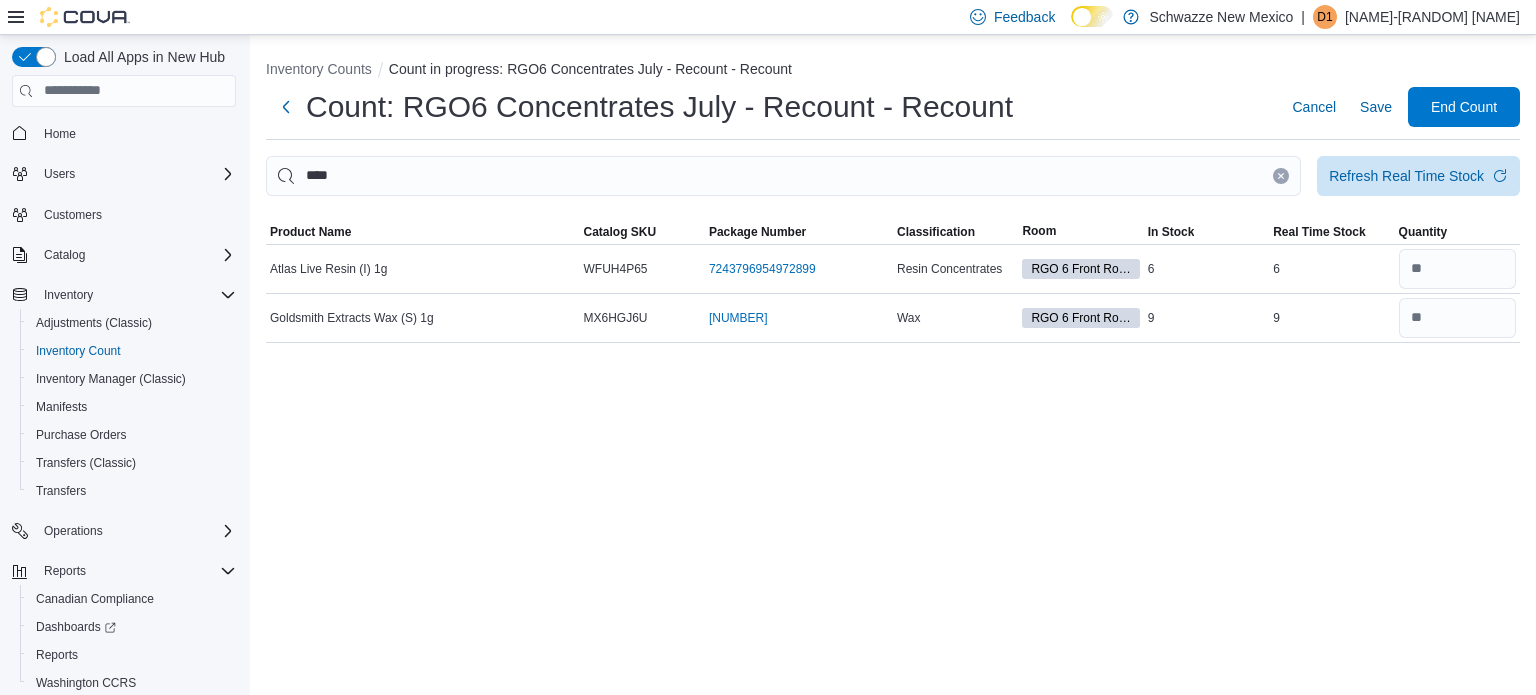 click 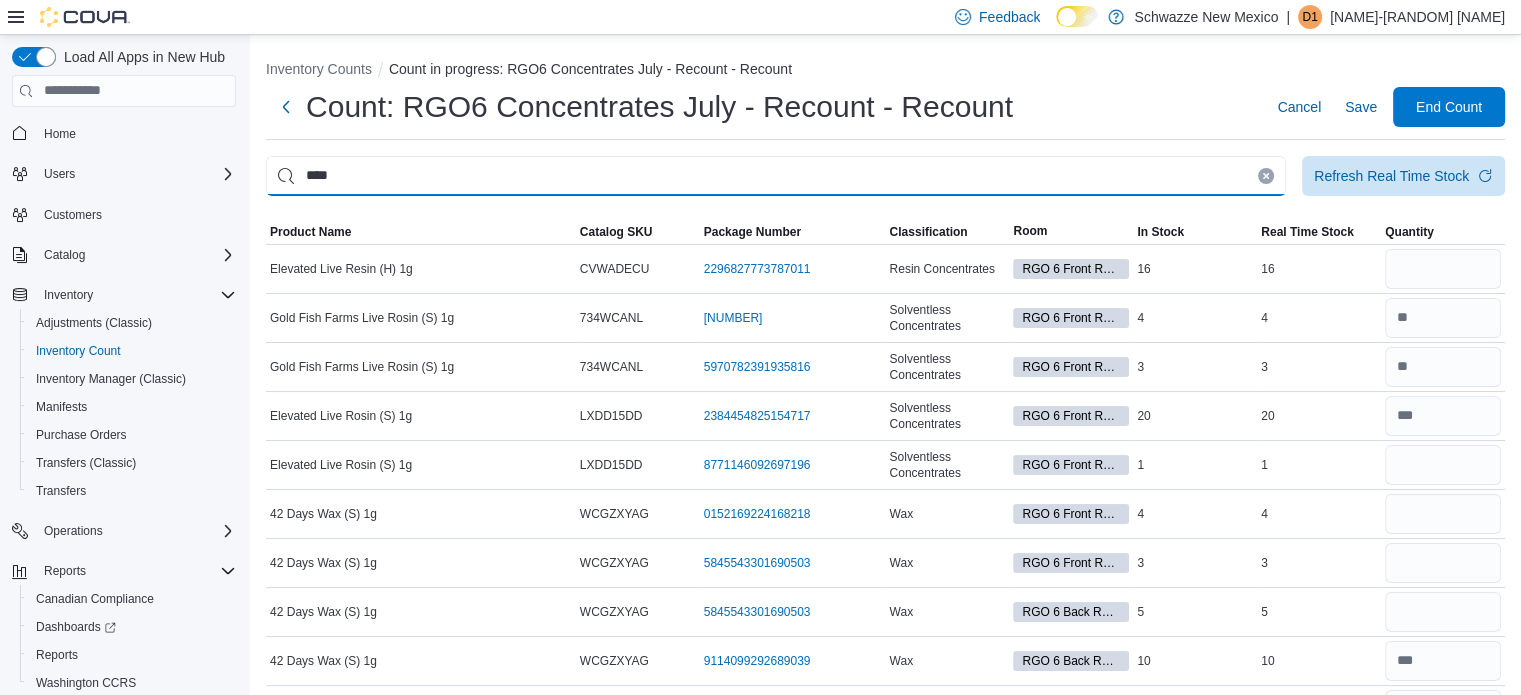 type on "****" 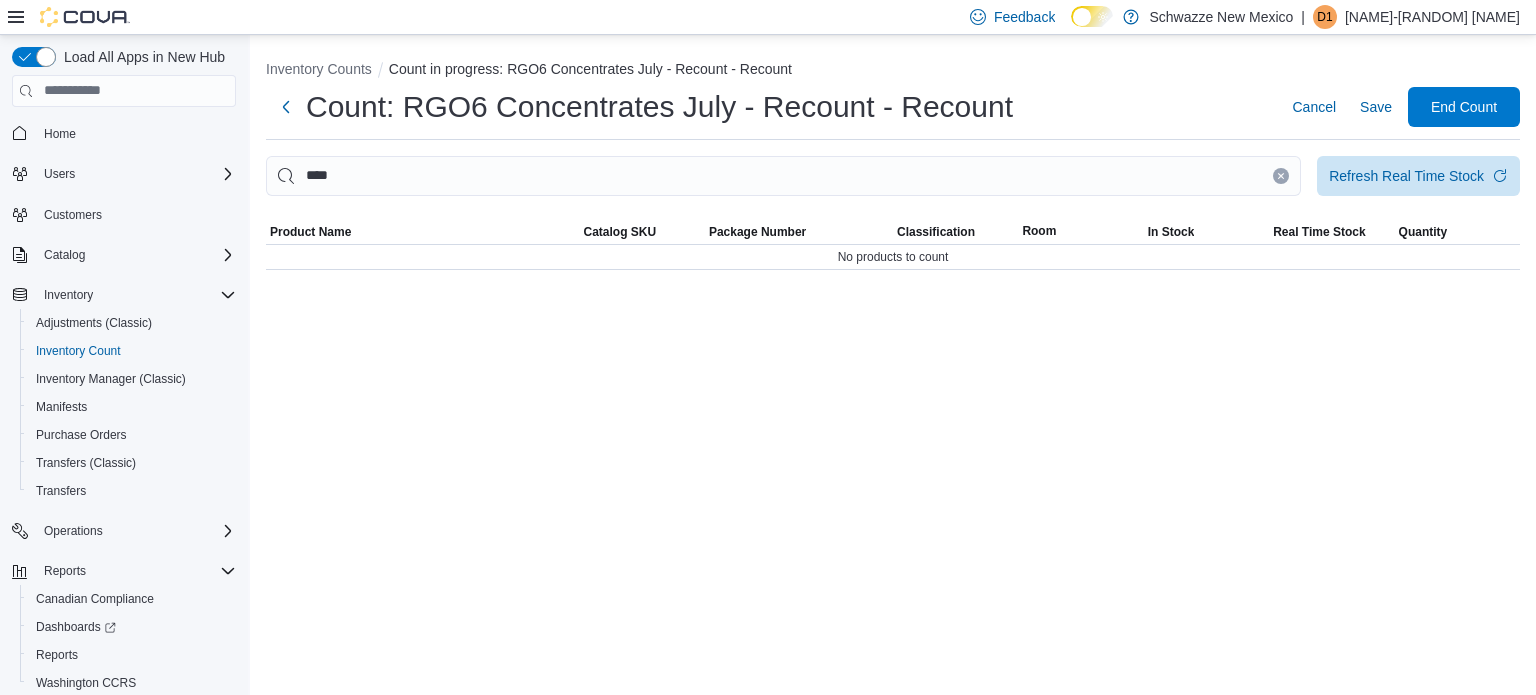 click 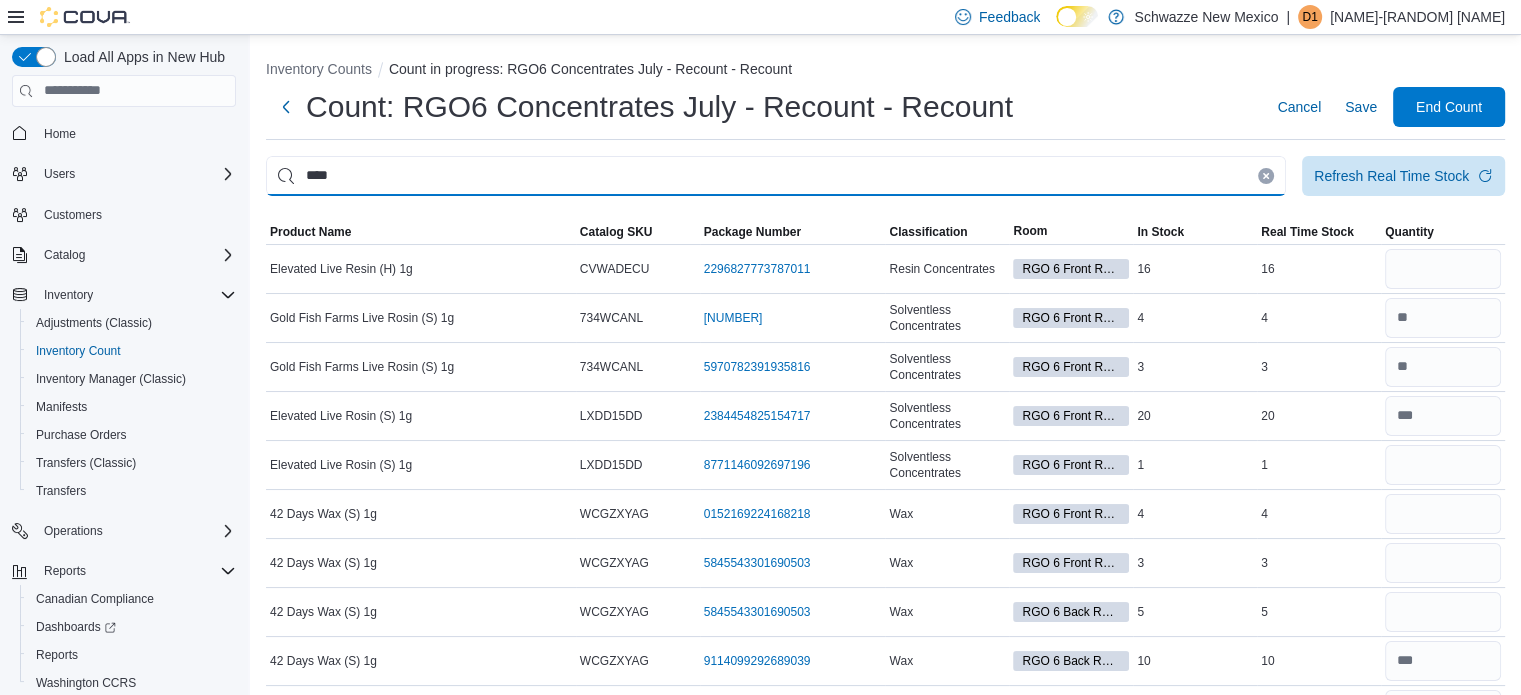 type on "****" 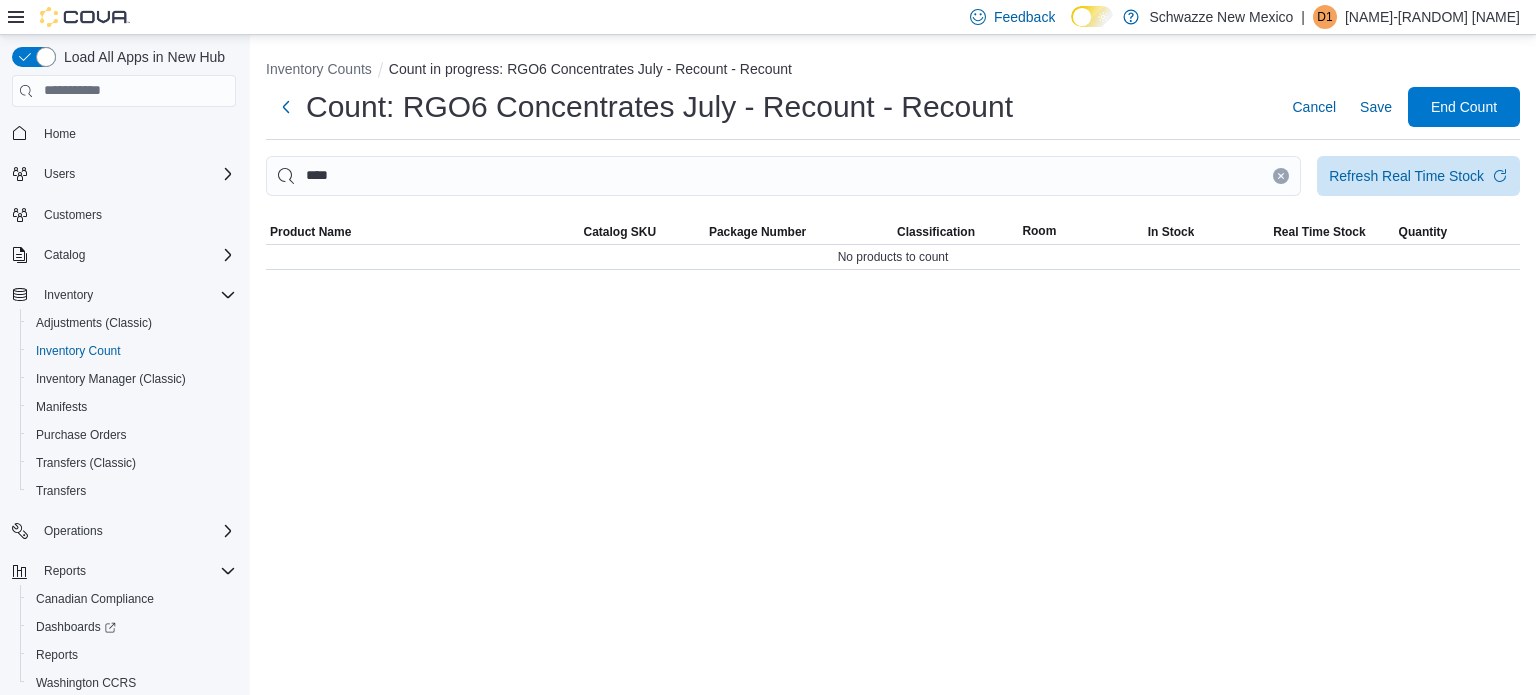 click 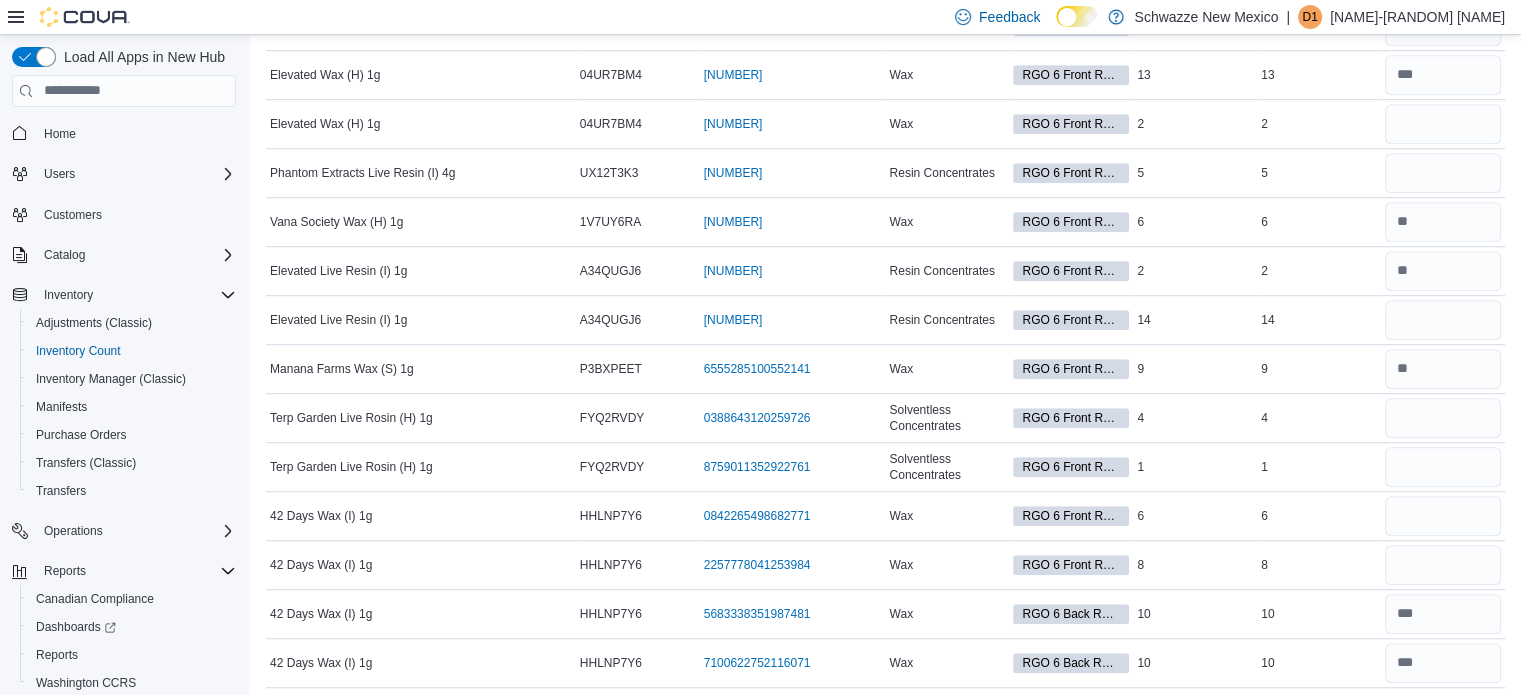 scroll, scrollTop: 0, scrollLeft: 0, axis: both 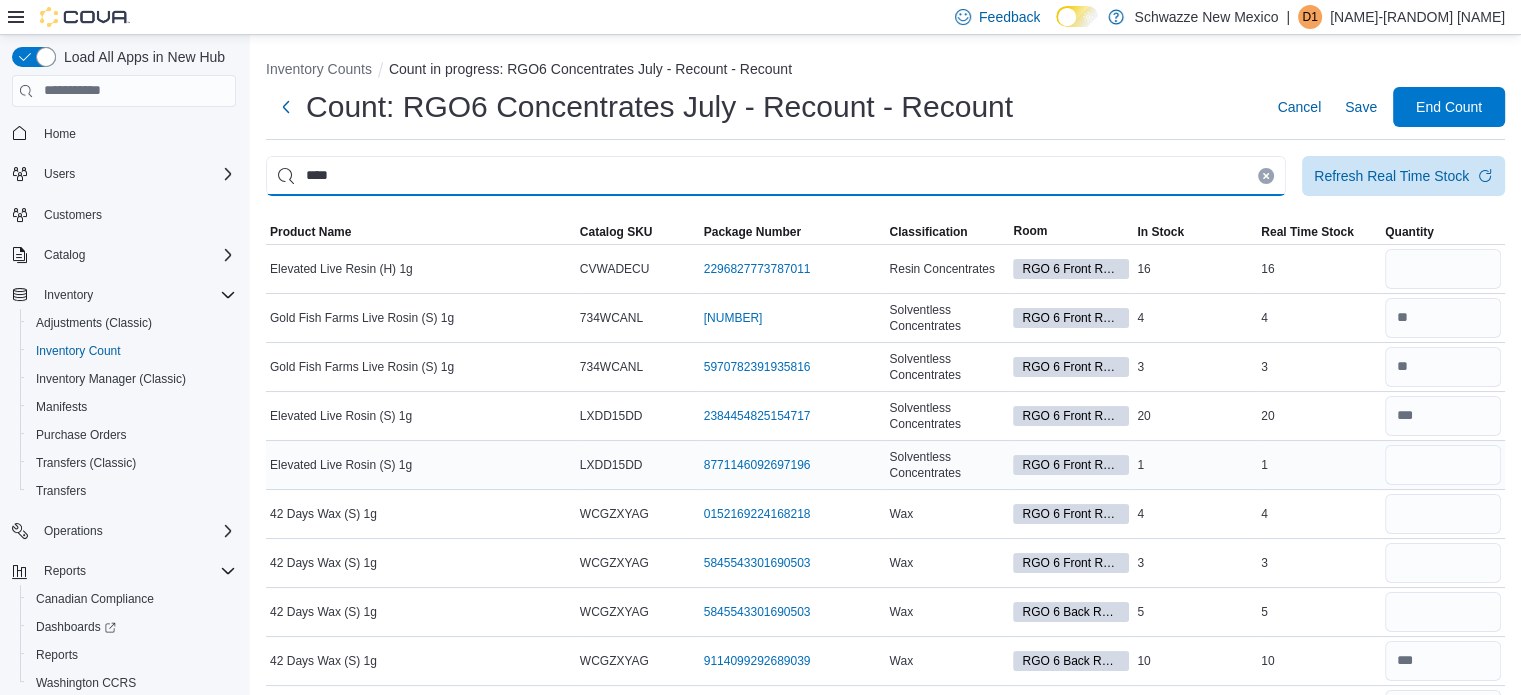 type on "****" 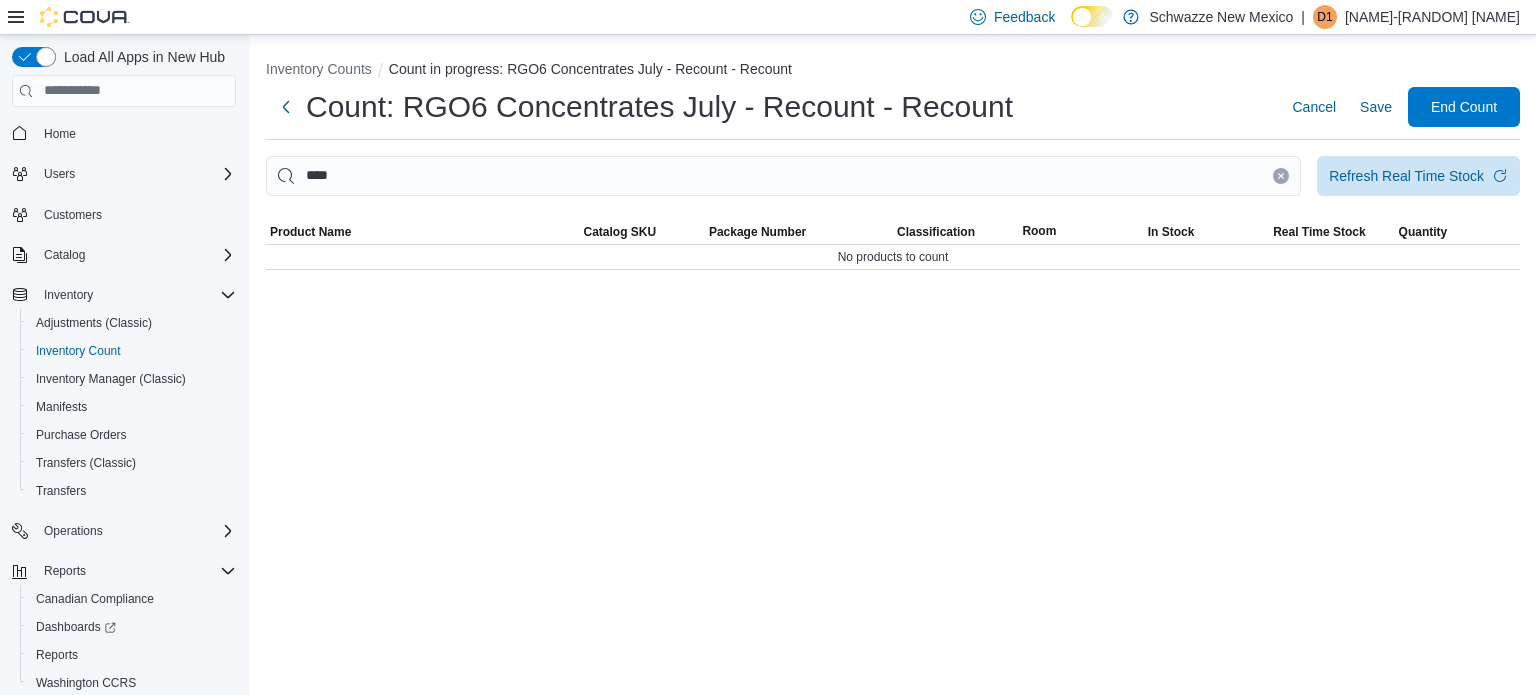 click 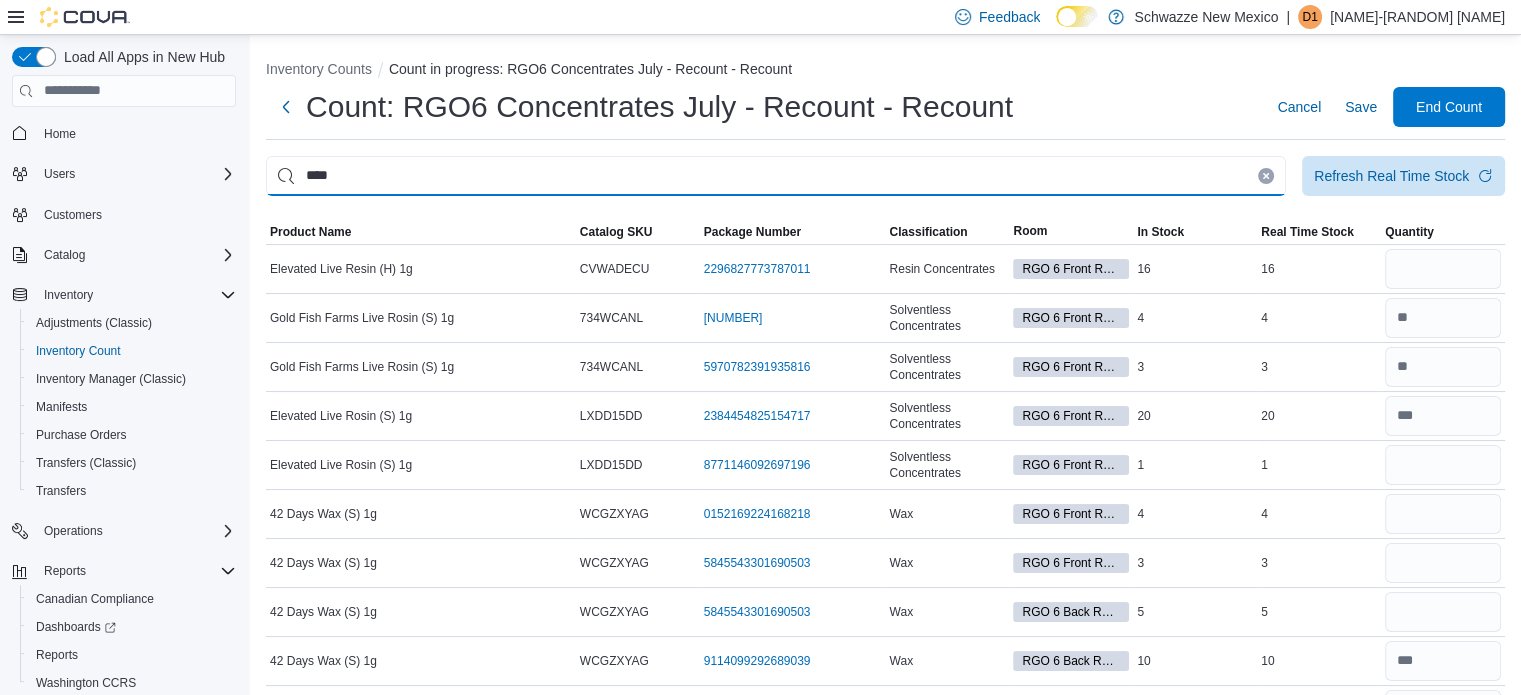 type on "****" 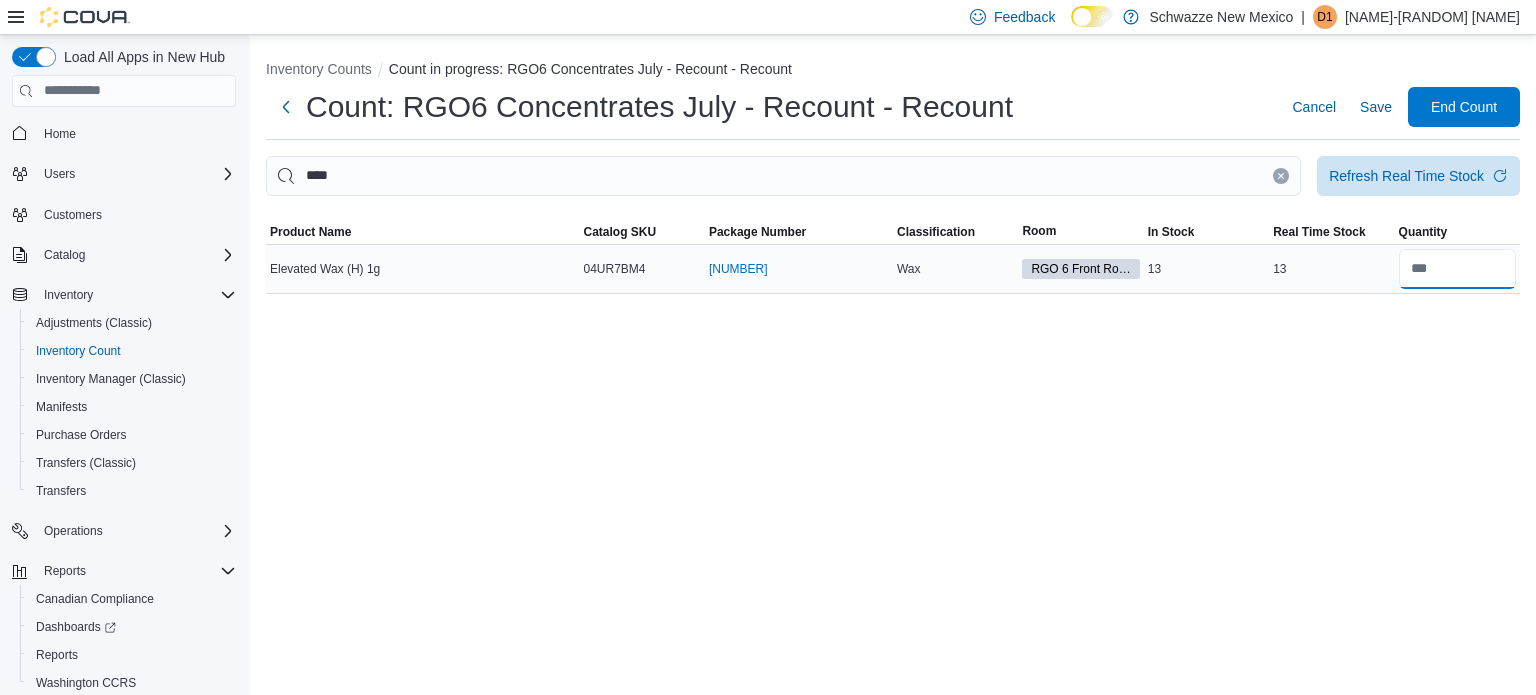 click at bounding box center [1457, 269] 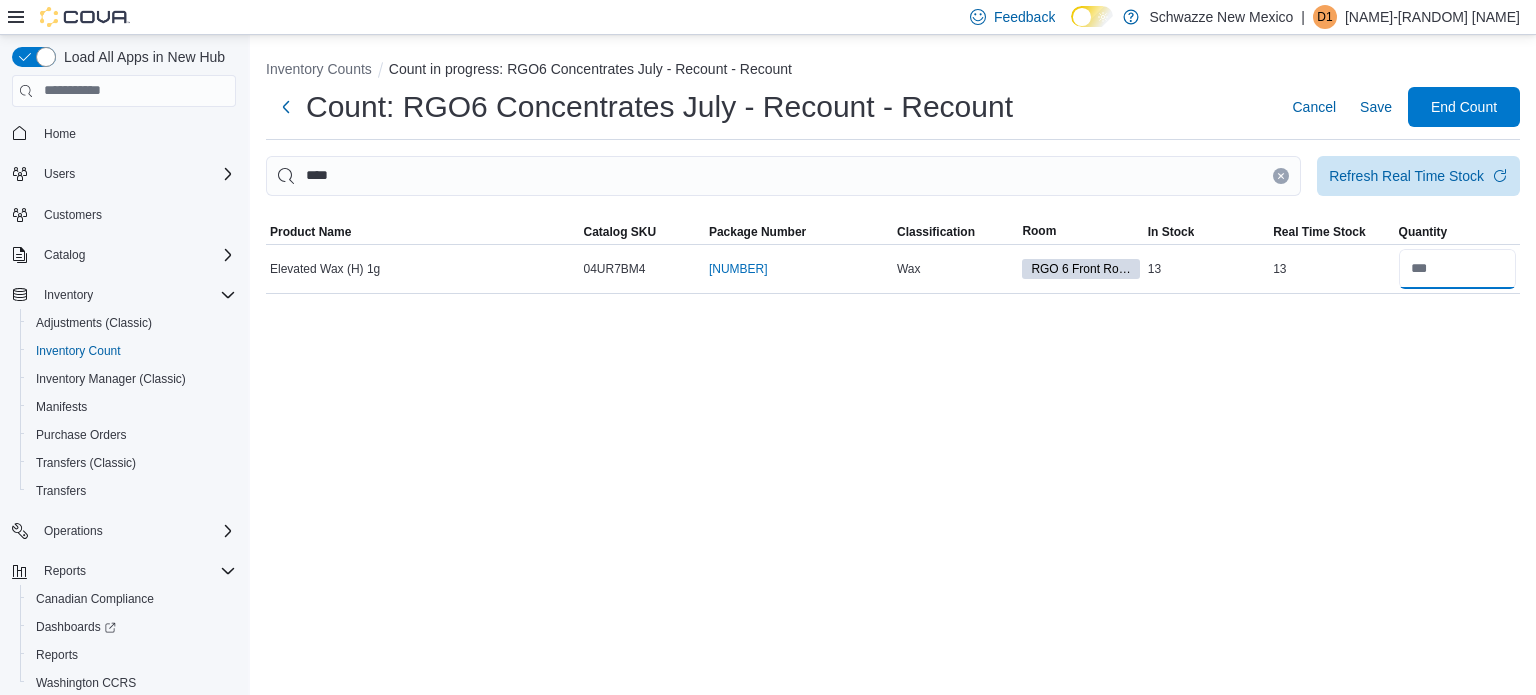 type on "**" 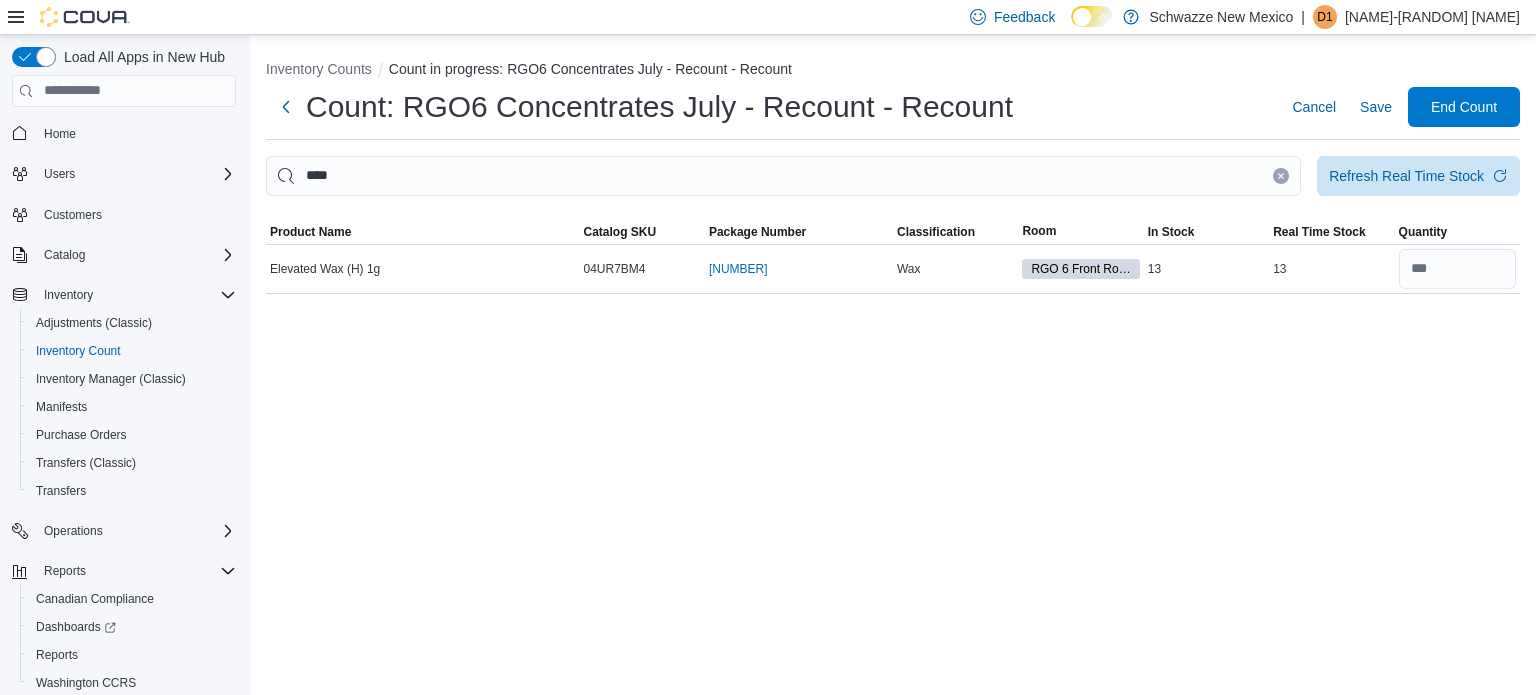 type 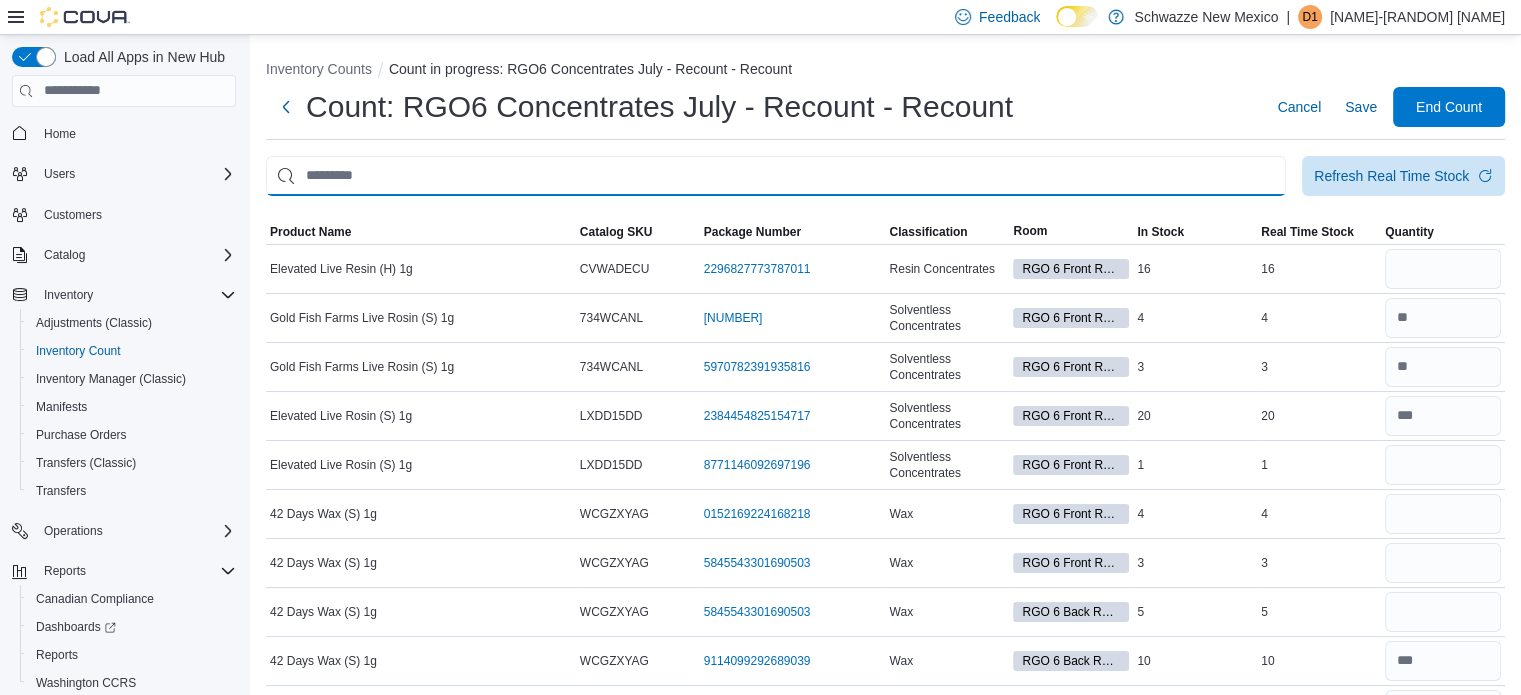 click at bounding box center [776, 176] 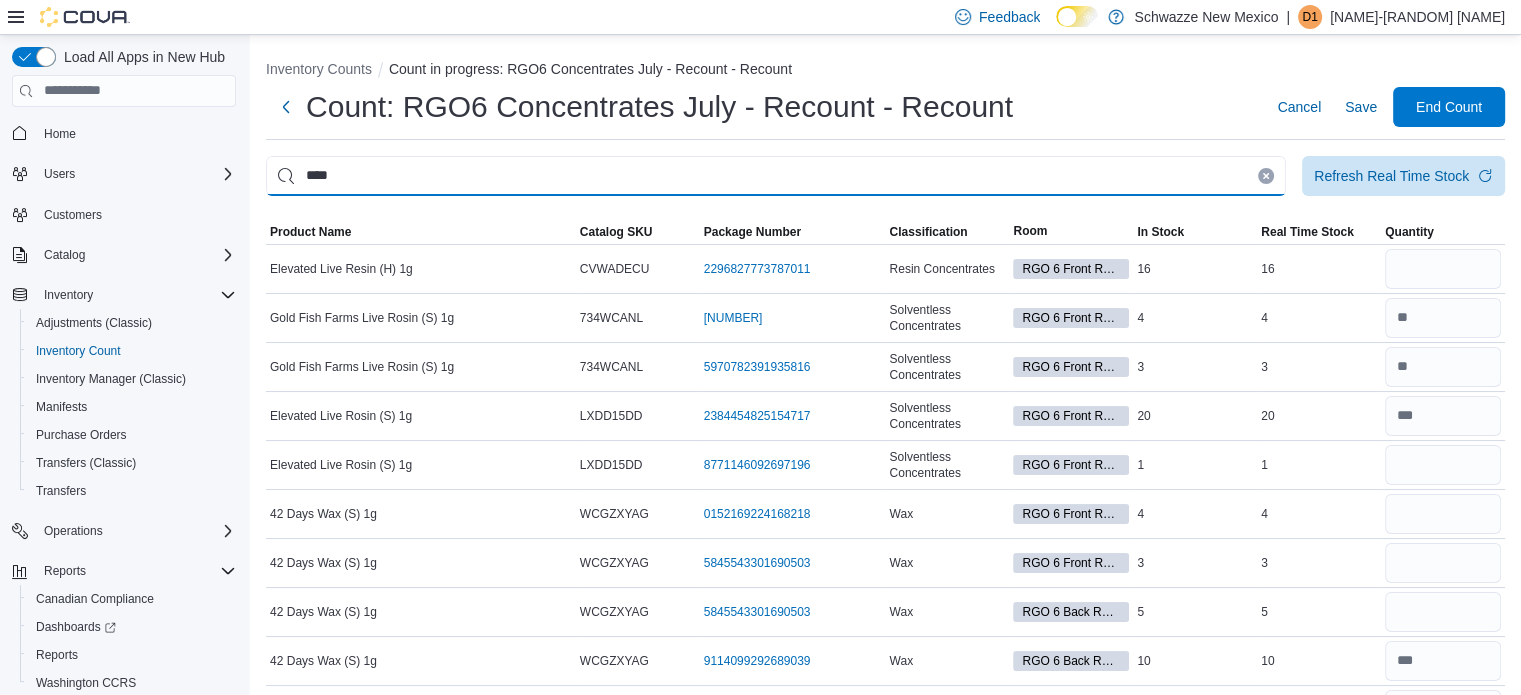 type on "****" 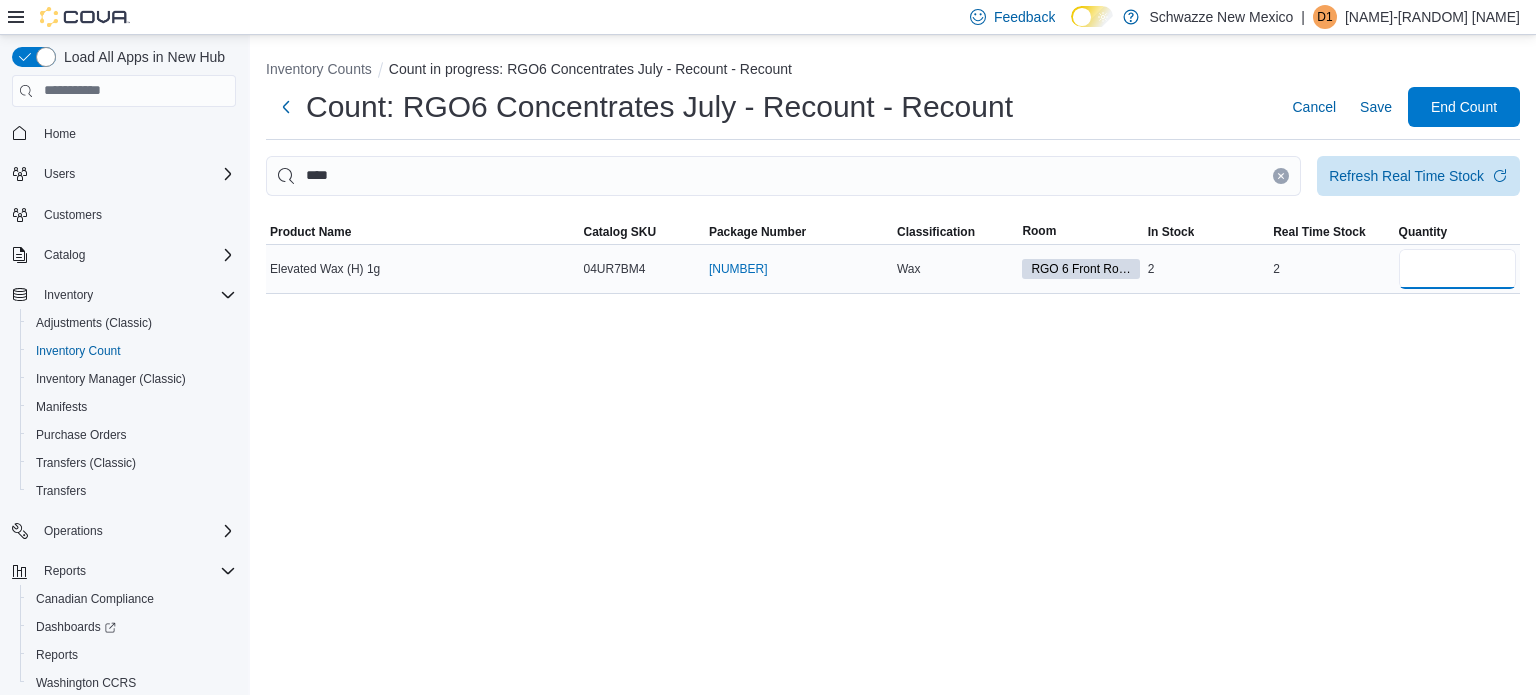 click at bounding box center [1457, 269] 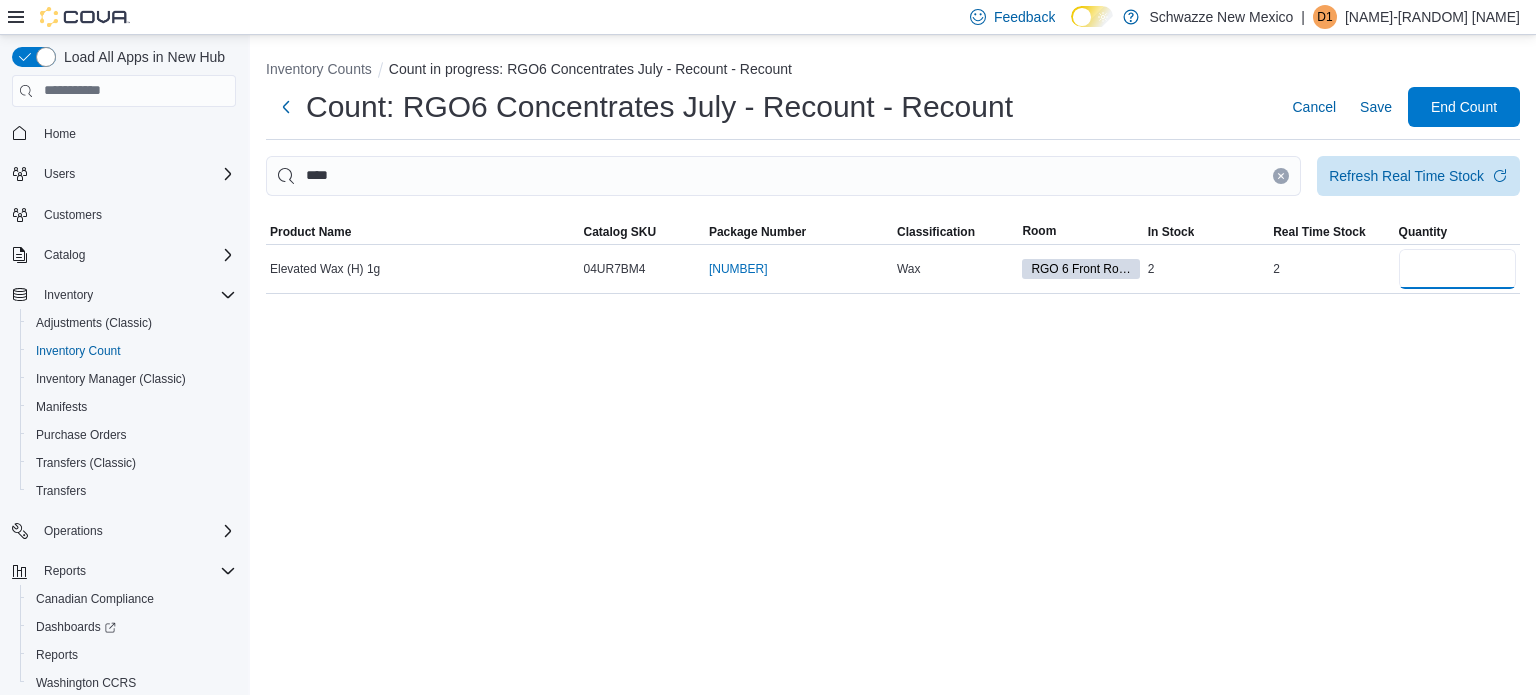 type on "*" 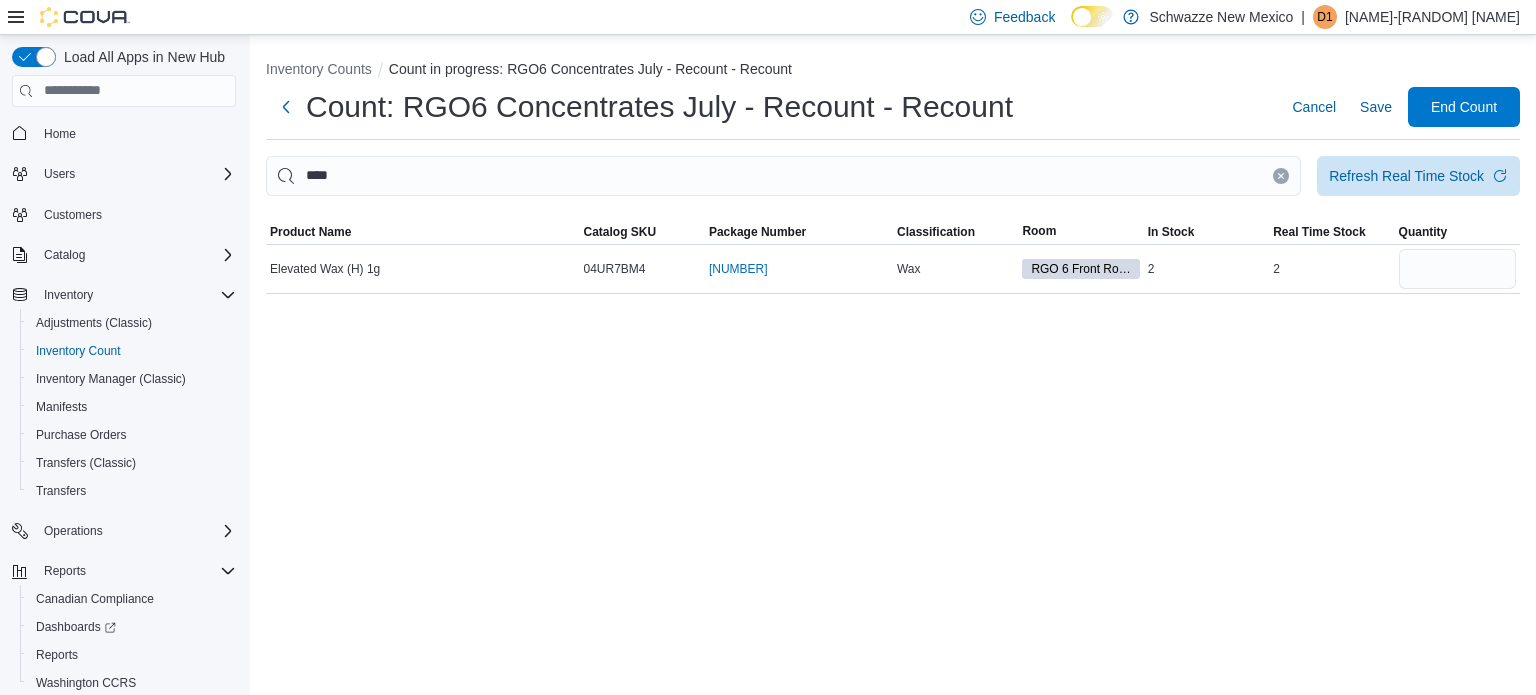 type 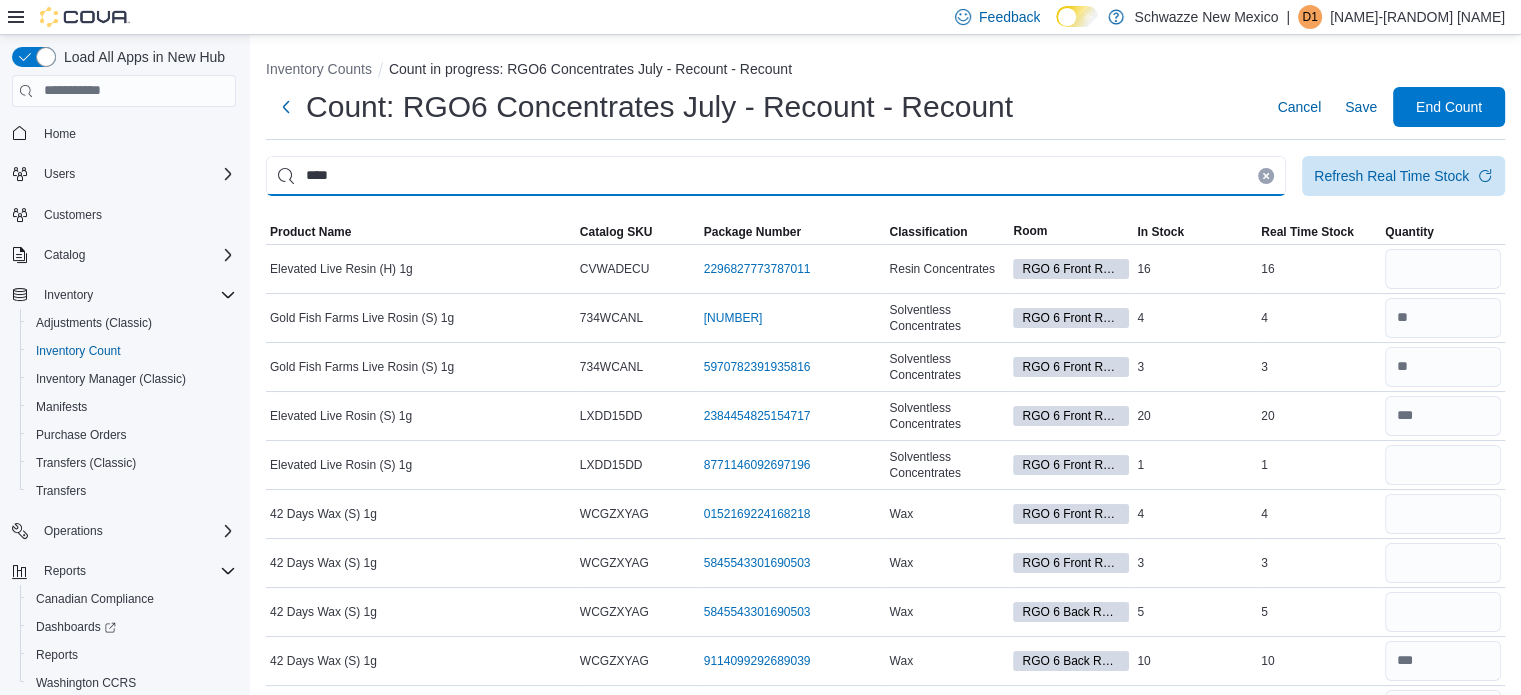 type on "****" 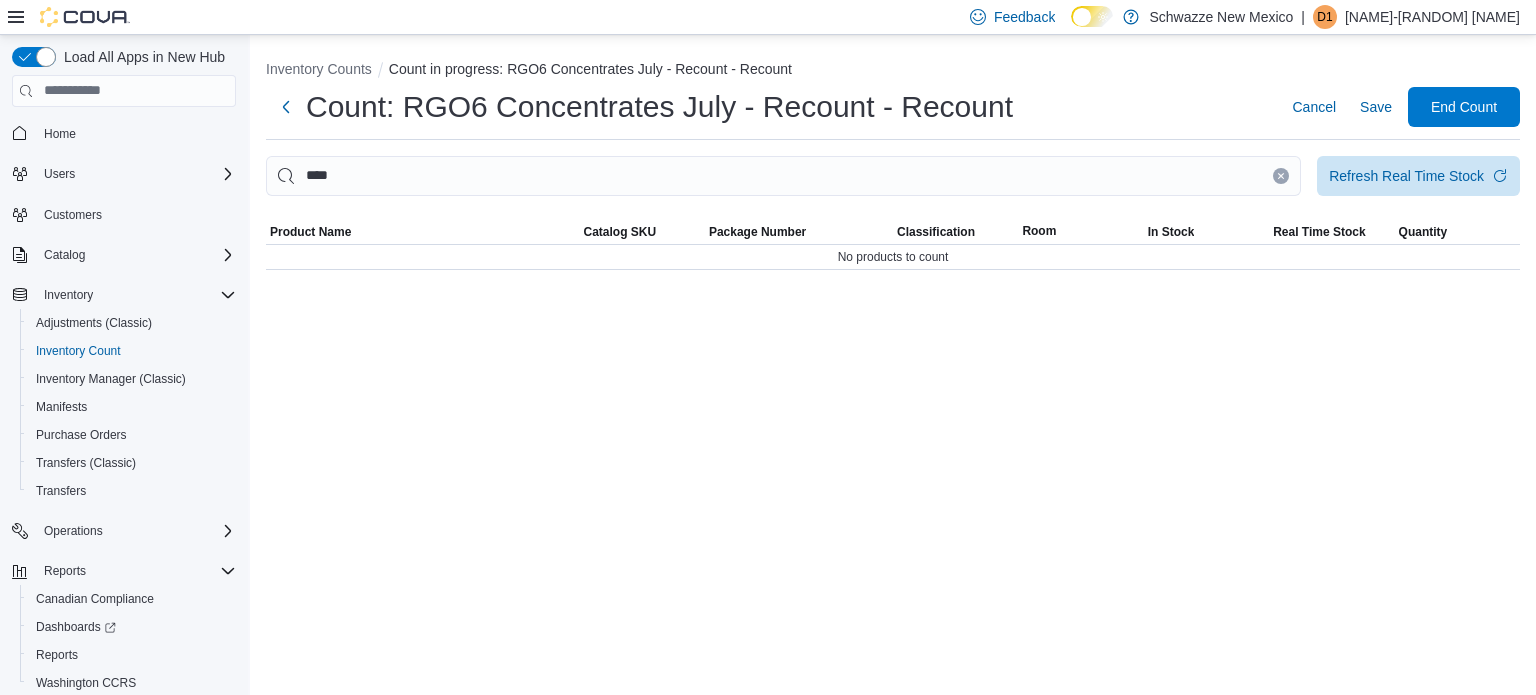 click 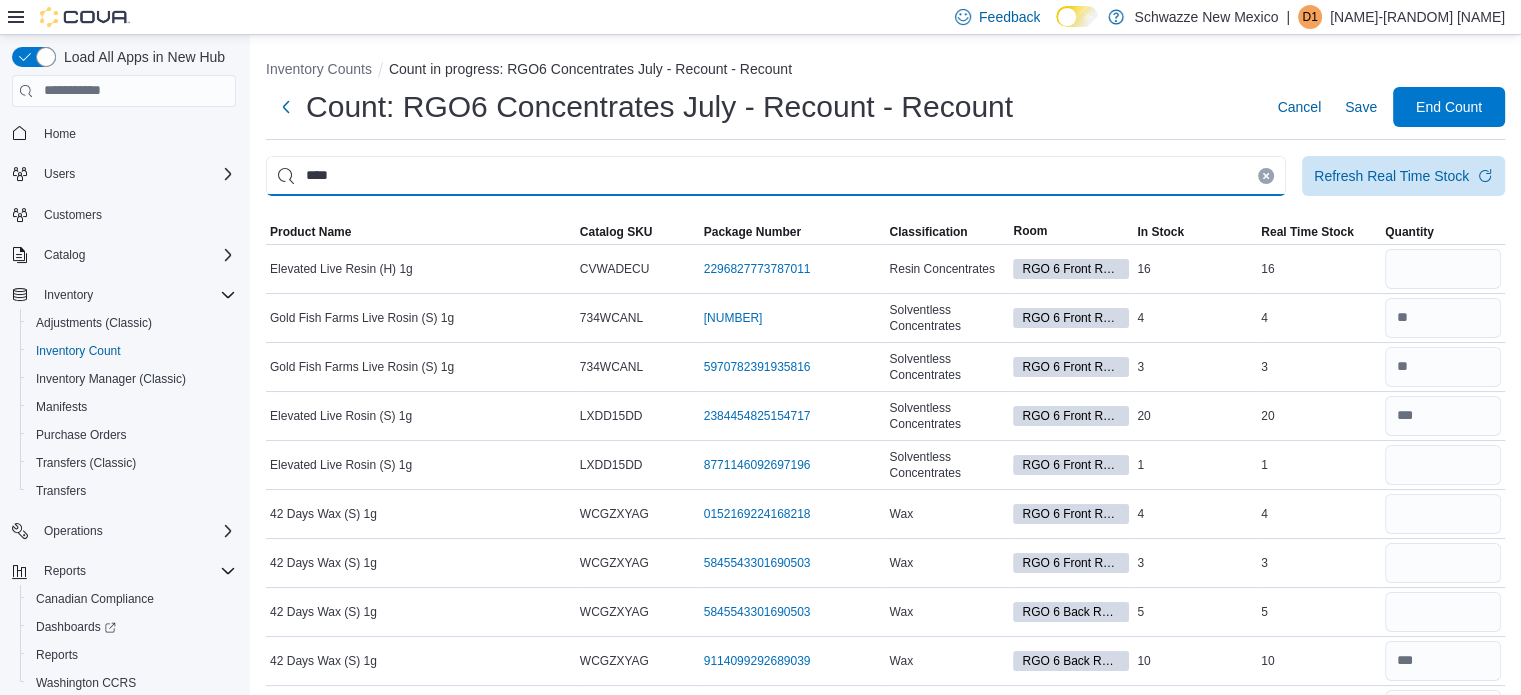type on "****" 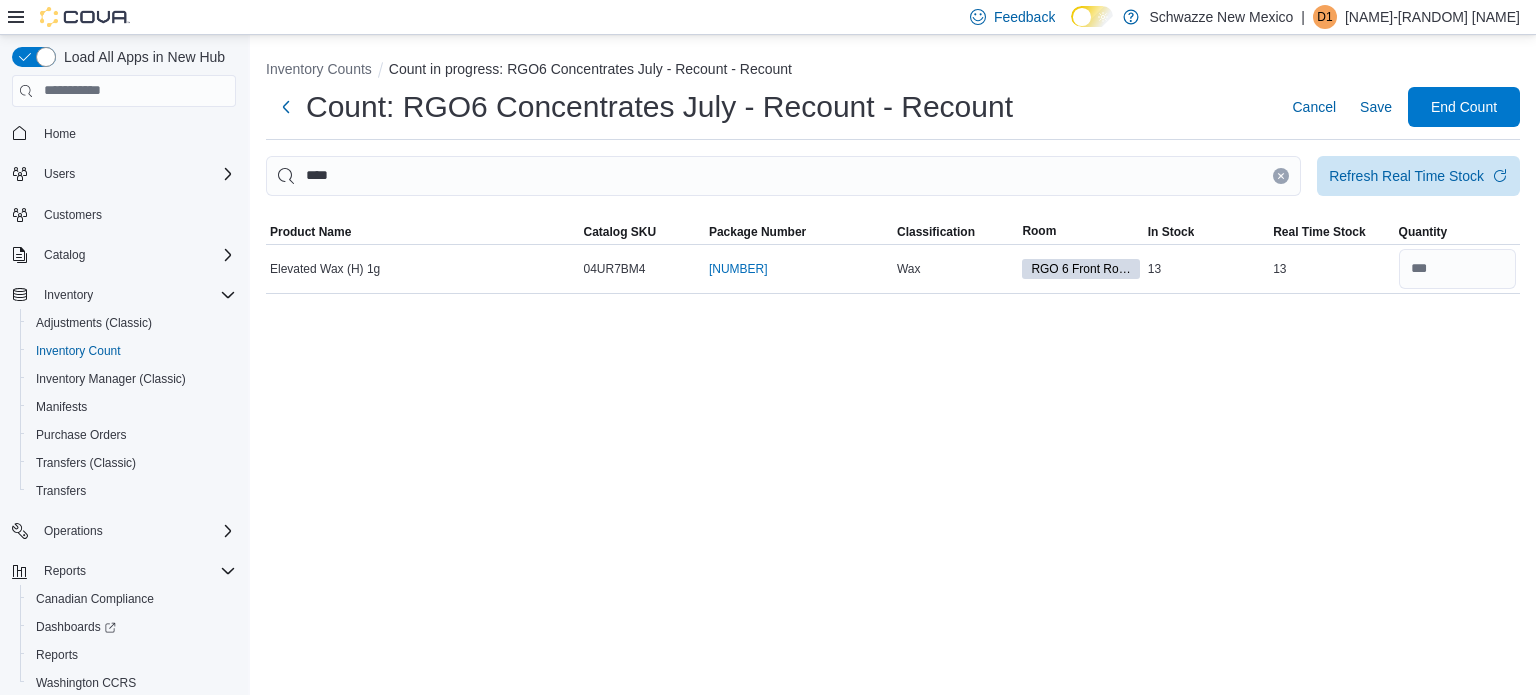 click 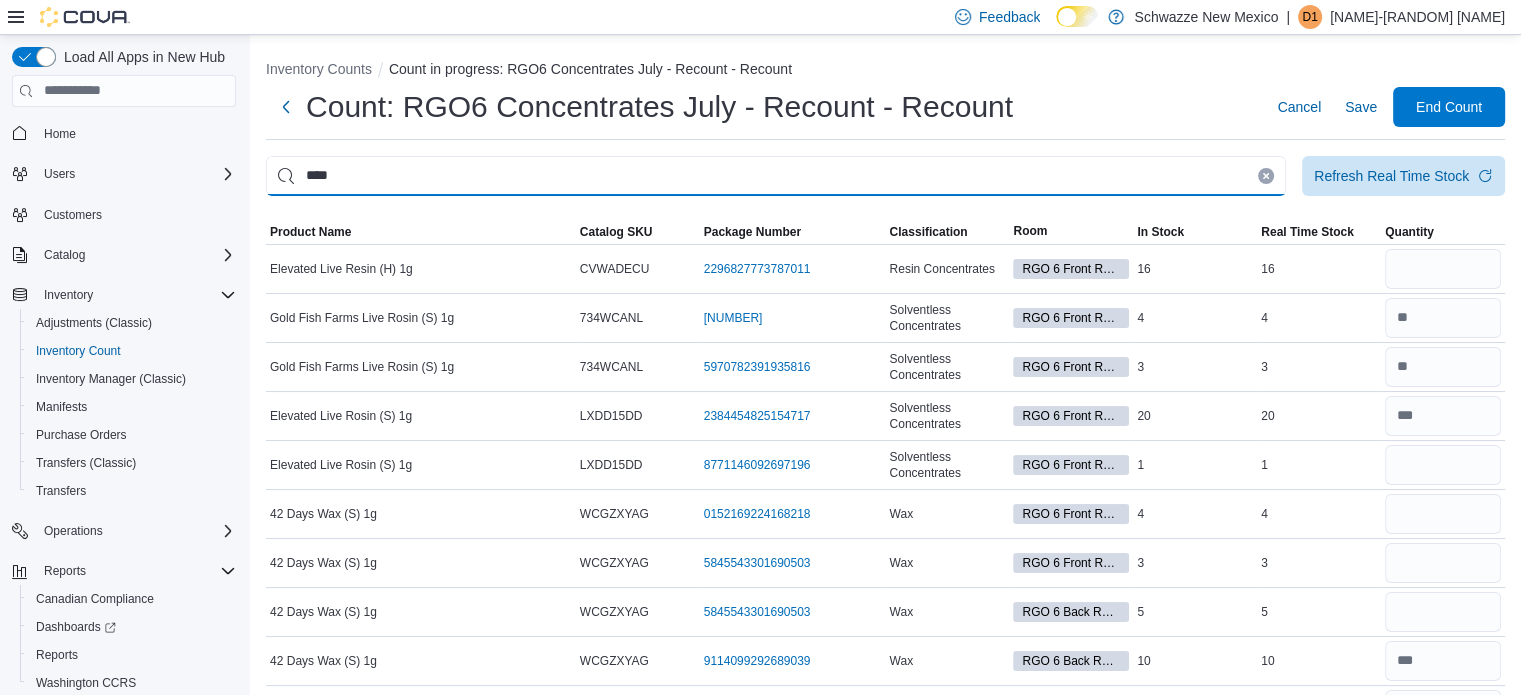 type on "****" 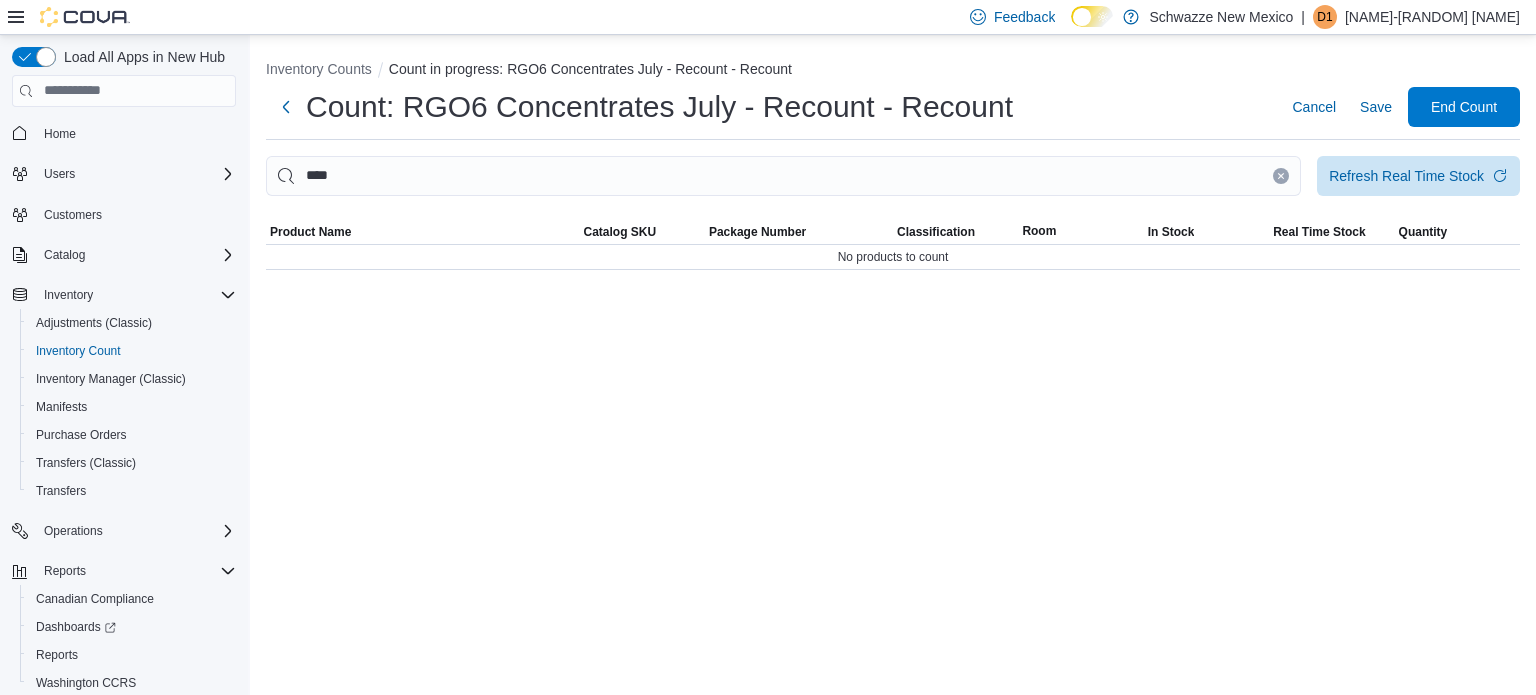 click 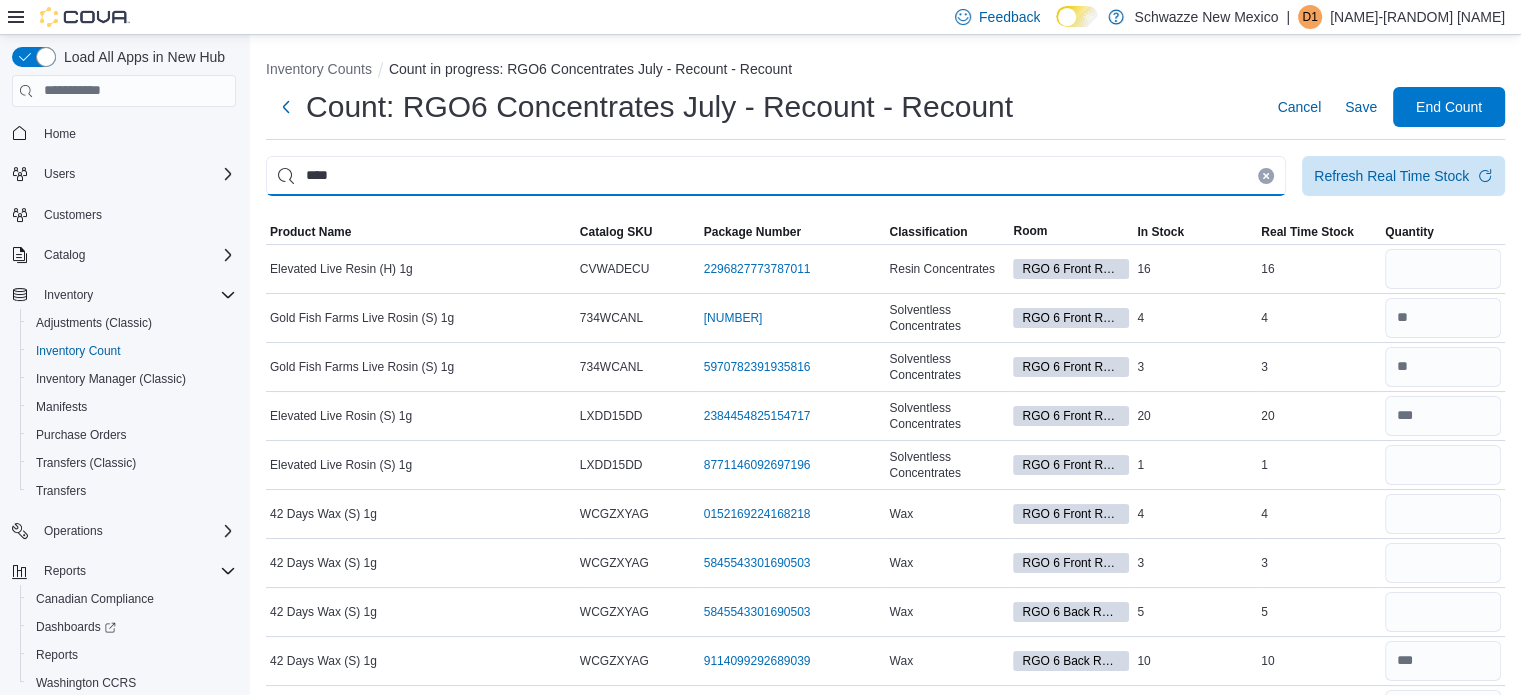 type on "****" 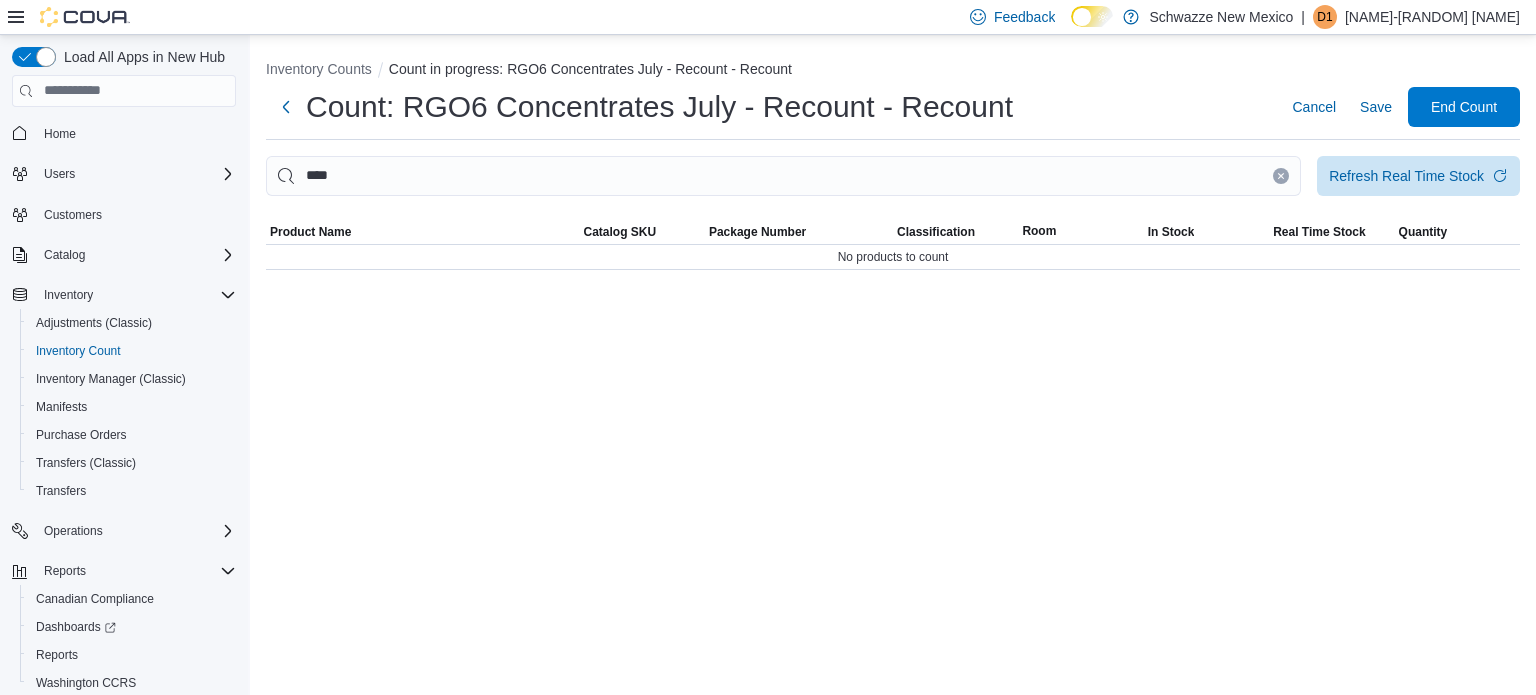 click 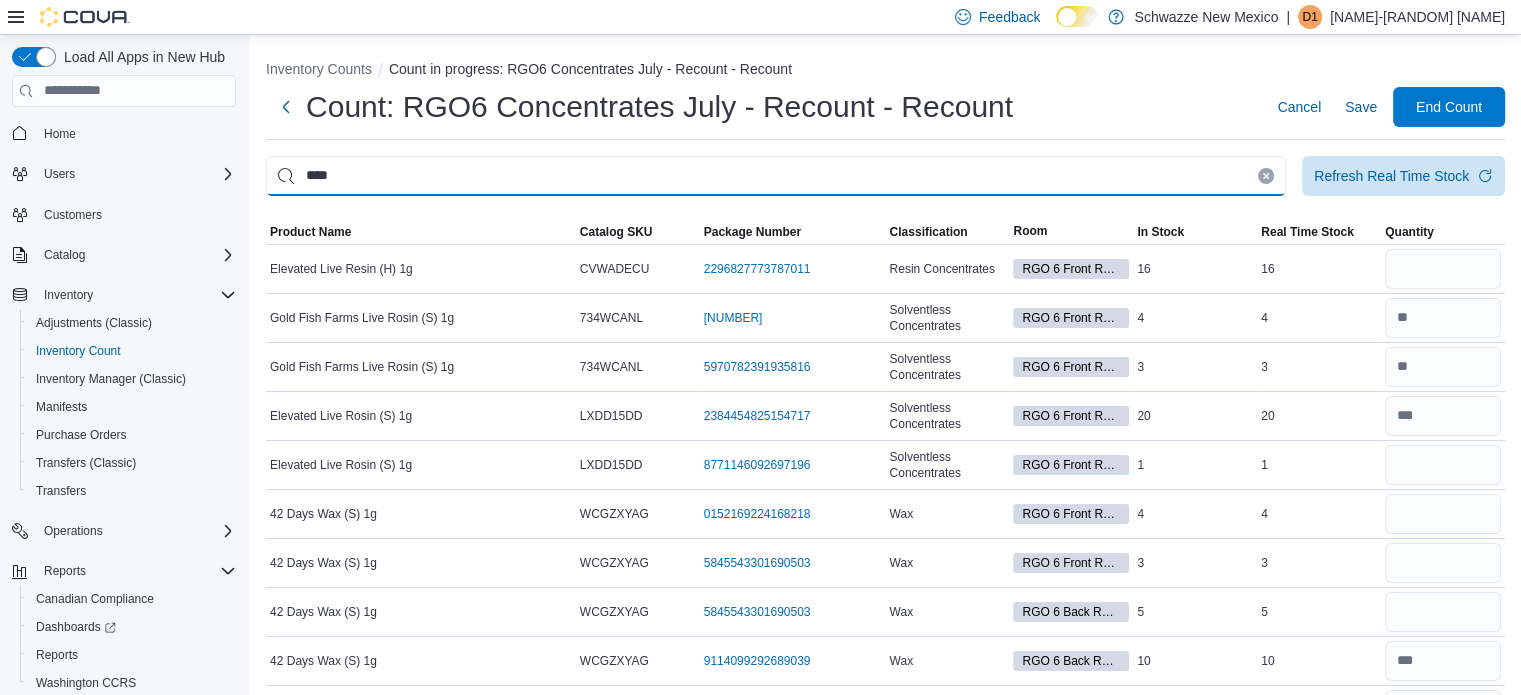 type on "****" 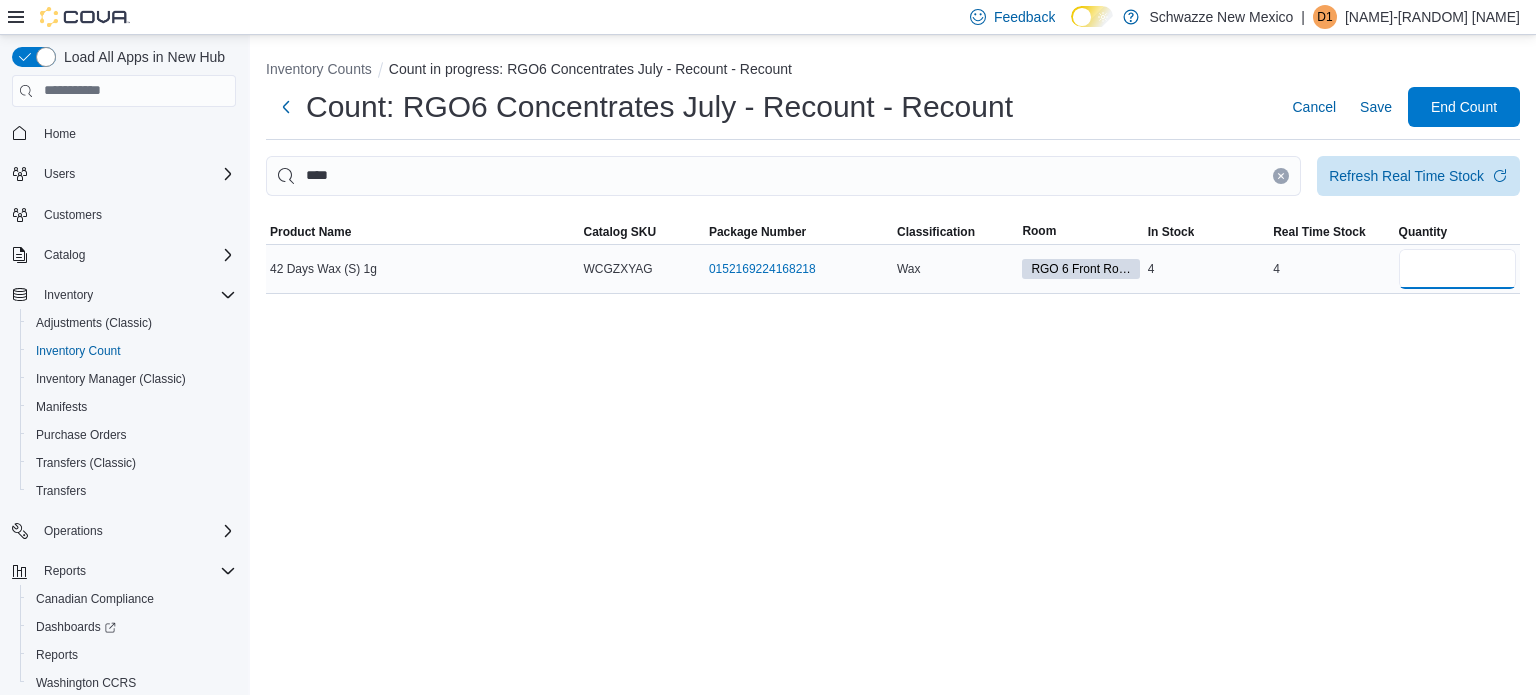 click at bounding box center (1457, 269) 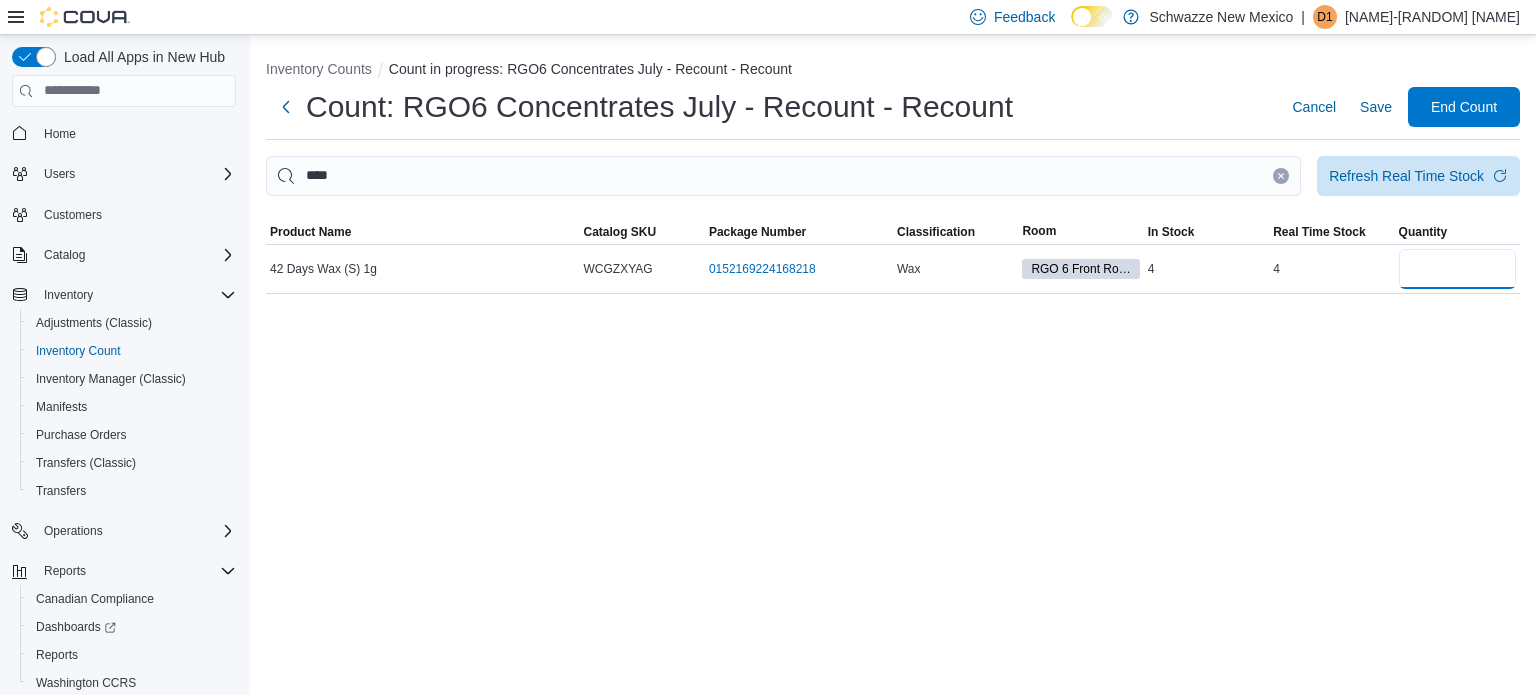 type on "*" 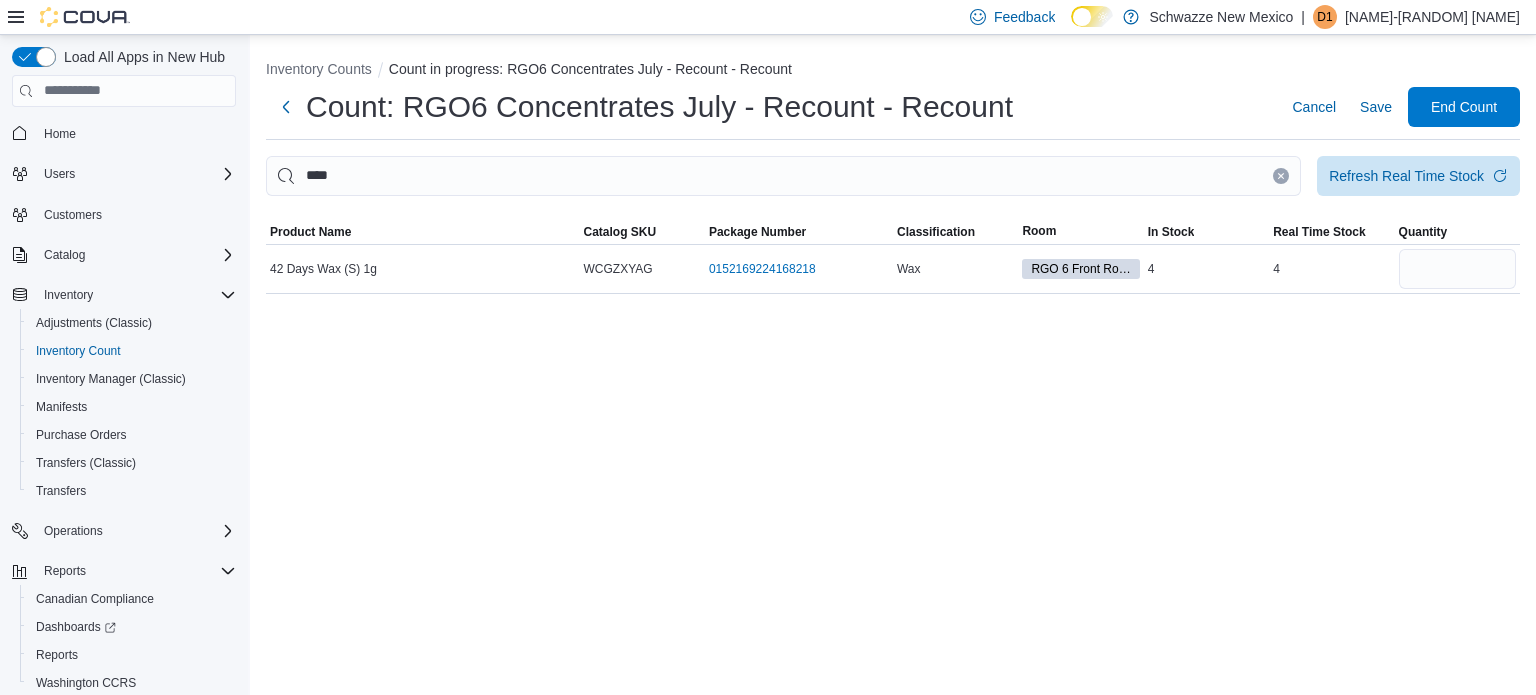 type 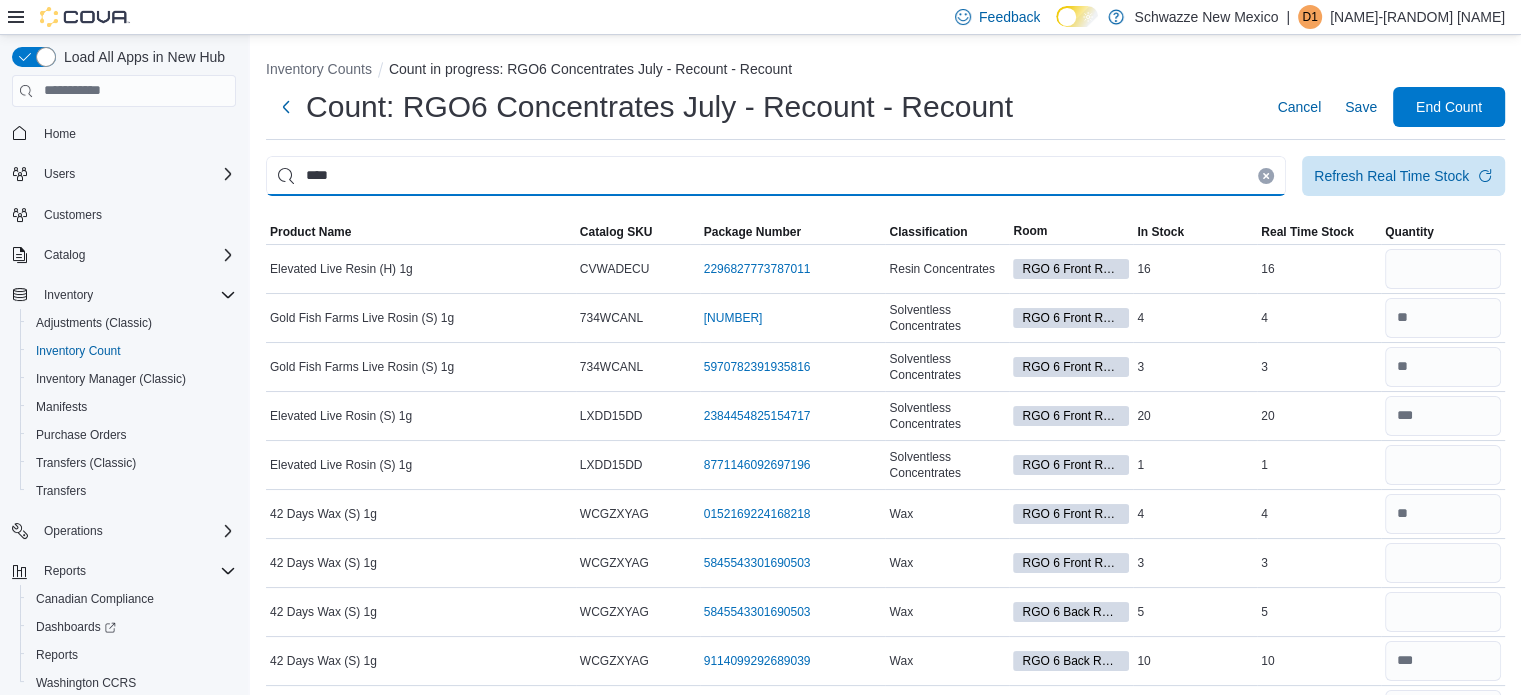 type on "****" 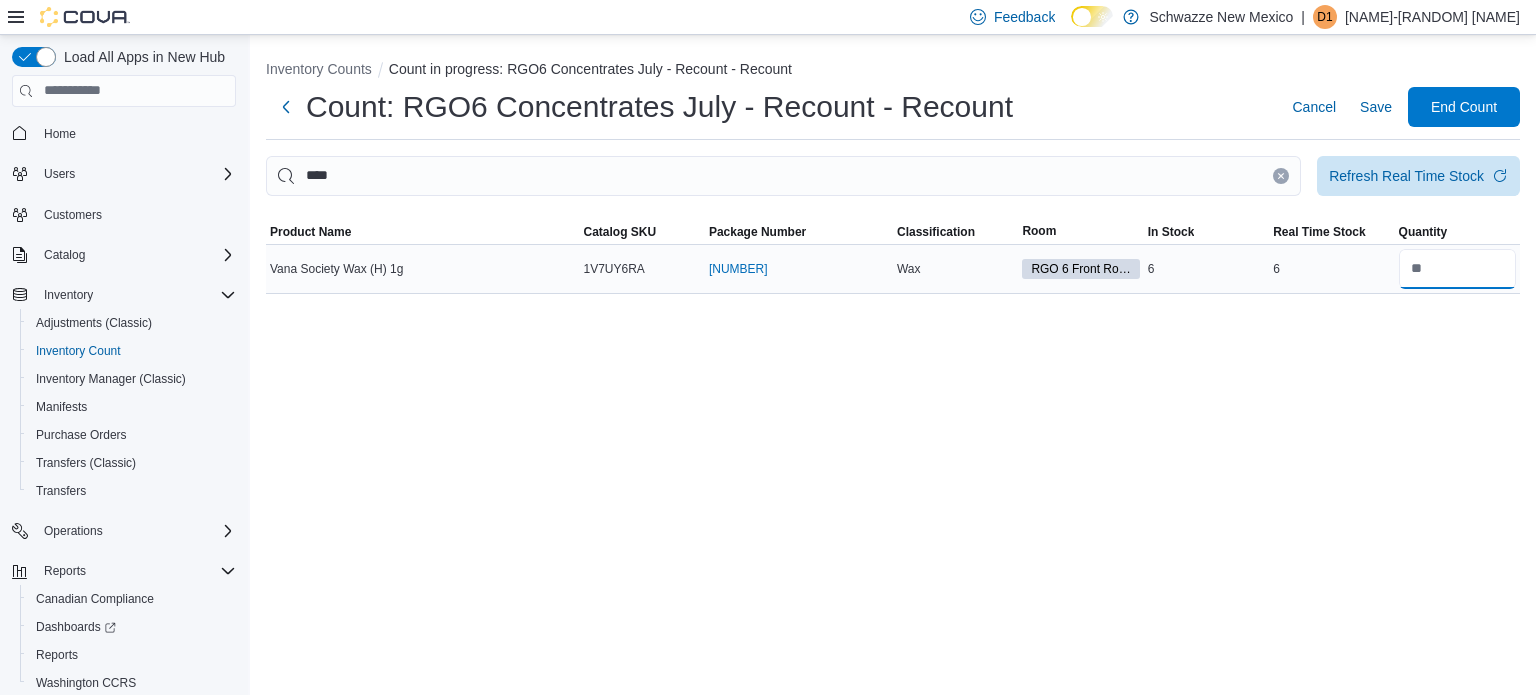 click at bounding box center [1457, 269] 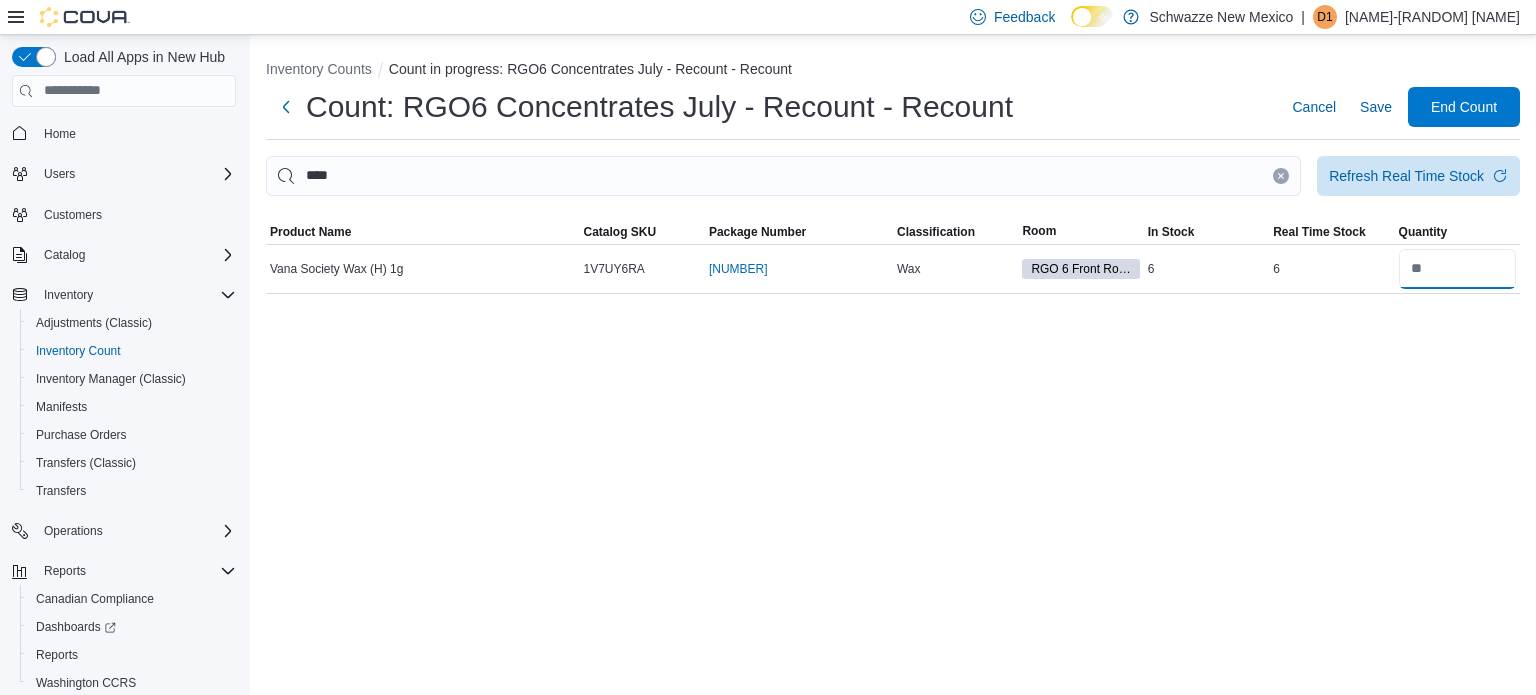 type on "*" 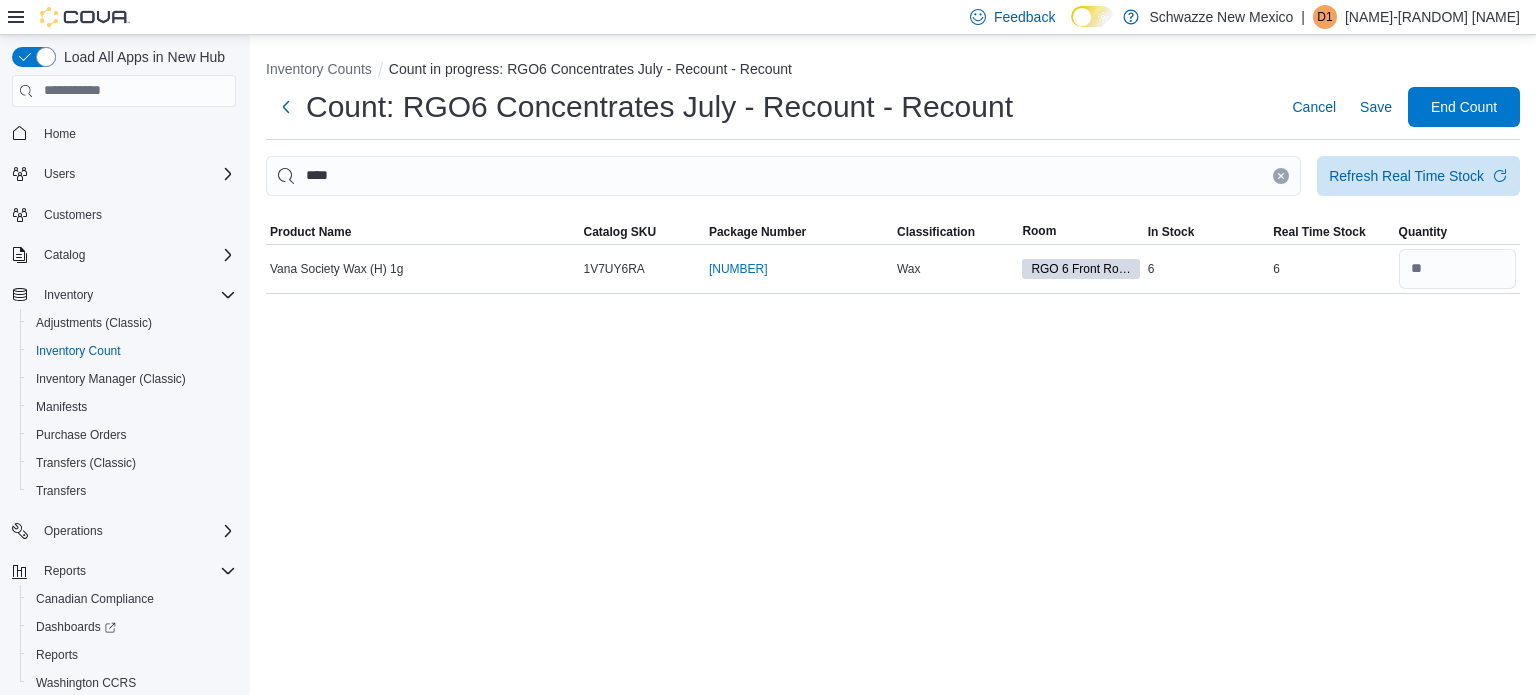type 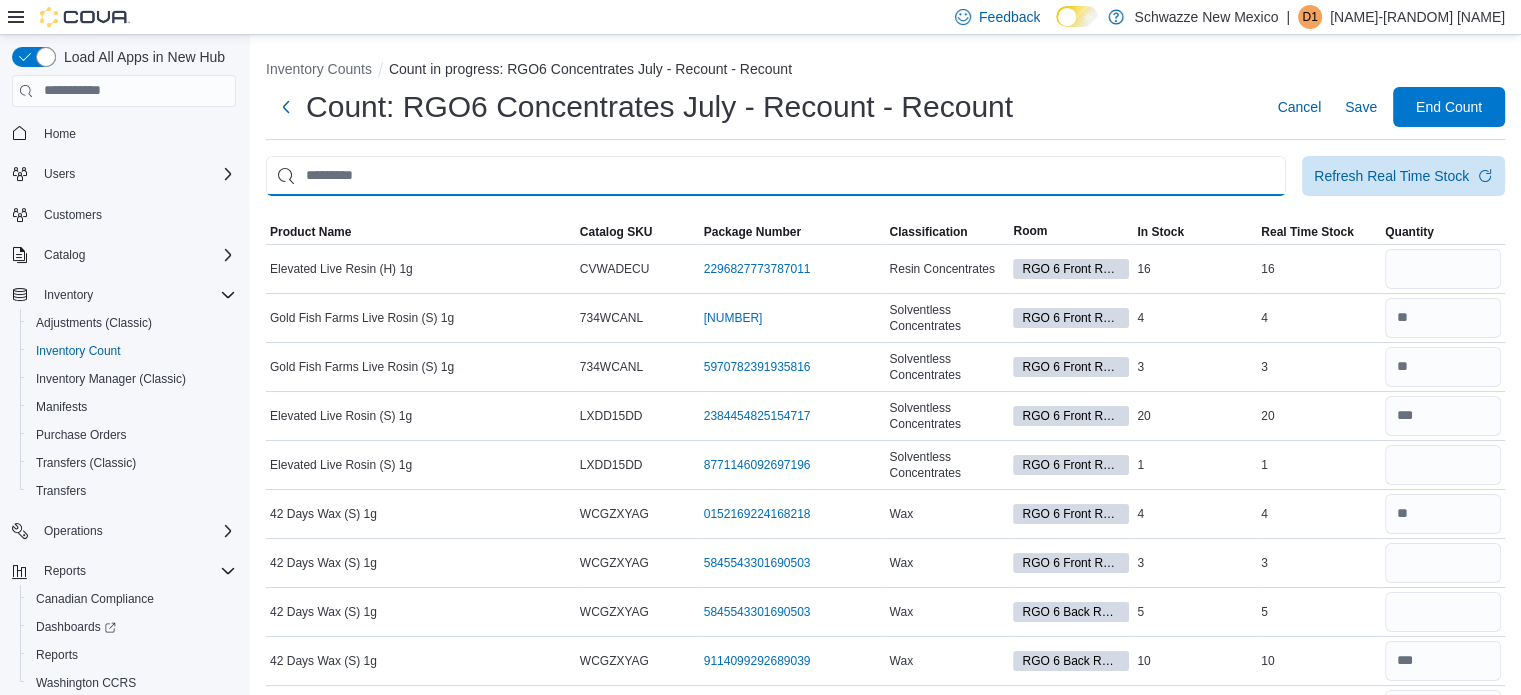 click at bounding box center [776, 176] 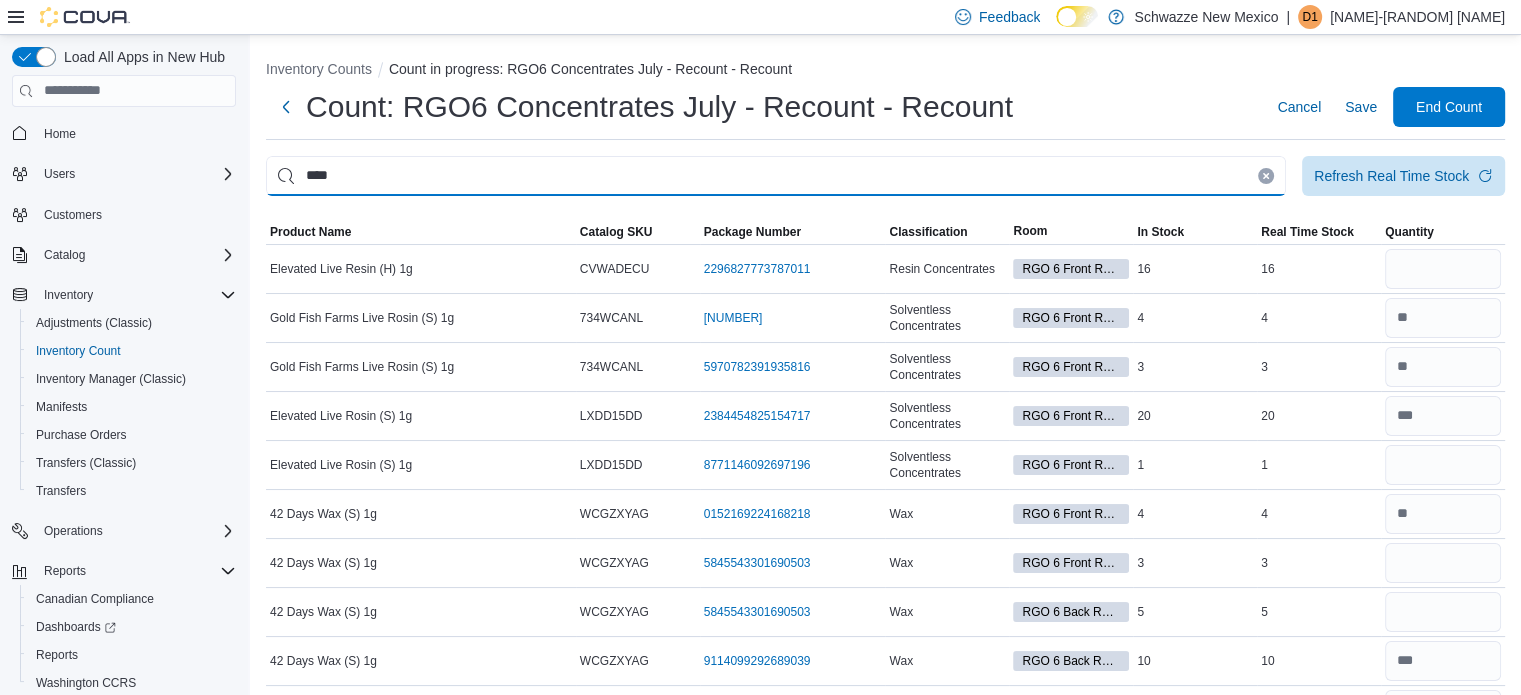 type on "****" 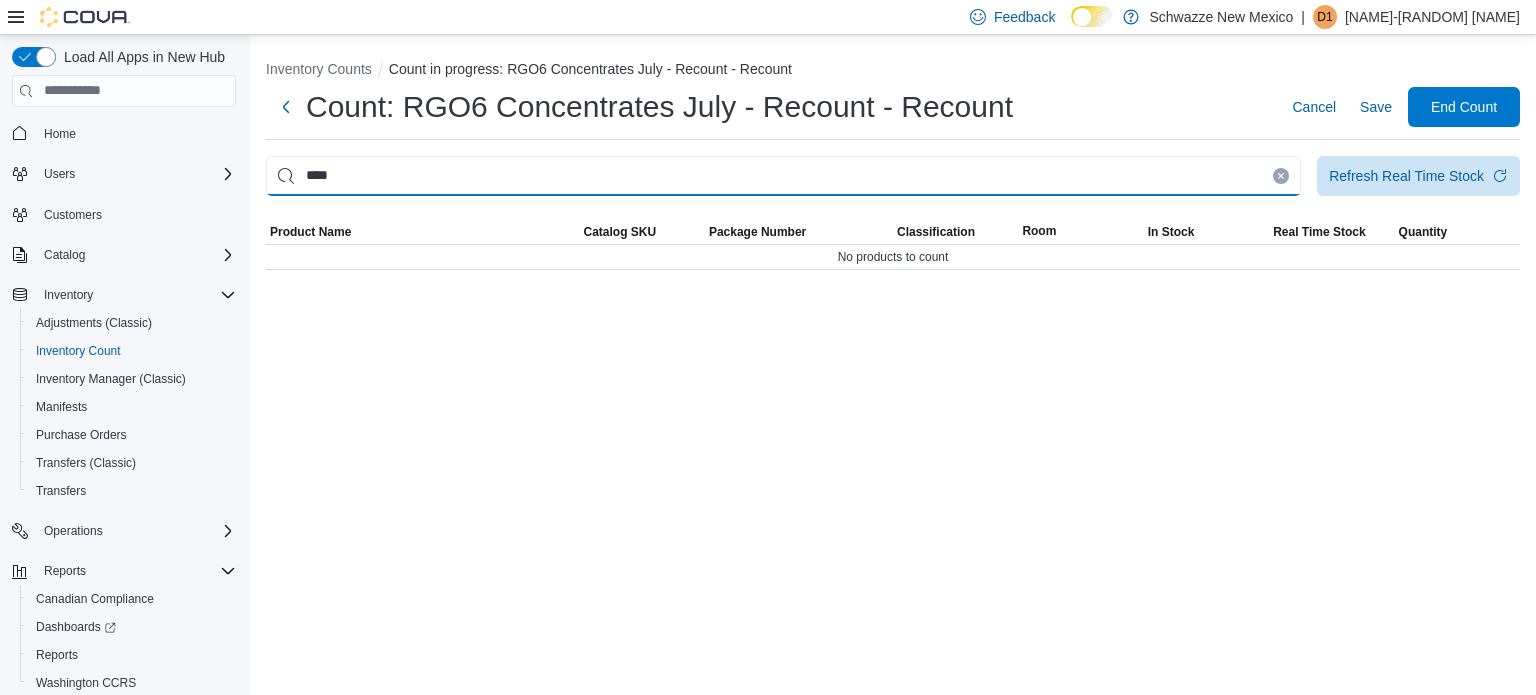 click on "****" at bounding box center [783, 176] 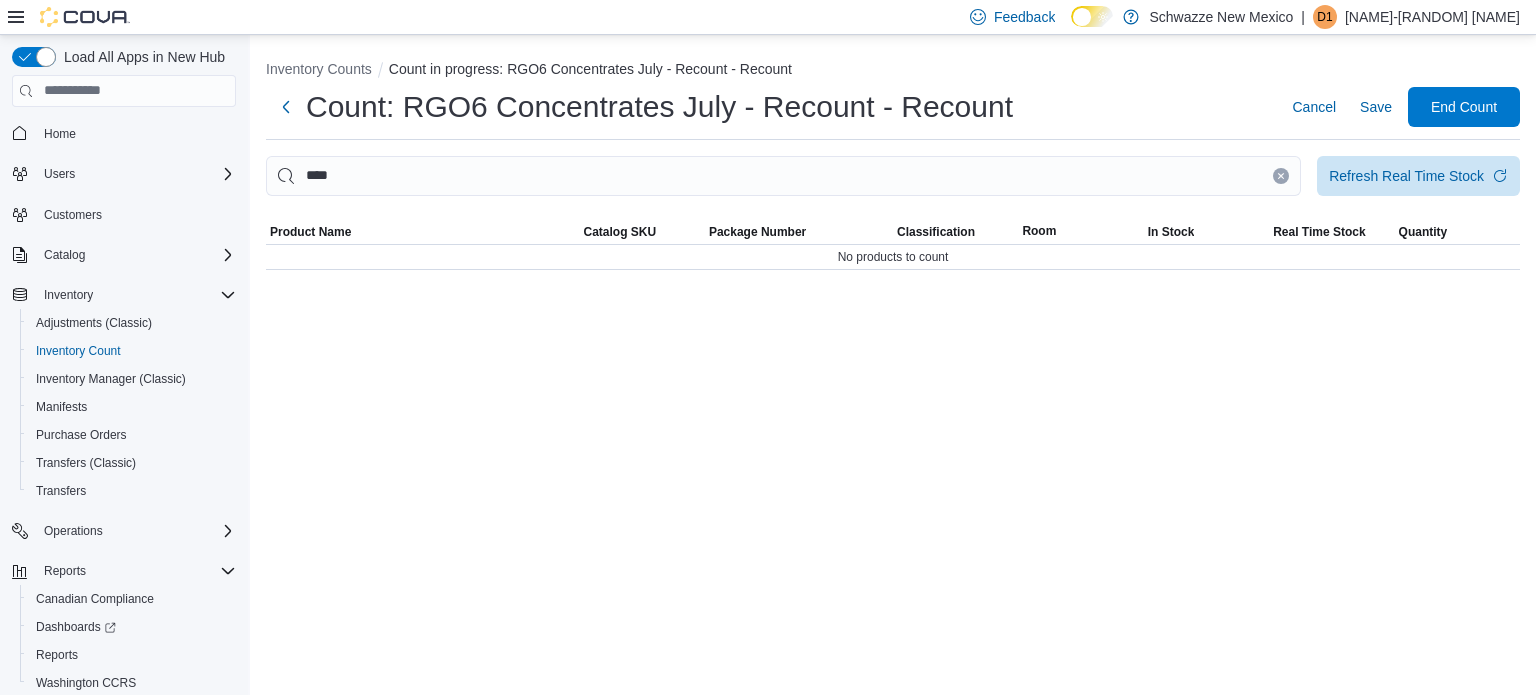 click 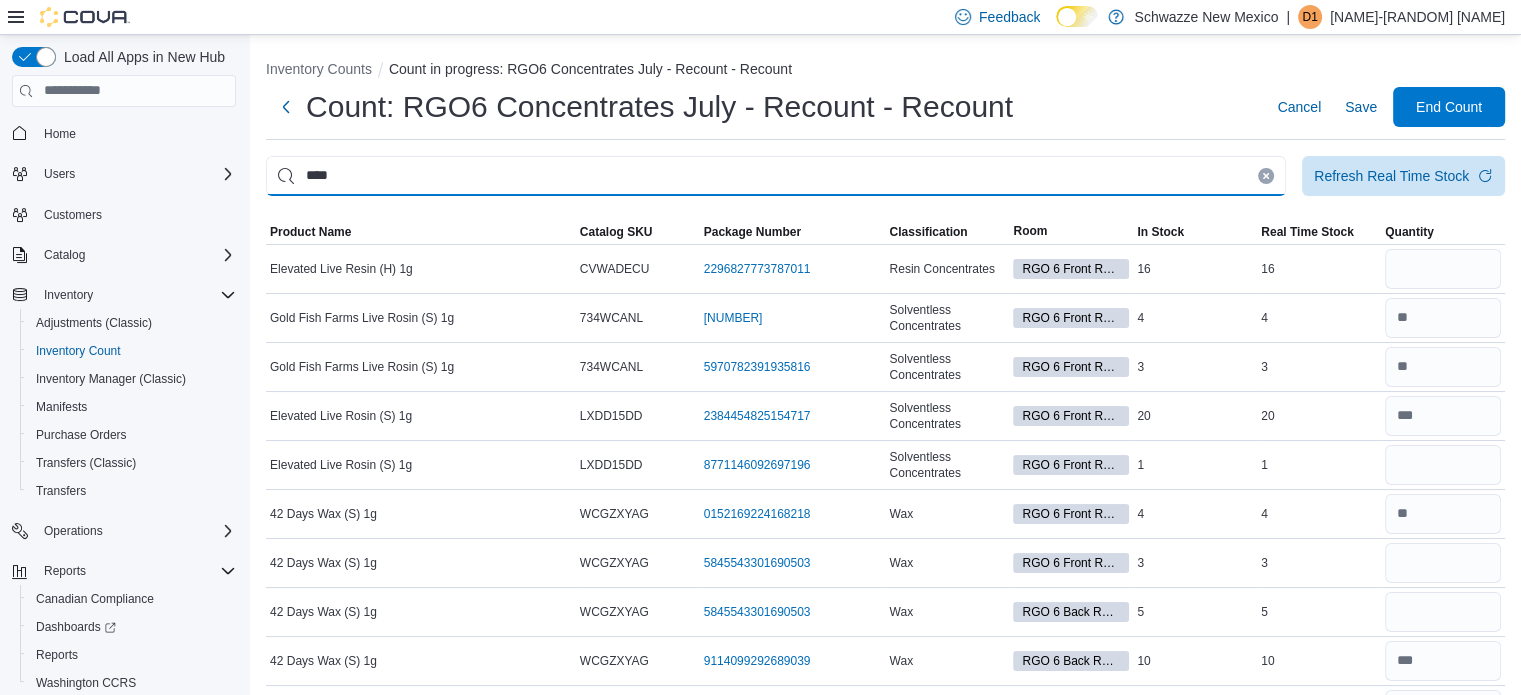 type on "****" 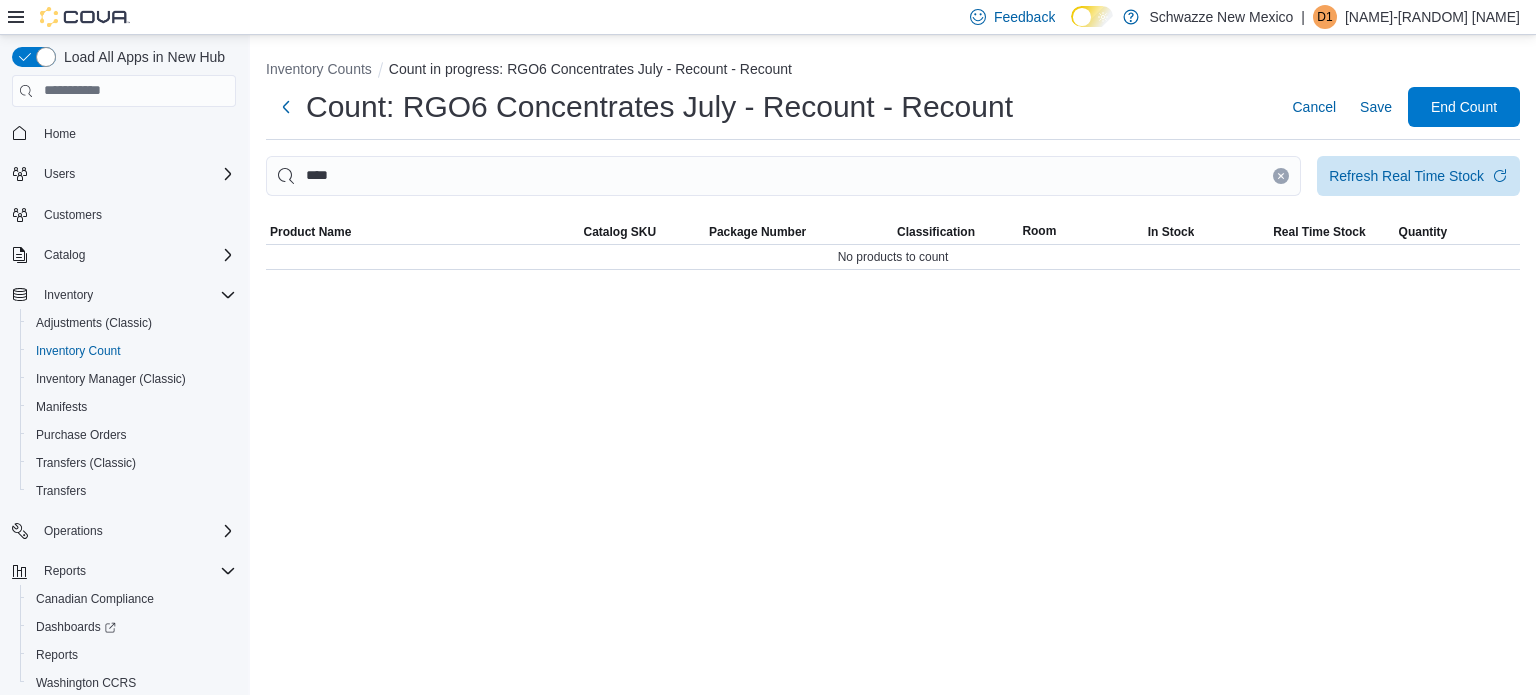click 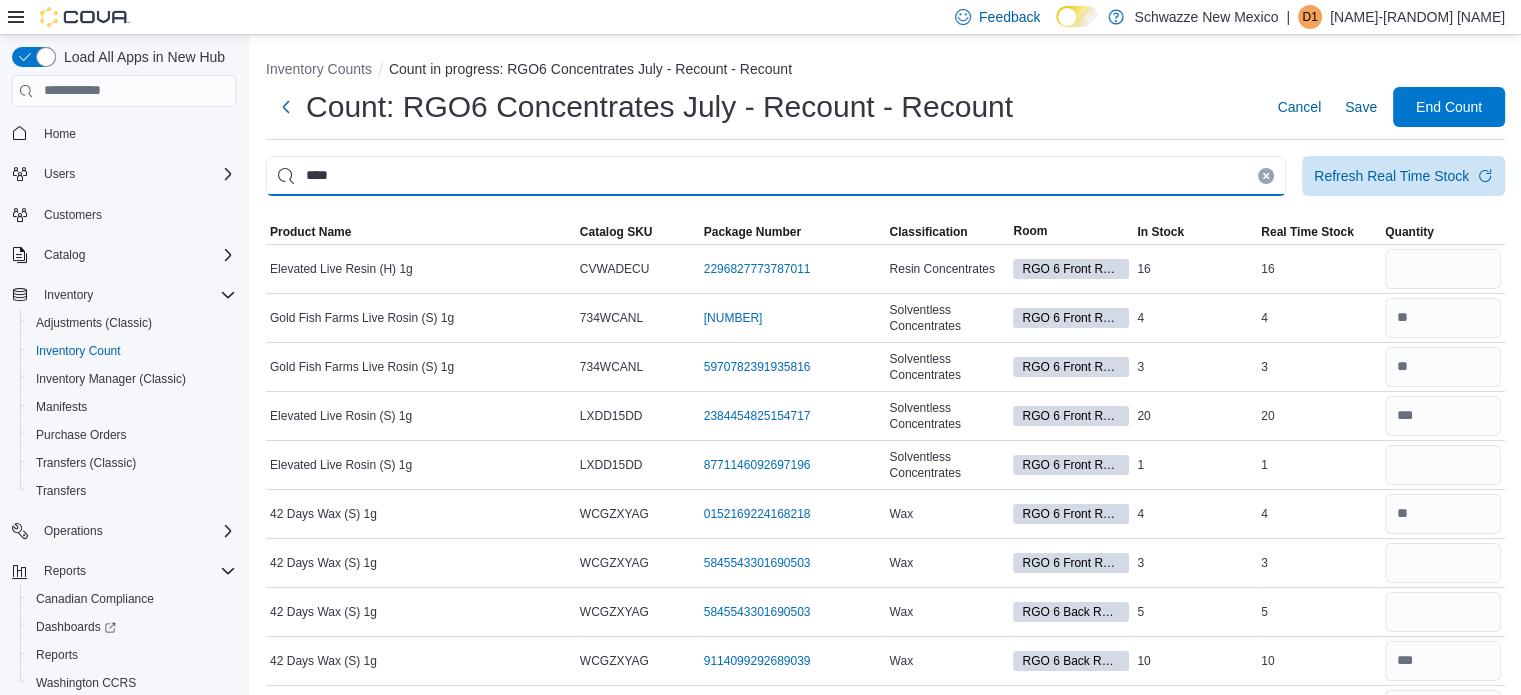 type on "****" 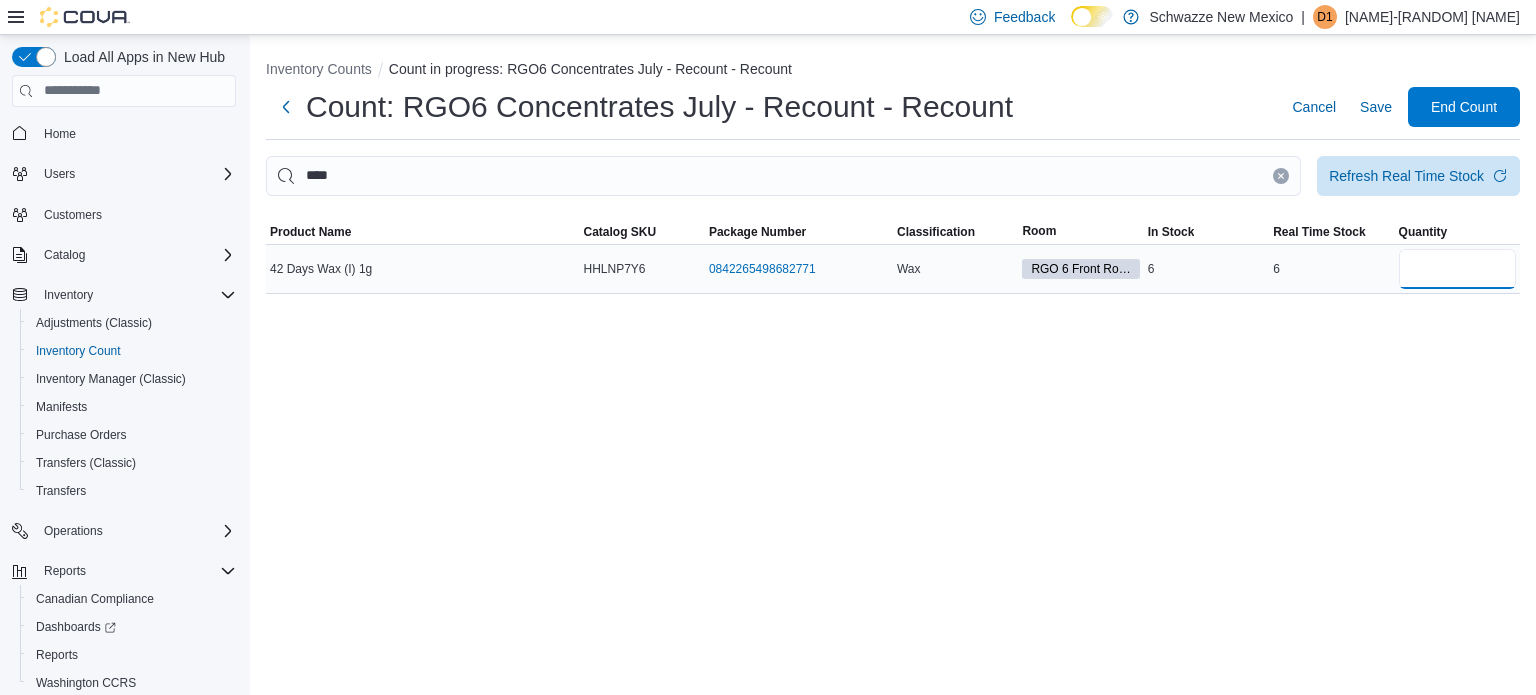 click at bounding box center [1457, 269] 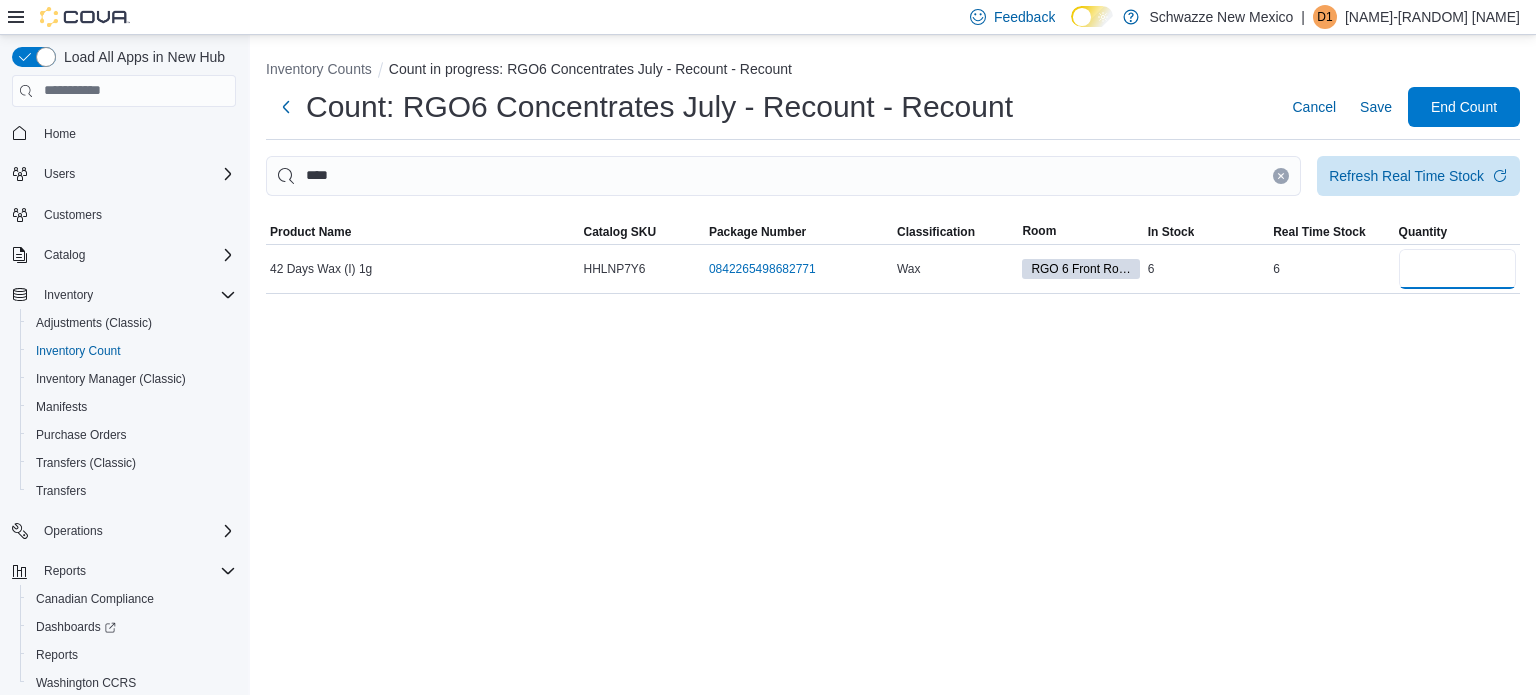 type on "*" 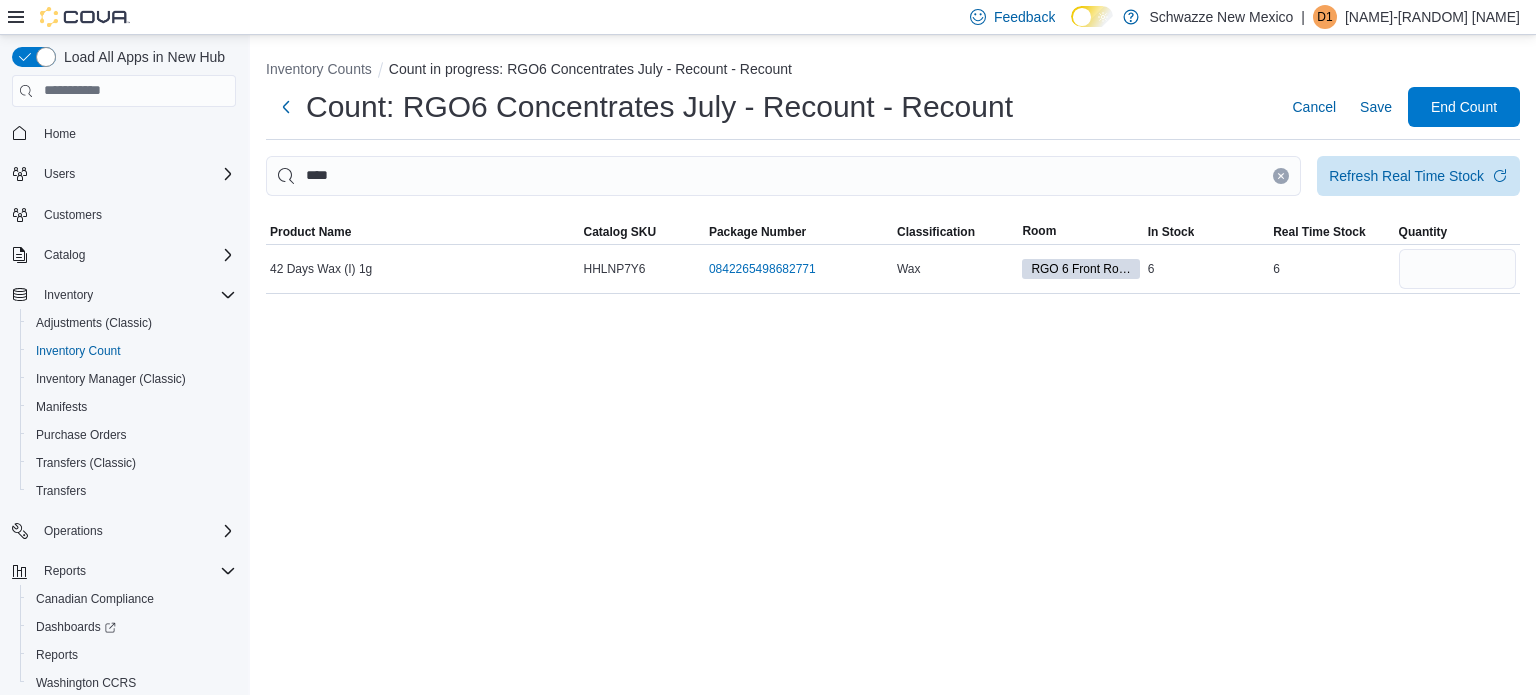 type 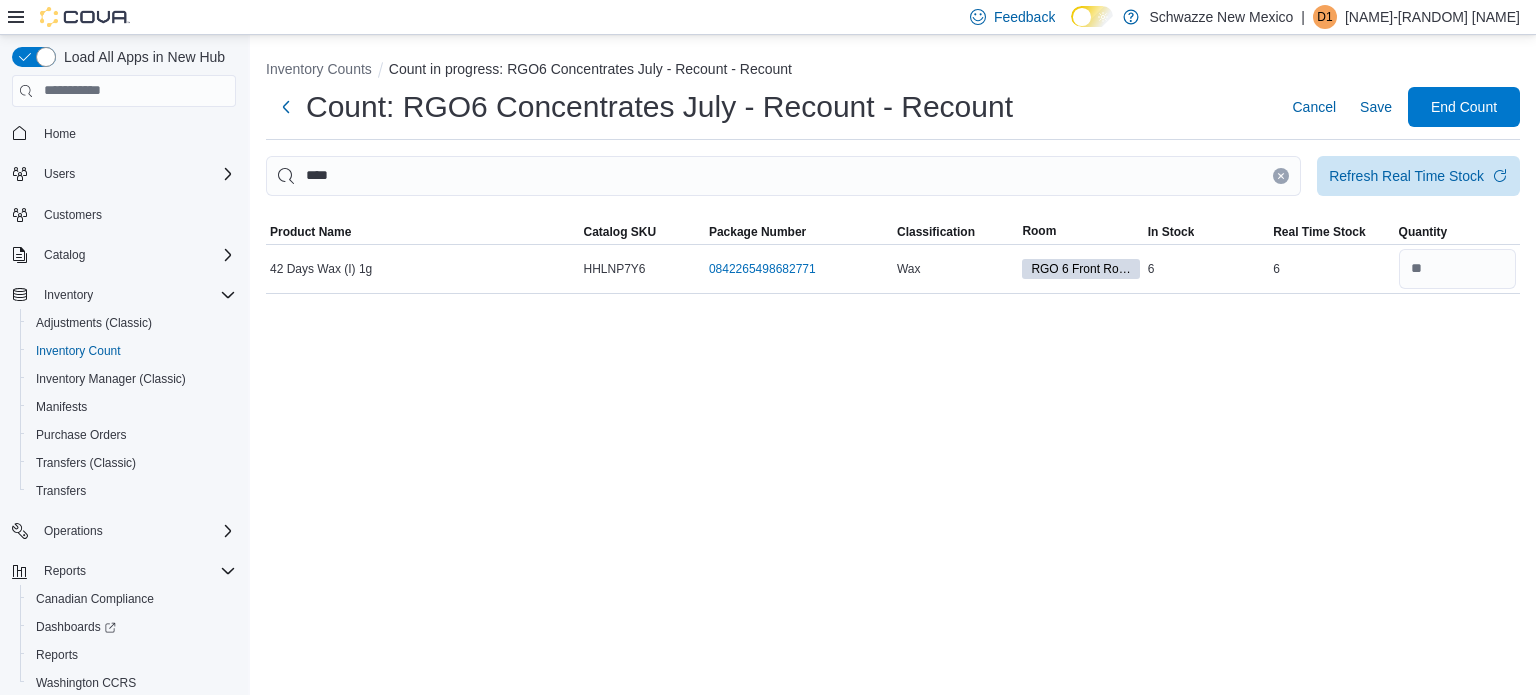 click 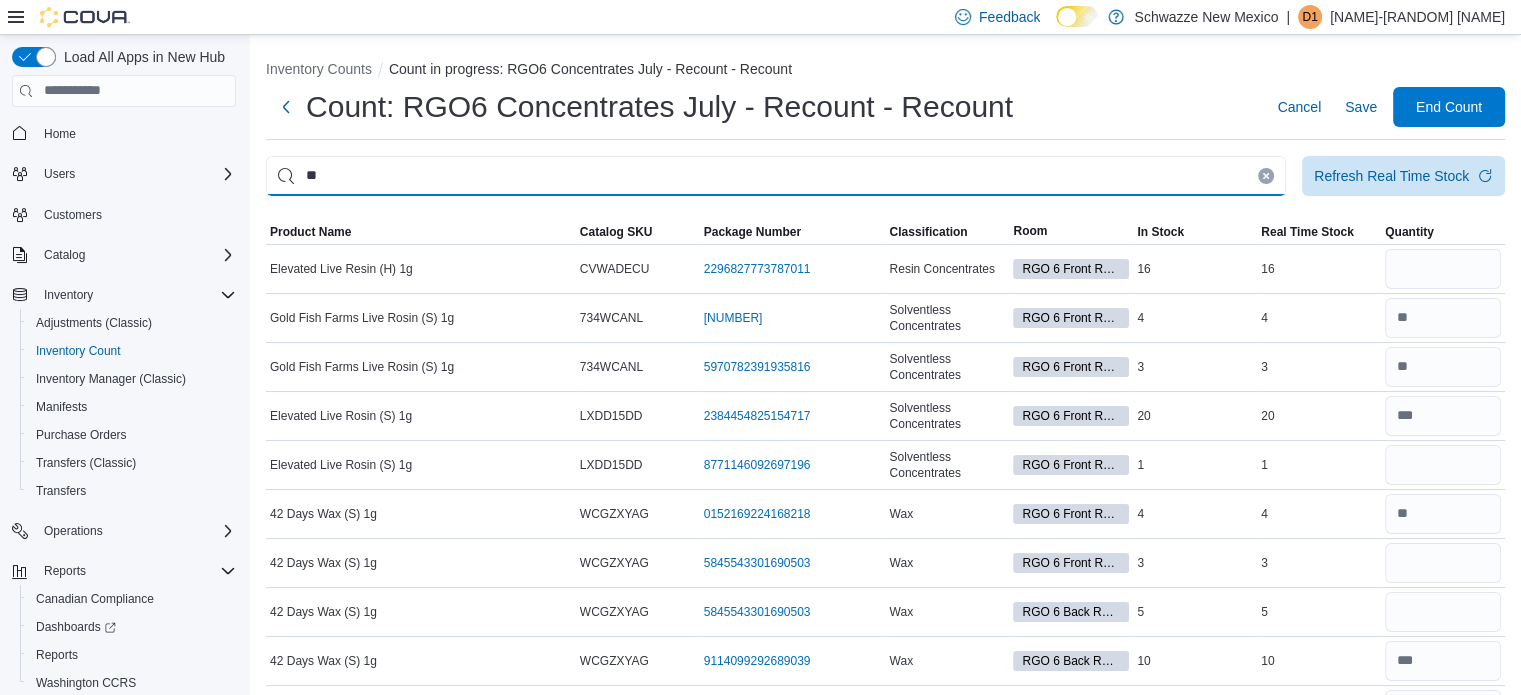 type on "*" 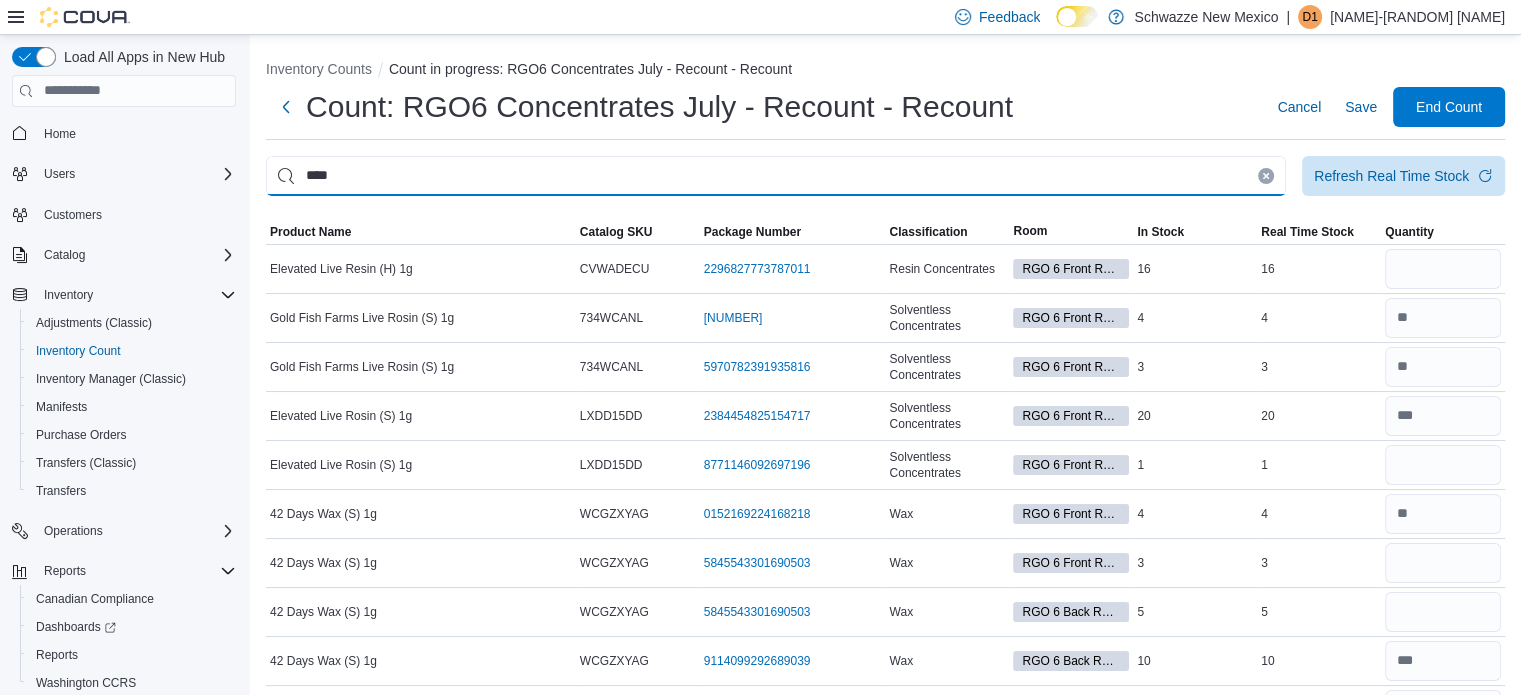 type on "****" 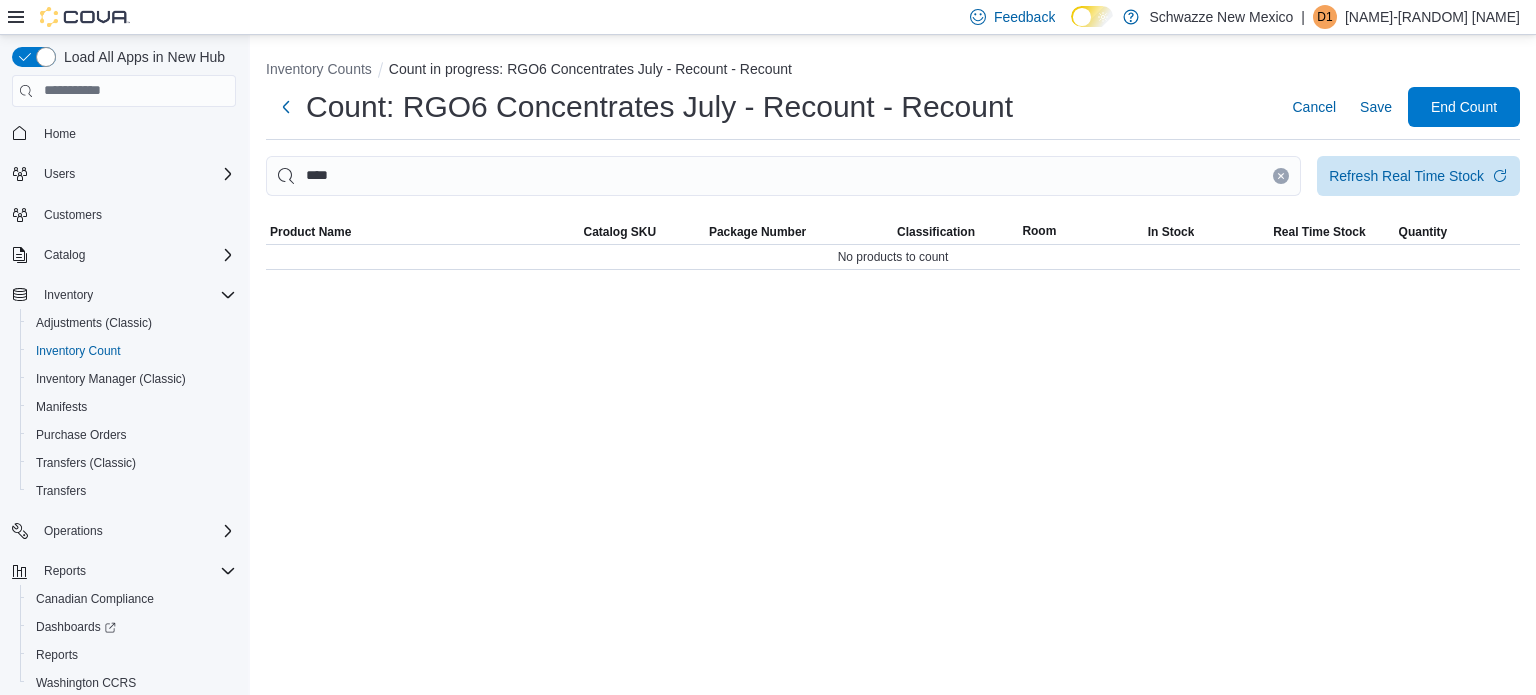 click 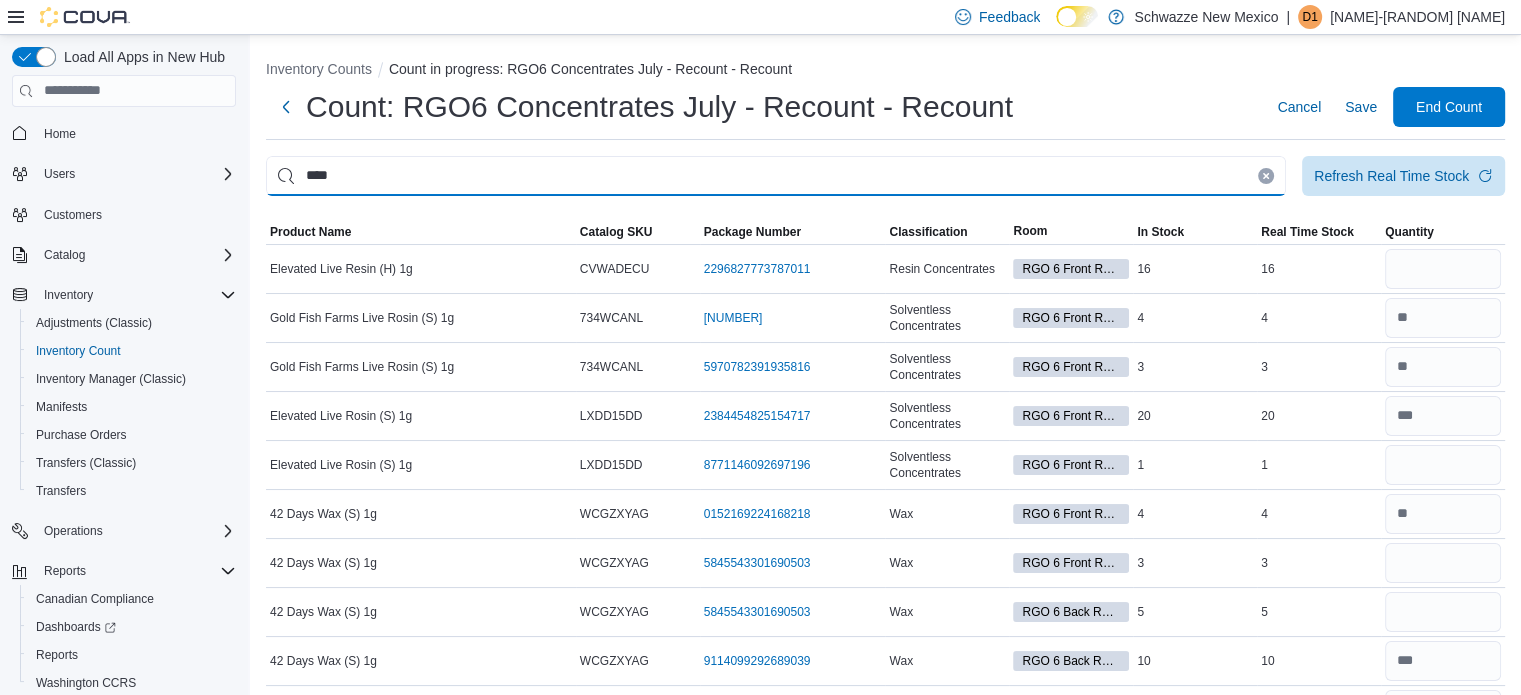 type on "****" 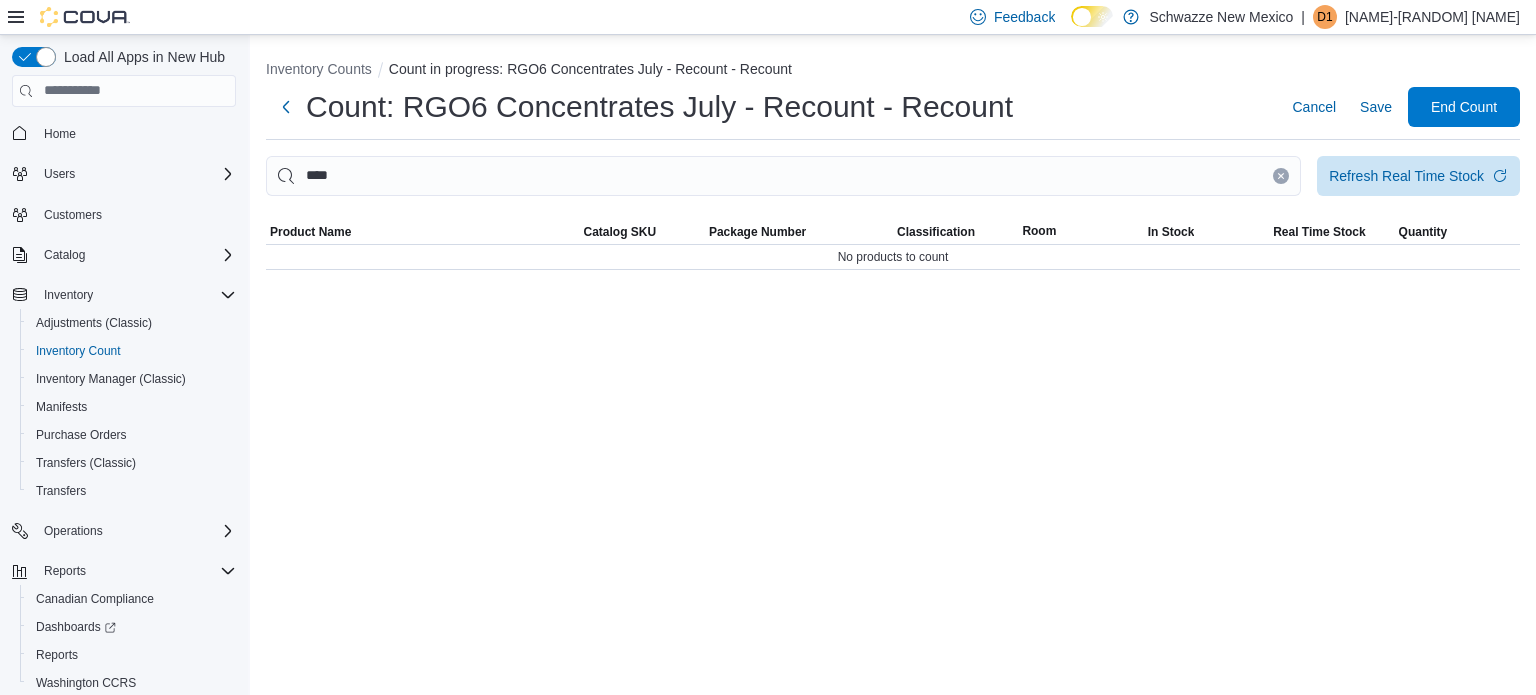 click 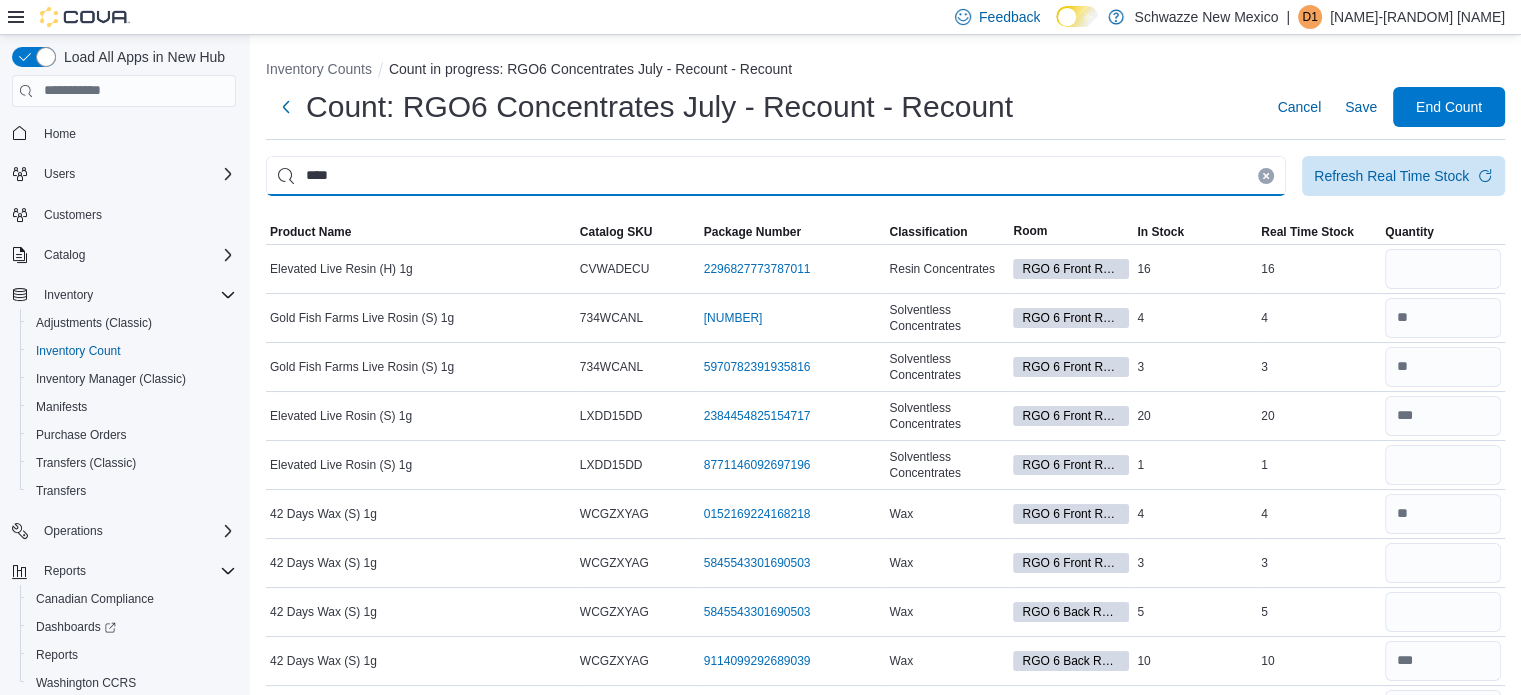type on "****" 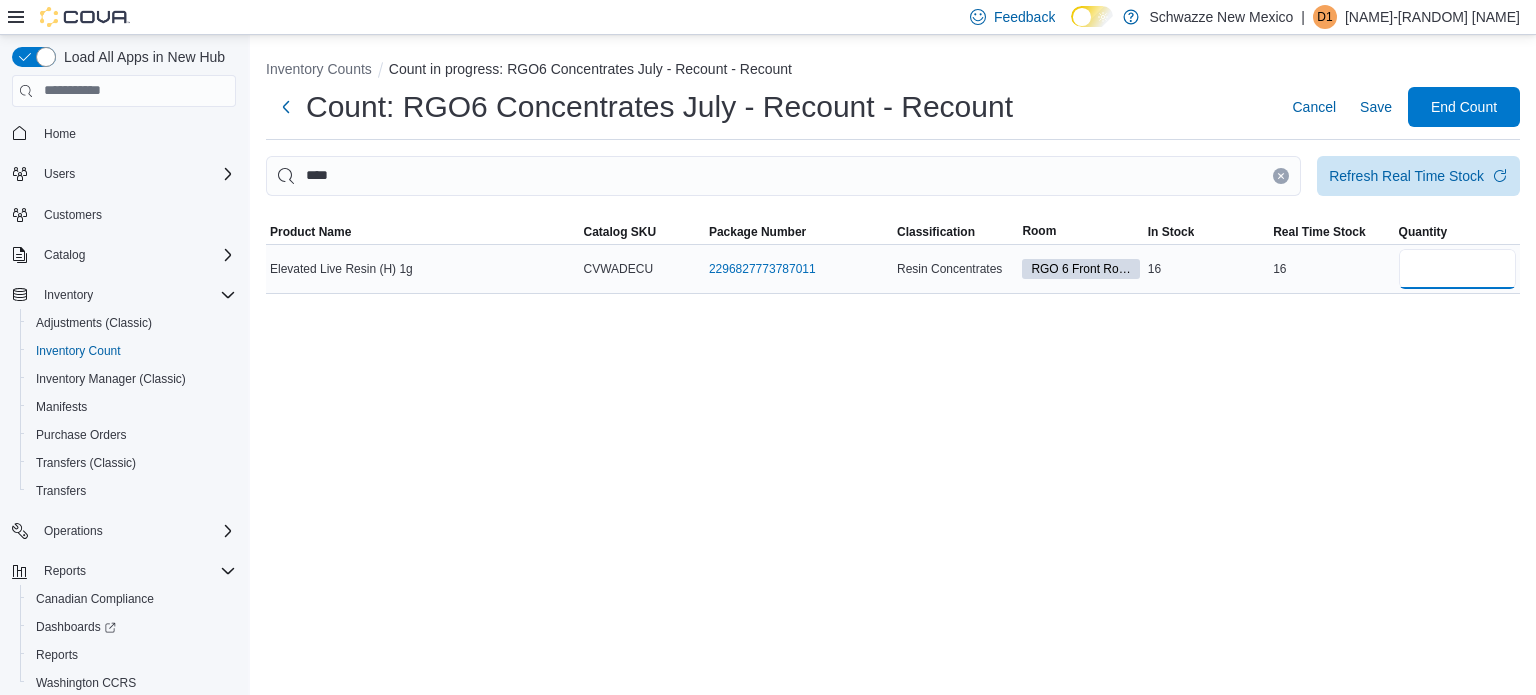 click at bounding box center [1457, 269] 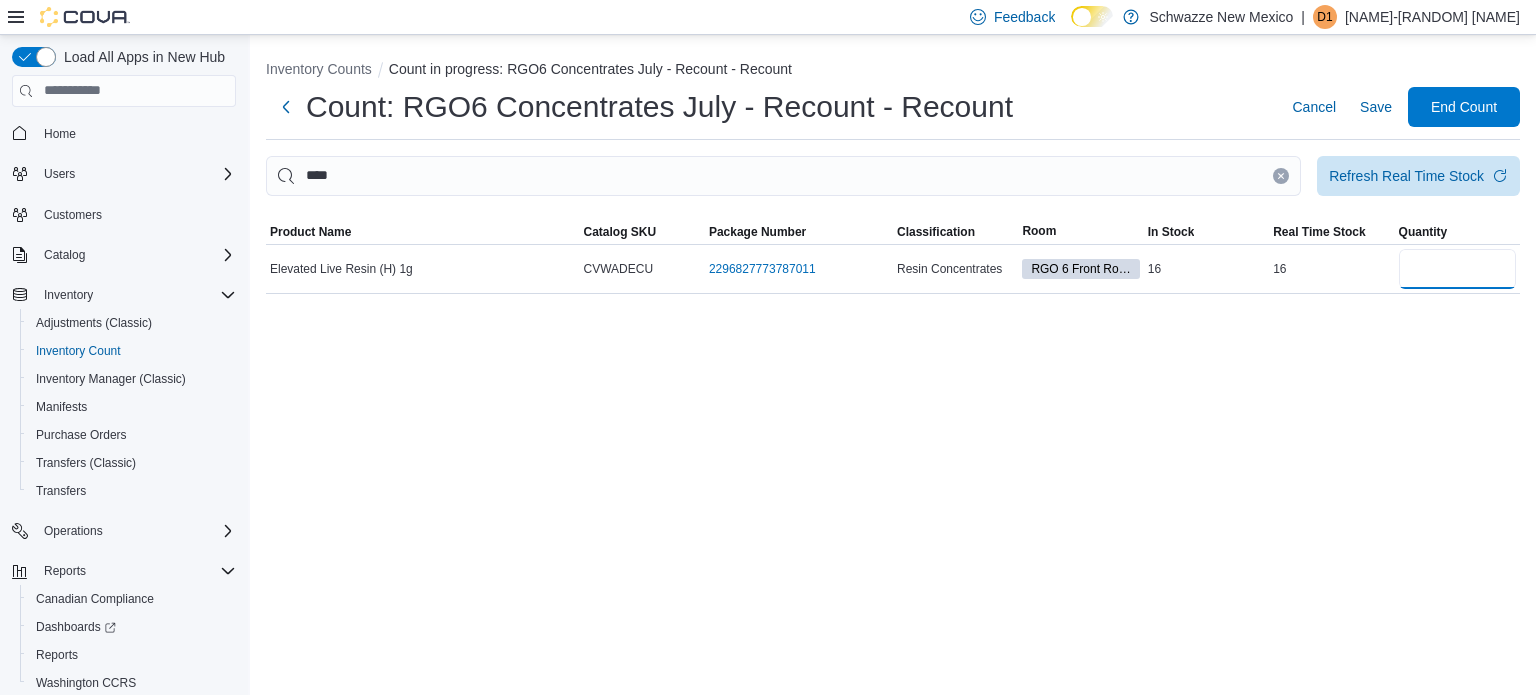 type on "**" 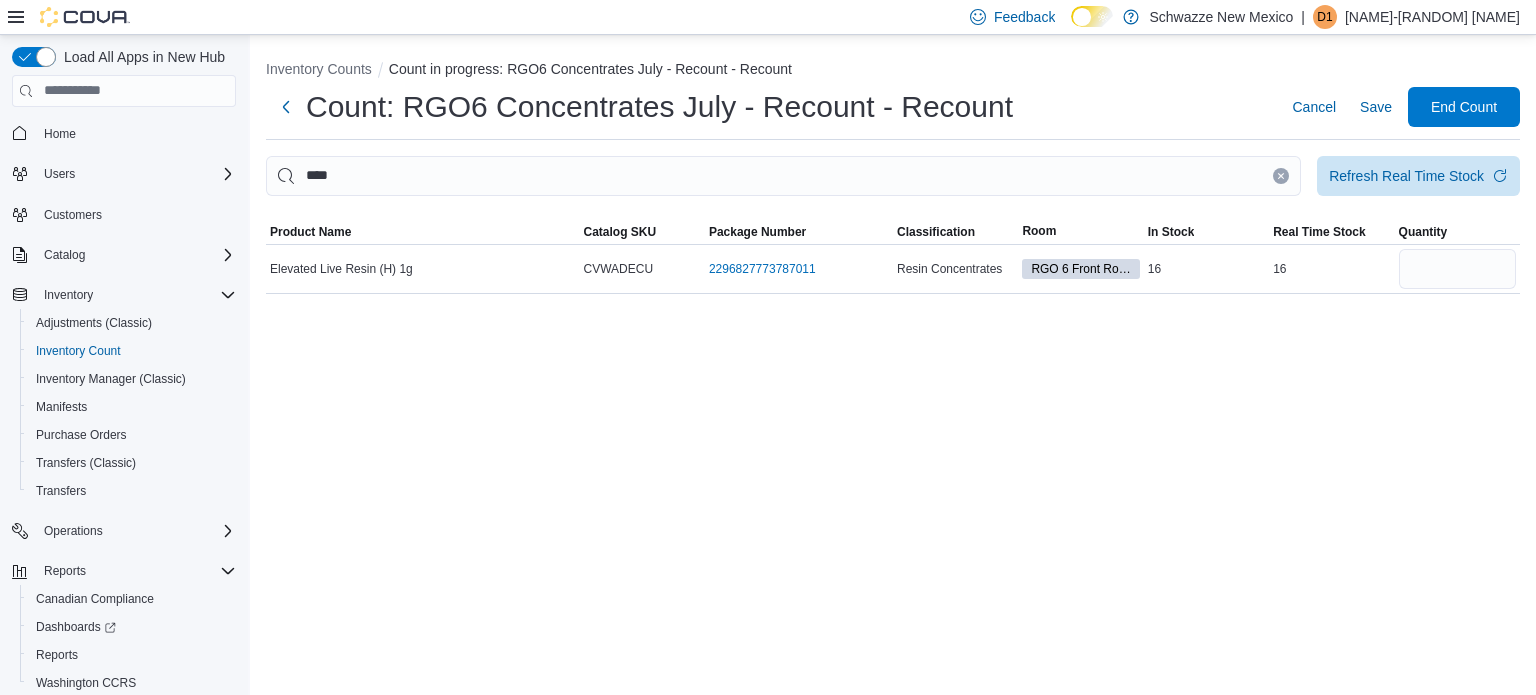 type 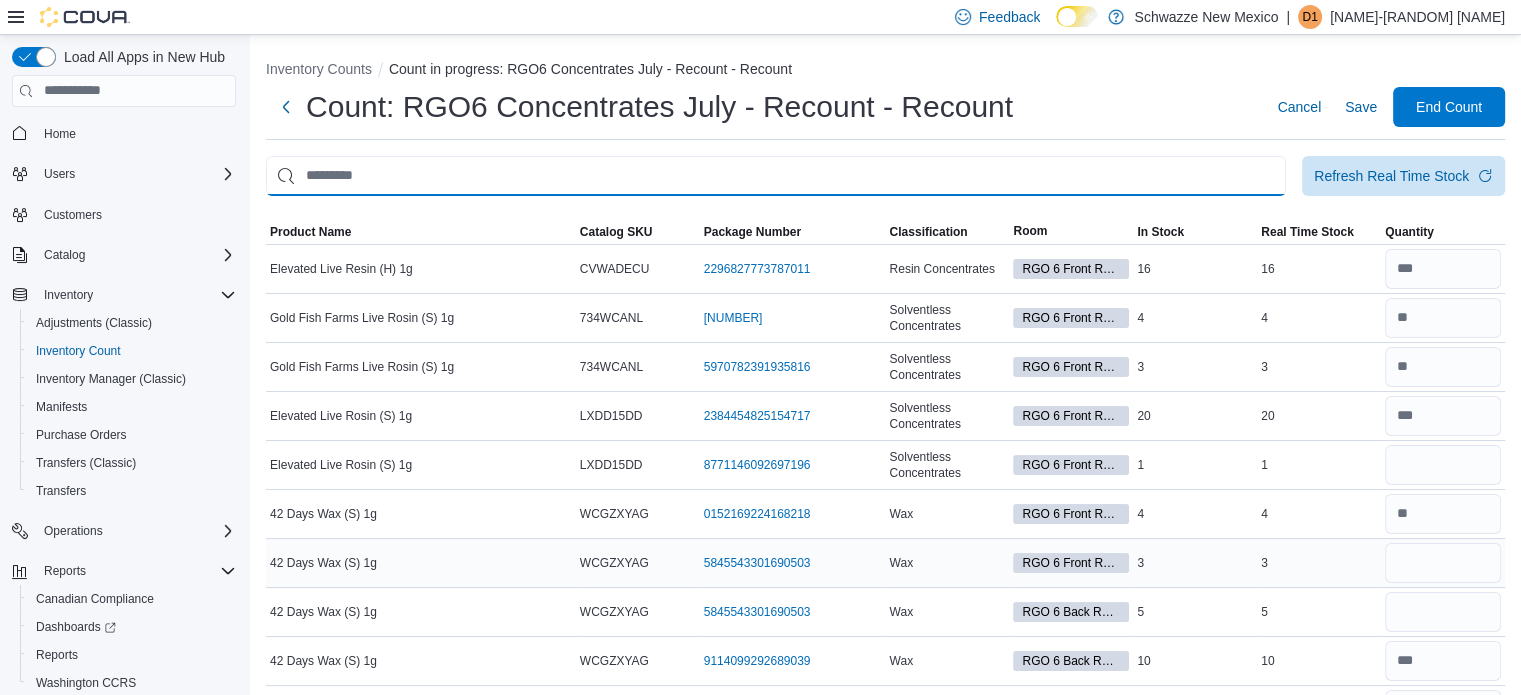 scroll, scrollTop: 127, scrollLeft: 0, axis: vertical 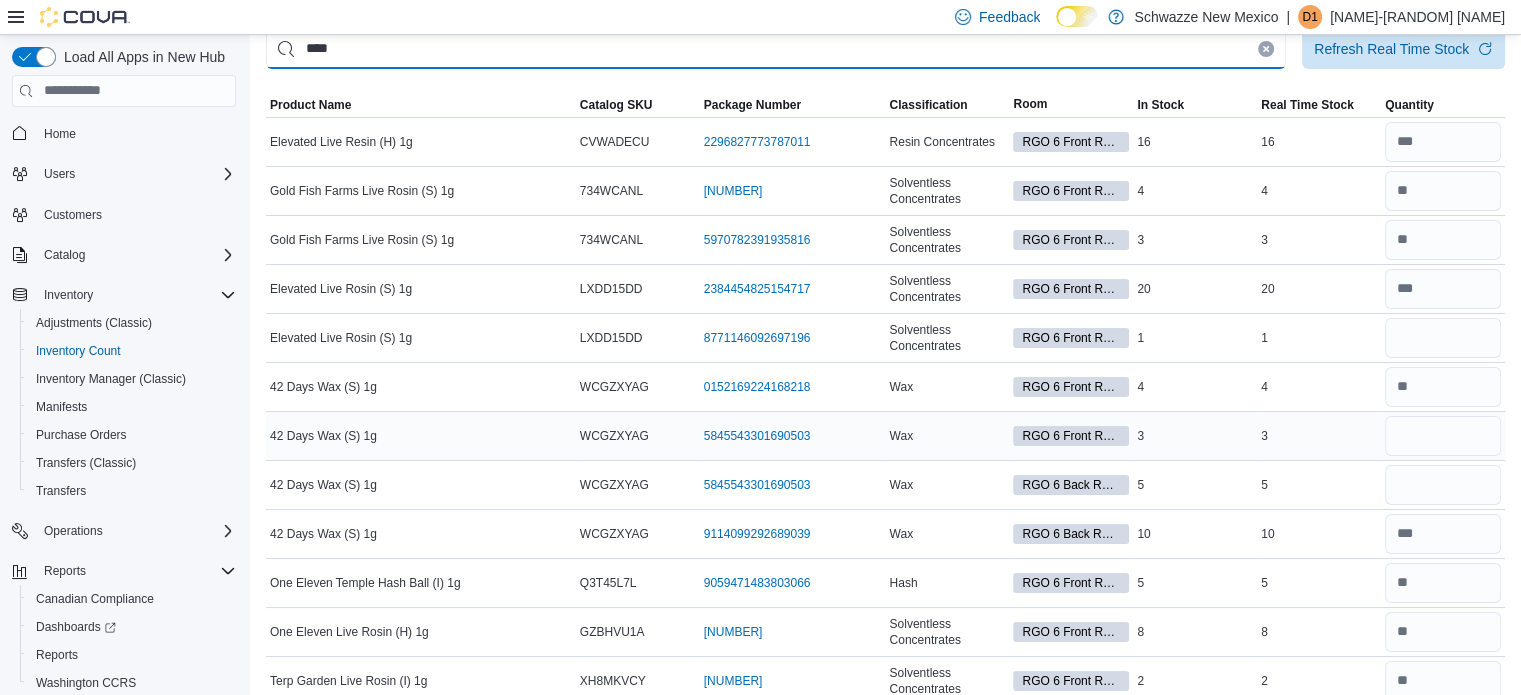 type on "****" 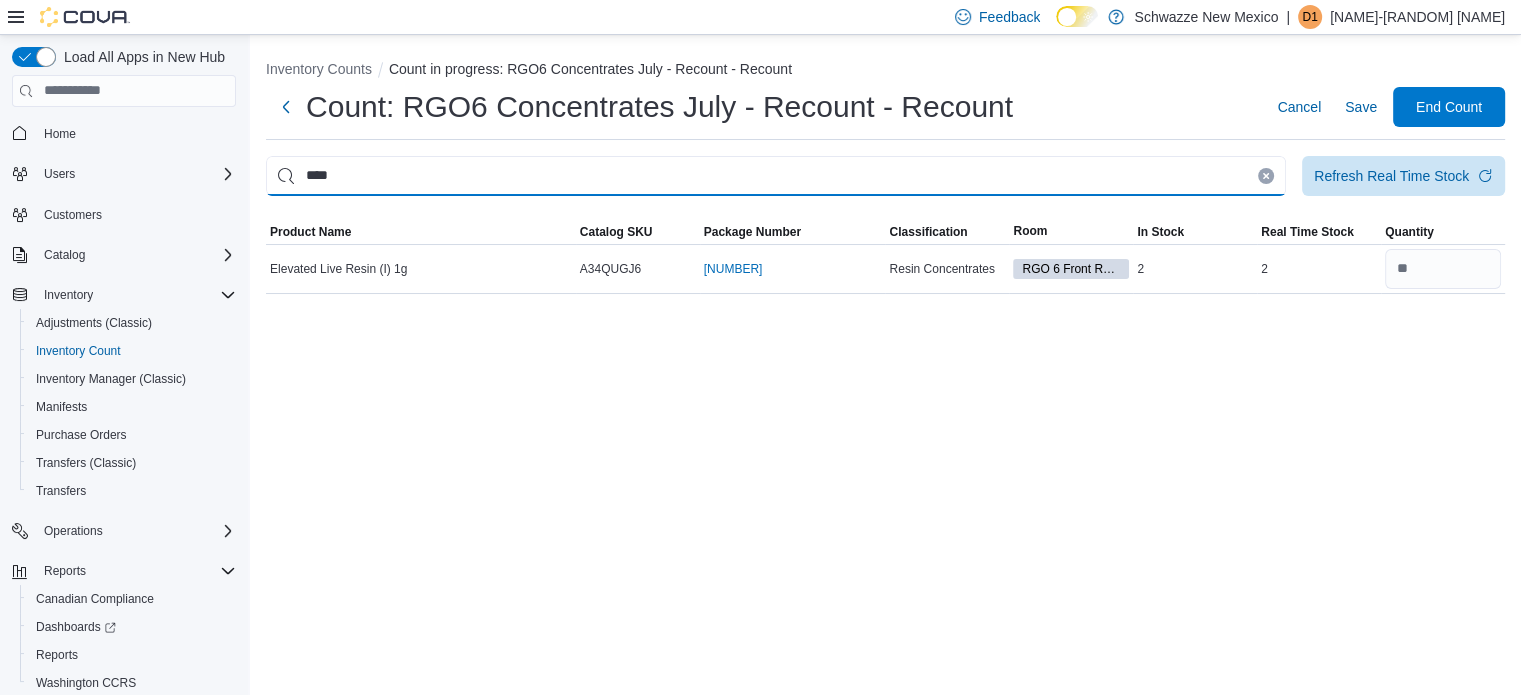 scroll, scrollTop: 0, scrollLeft: 0, axis: both 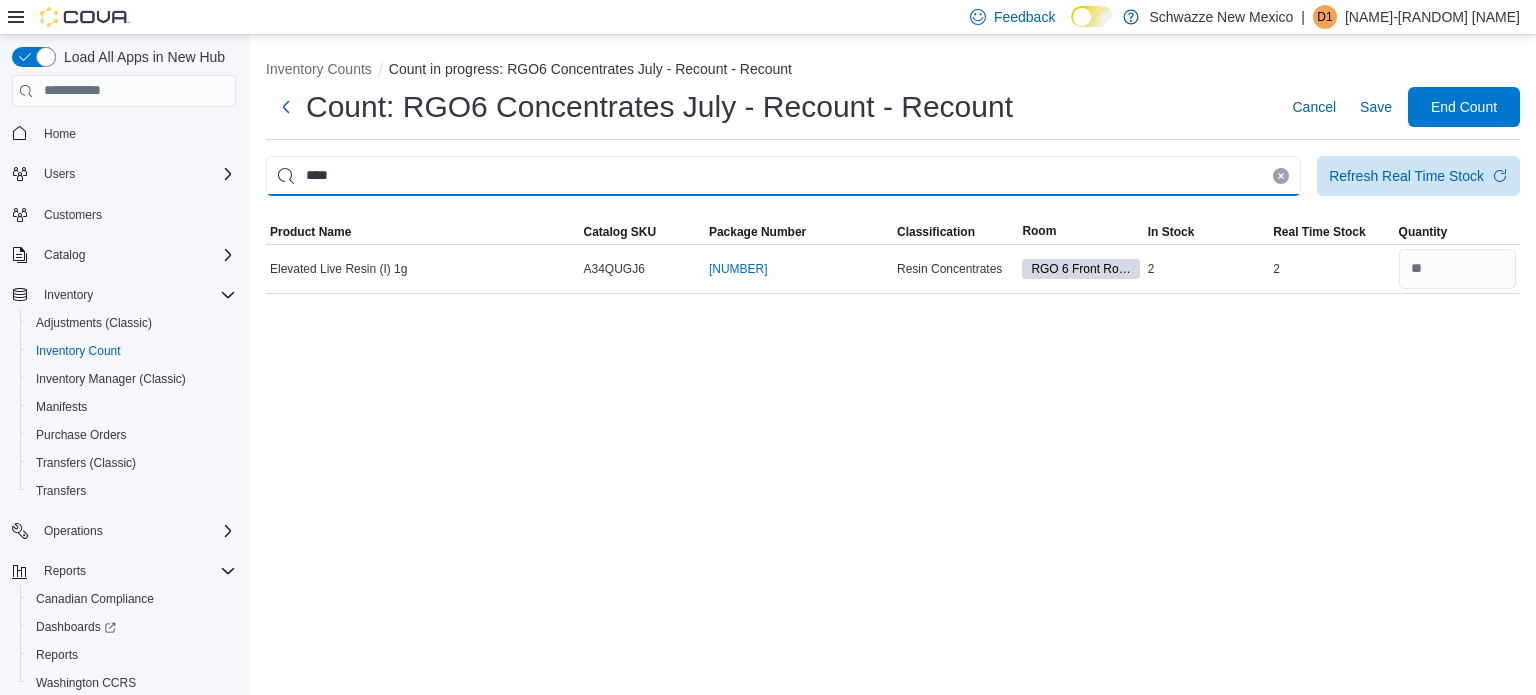 click on "****" at bounding box center [783, 176] 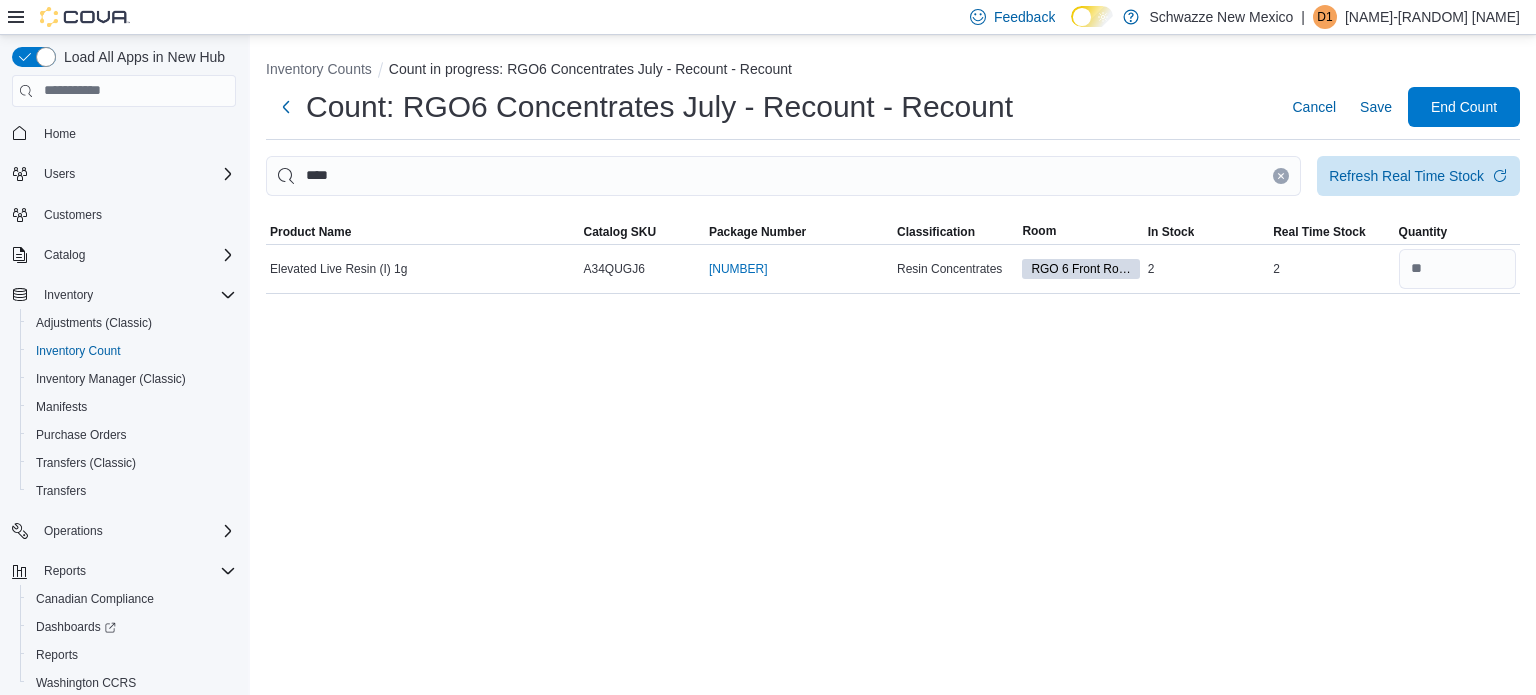 click 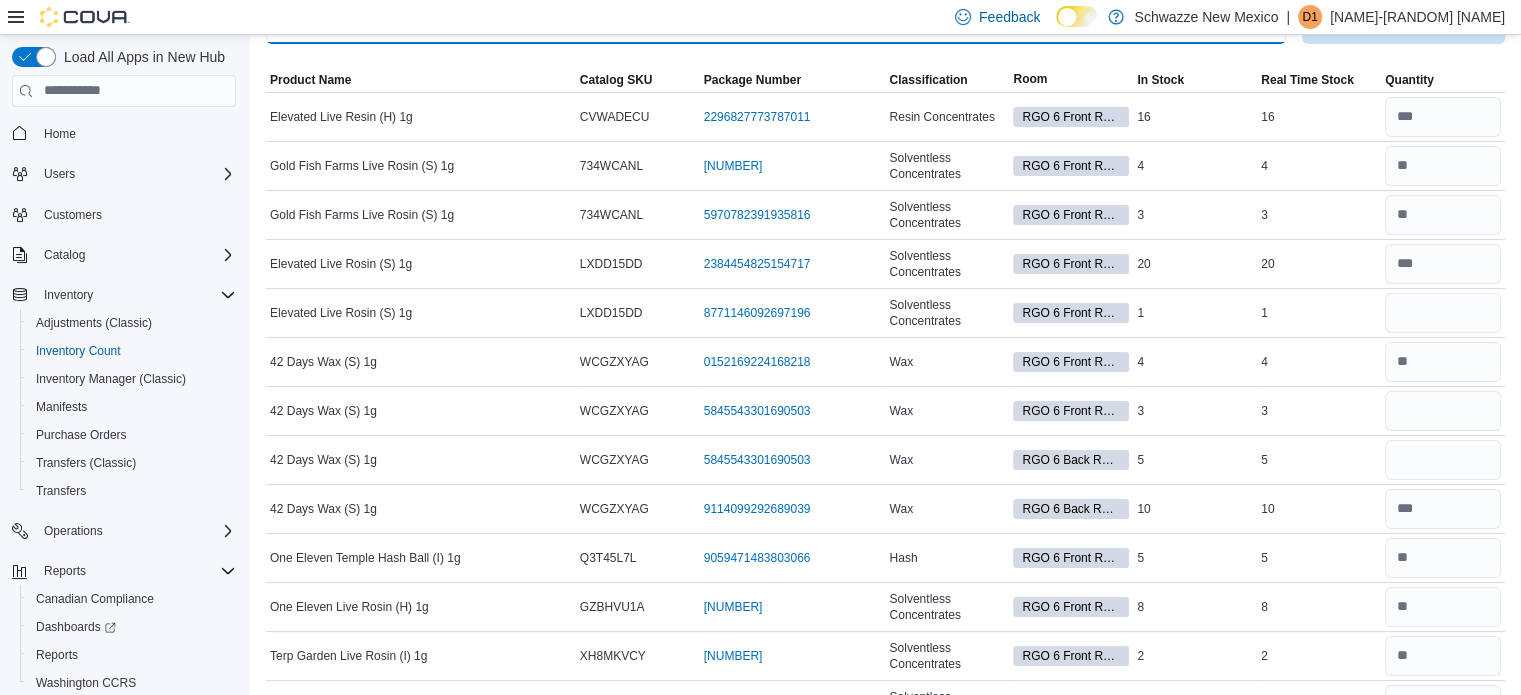 scroll, scrollTop: 0, scrollLeft: 0, axis: both 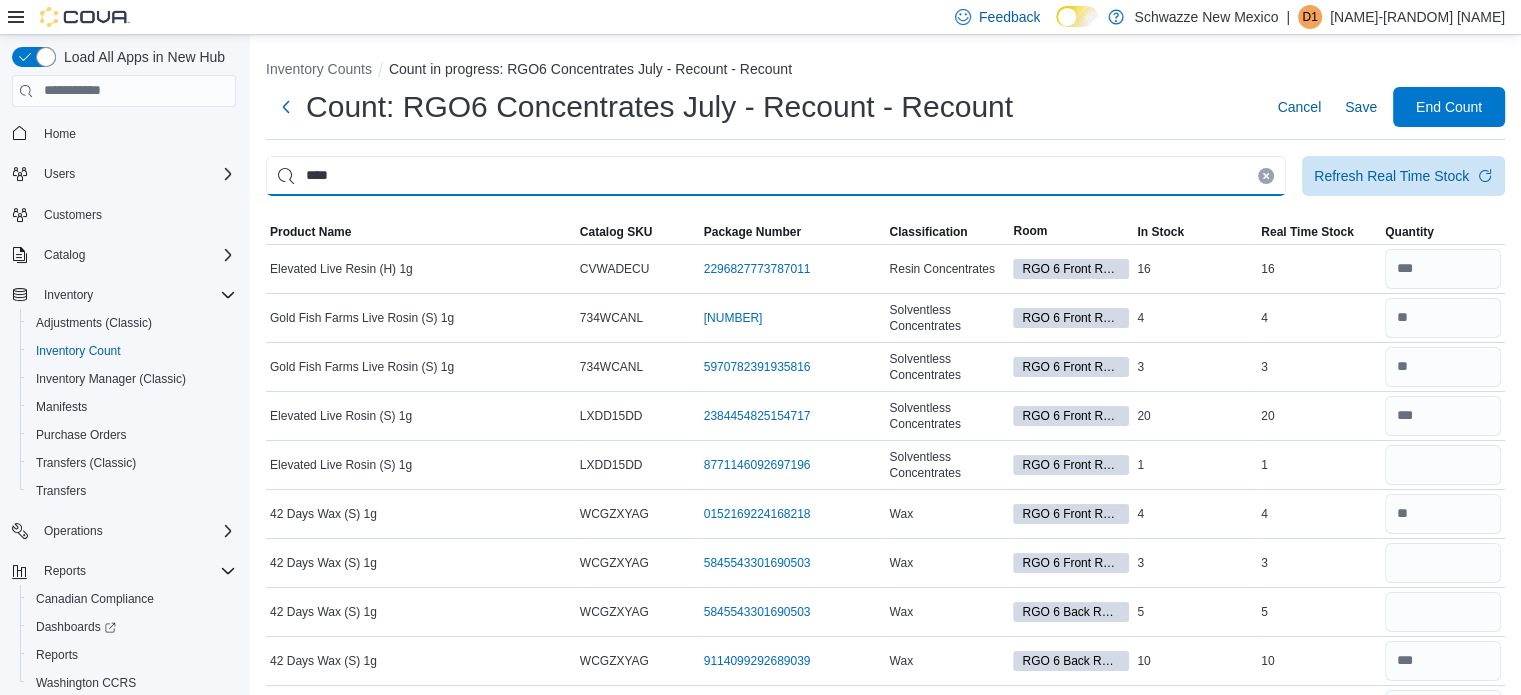 type on "****" 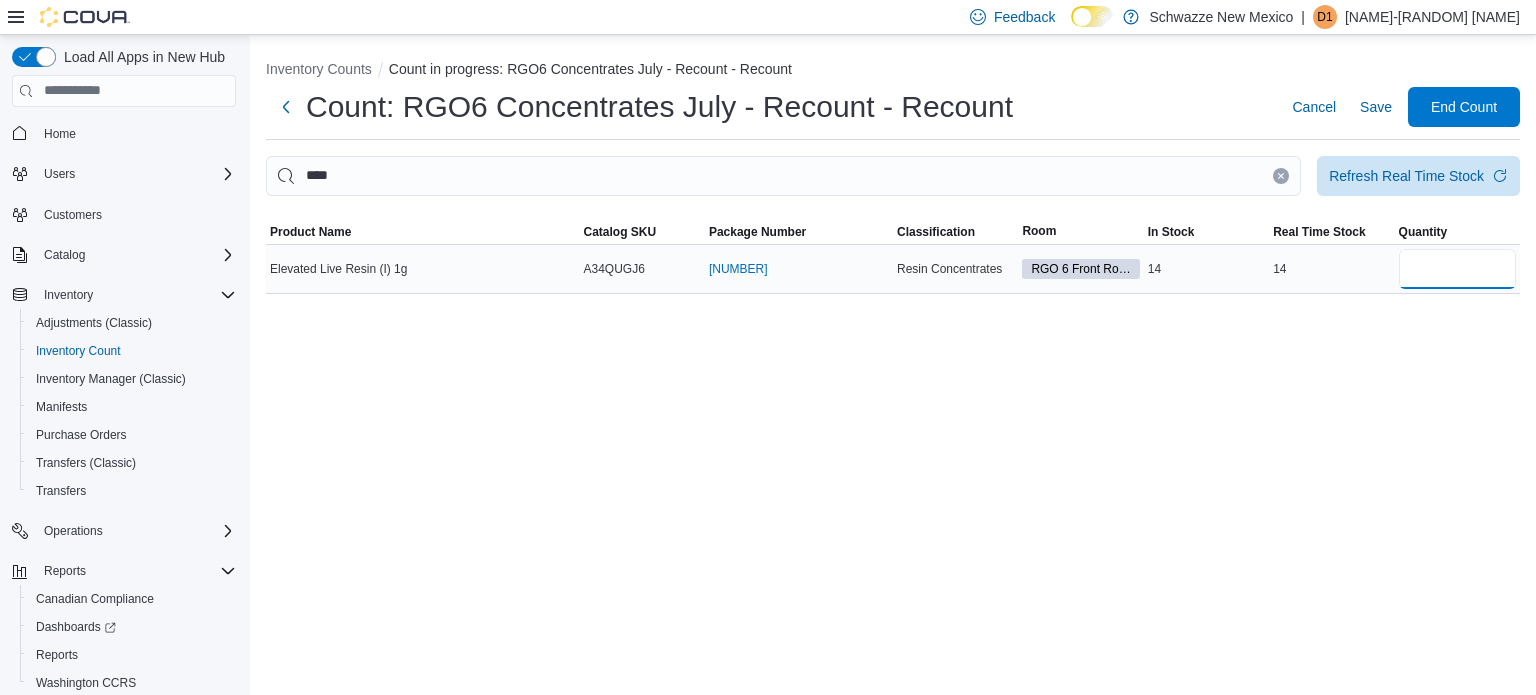 click at bounding box center [1457, 269] 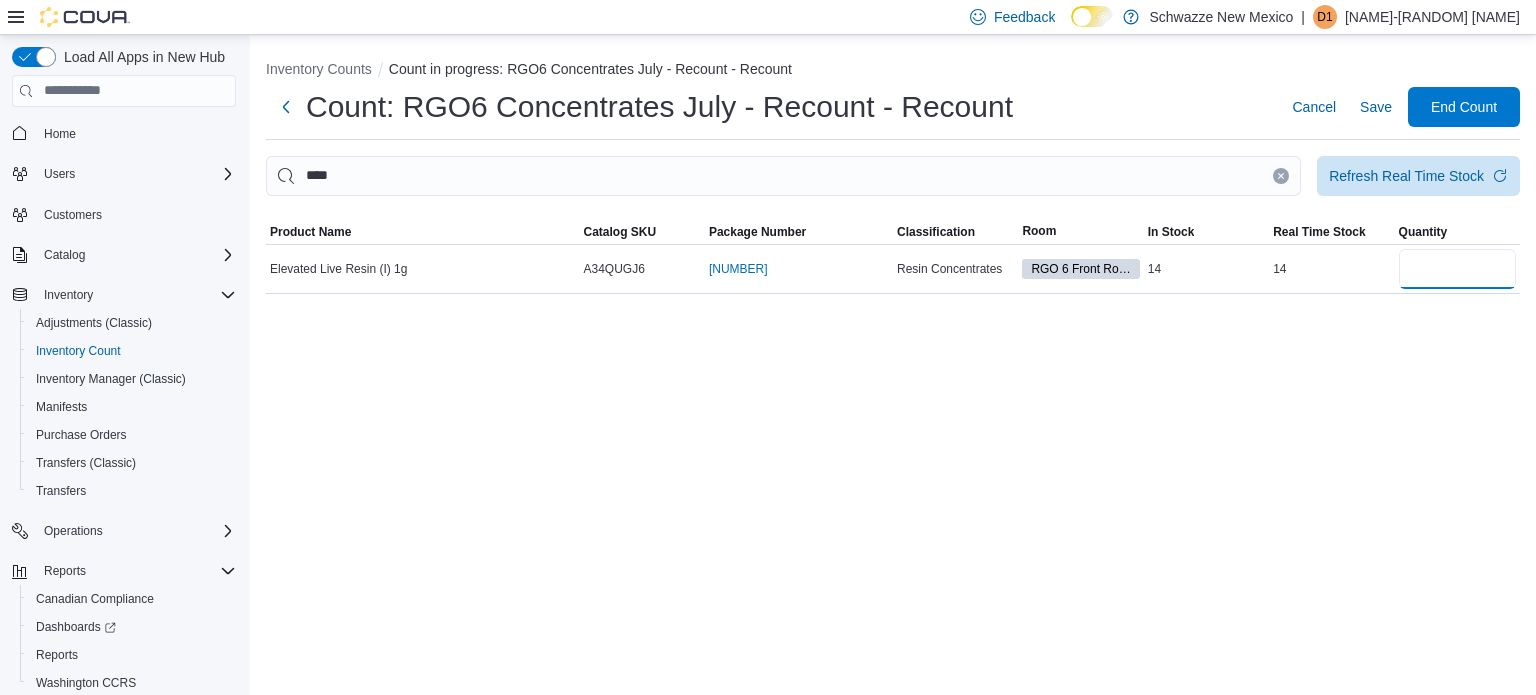 type on "*" 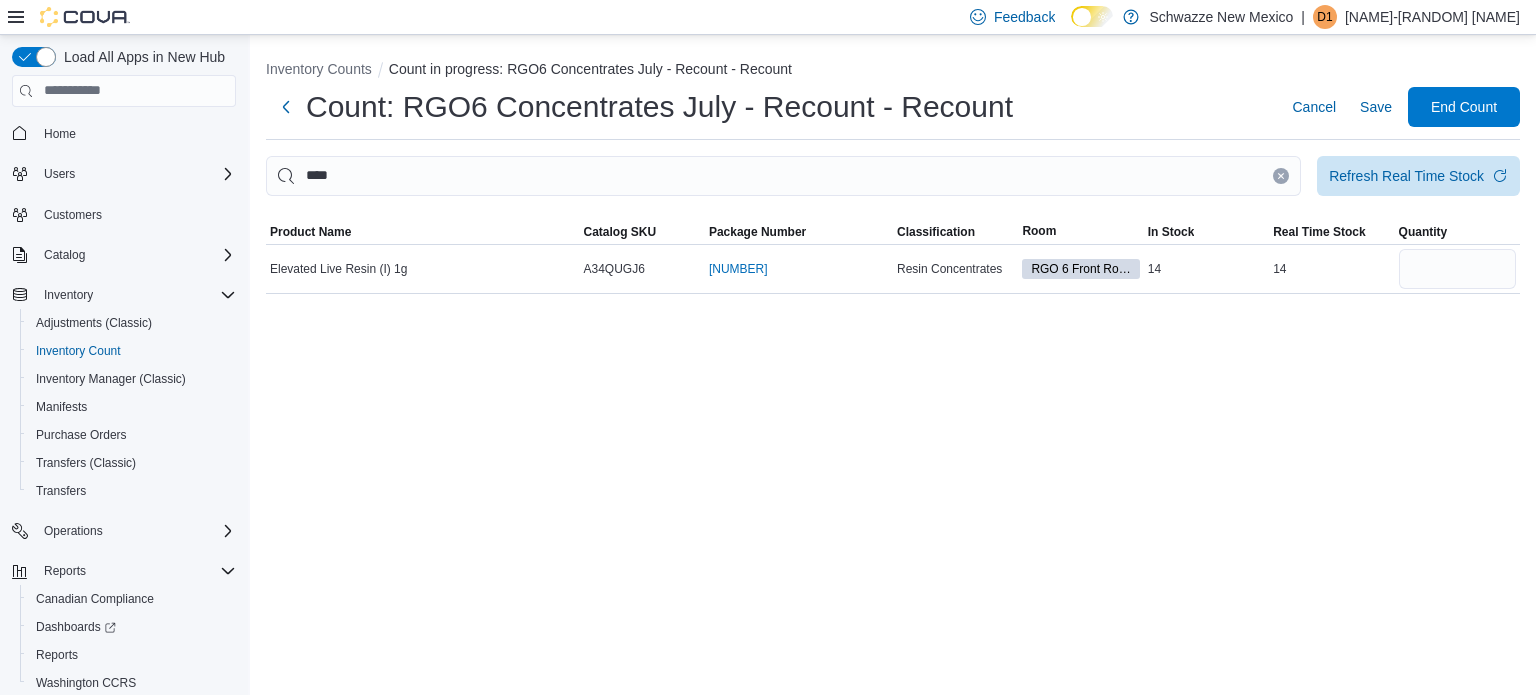 type 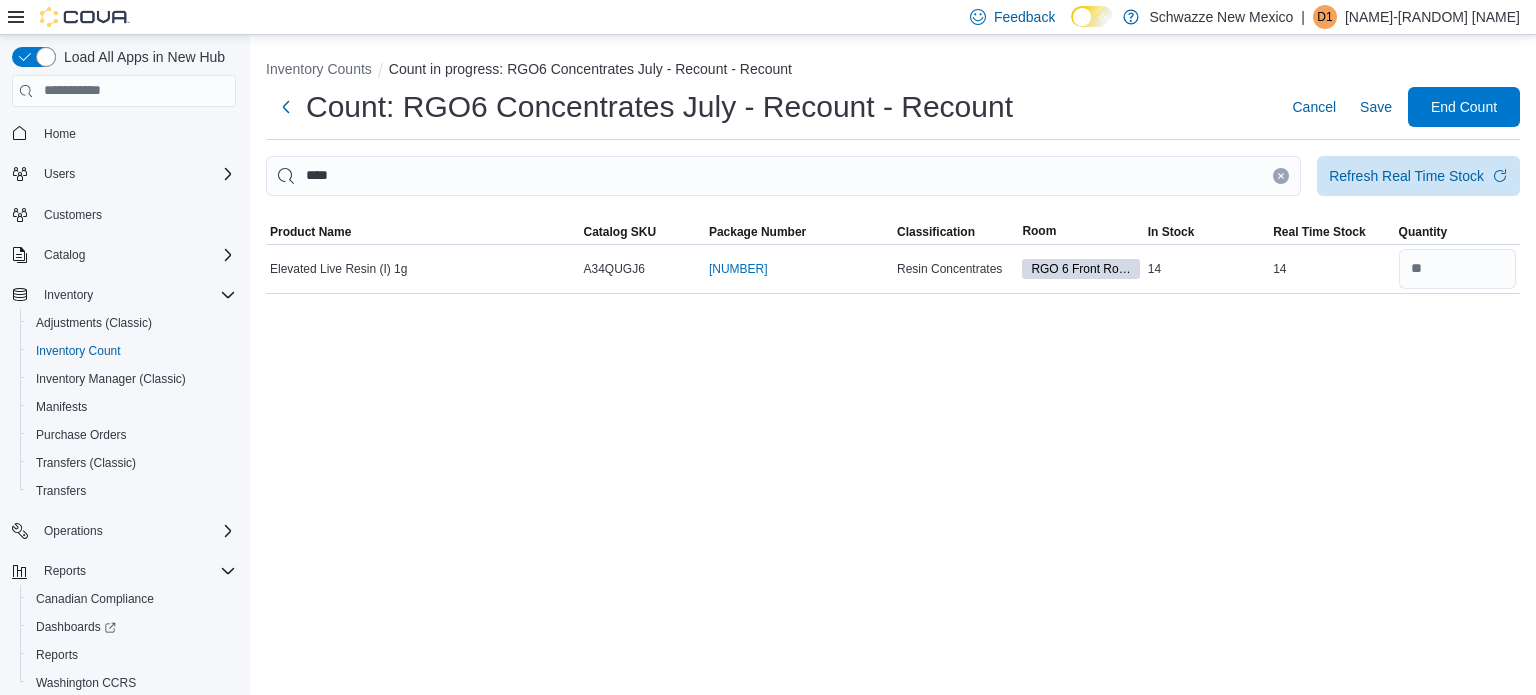 click 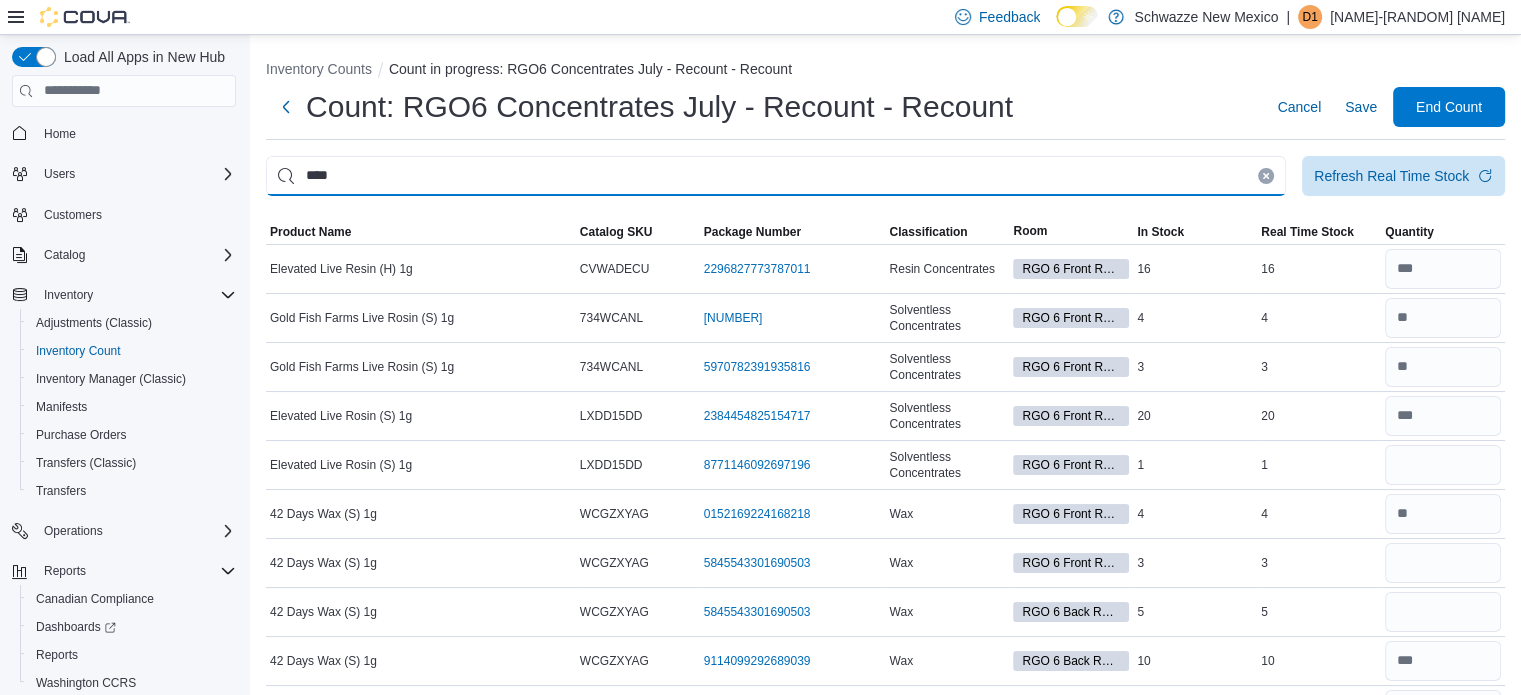 type on "****" 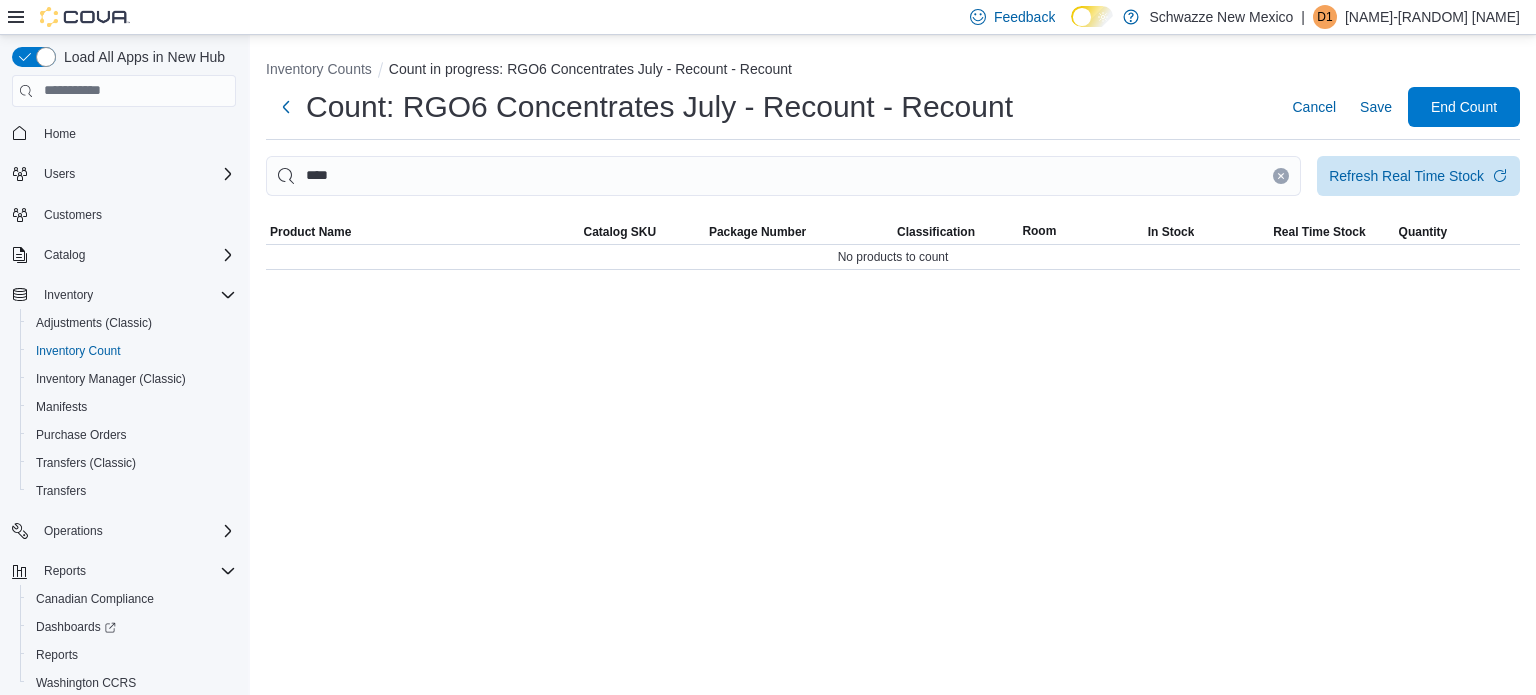 click 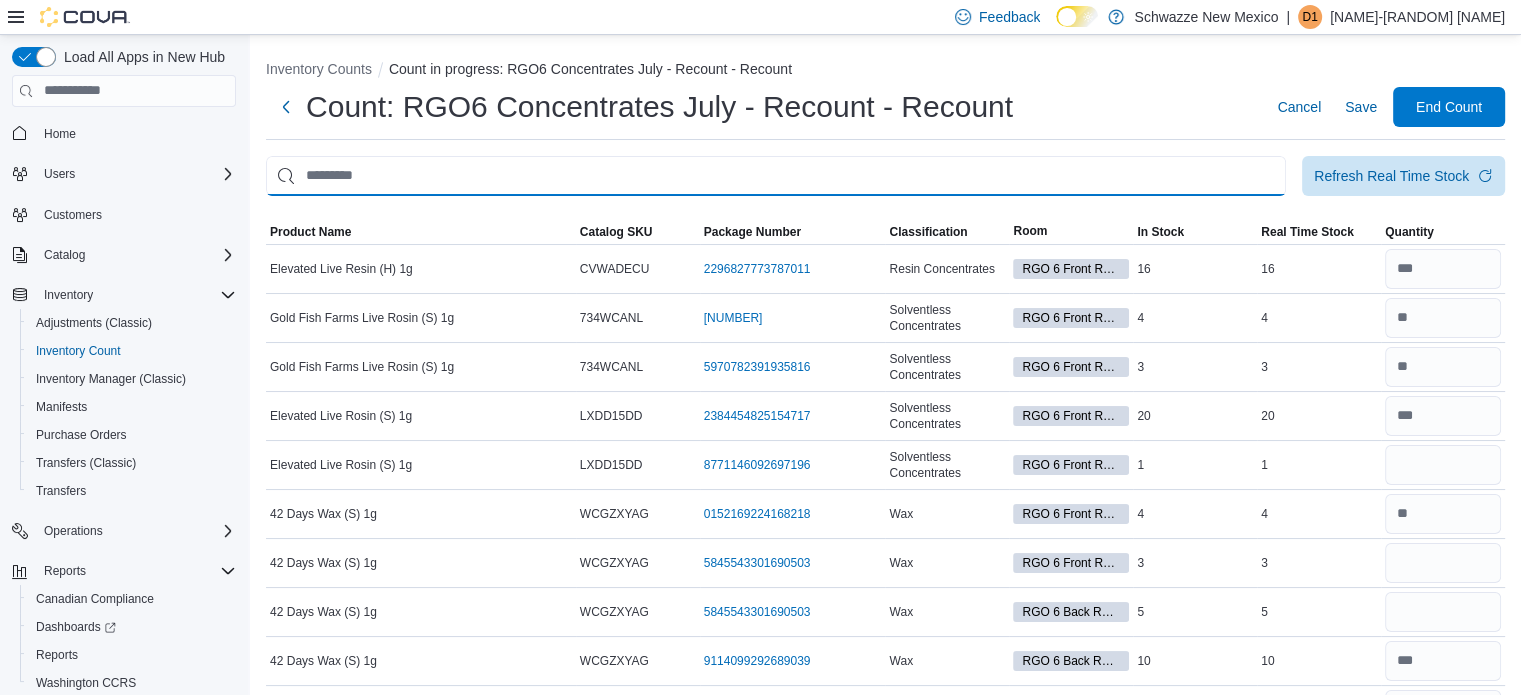 click at bounding box center [776, 176] 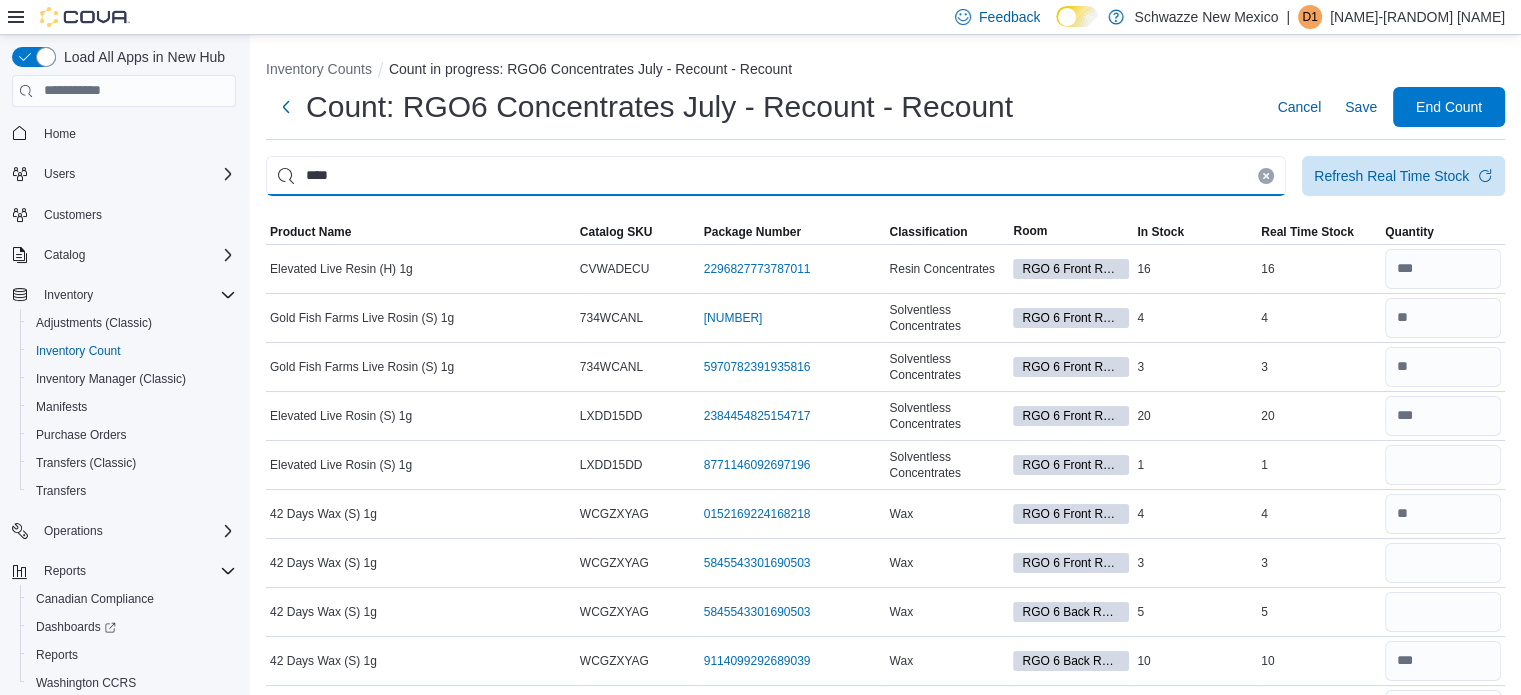 type on "****" 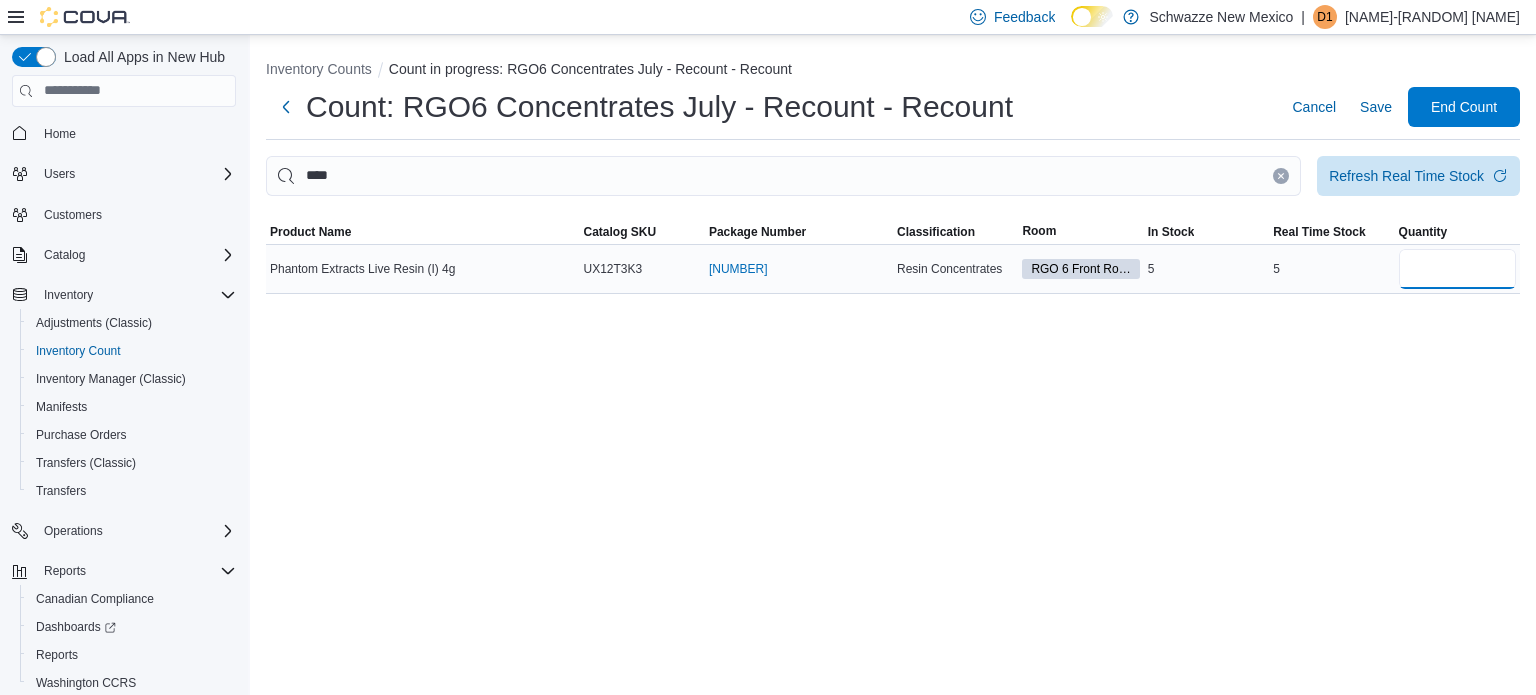 click at bounding box center [1457, 269] 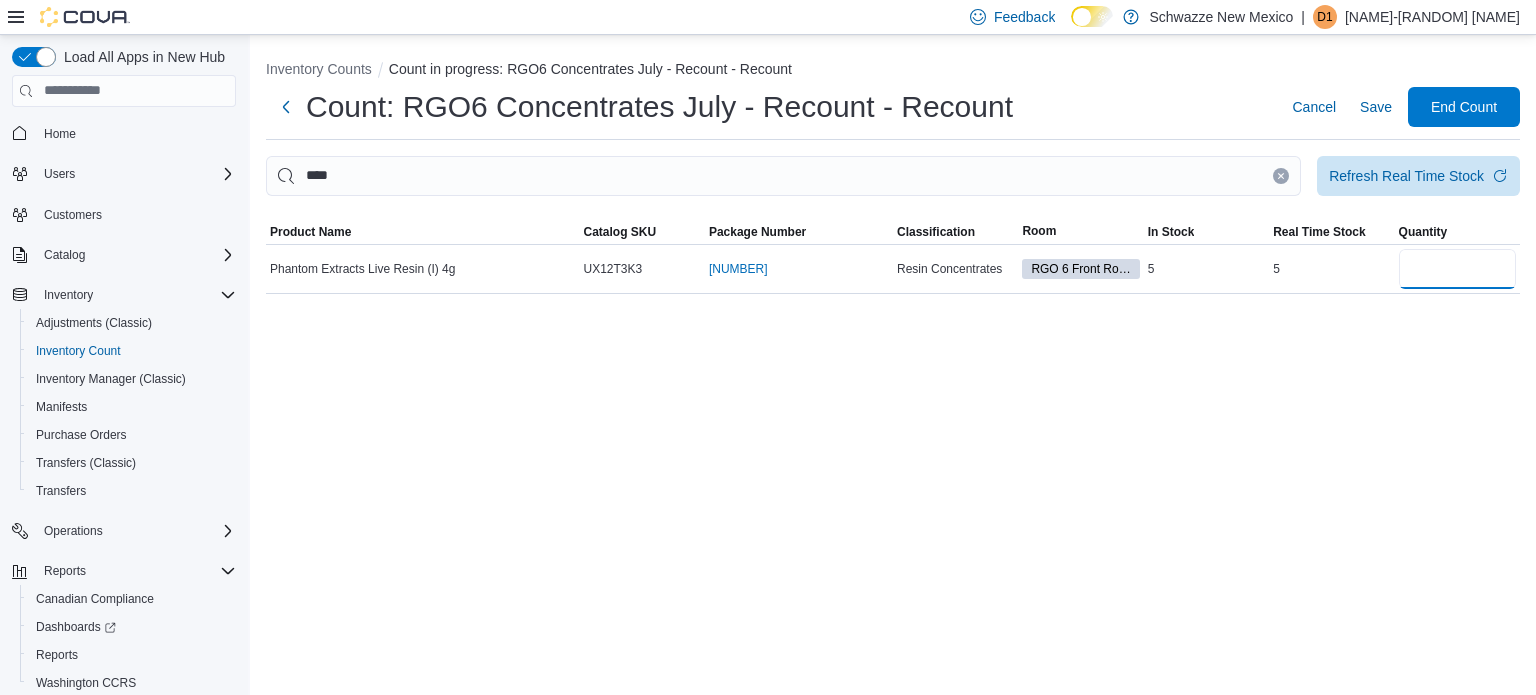 type on "*" 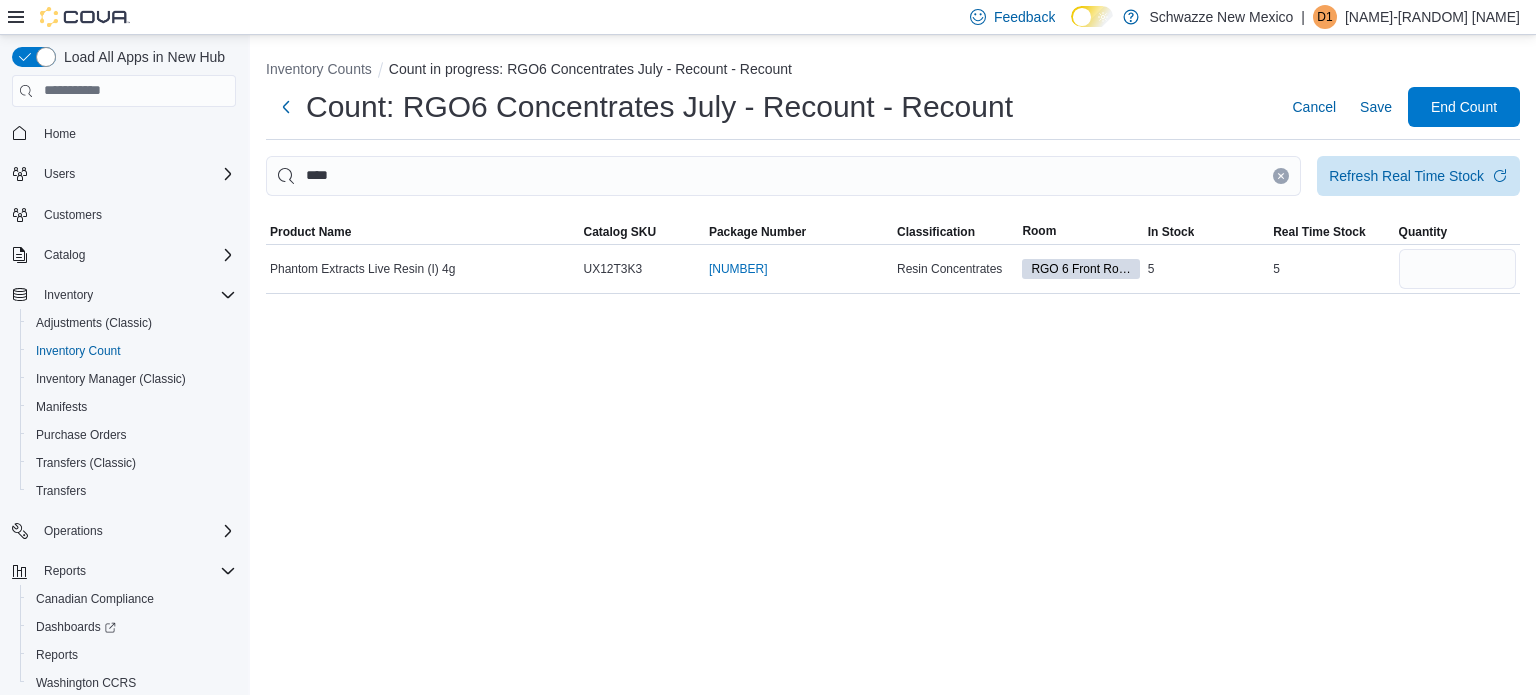 type 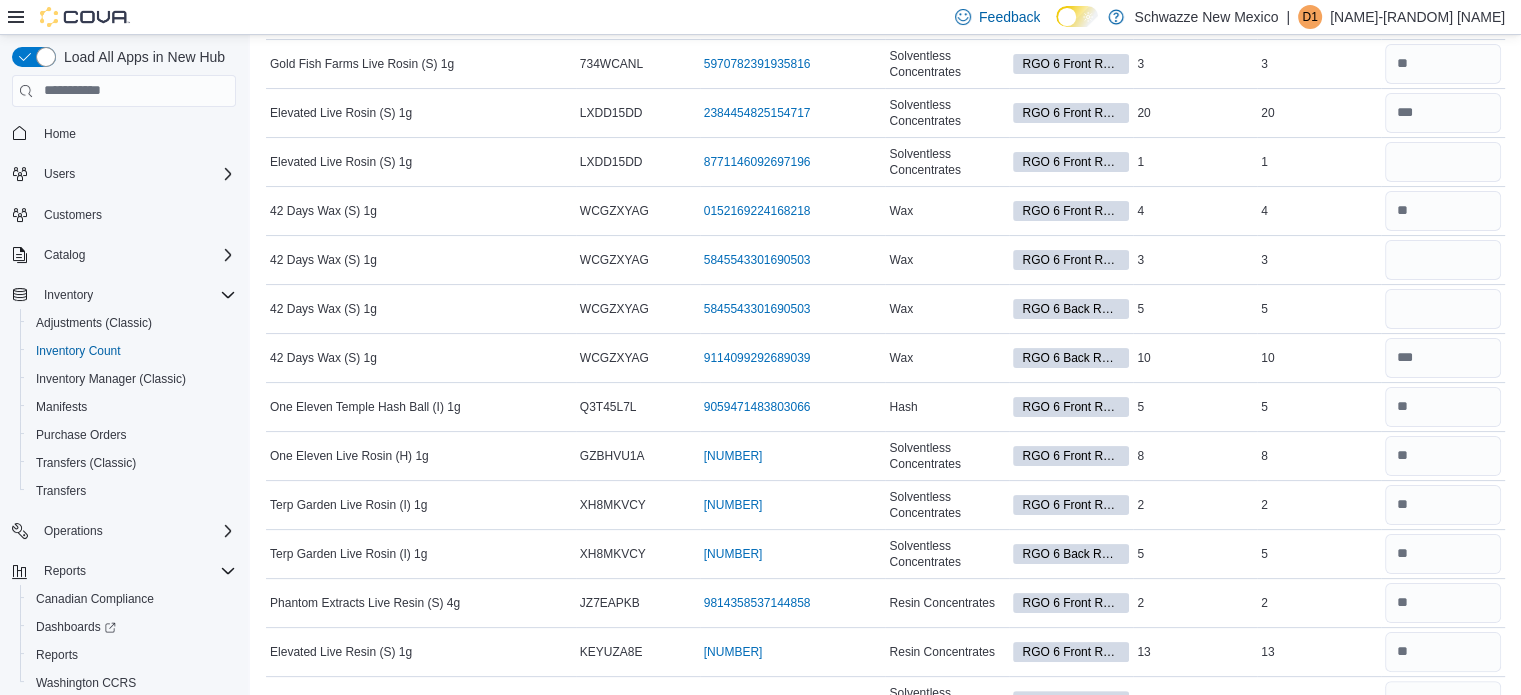 scroll, scrollTop: 0, scrollLeft: 0, axis: both 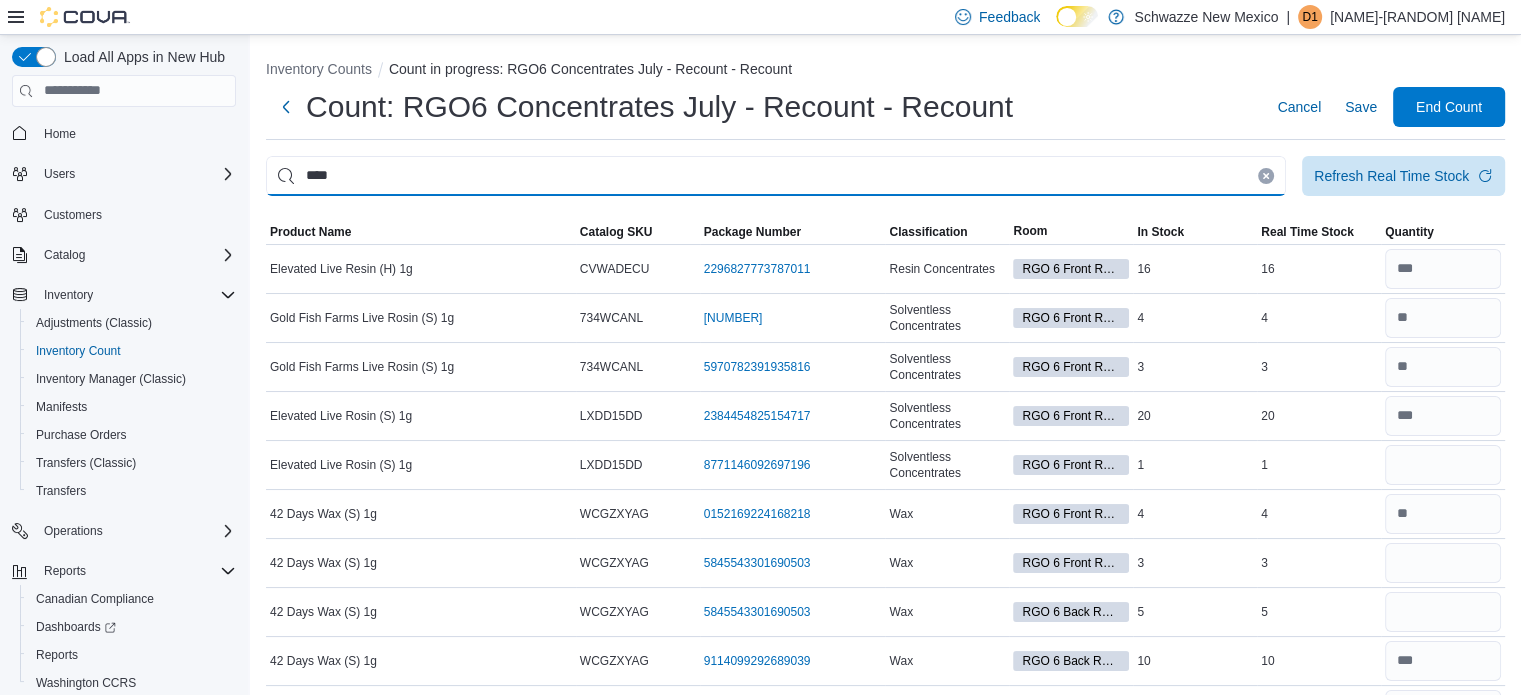 type on "****" 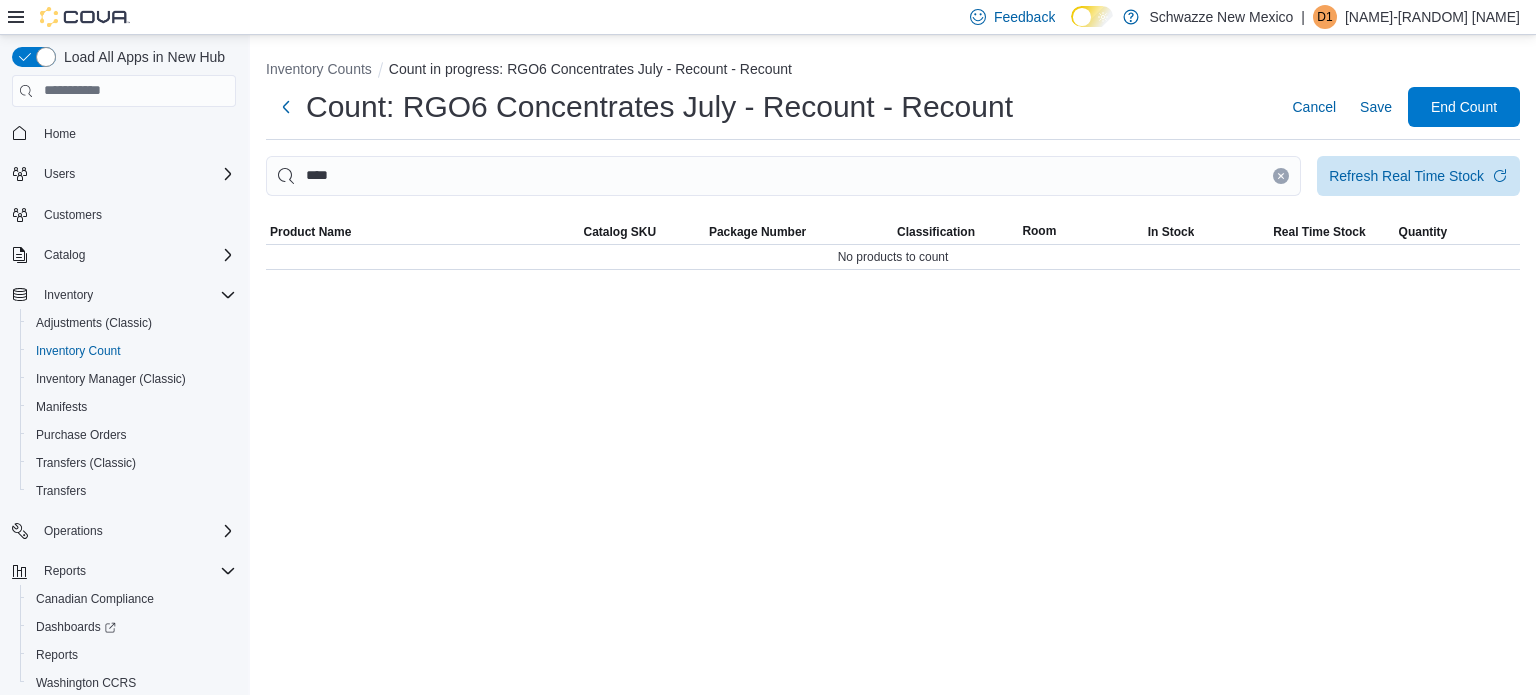 click 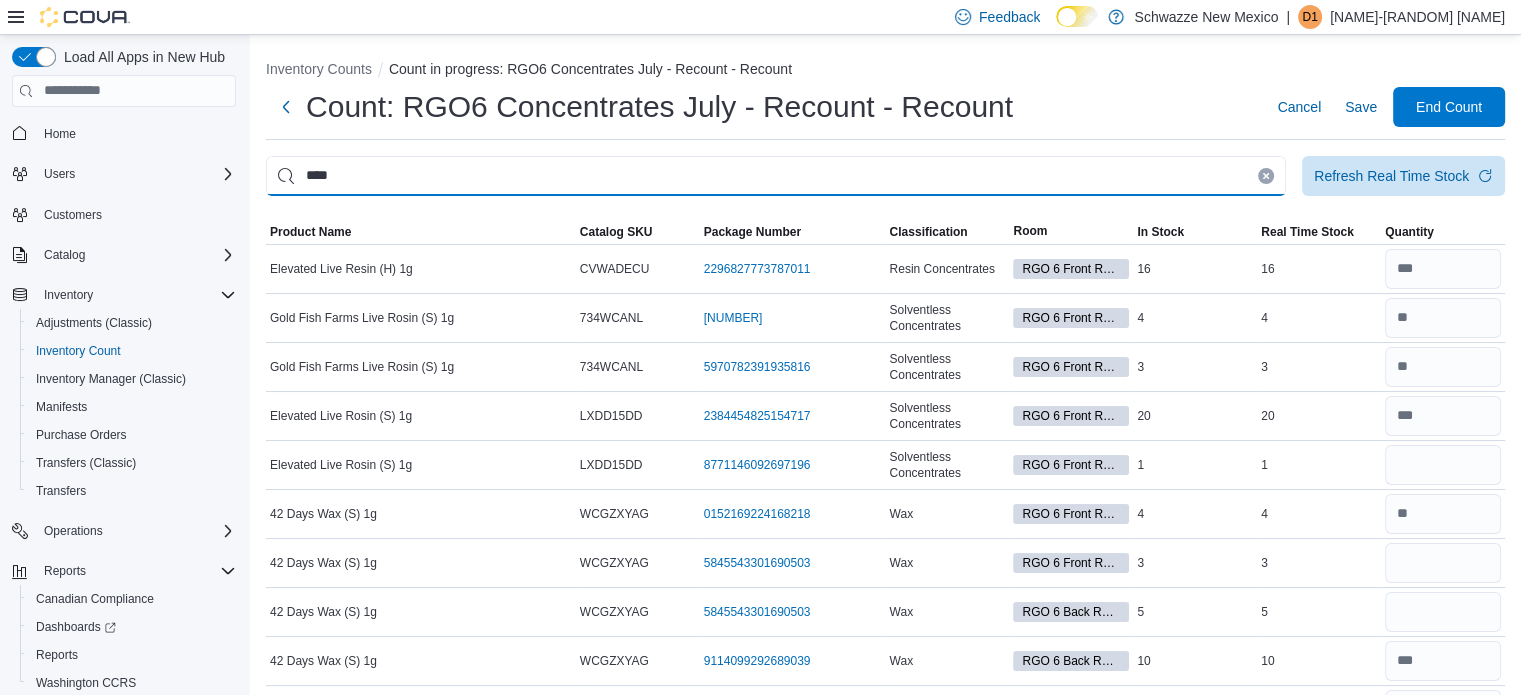 type on "****" 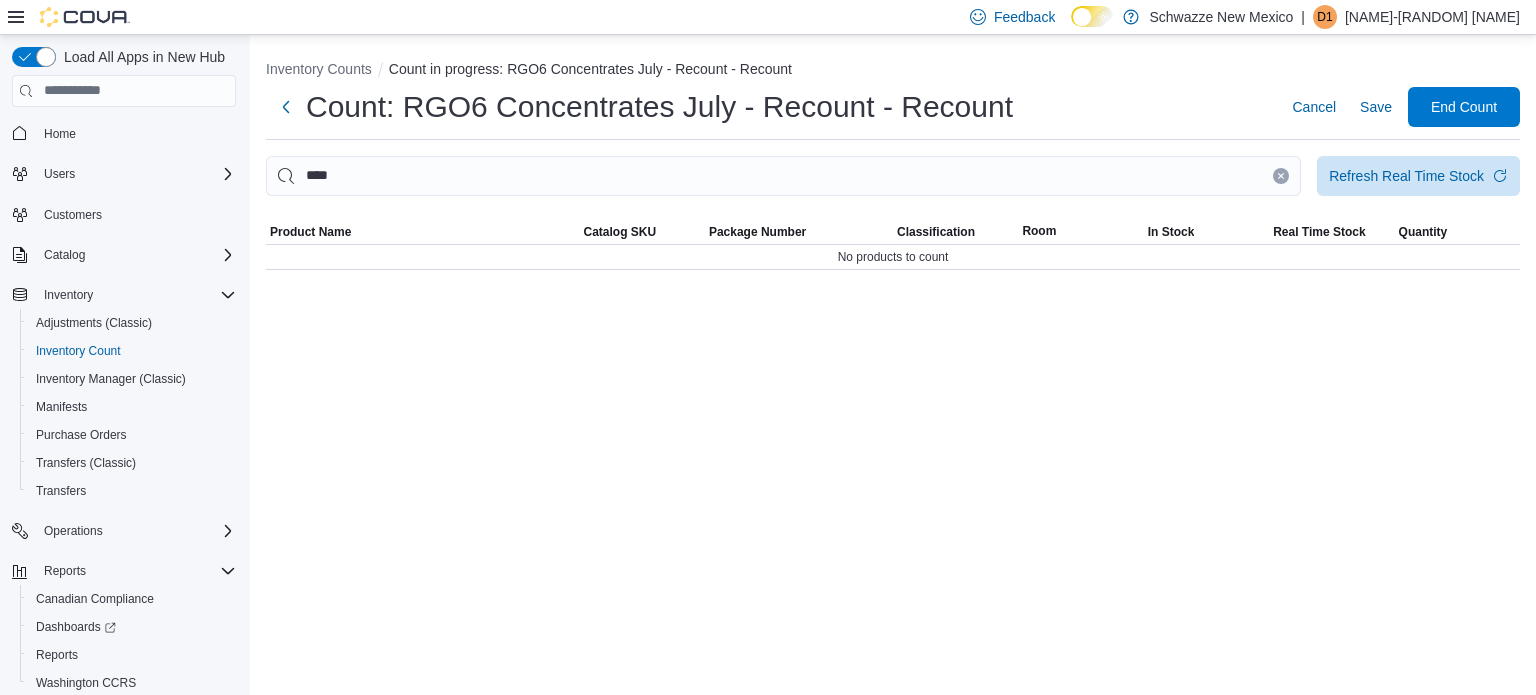 click 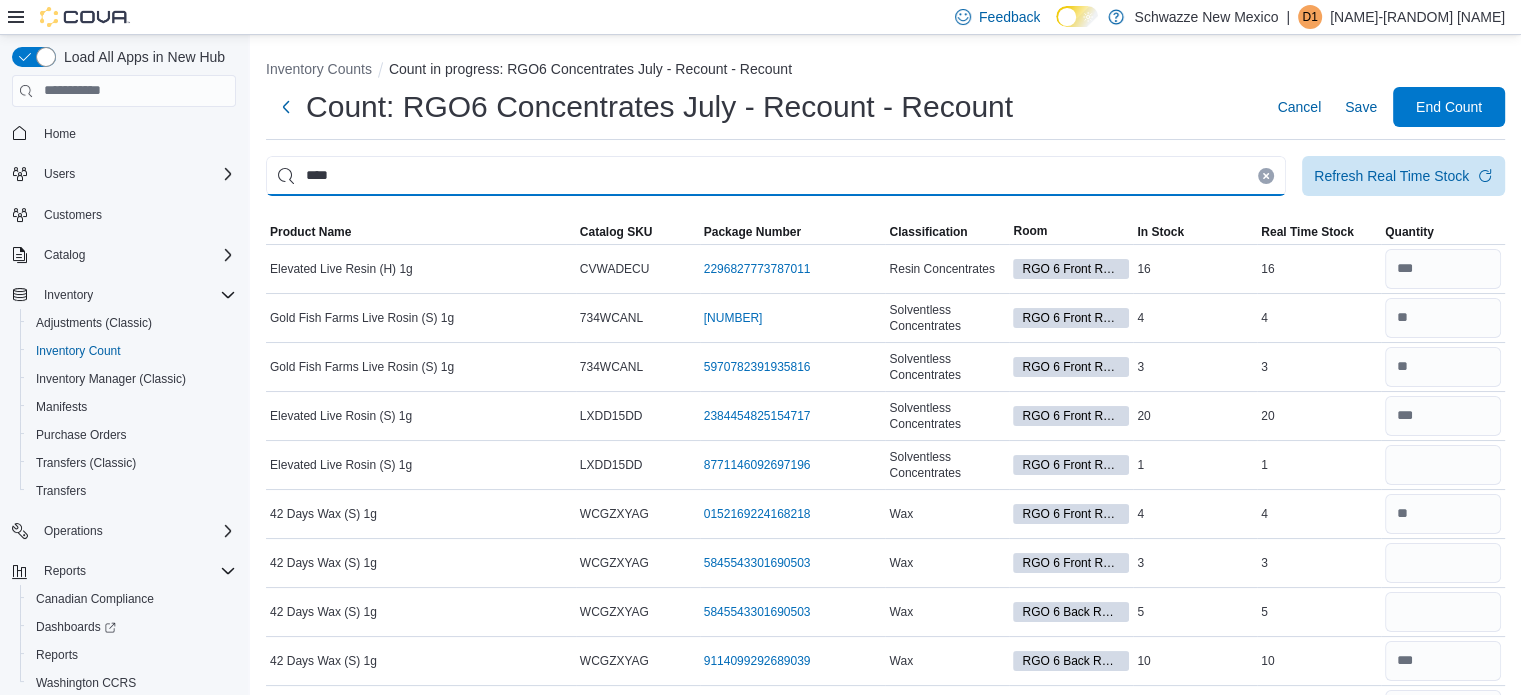 type on "****" 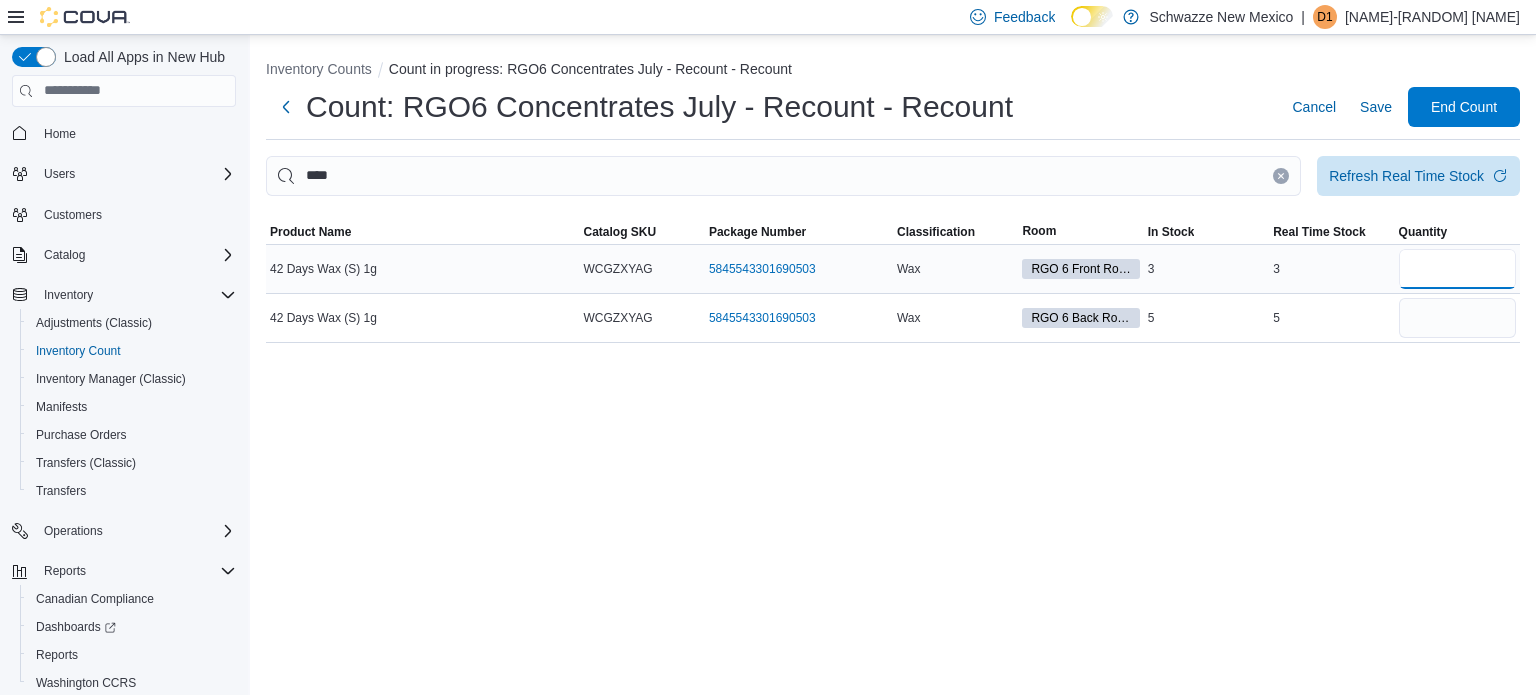 click at bounding box center [1457, 269] 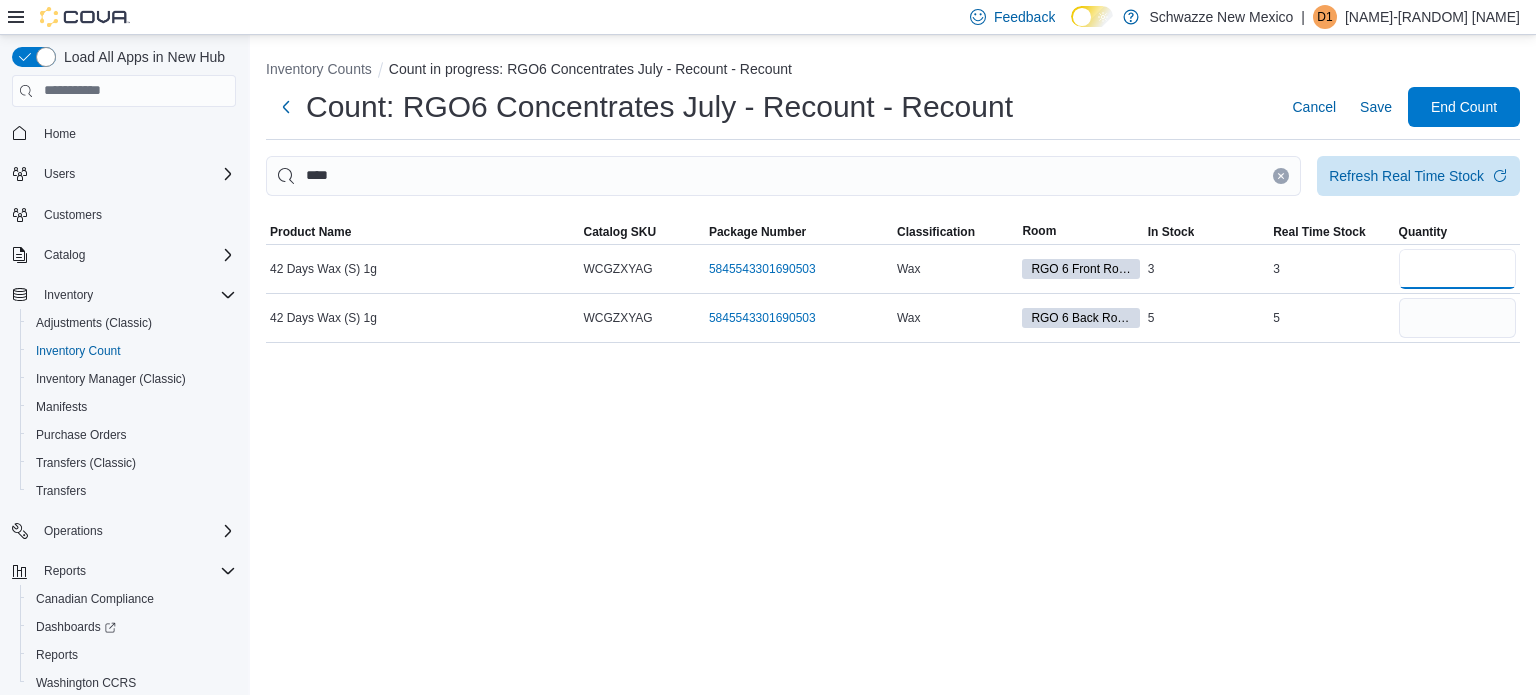 type on "**" 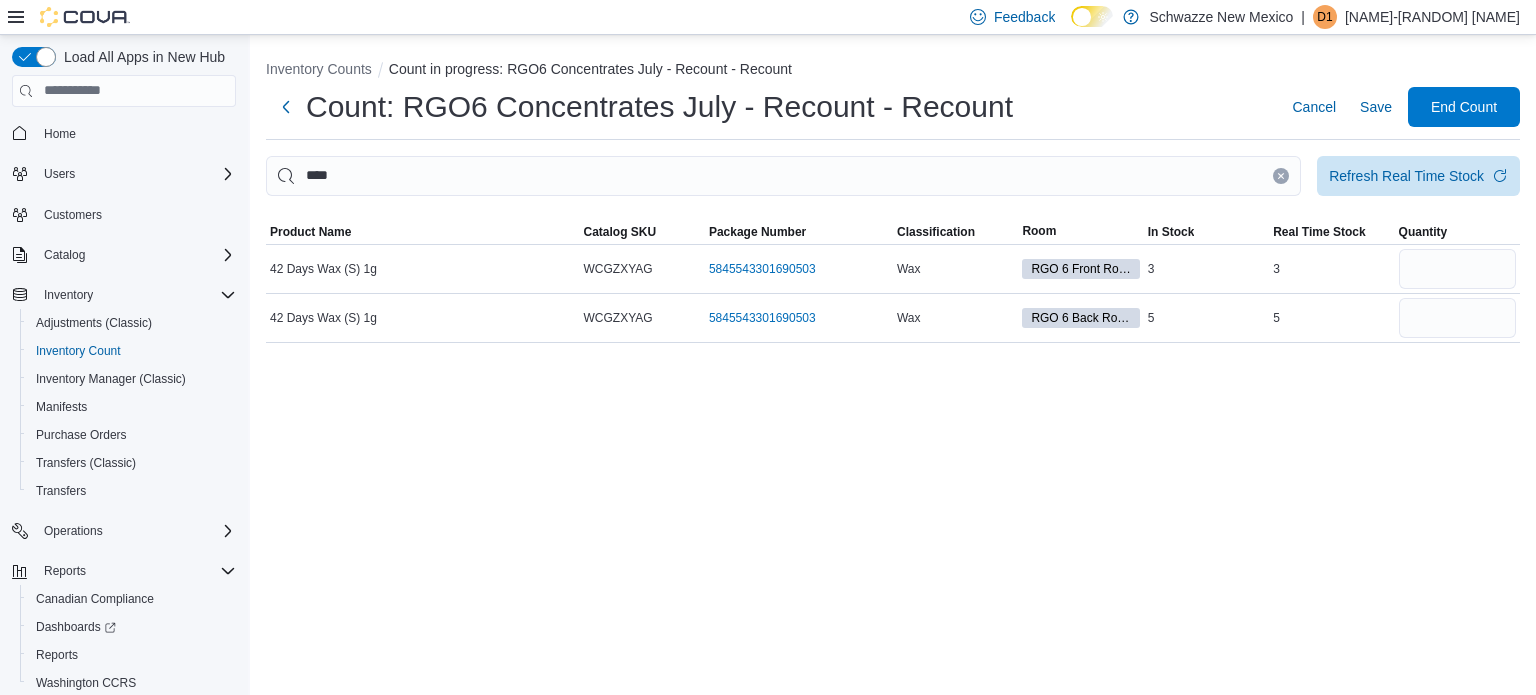 type 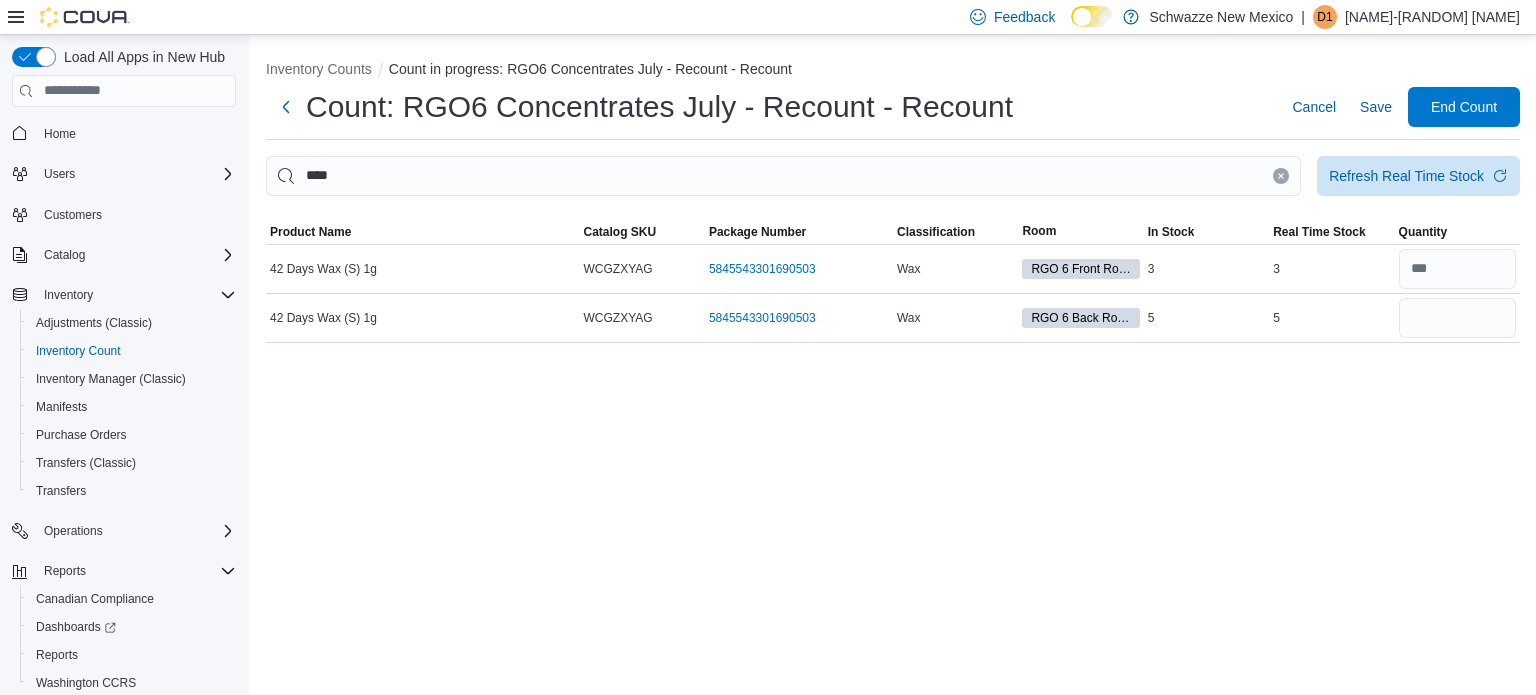 click 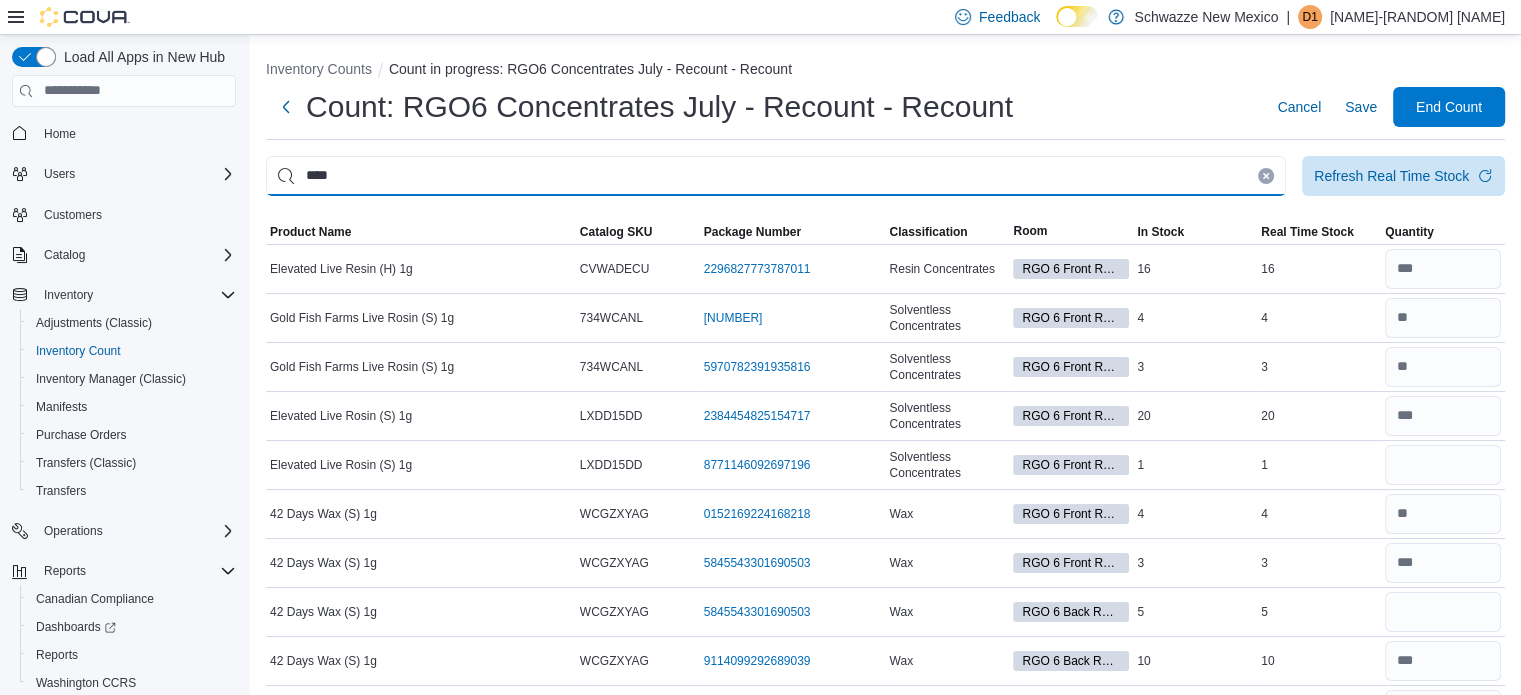 type on "****" 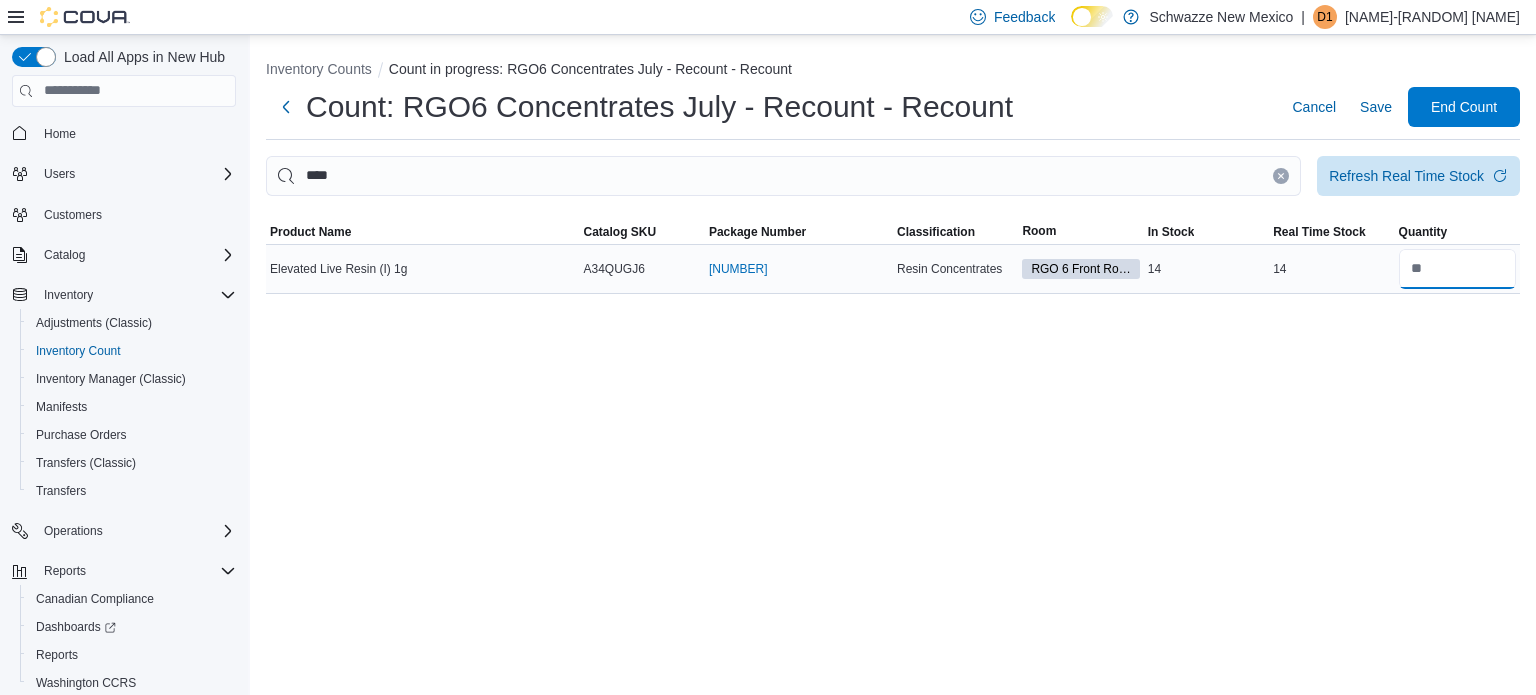 click at bounding box center (1457, 269) 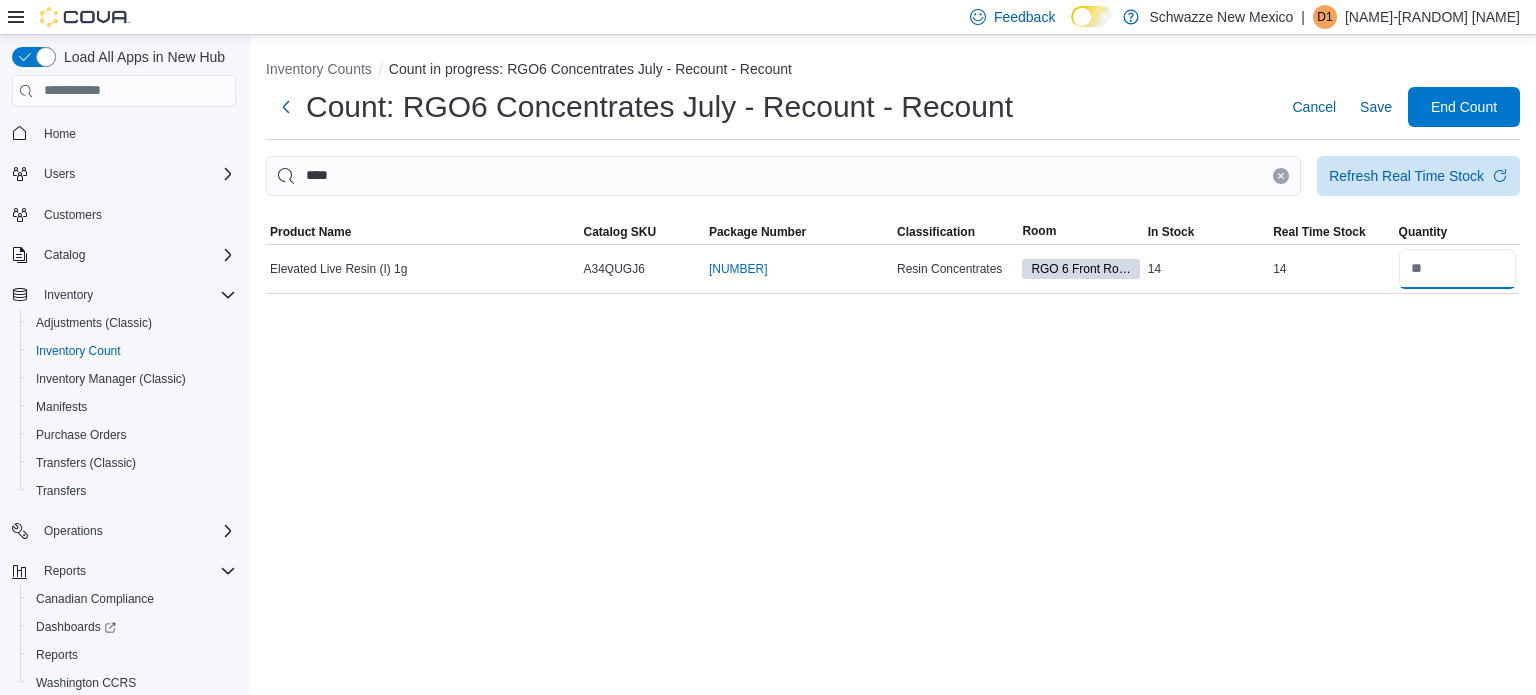 type on "**" 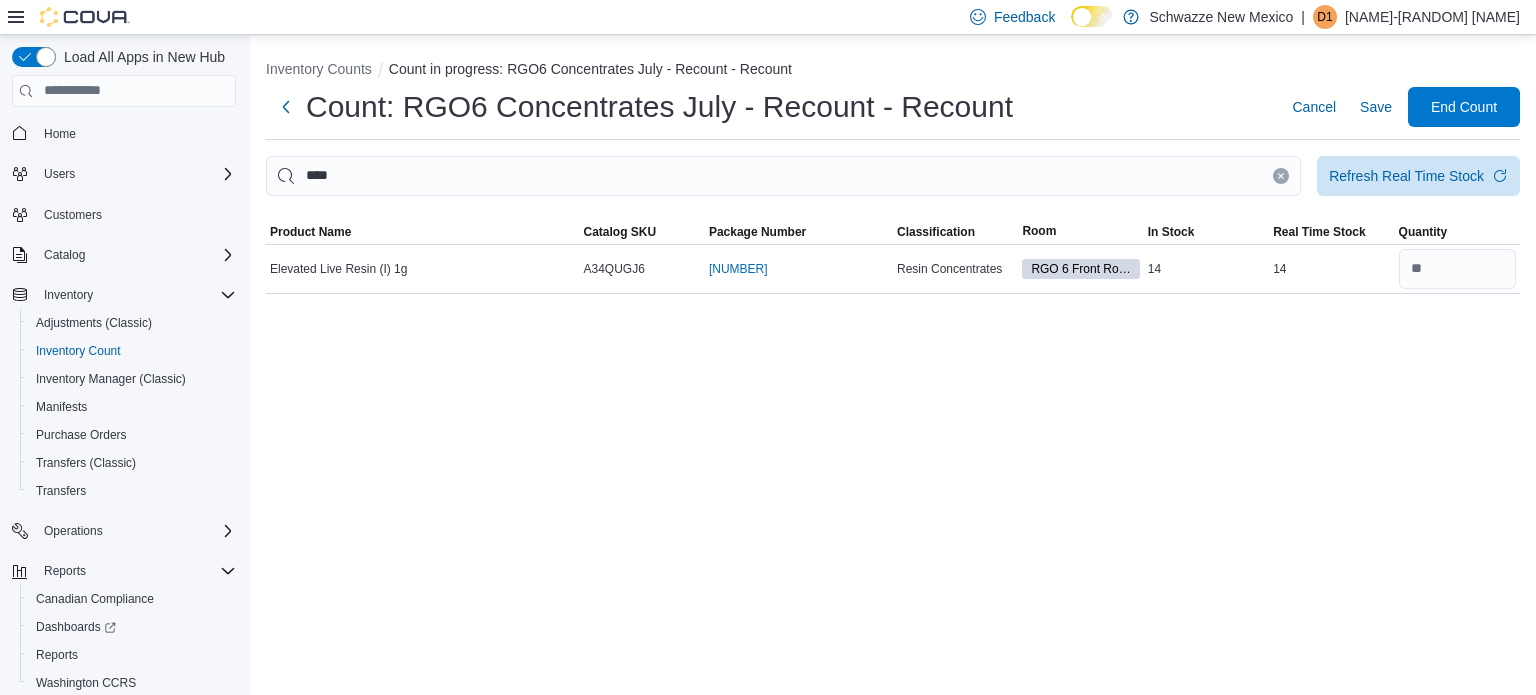 type 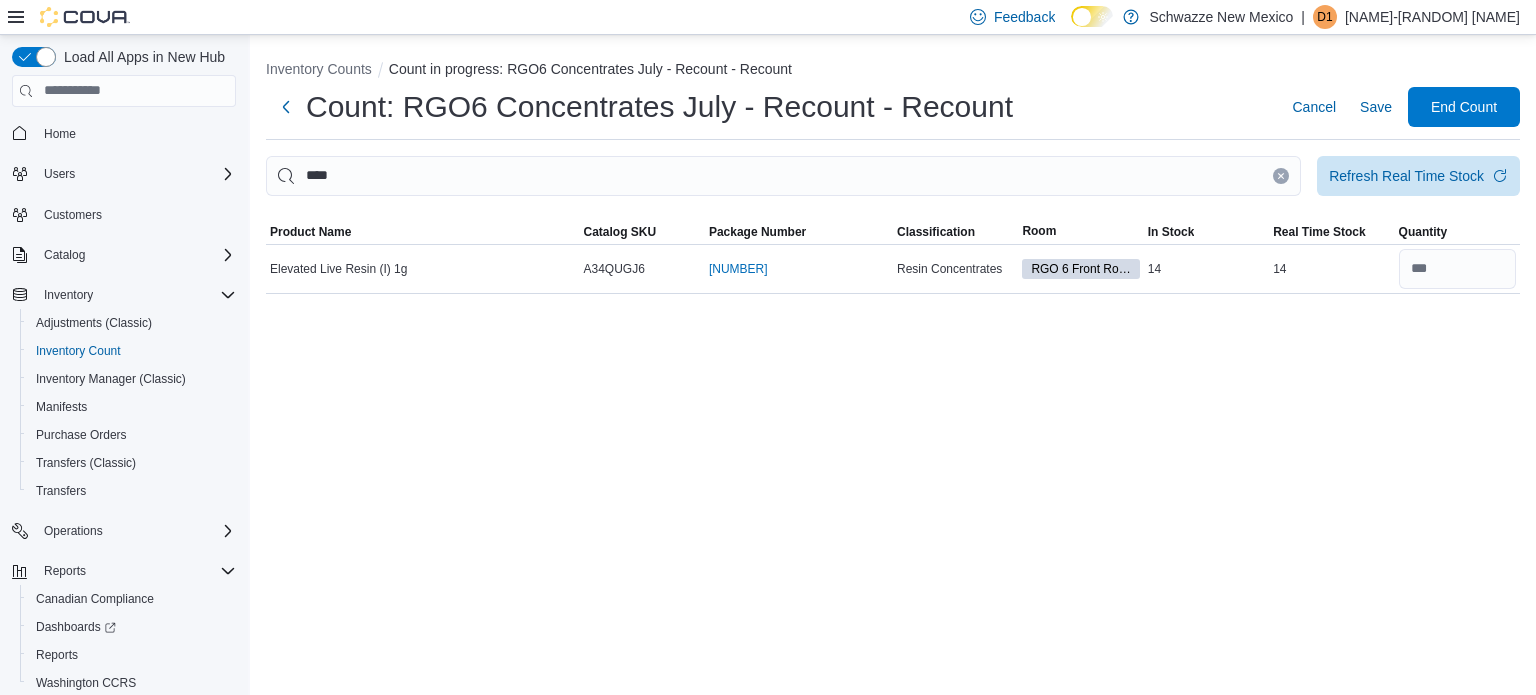 click 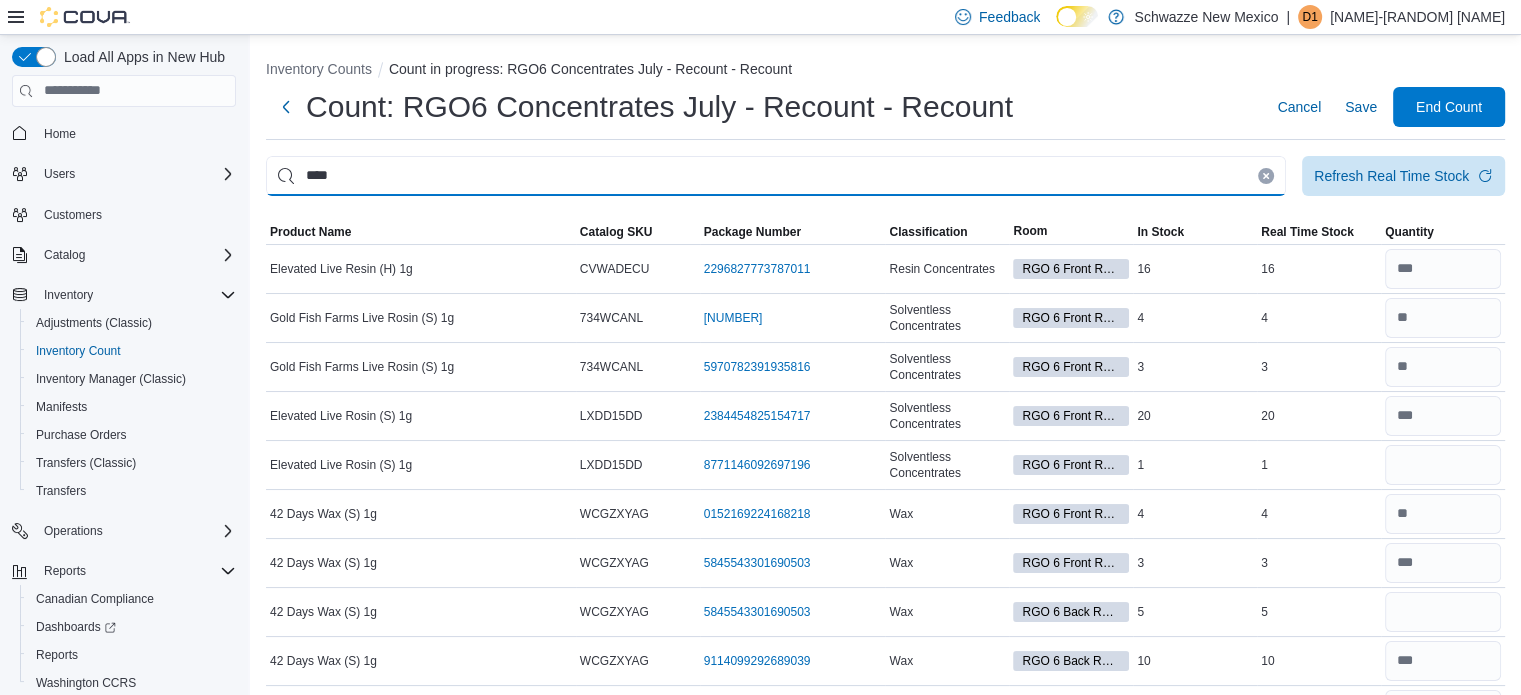 type on "****" 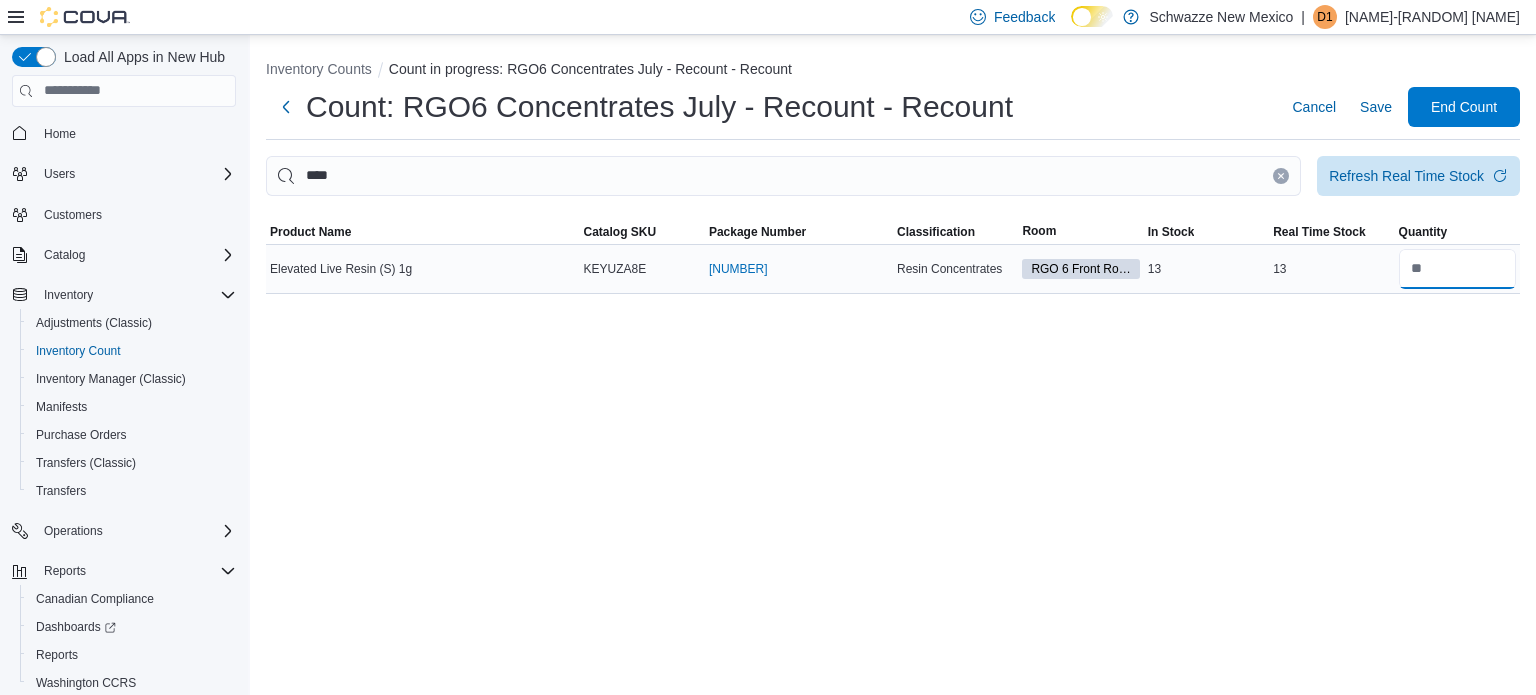 click at bounding box center (1457, 269) 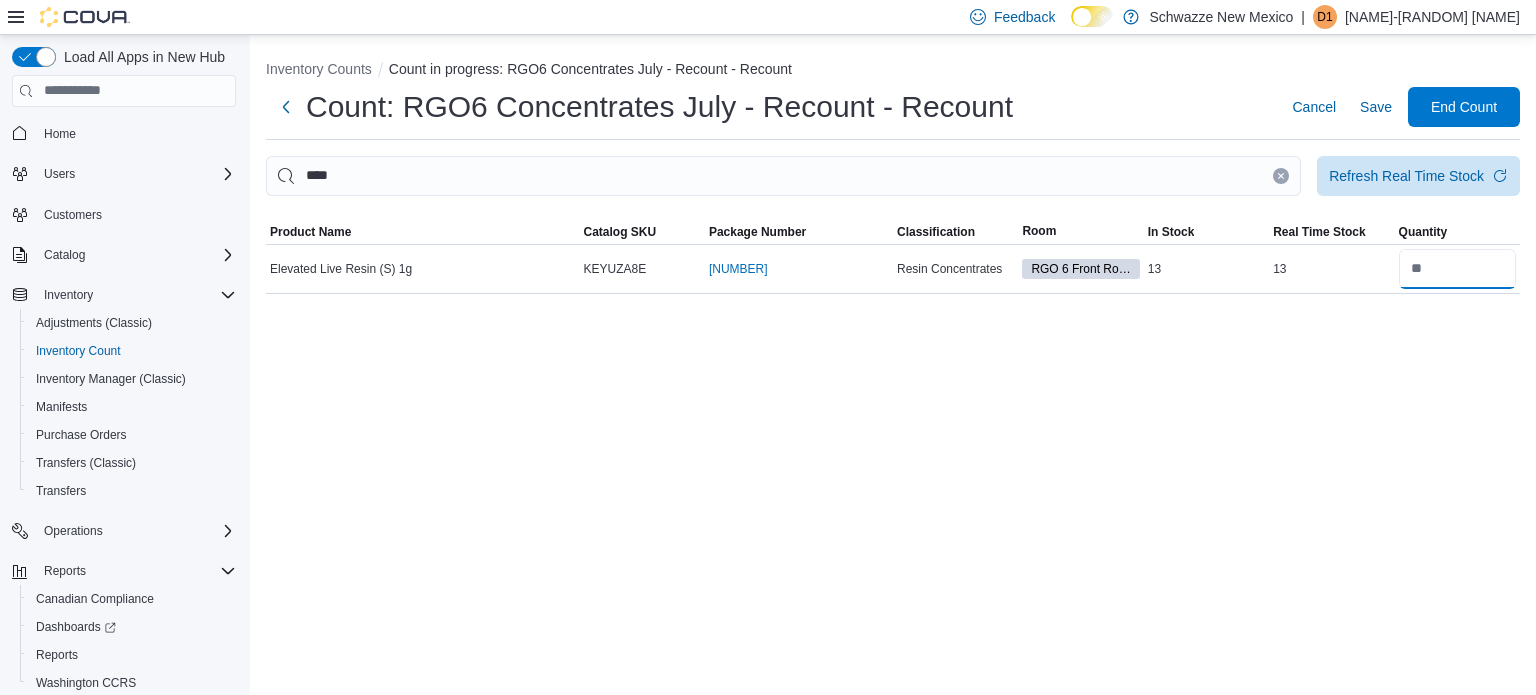 type on "**" 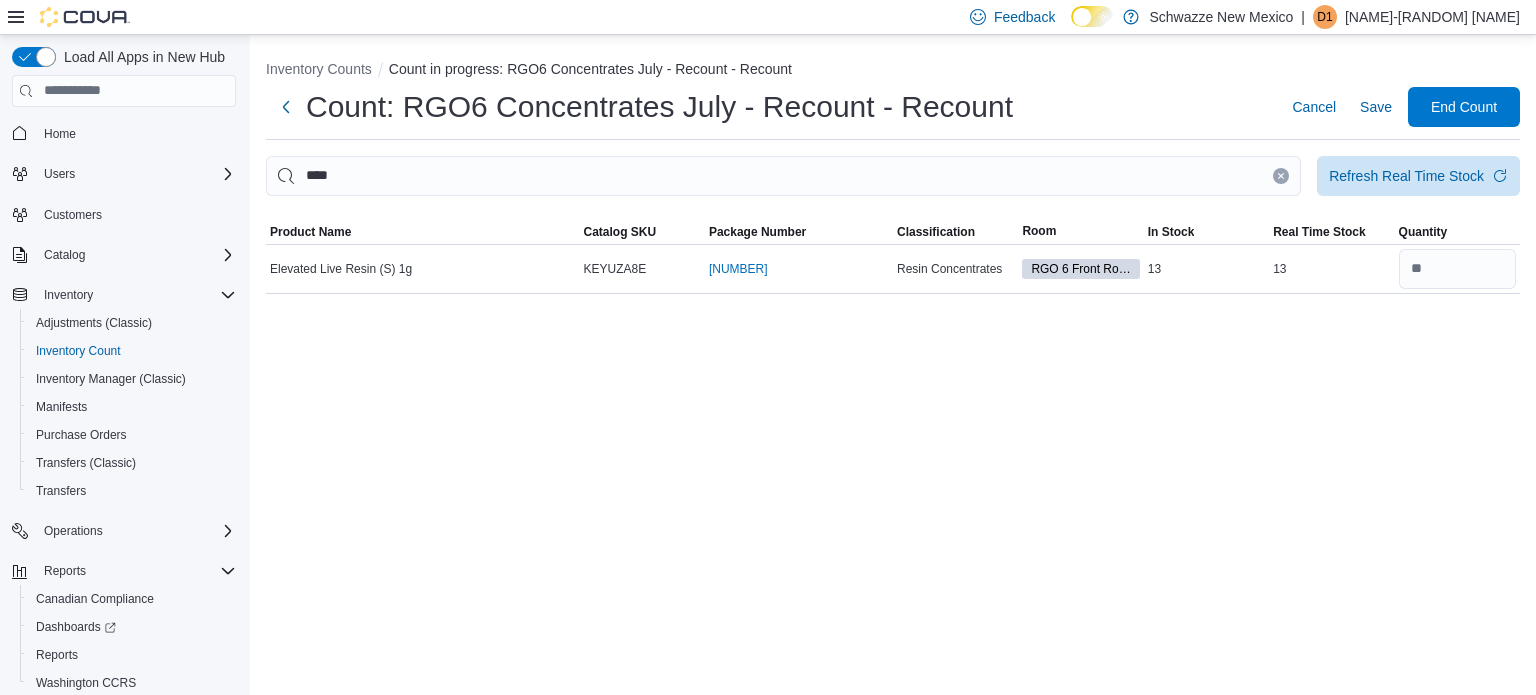 type 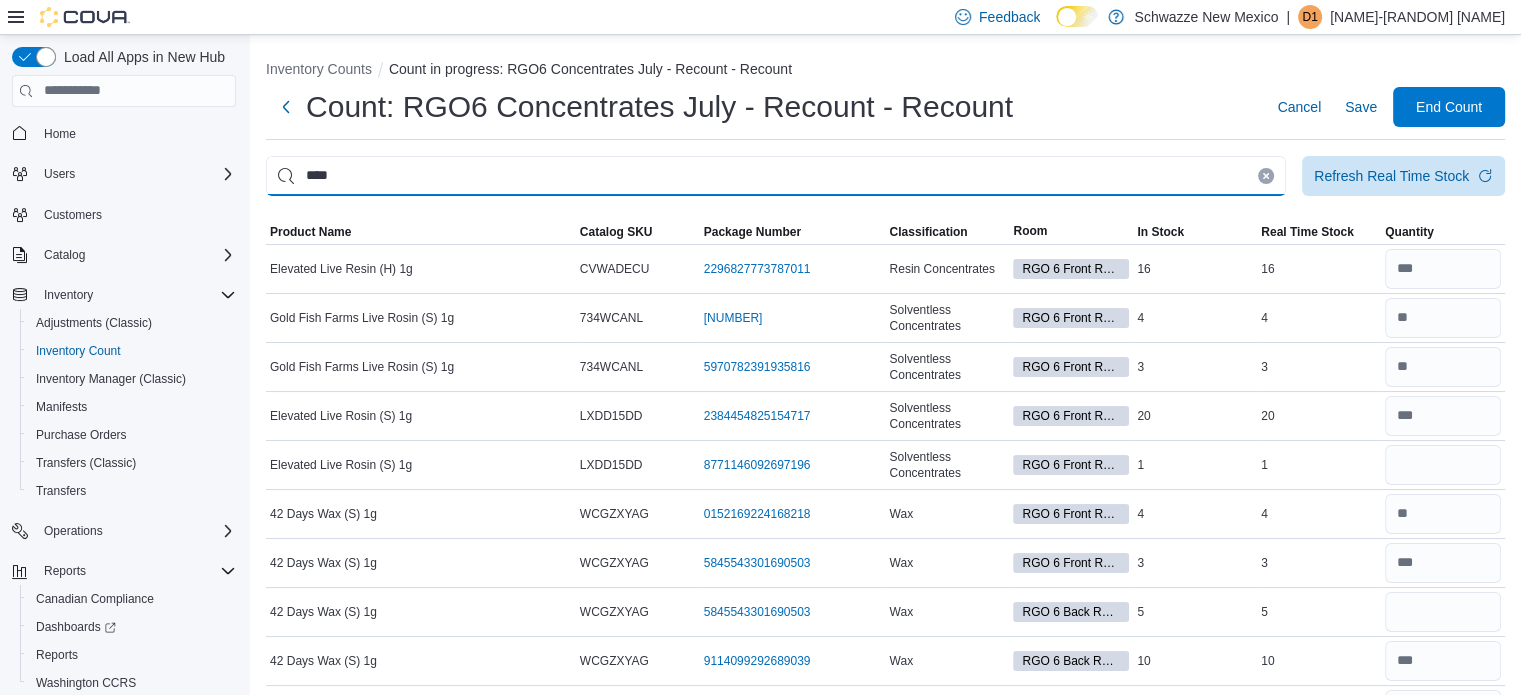 type on "****" 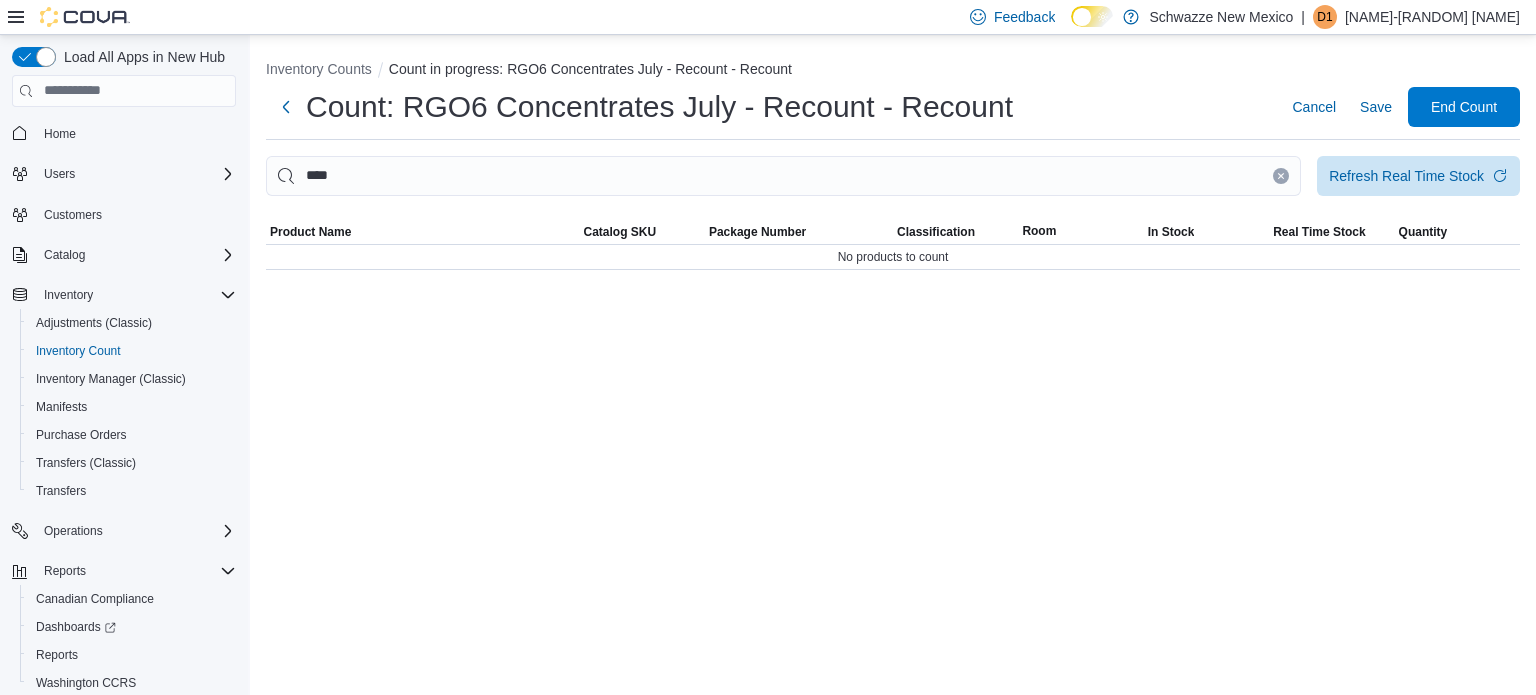 click 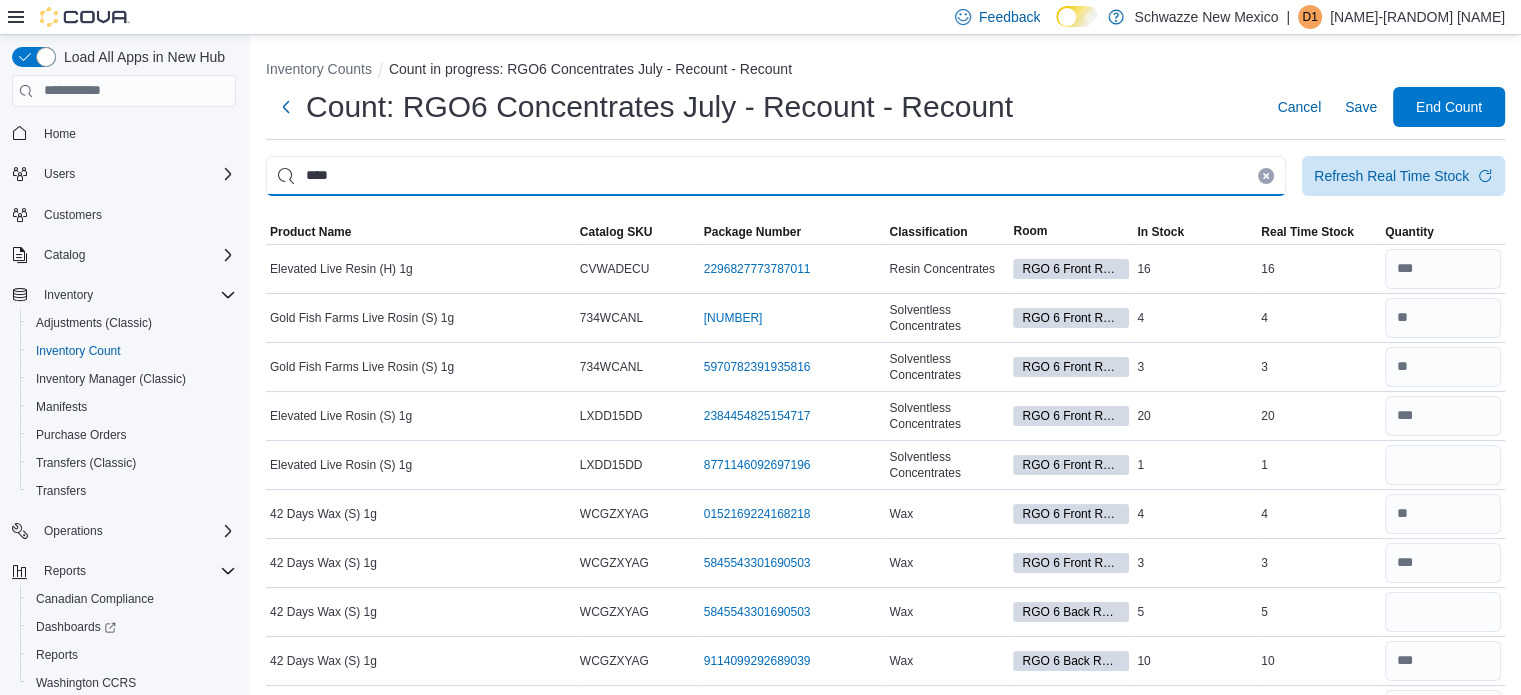 type on "****" 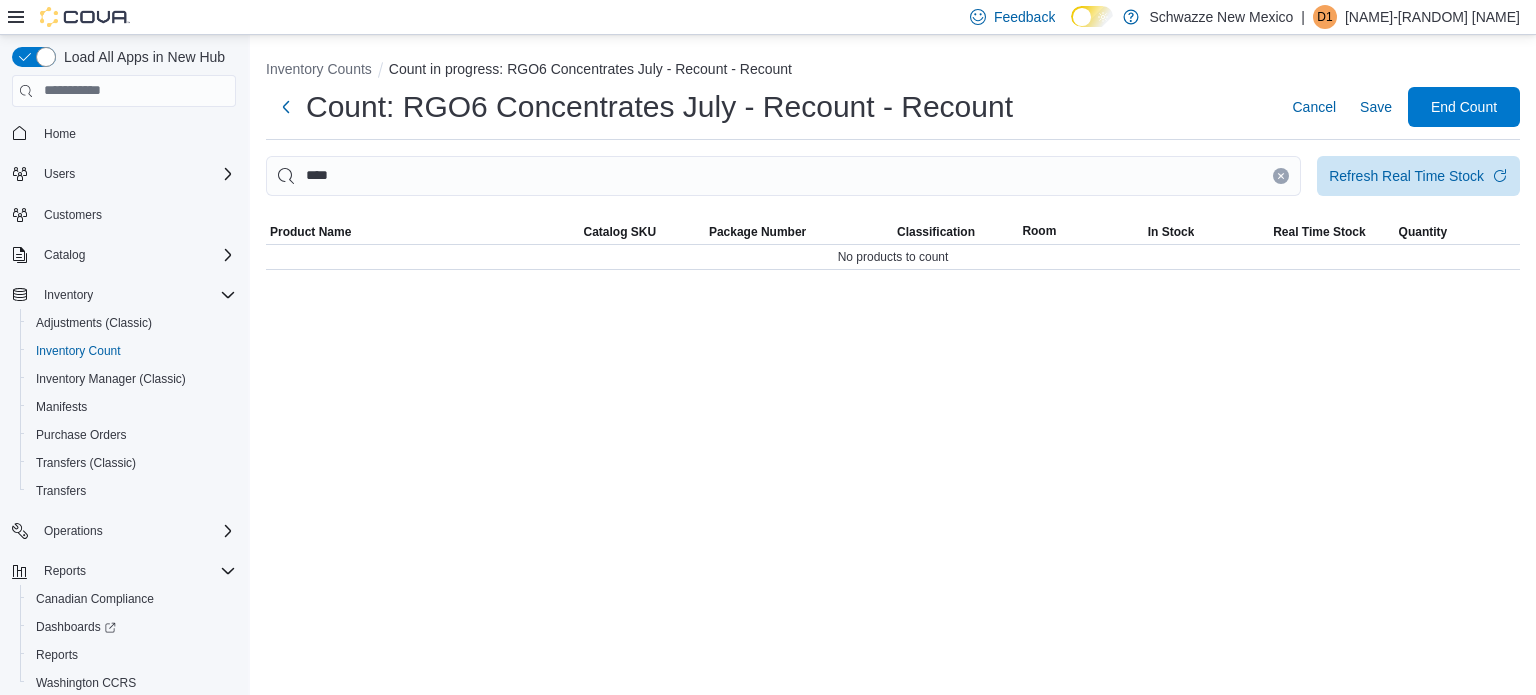 click 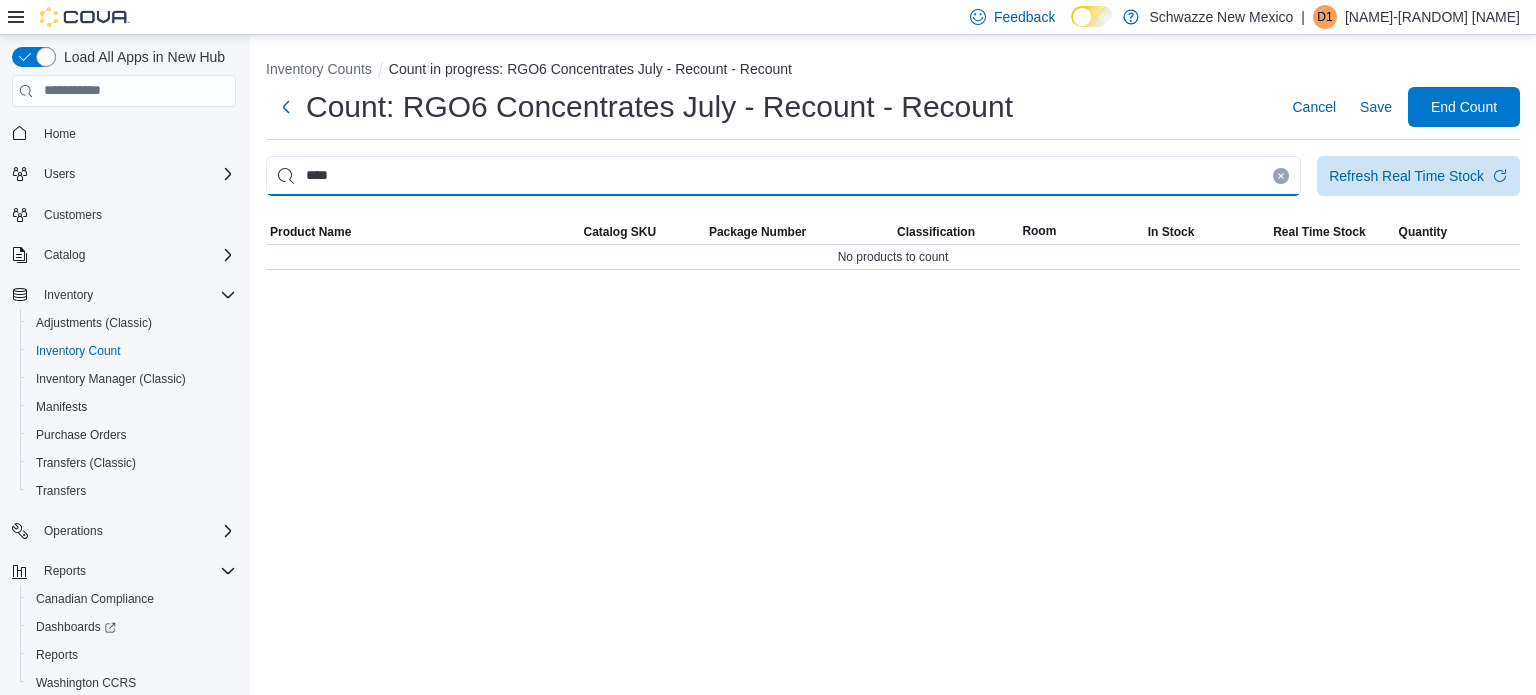 type 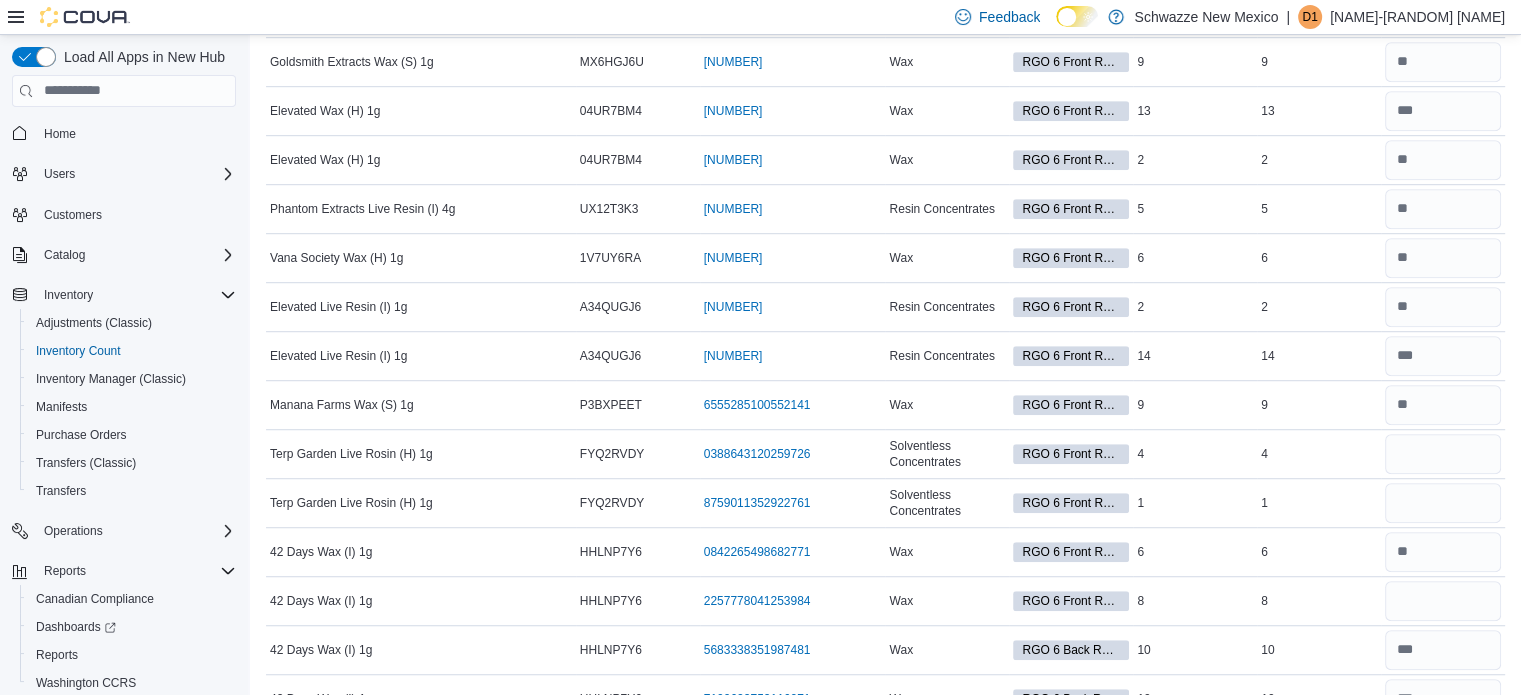 scroll, scrollTop: 1272, scrollLeft: 0, axis: vertical 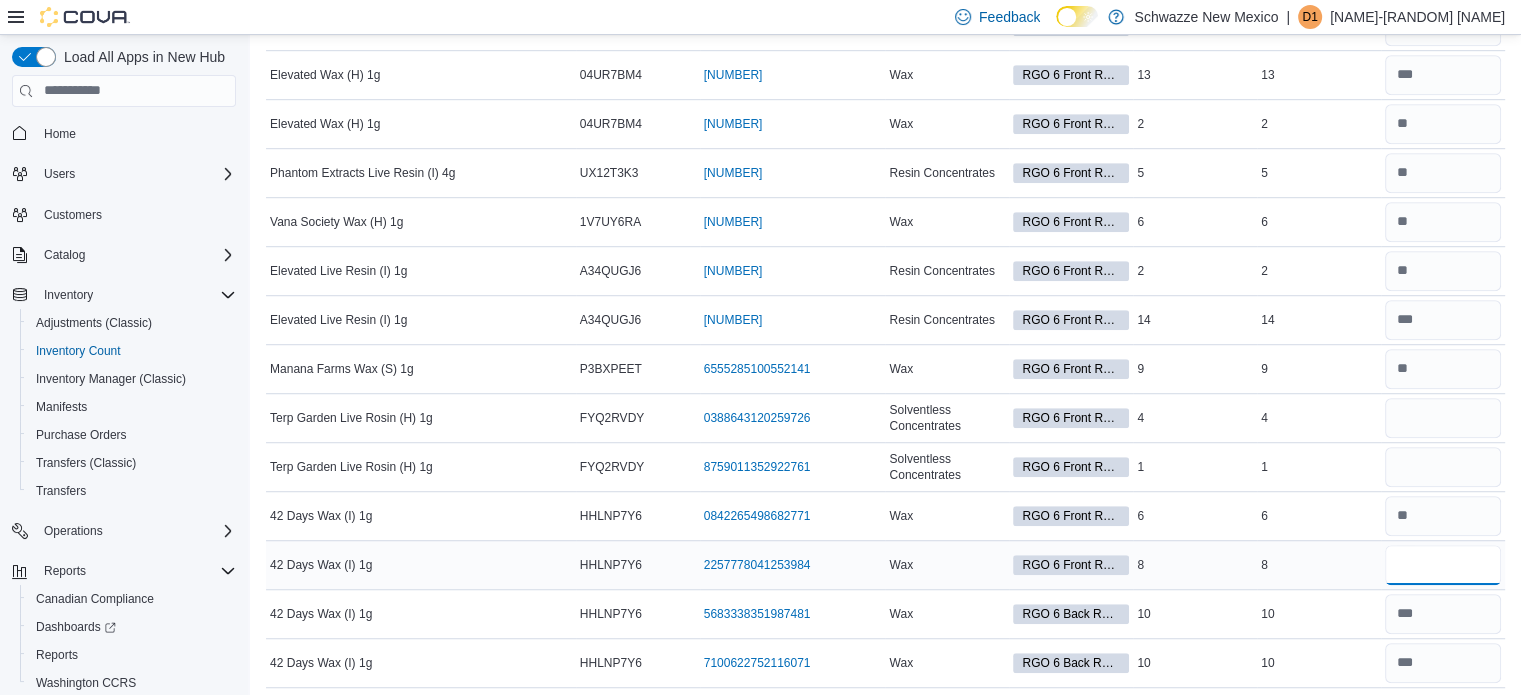 click at bounding box center [1443, 565] 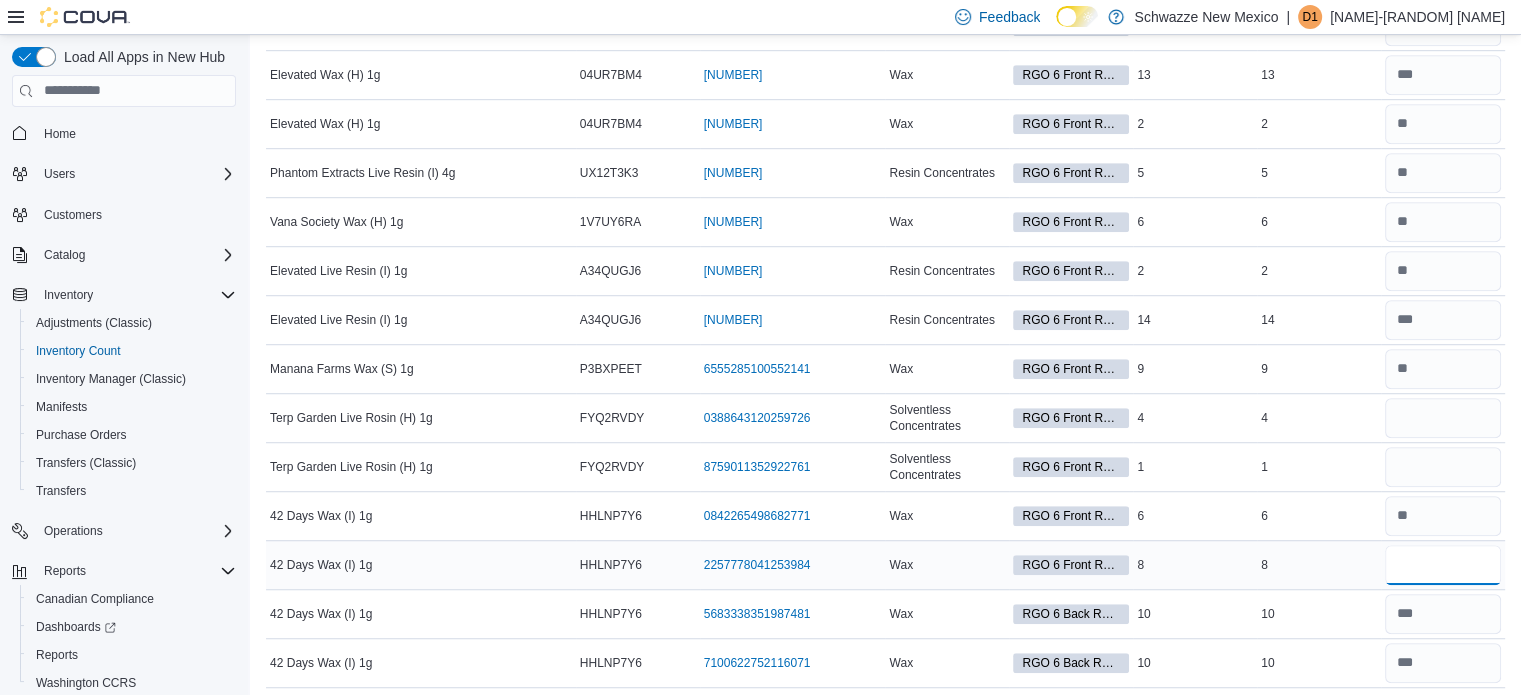type on "*" 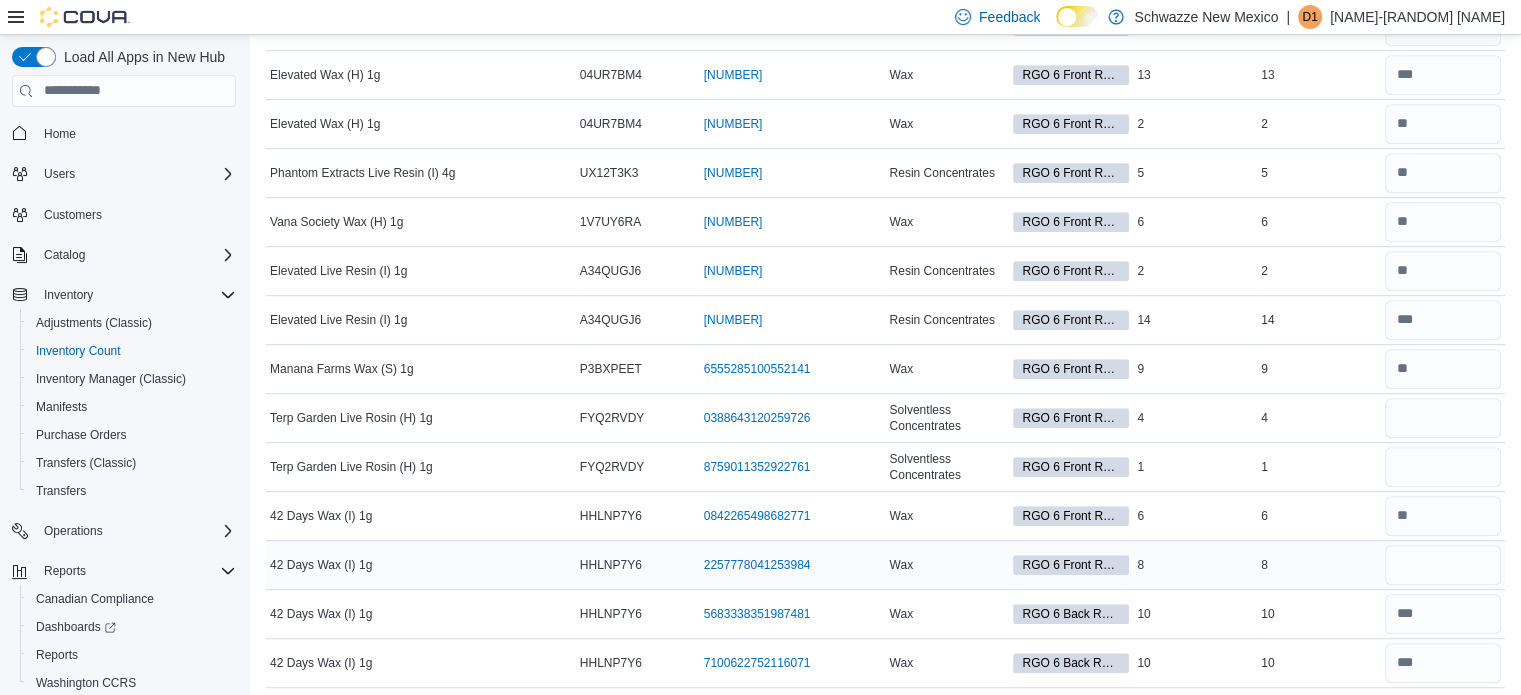type 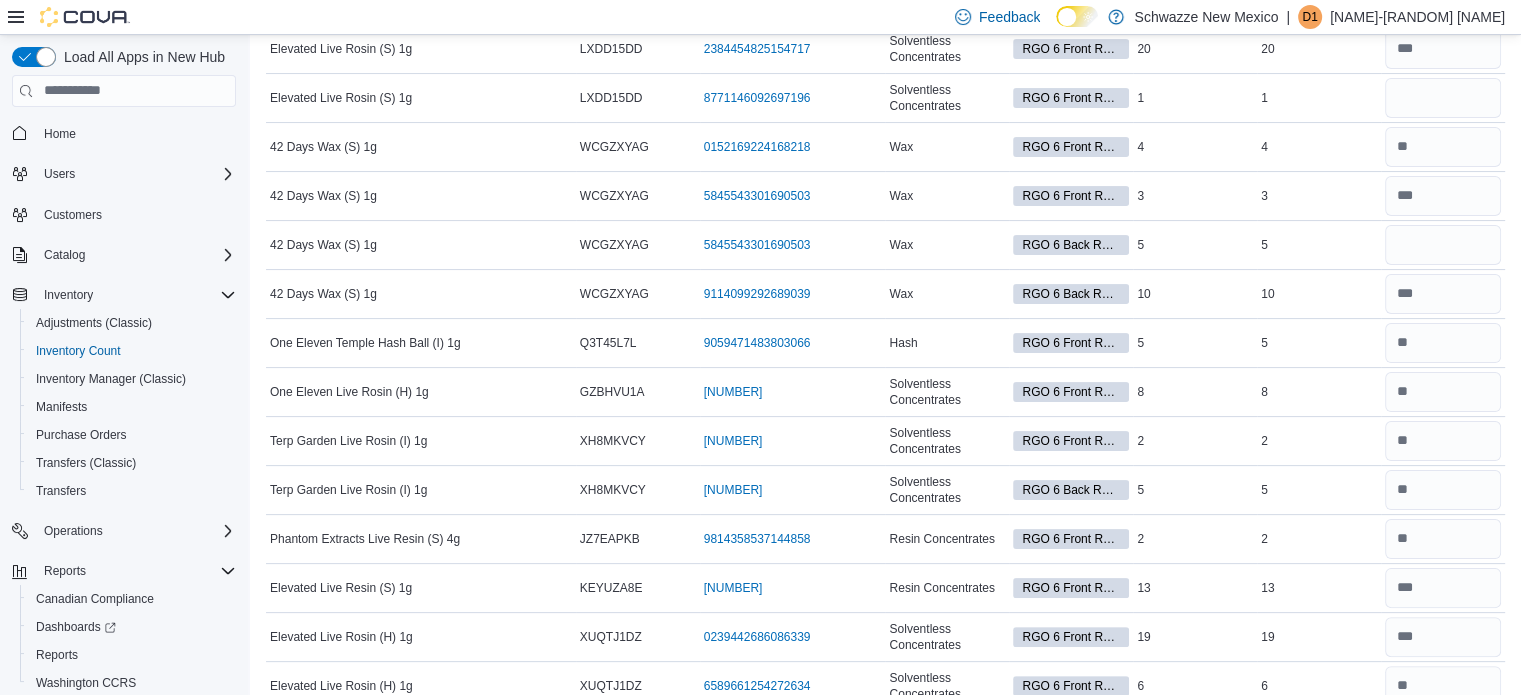 scroll, scrollTop: 0, scrollLeft: 0, axis: both 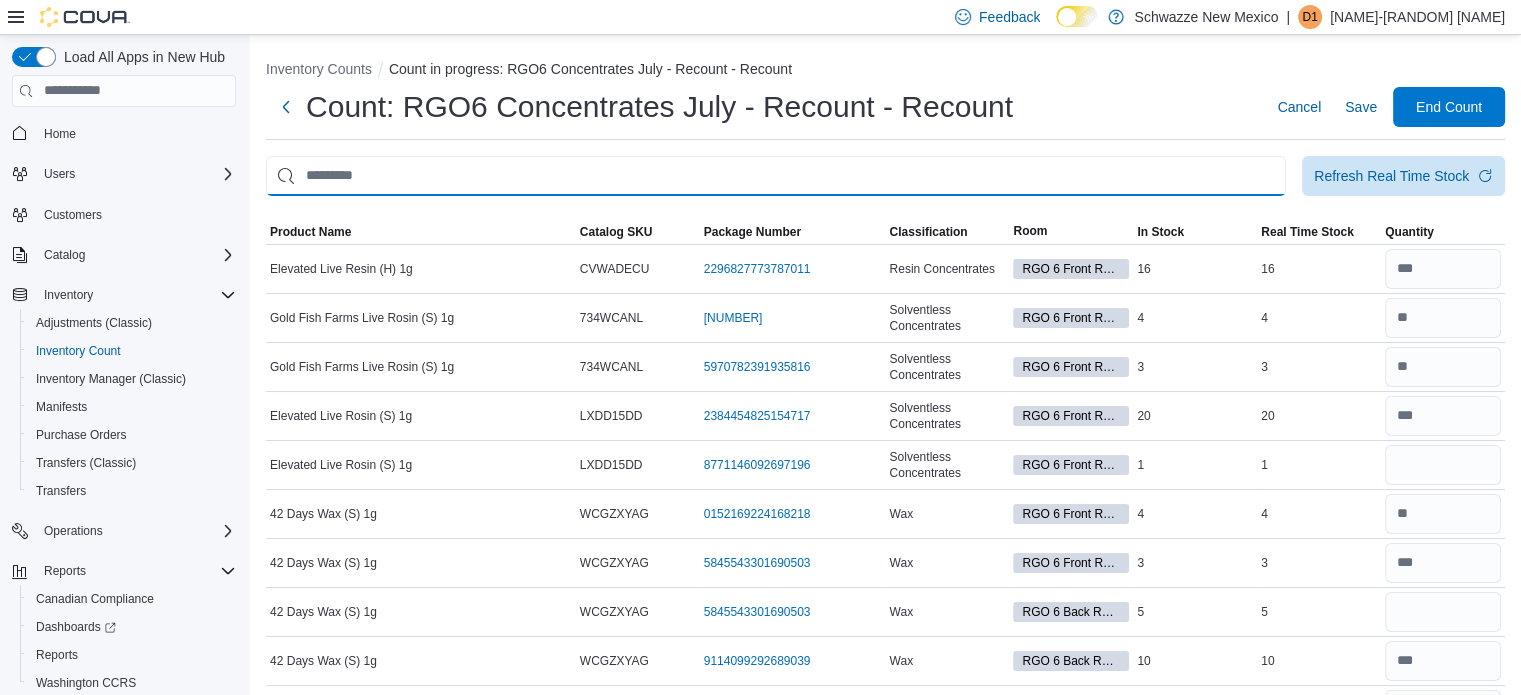 click at bounding box center (776, 176) 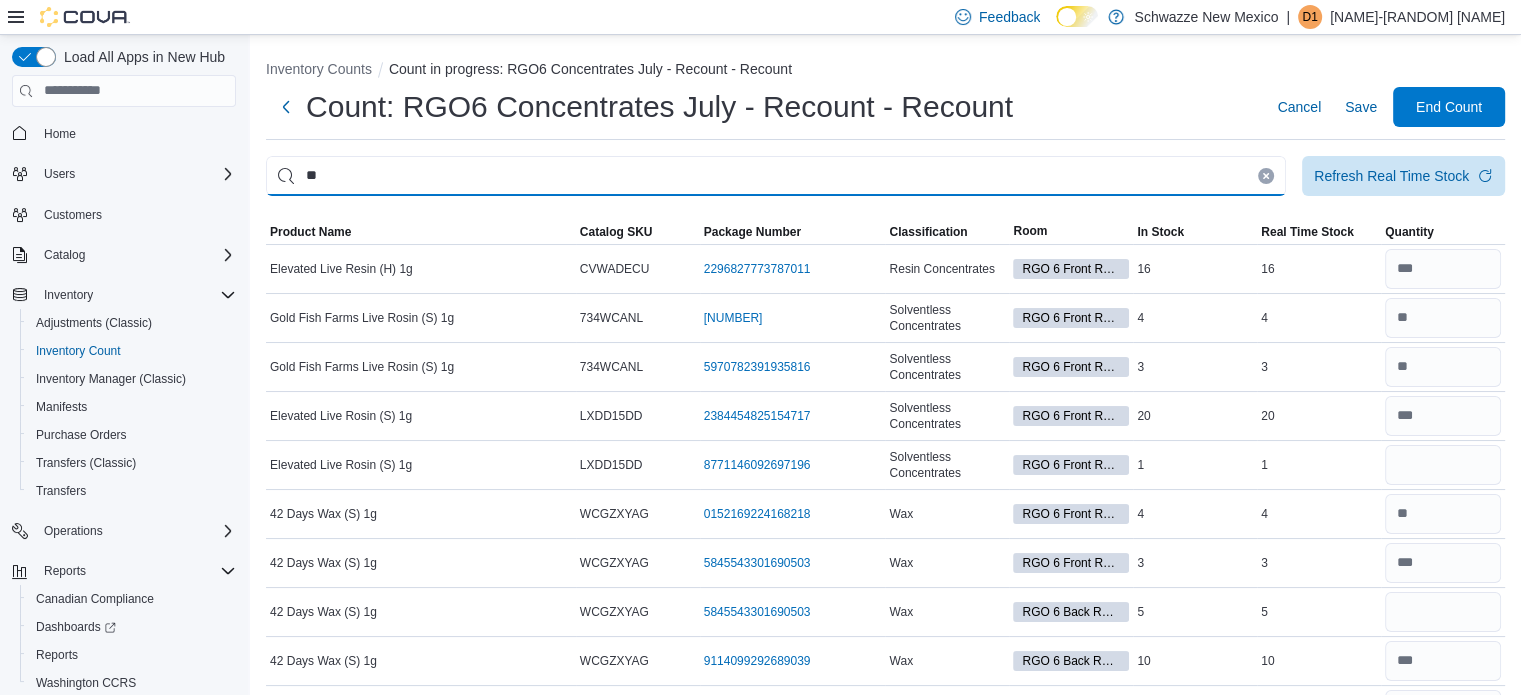 type on "*" 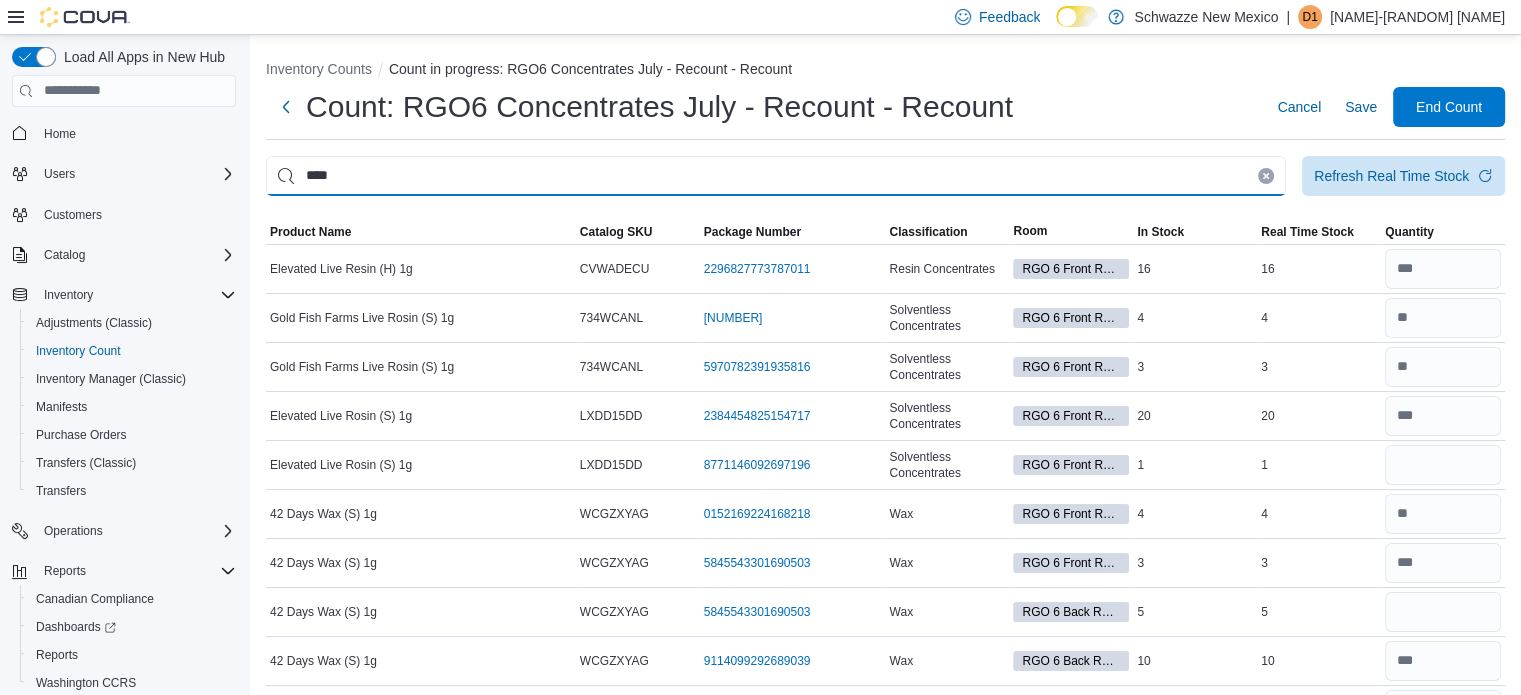 type on "****" 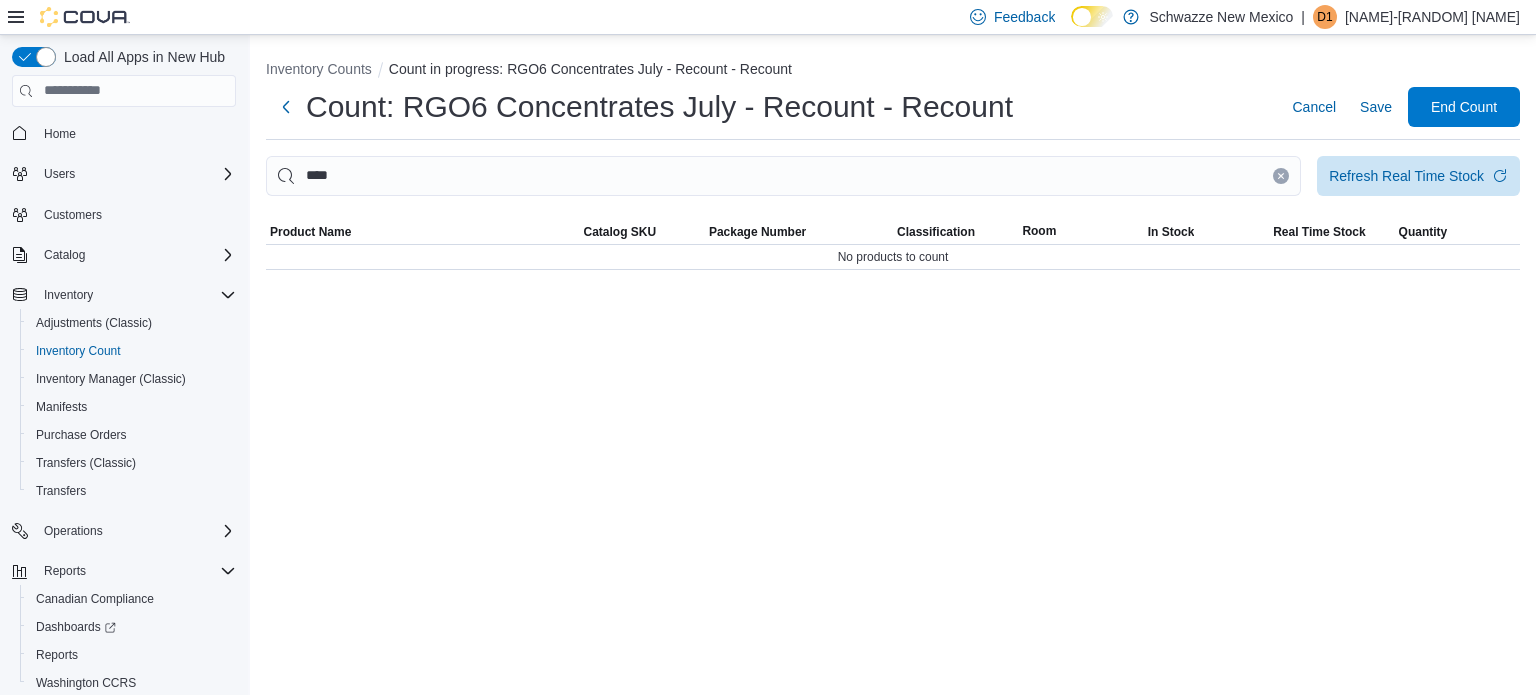 click 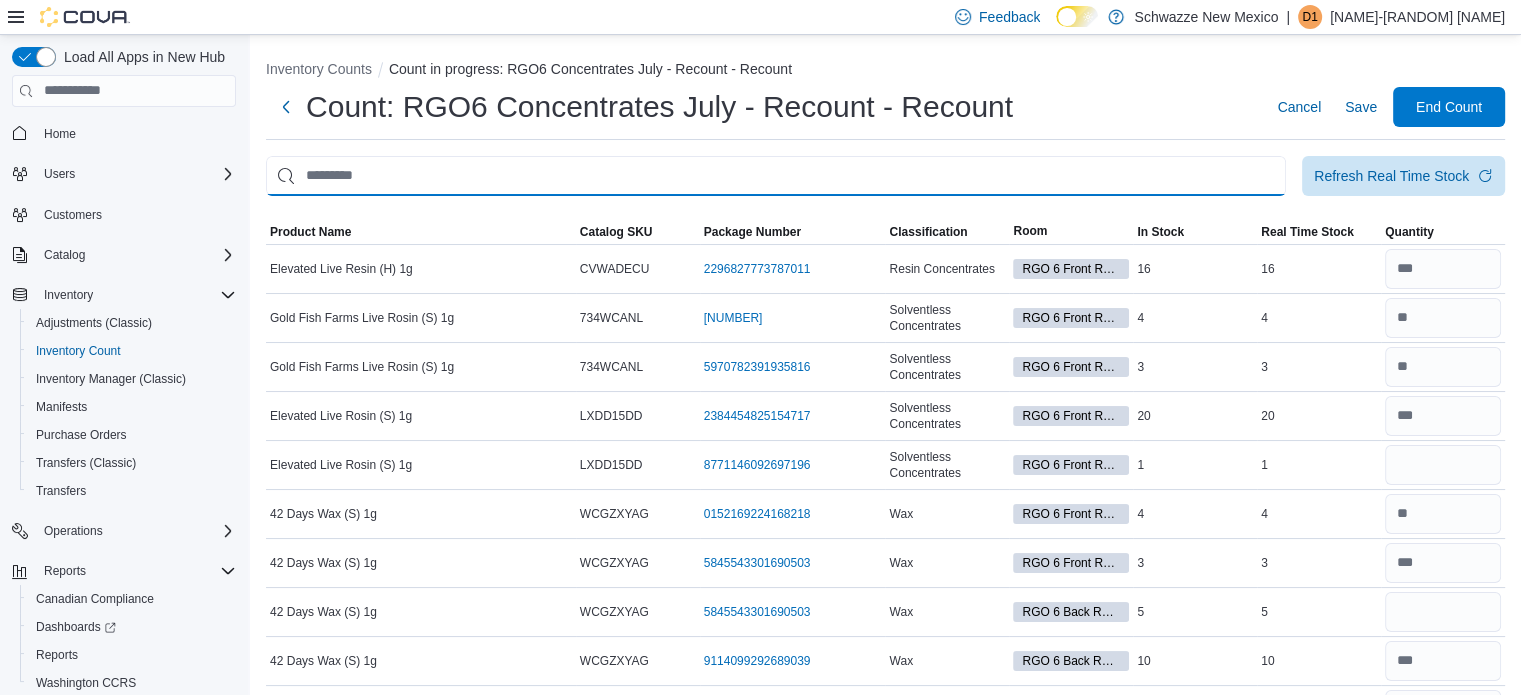 click at bounding box center (776, 176) 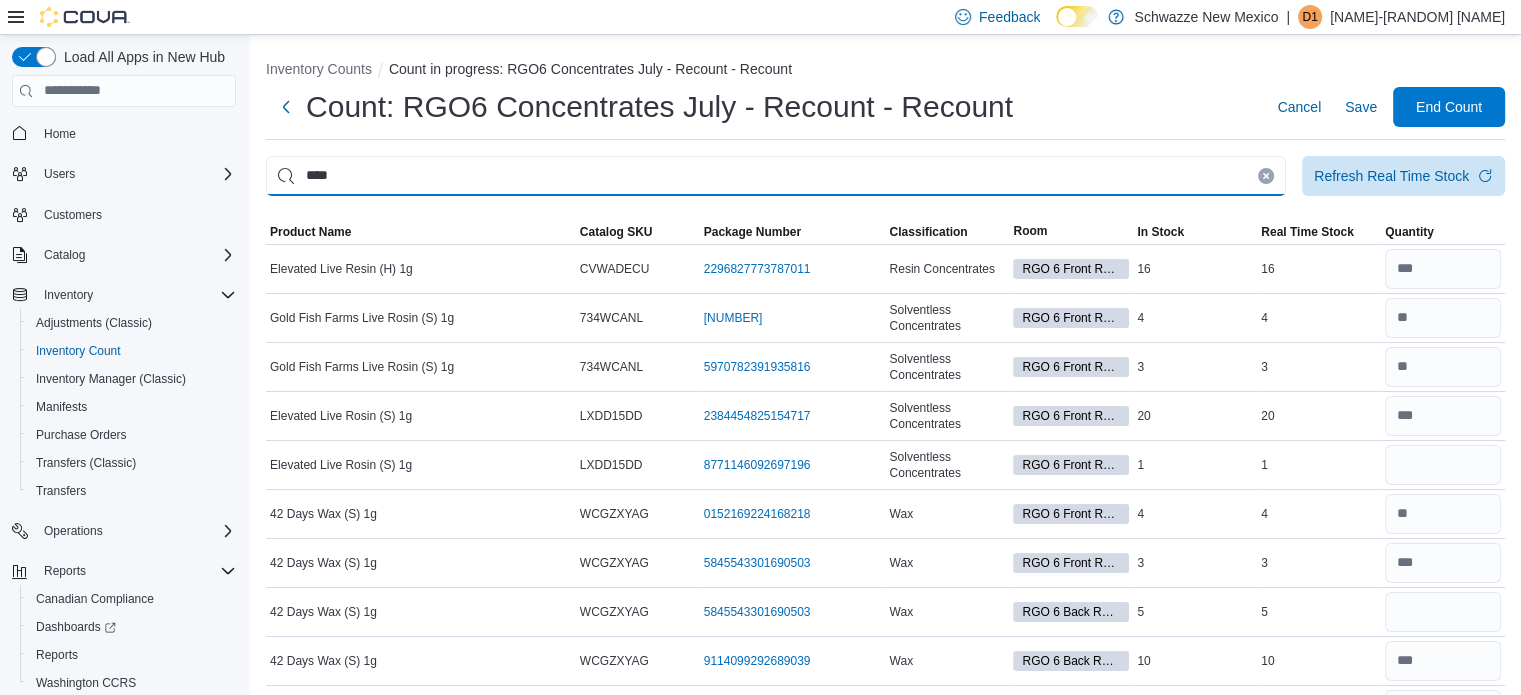 type on "****" 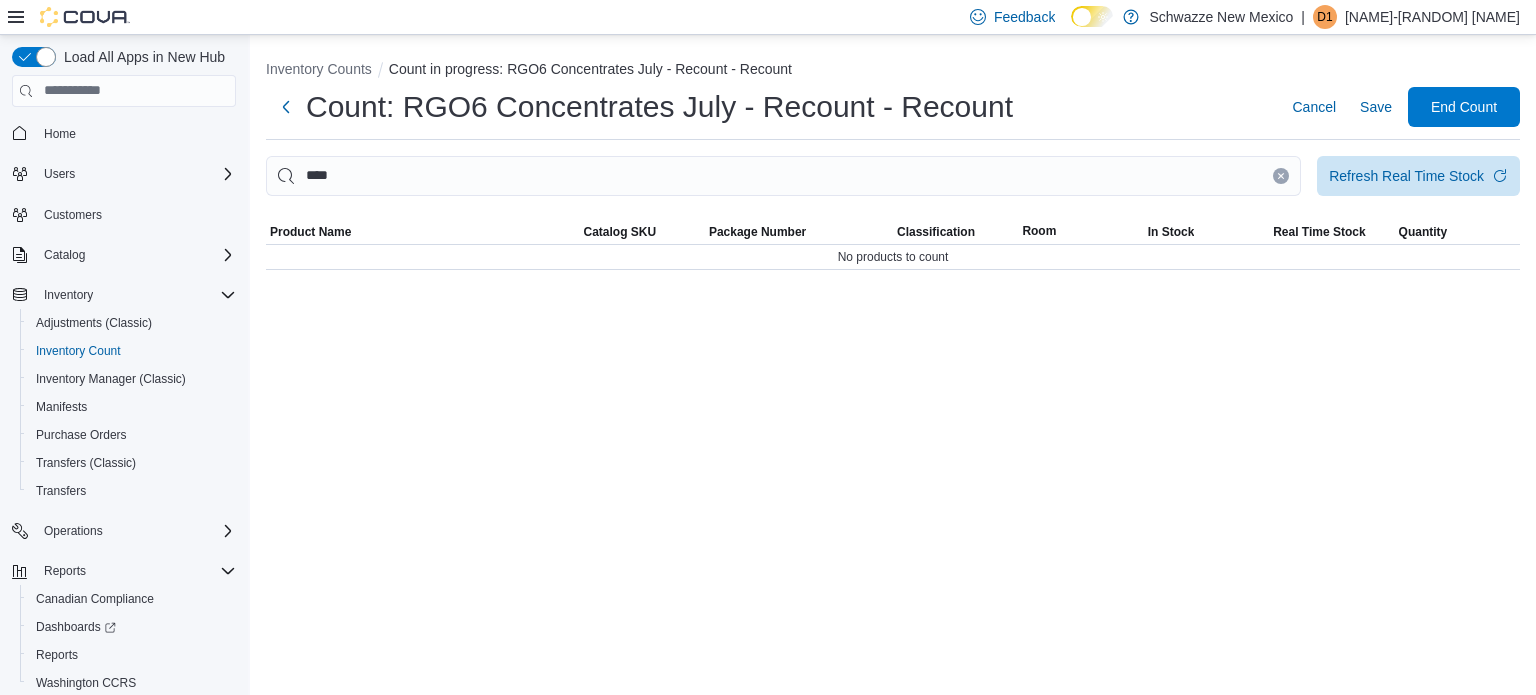 click 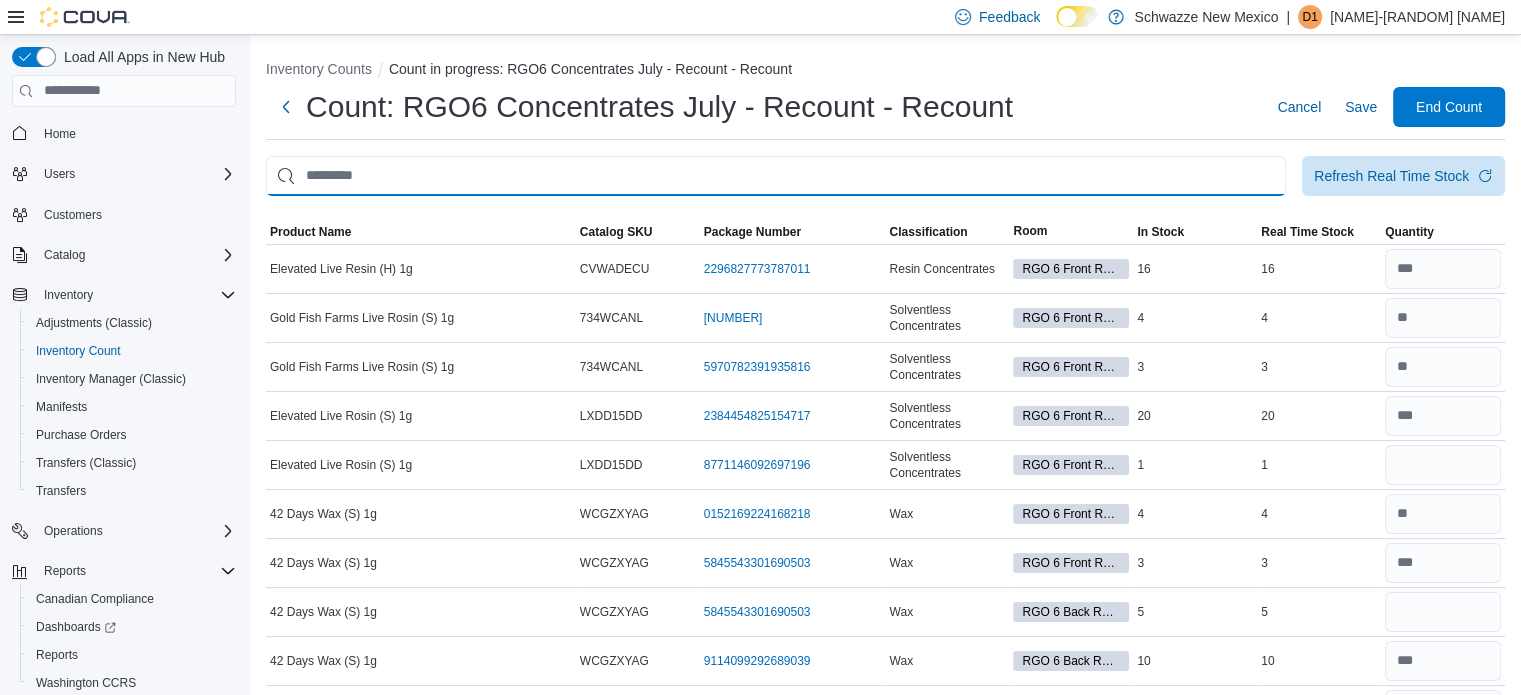click at bounding box center (776, 176) 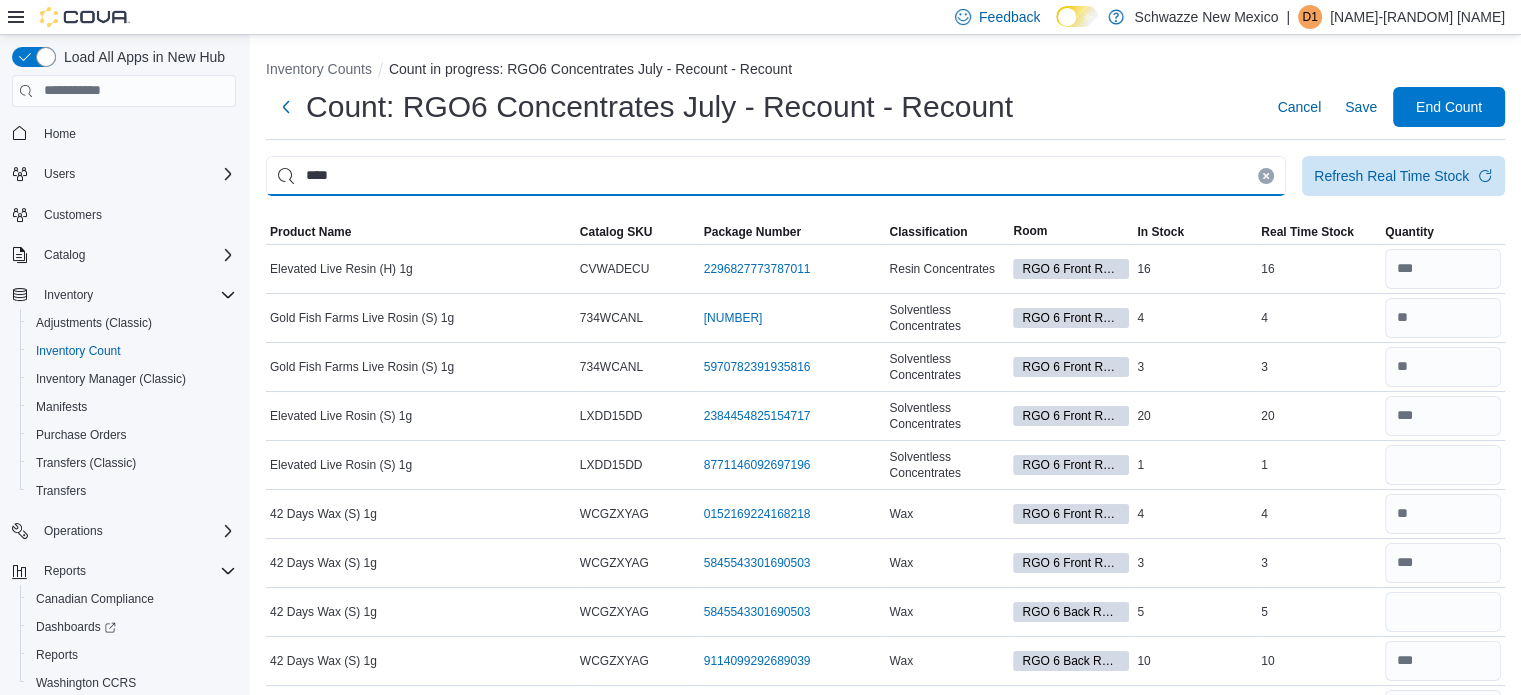 type on "****" 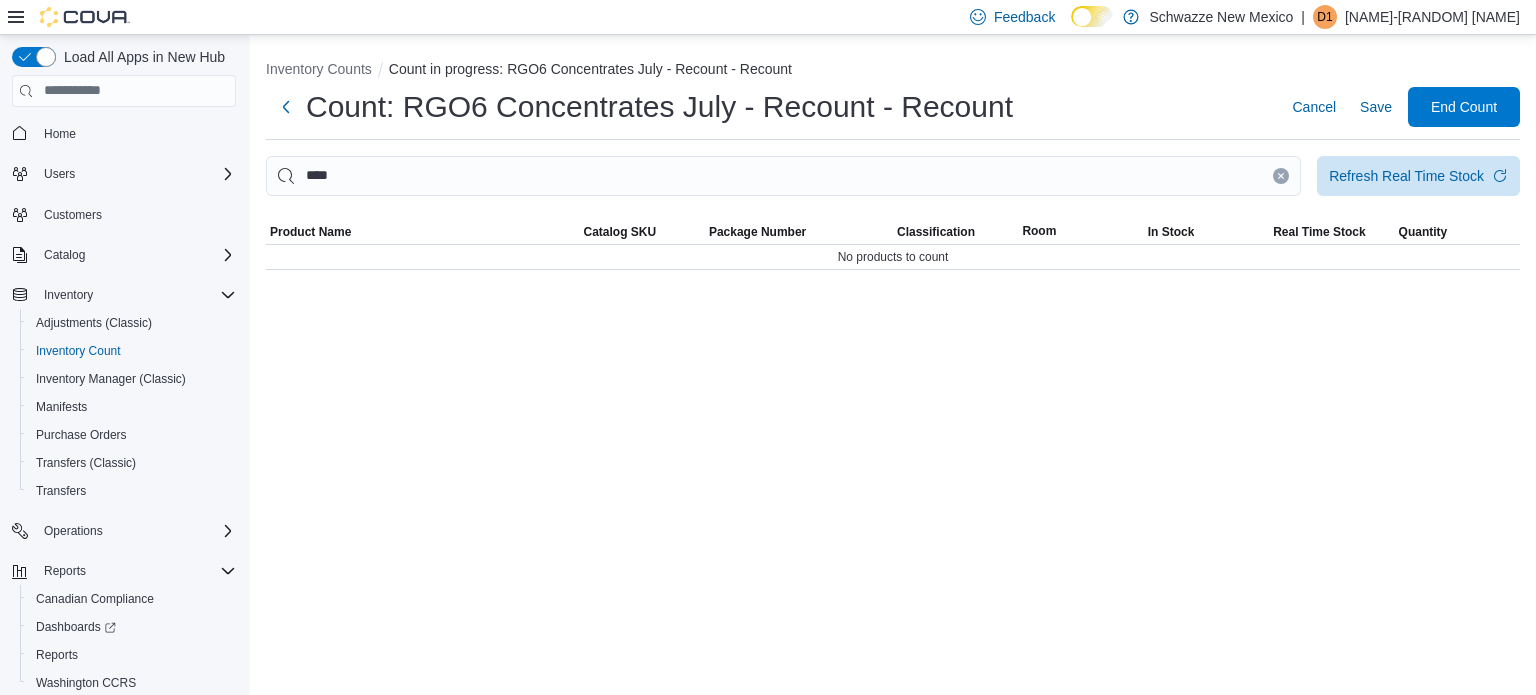 click 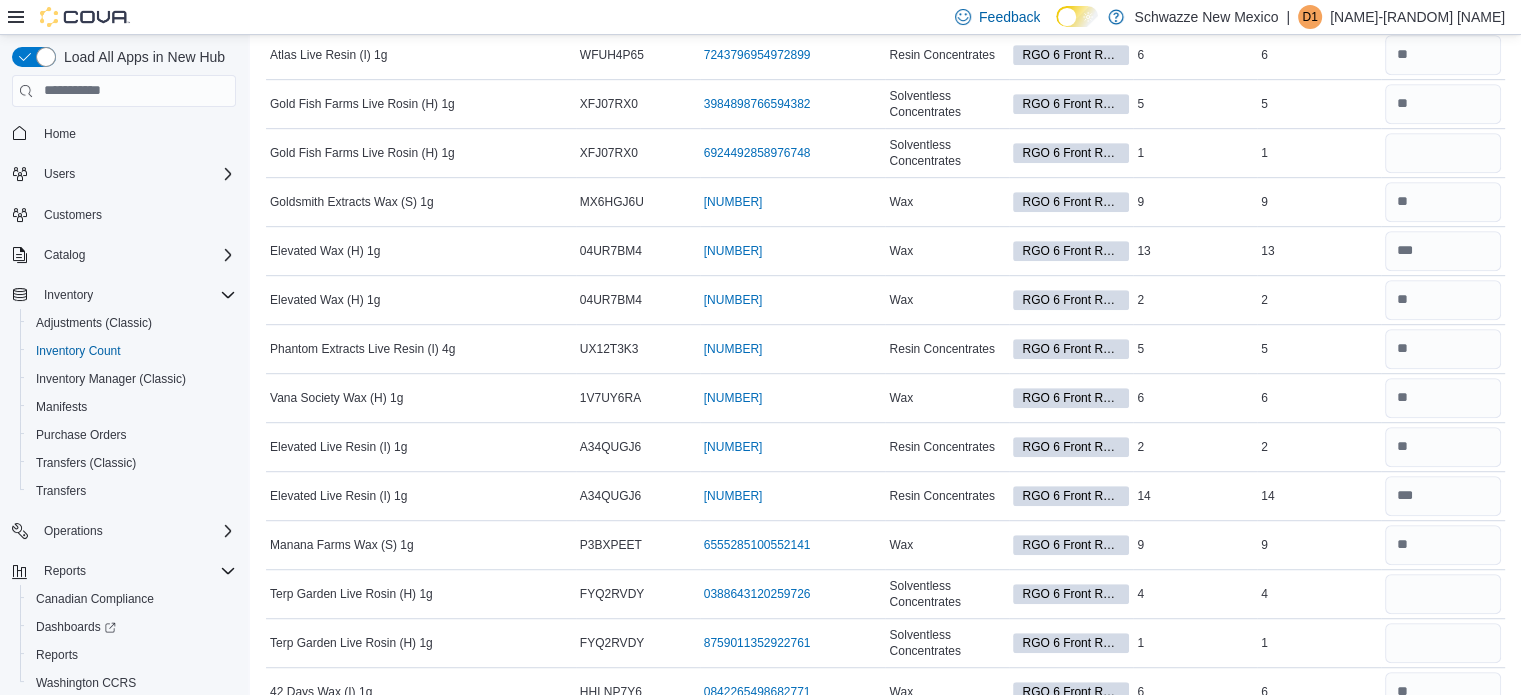 scroll, scrollTop: 0, scrollLeft: 0, axis: both 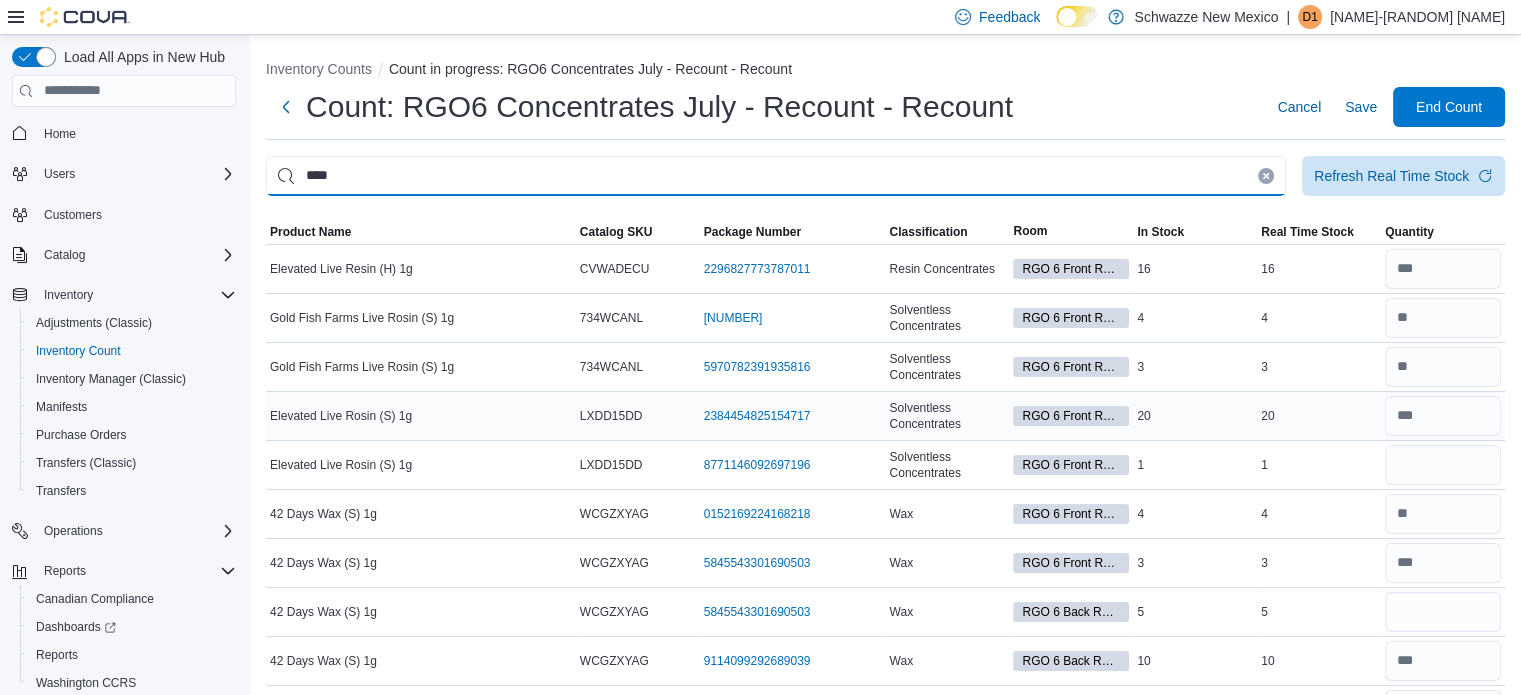 type on "****" 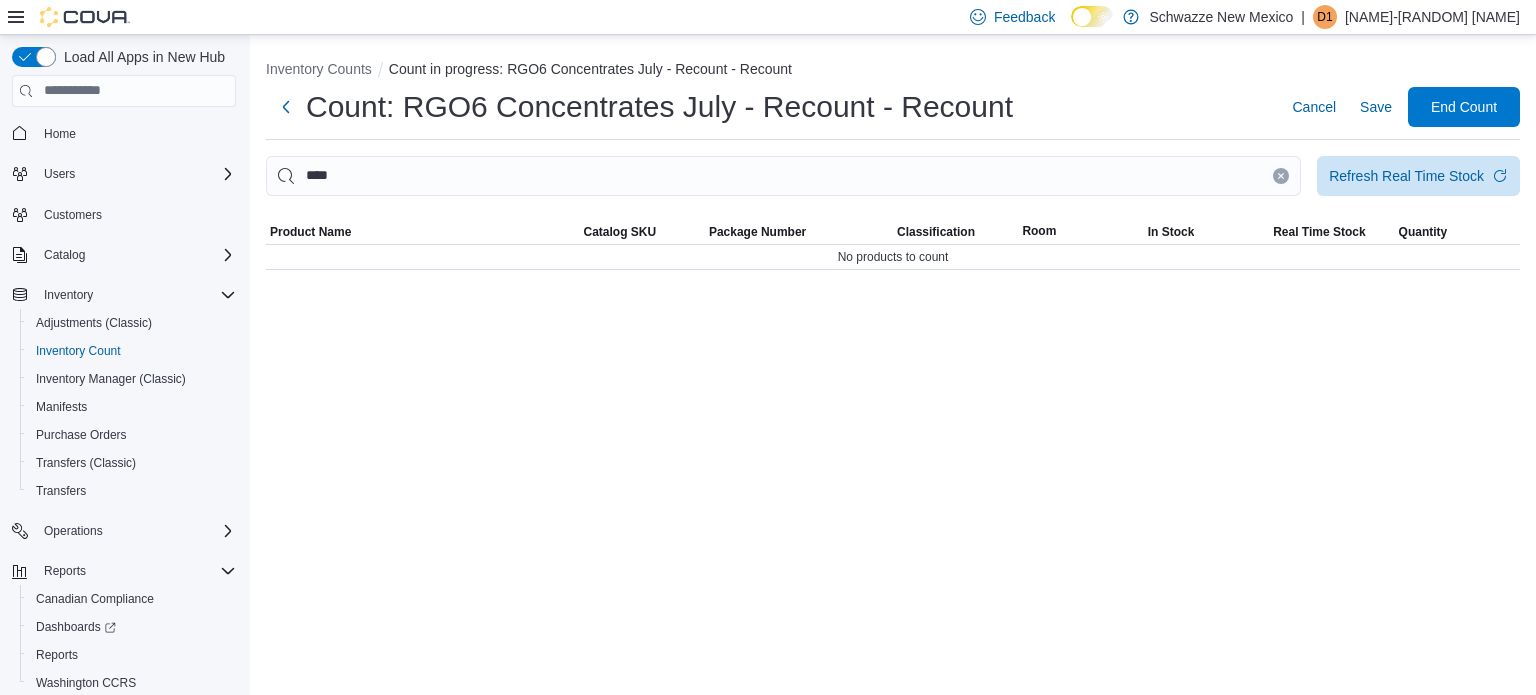 click 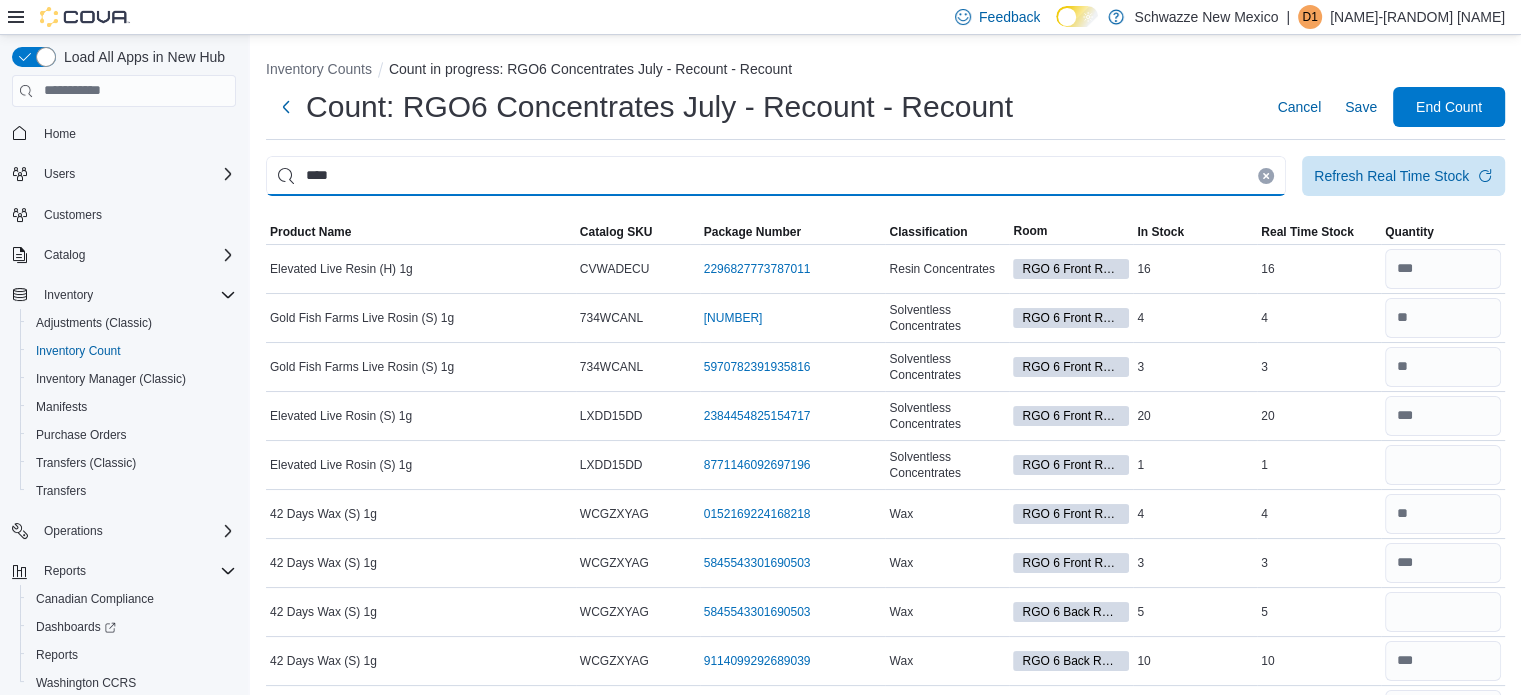 type on "****" 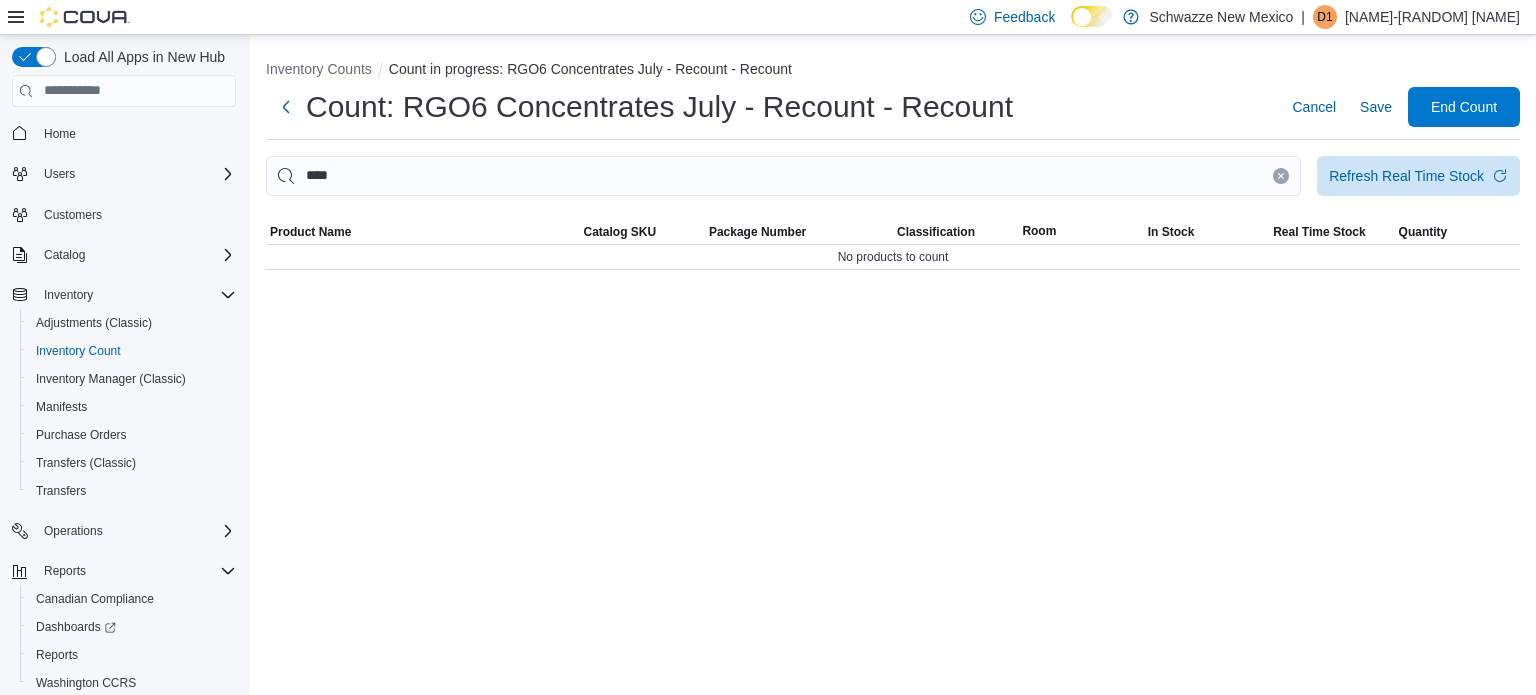 click 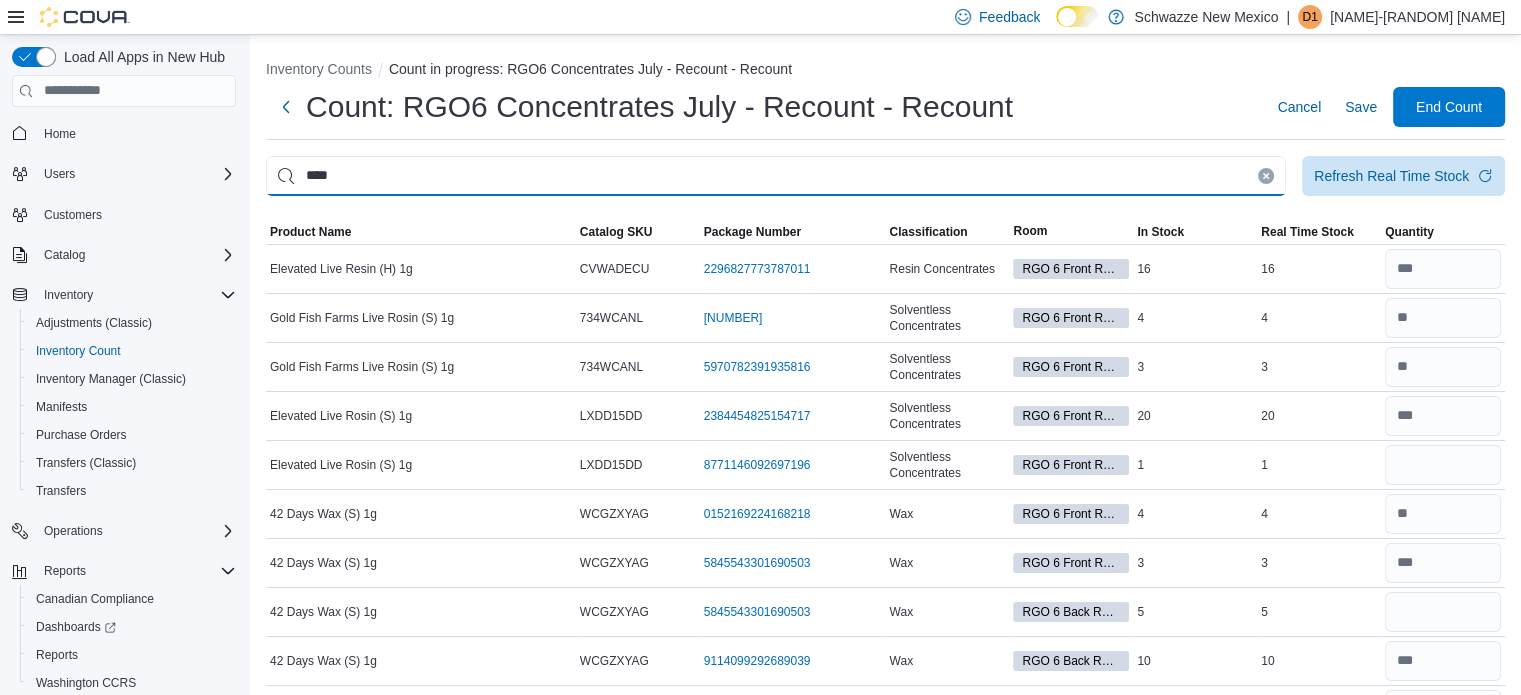 type on "****" 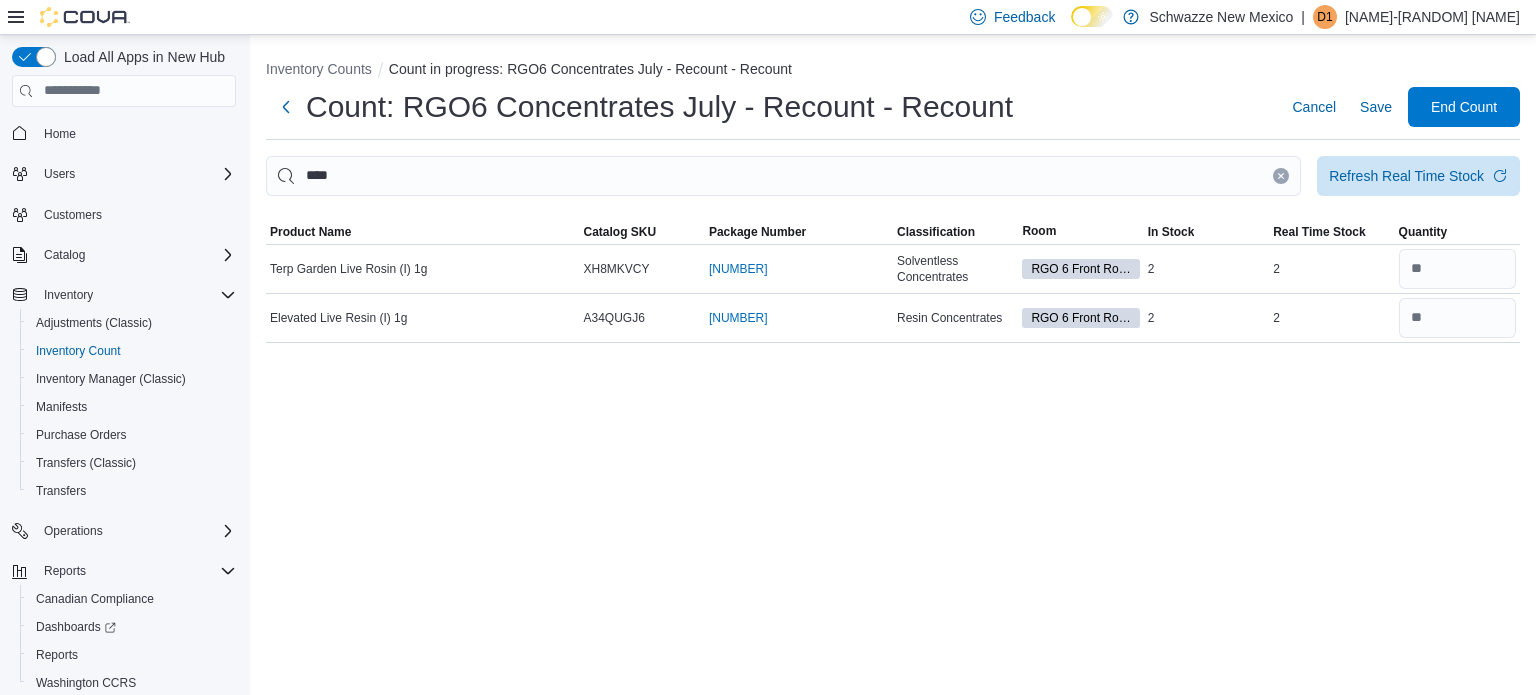 click 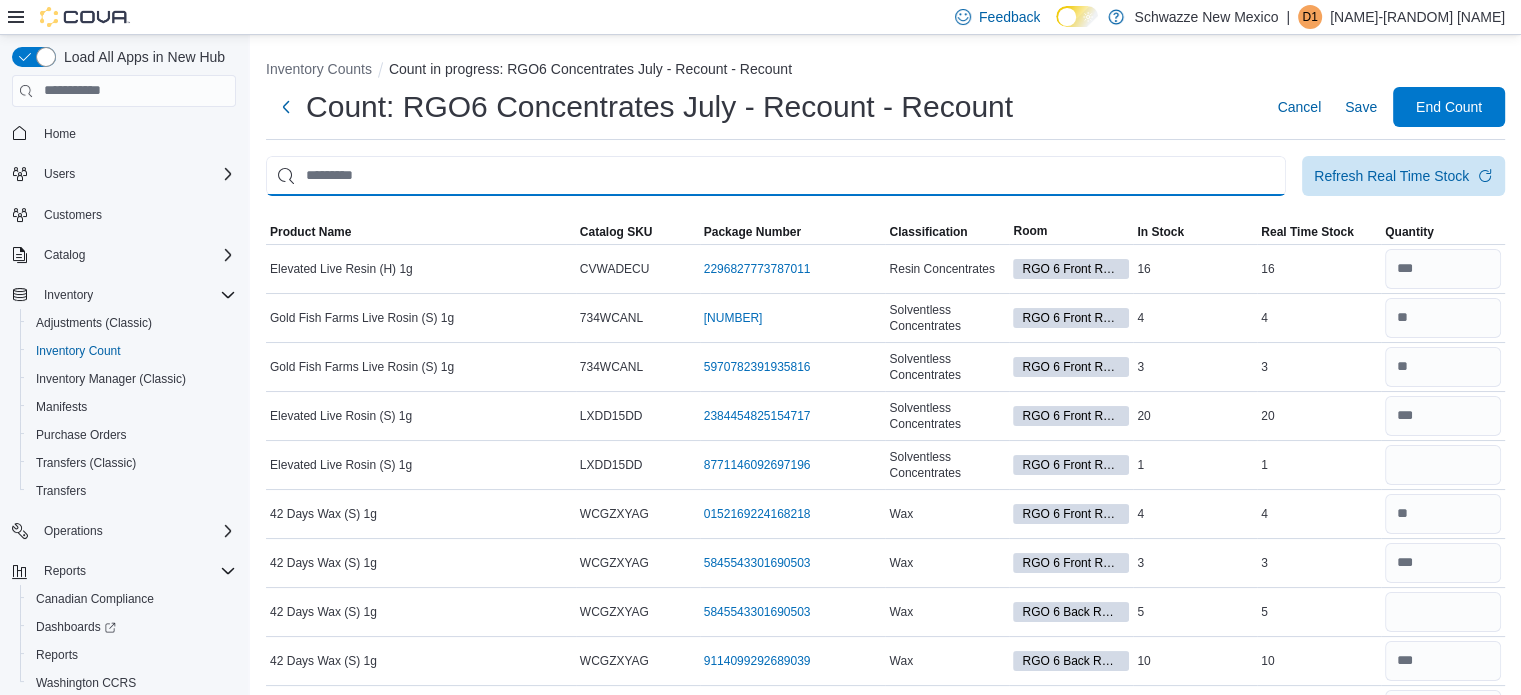 click at bounding box center (776, 176) 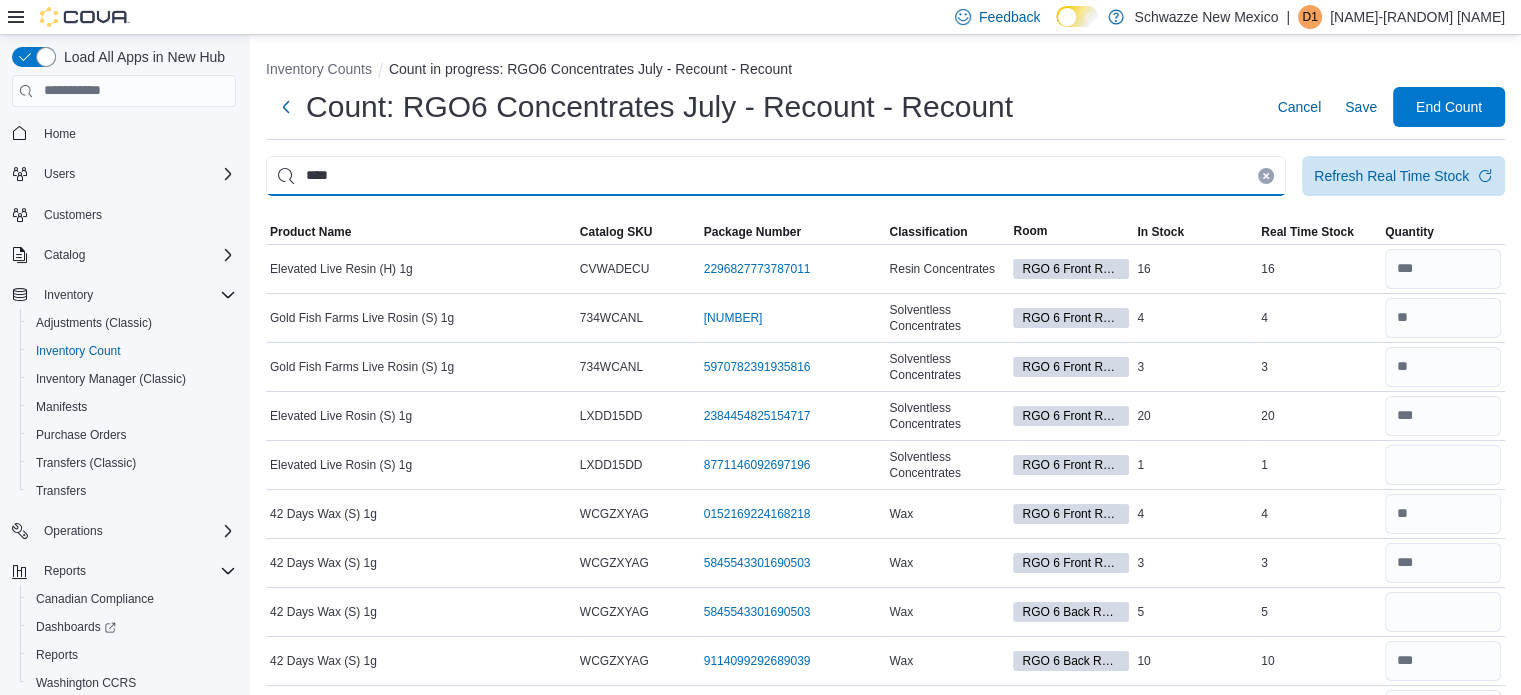 type on "****" 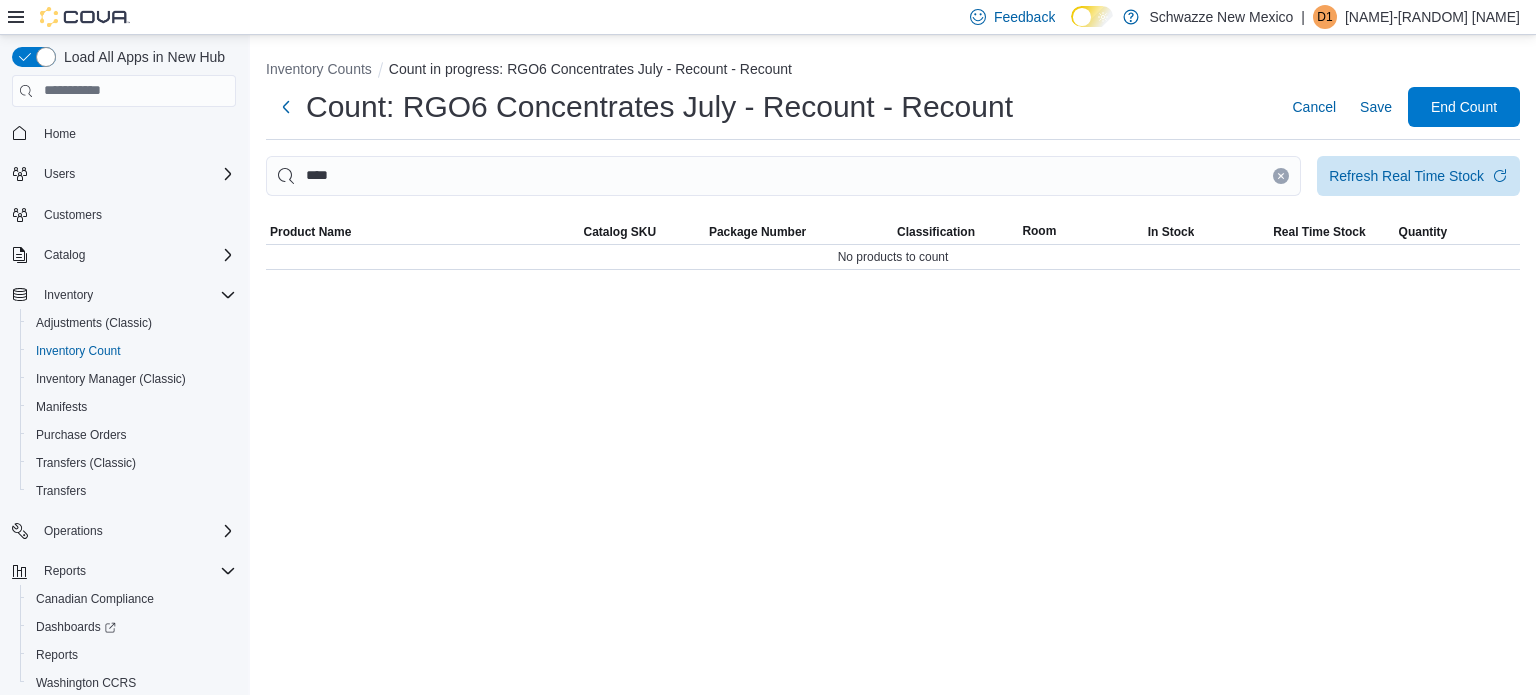 click 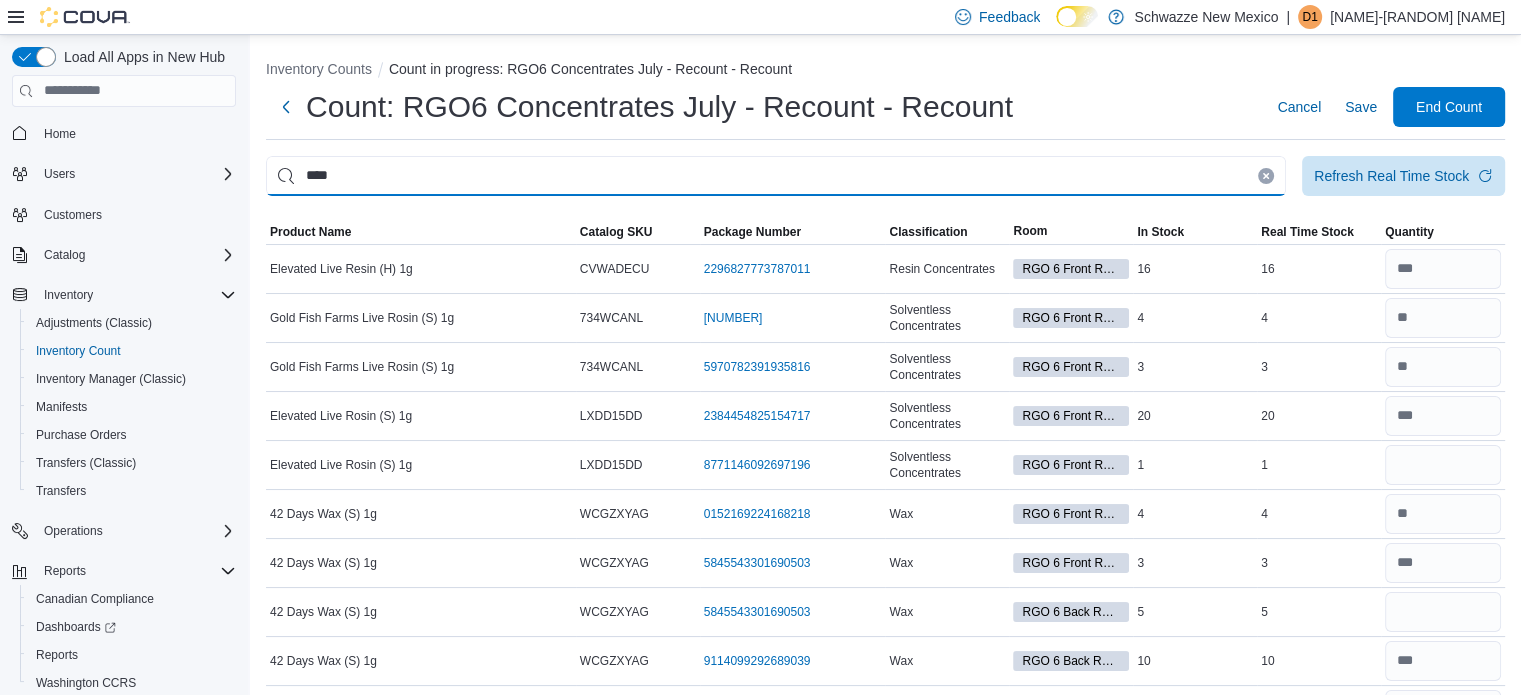 type on "****" 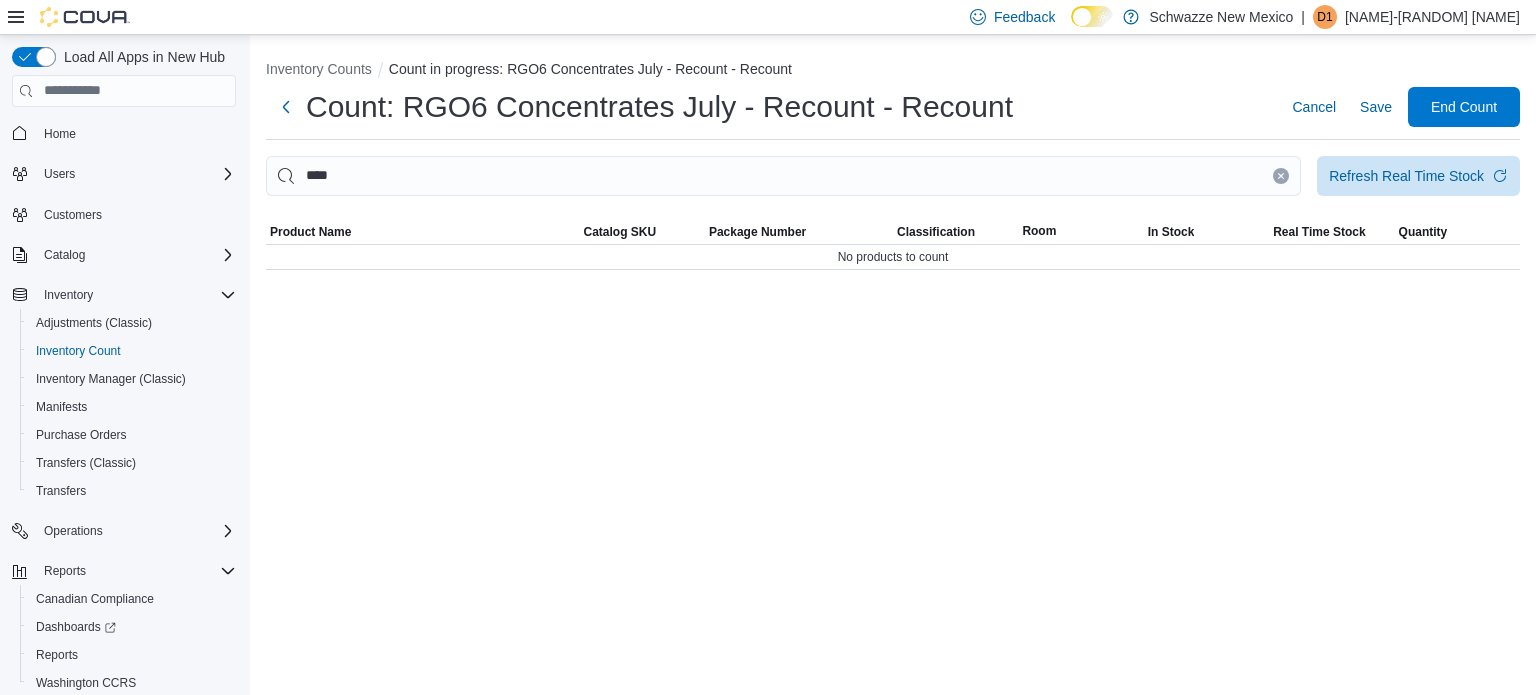 click 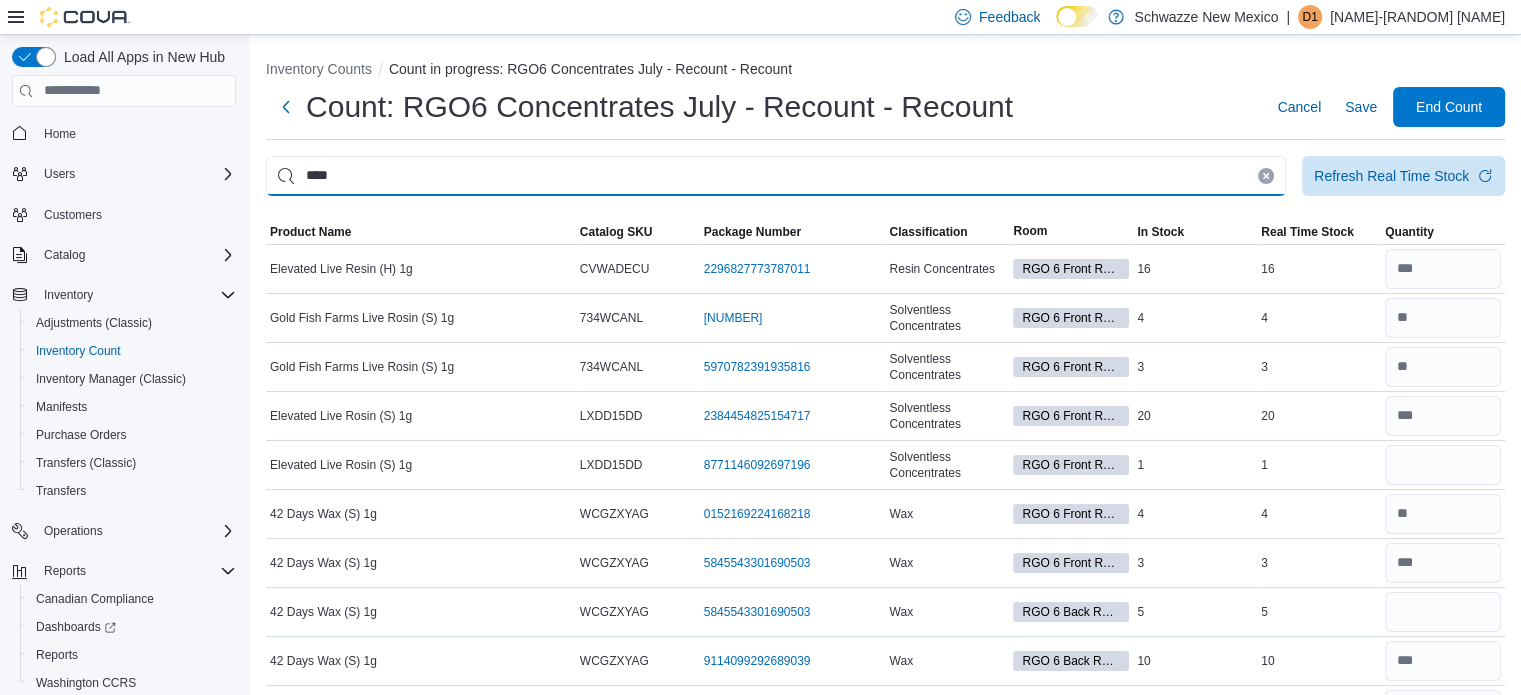 type on "****" 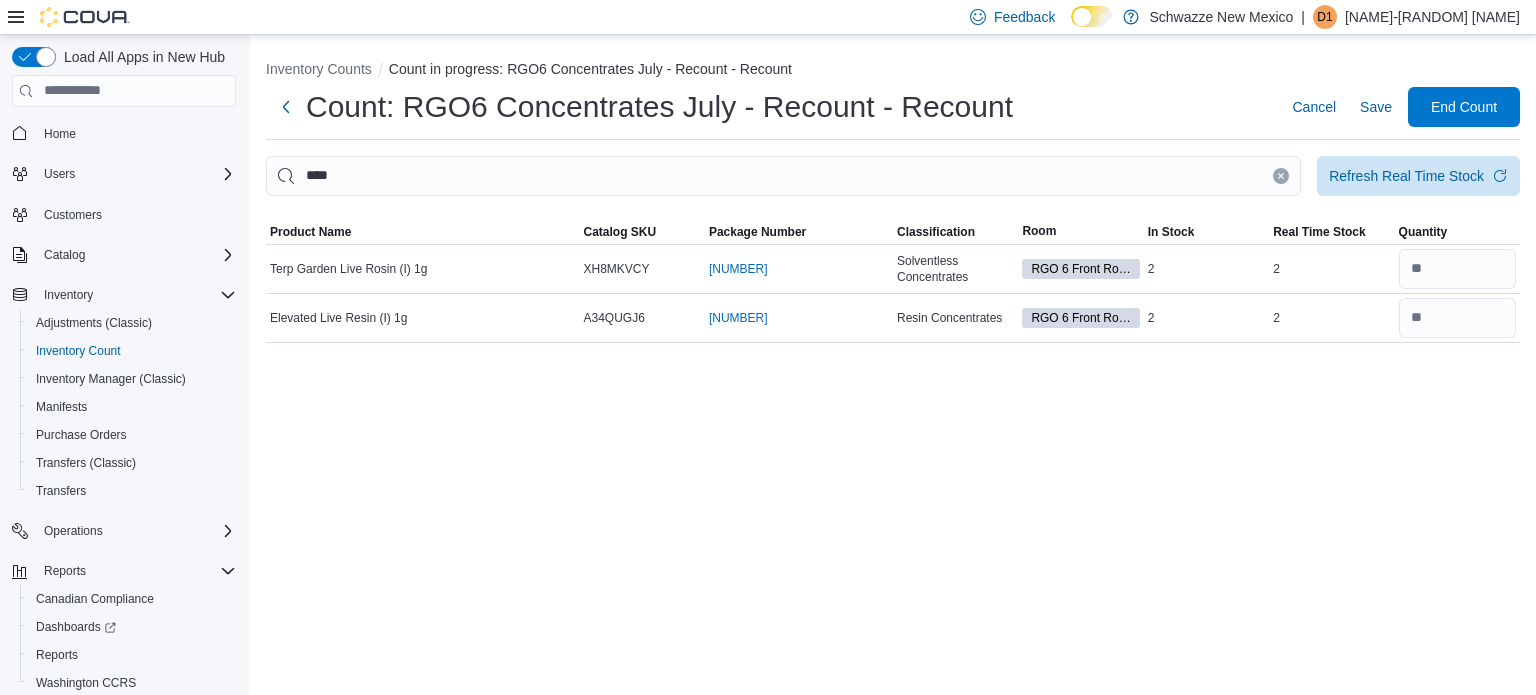click 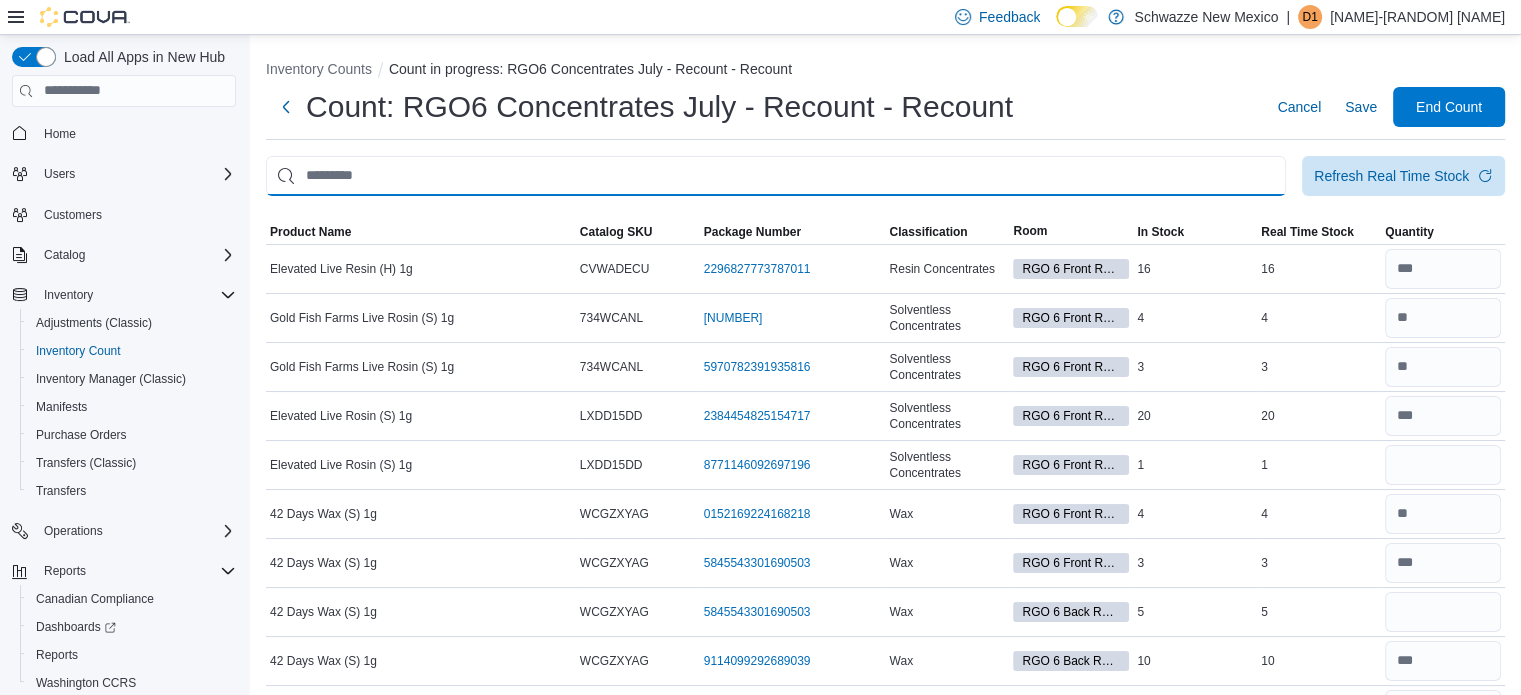 click at bounding box center (776, 176) 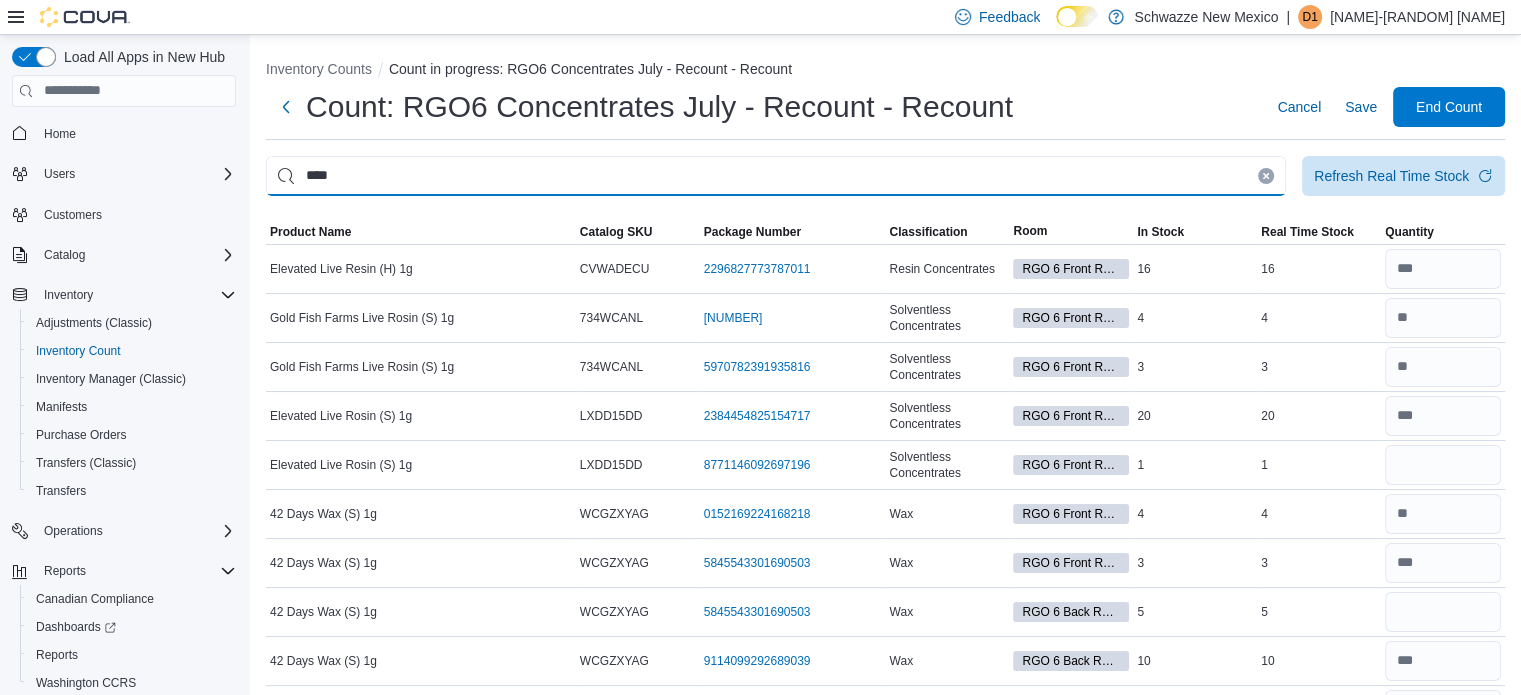 type on "****" 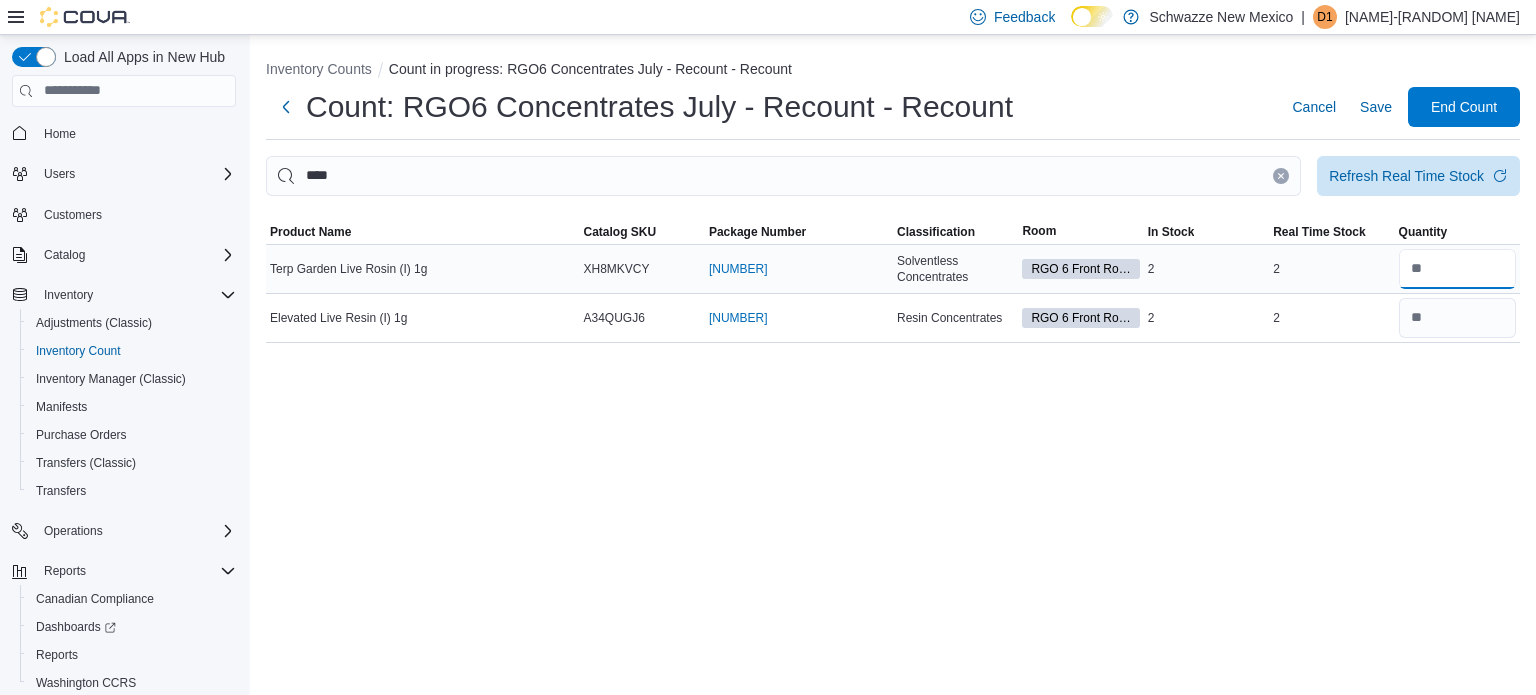 click at bounding box center [1457, 269] 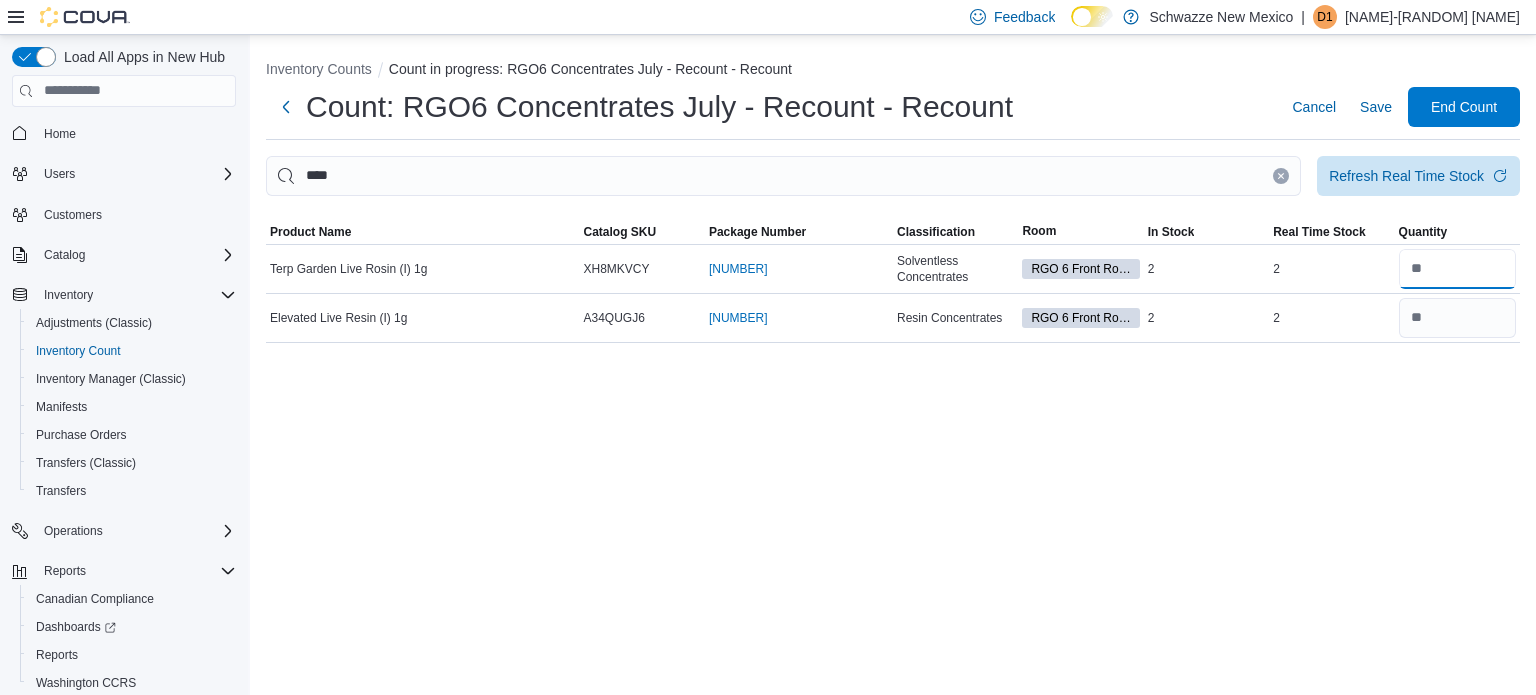type on "*" 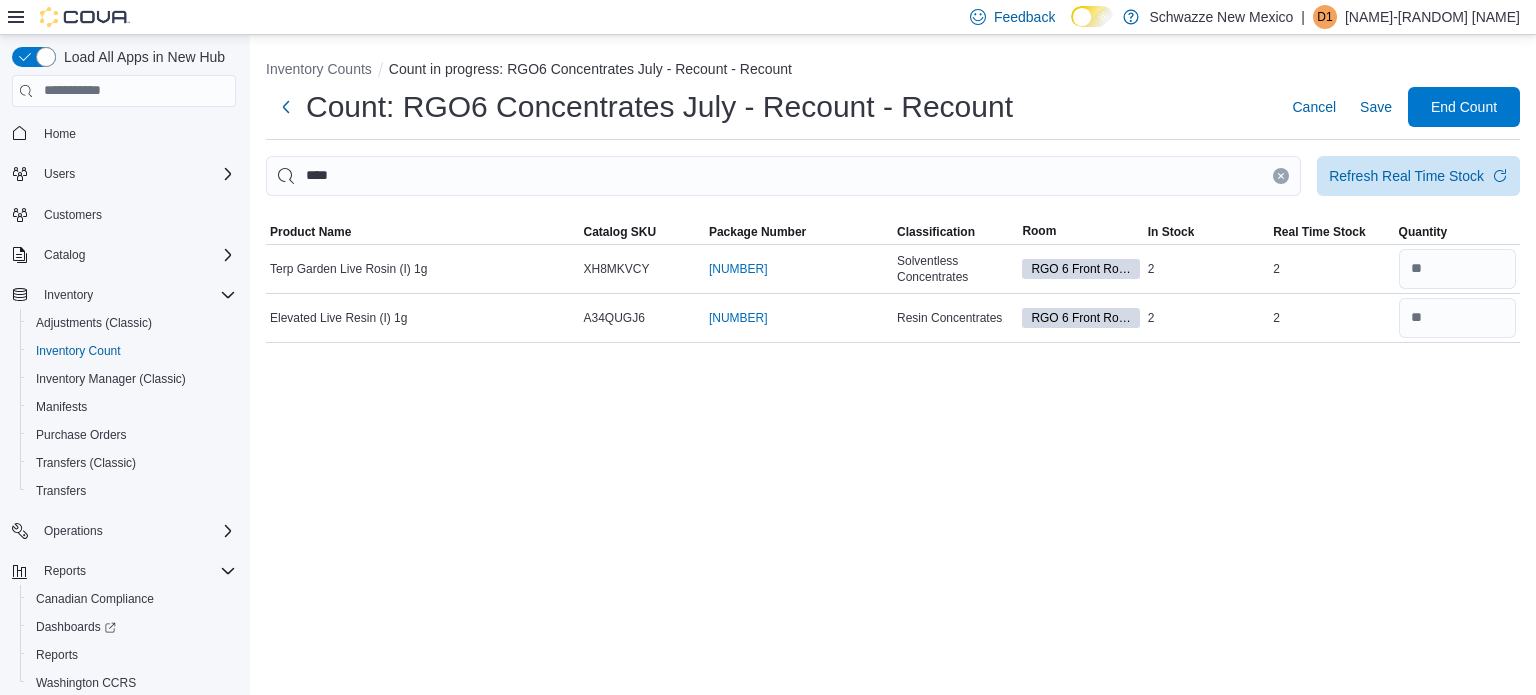 type 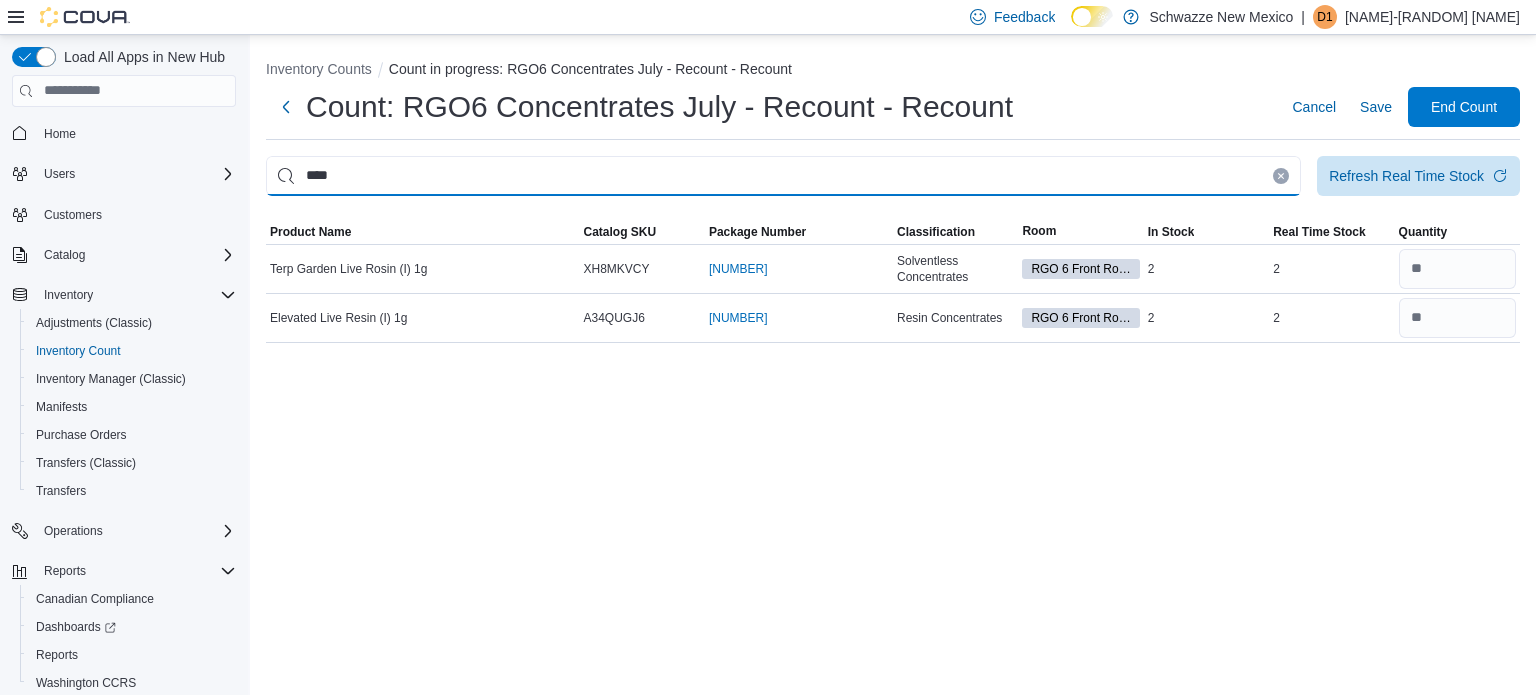 type 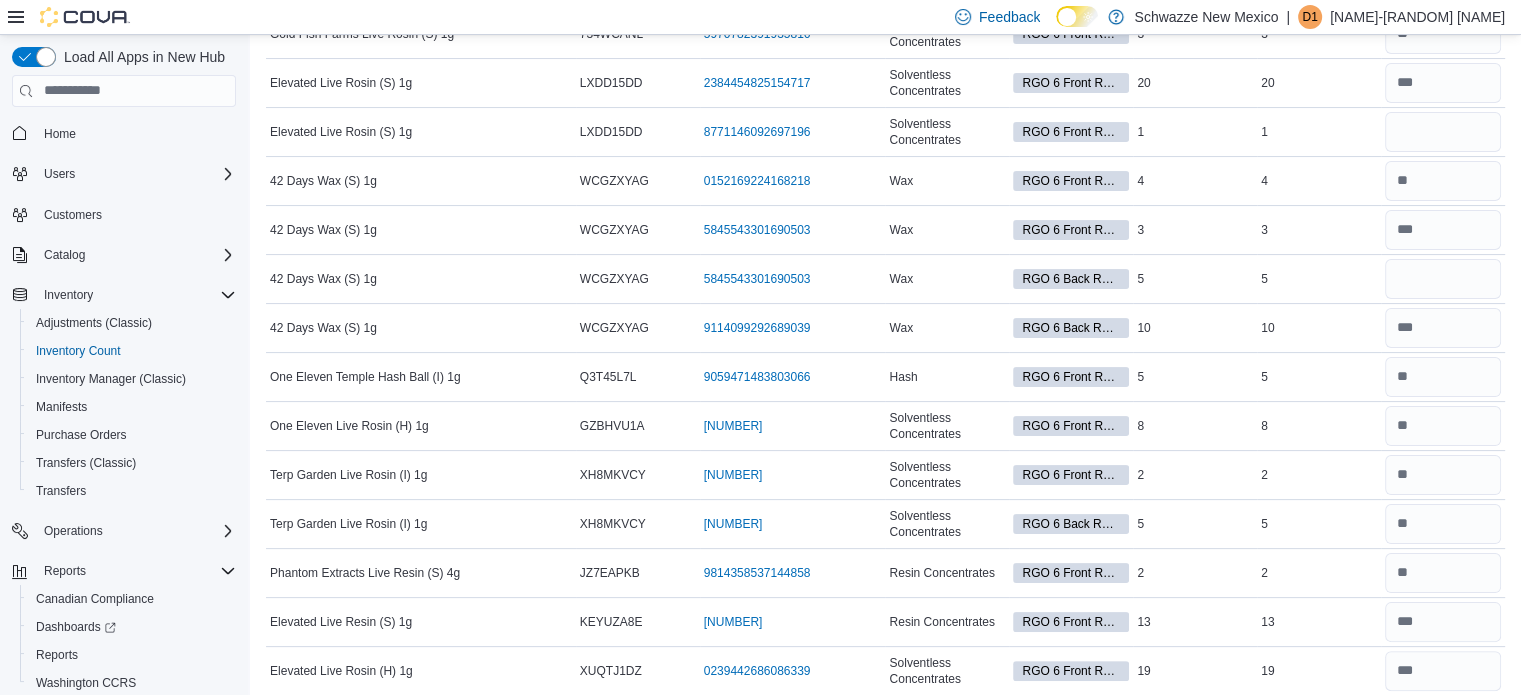 scroll, scrollTop: 332, scrollLeft: 0, axis: vertical 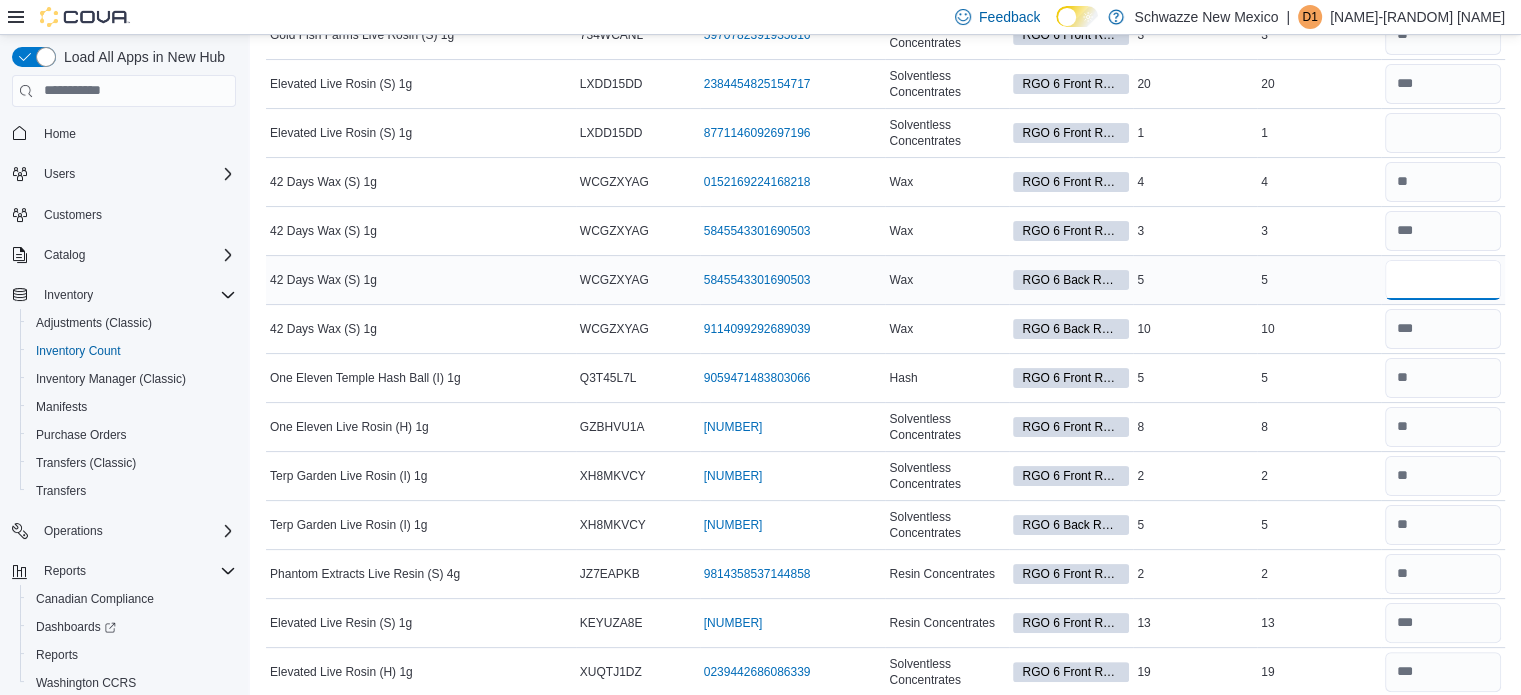 click at bounding box center (1443, 280) 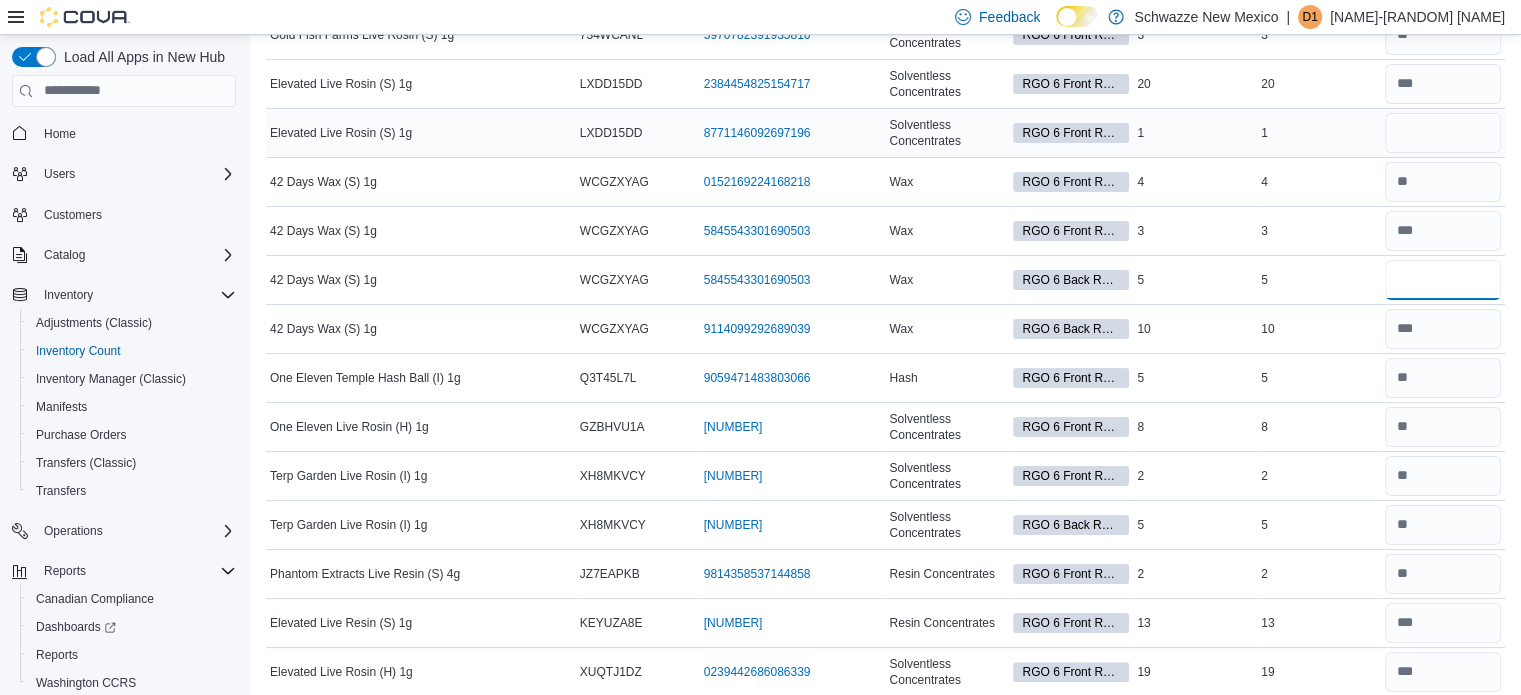 type on "*" 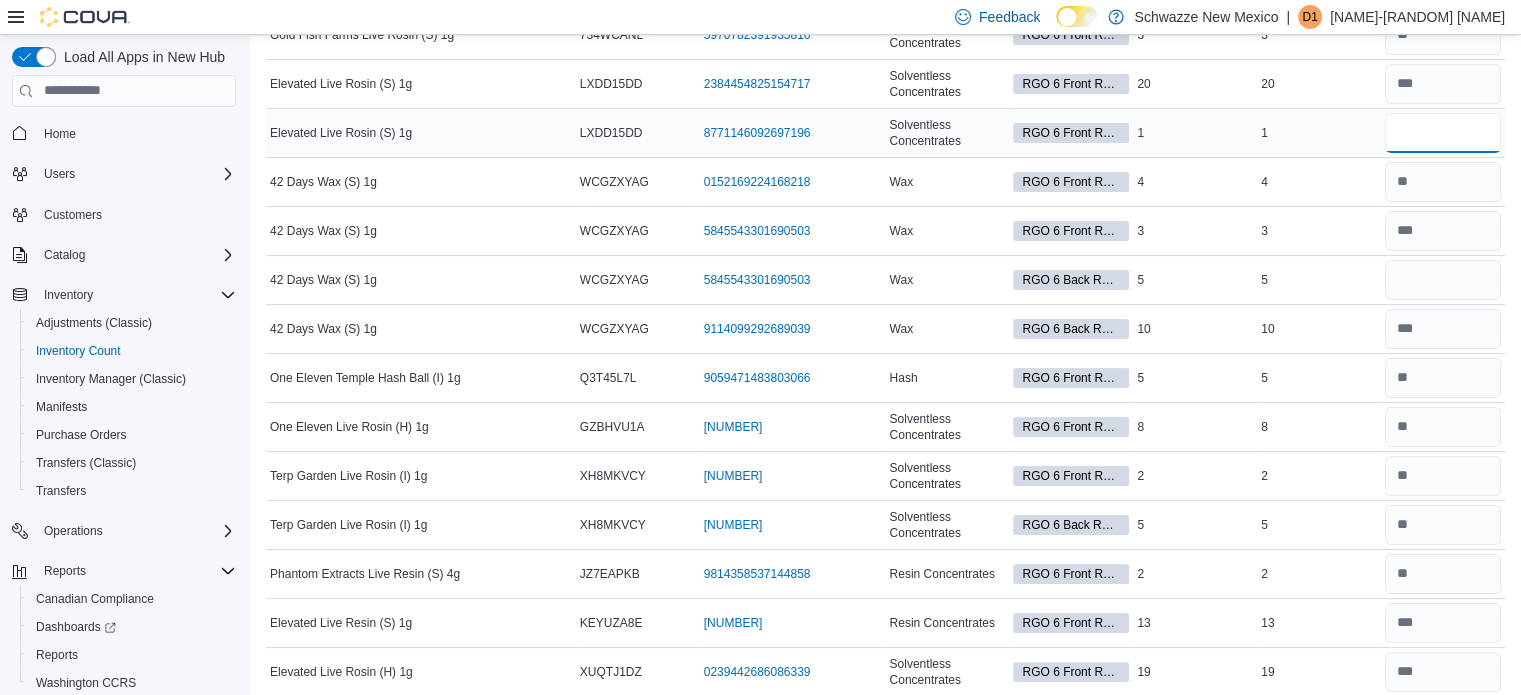 type 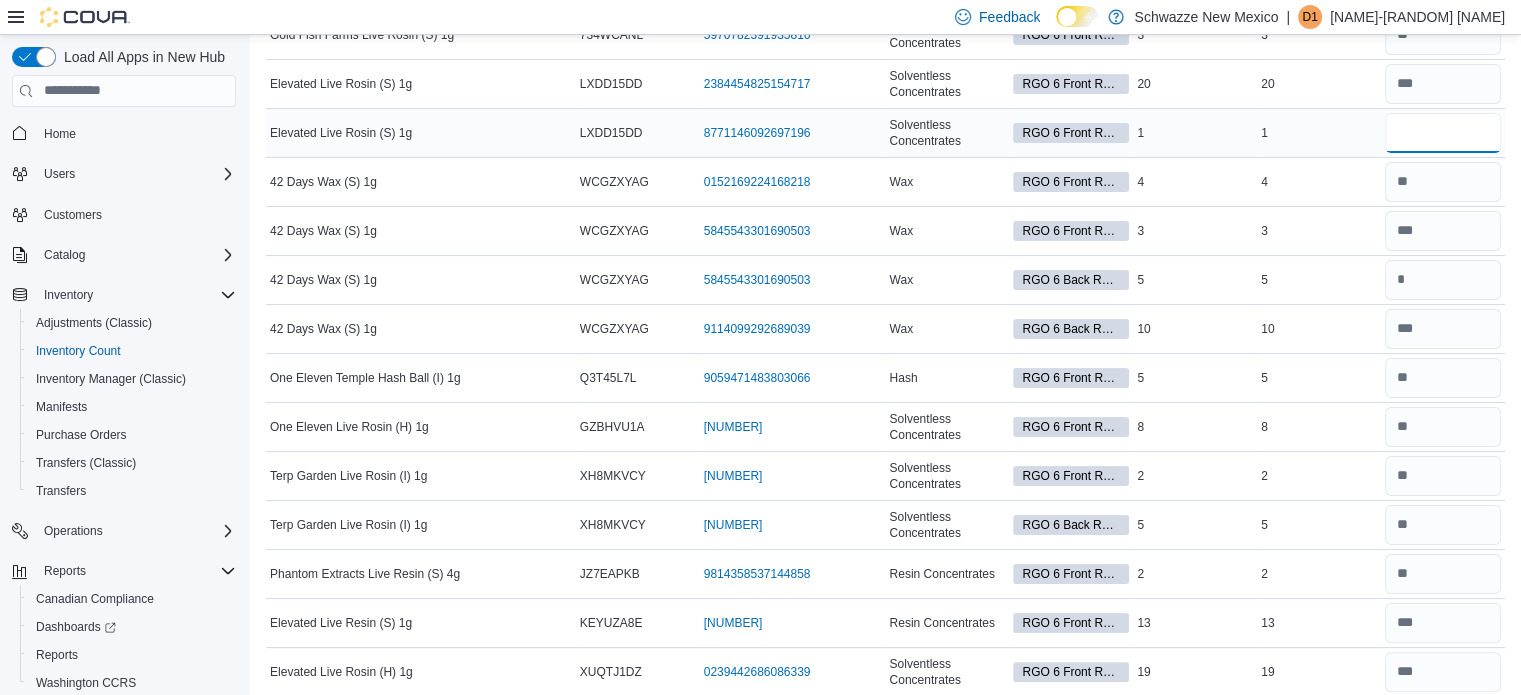 type on "*" 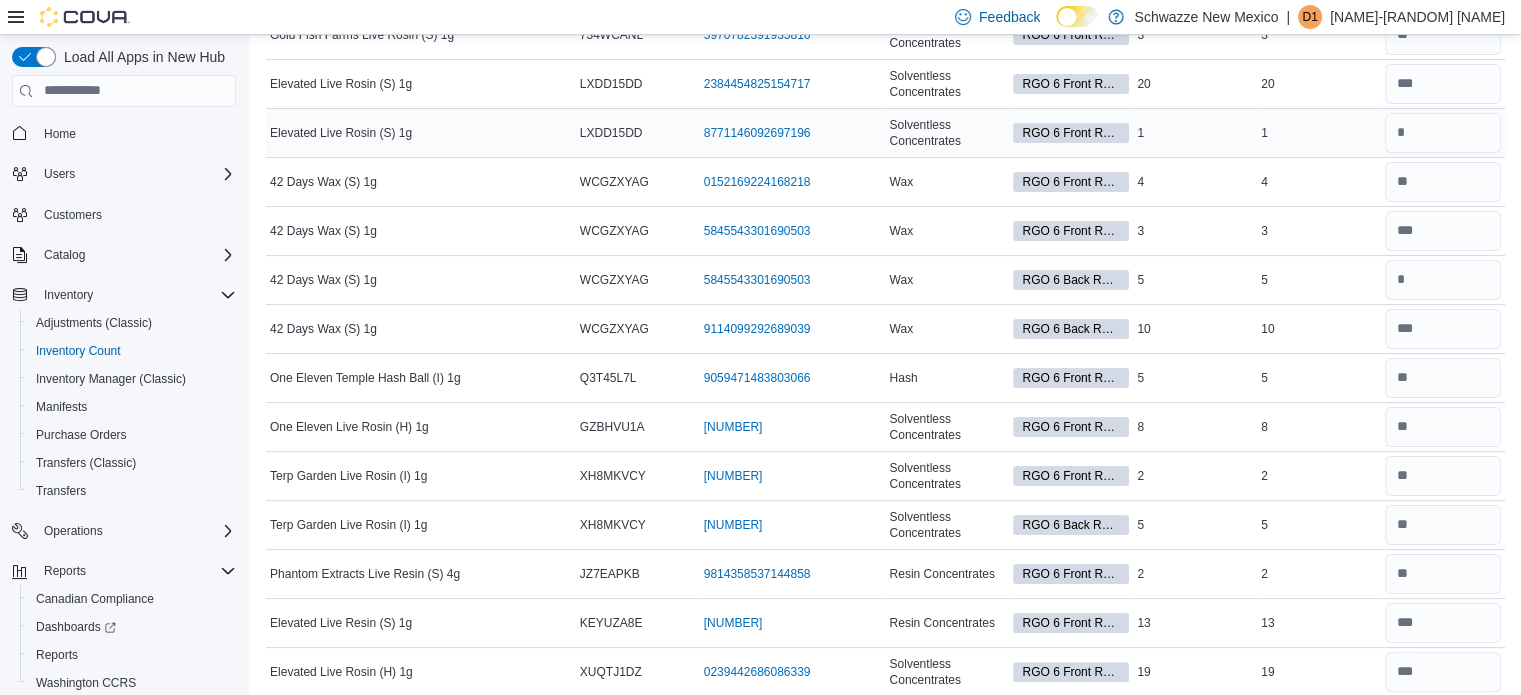 type 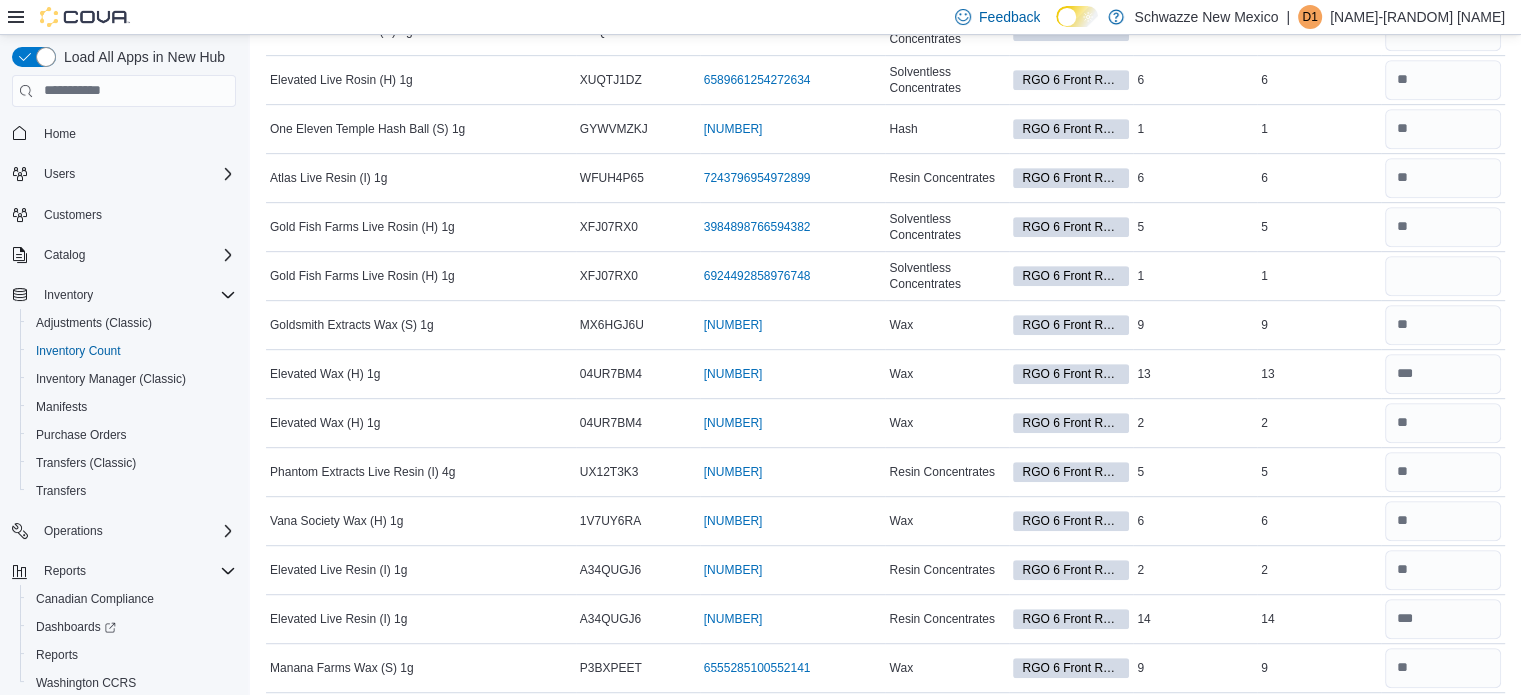 scroll, scrollTop: 1272, scrollLeft: 0, axis: vertical 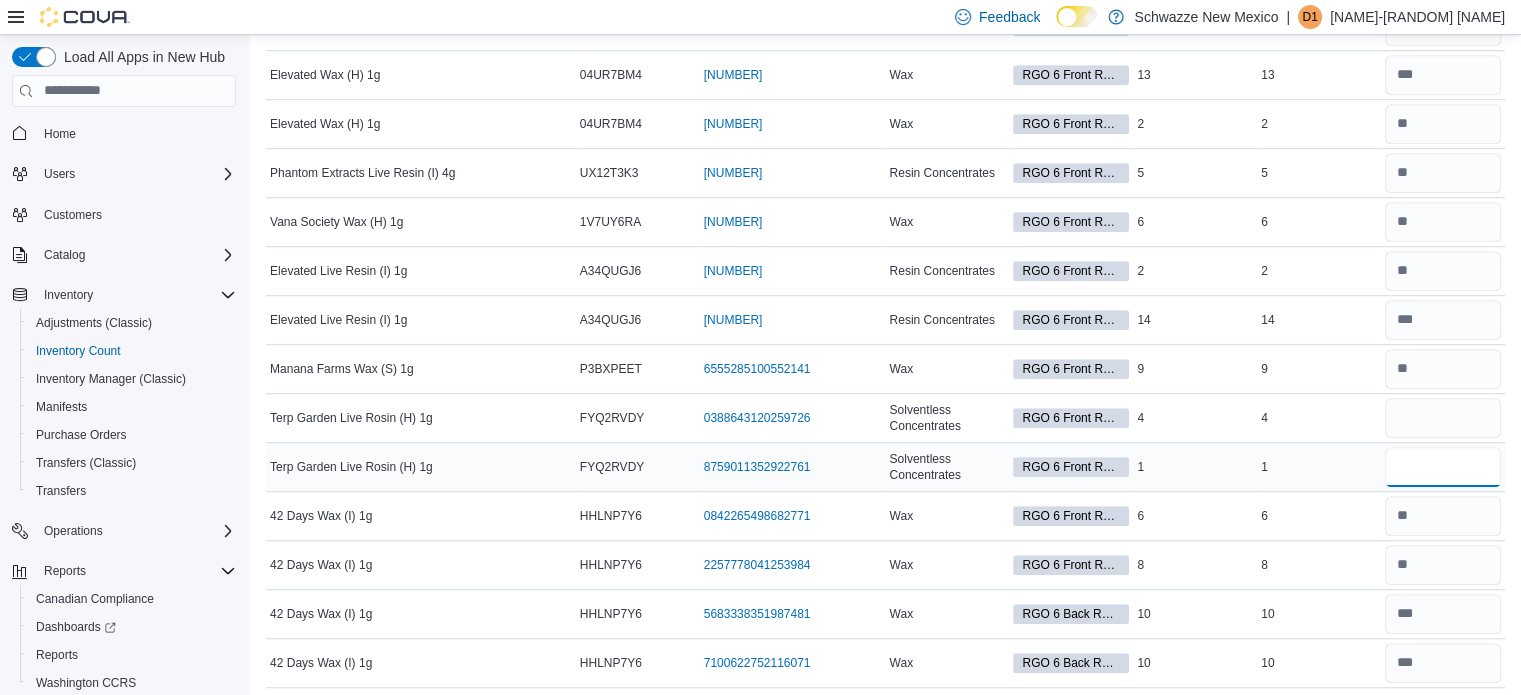 click at bounding box center (1443, 467) 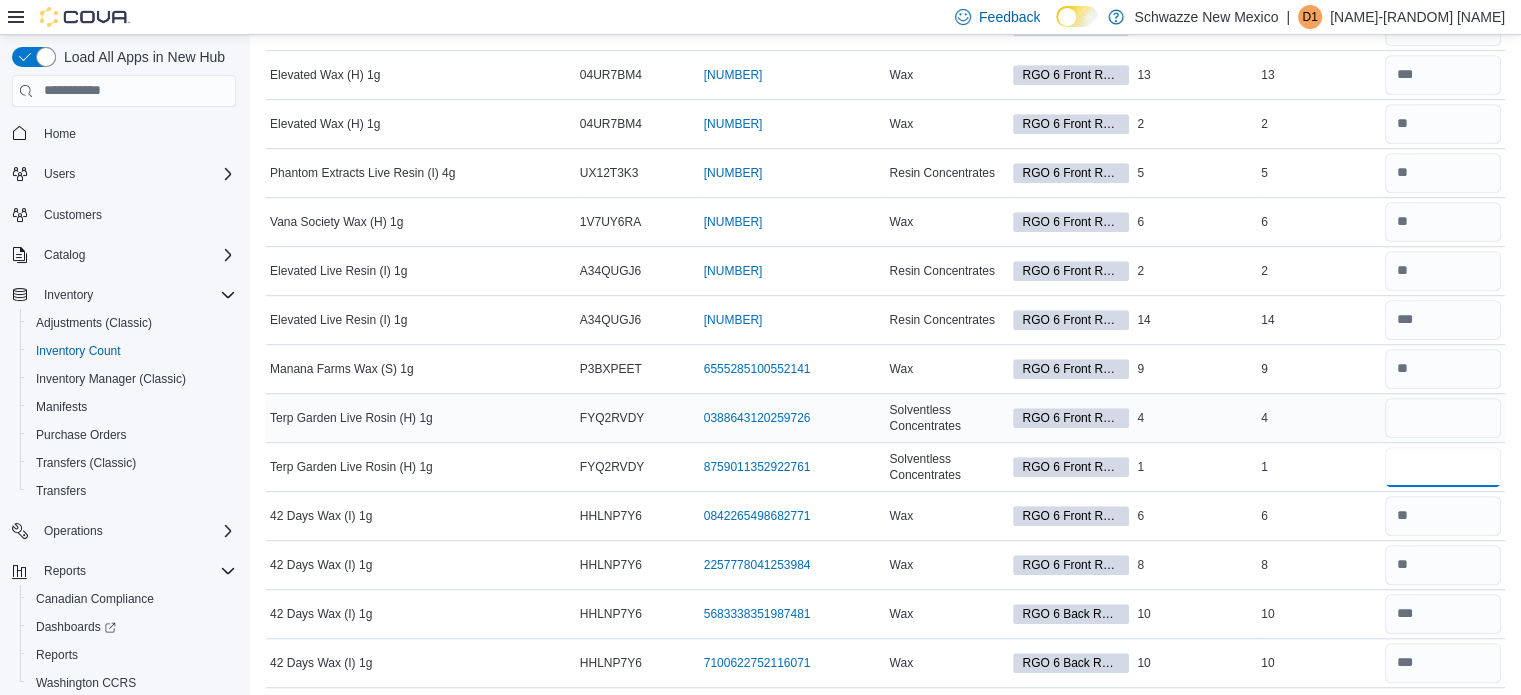 type on "*" 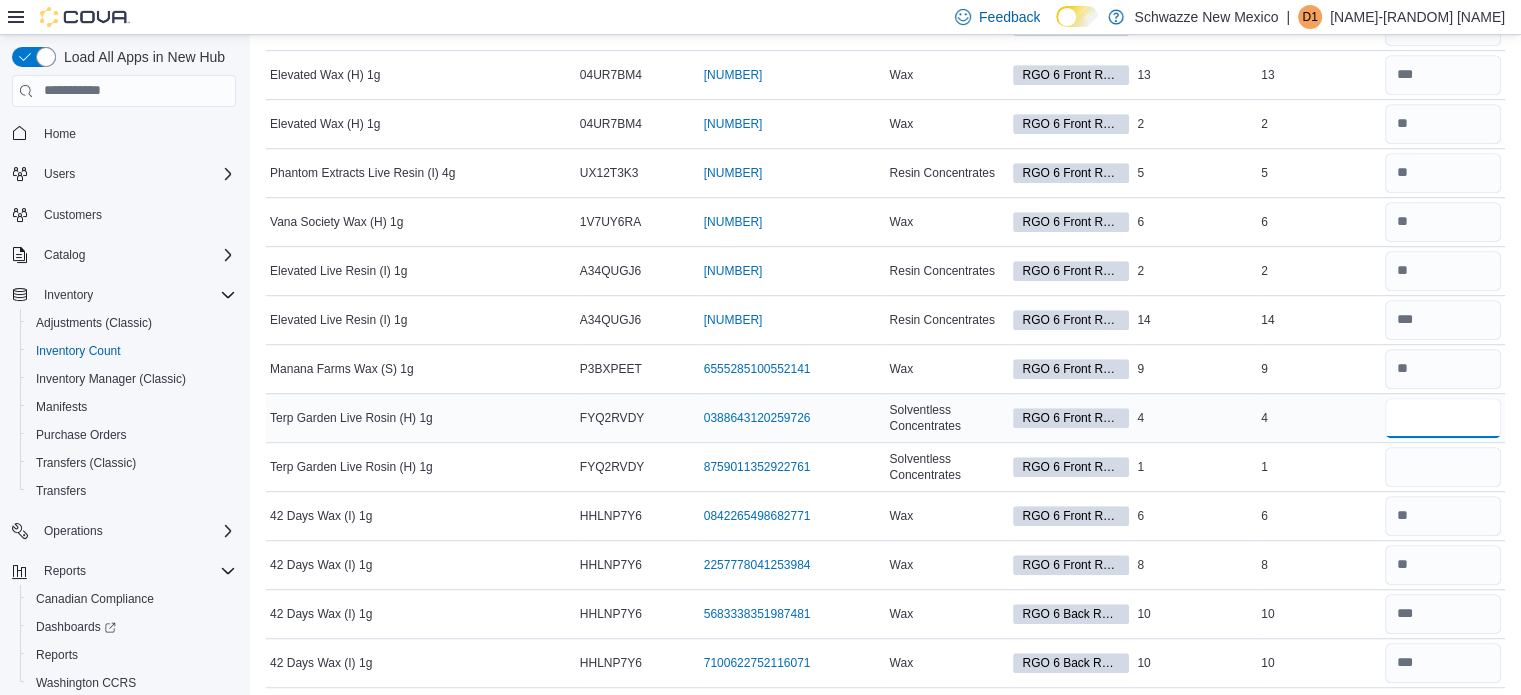type 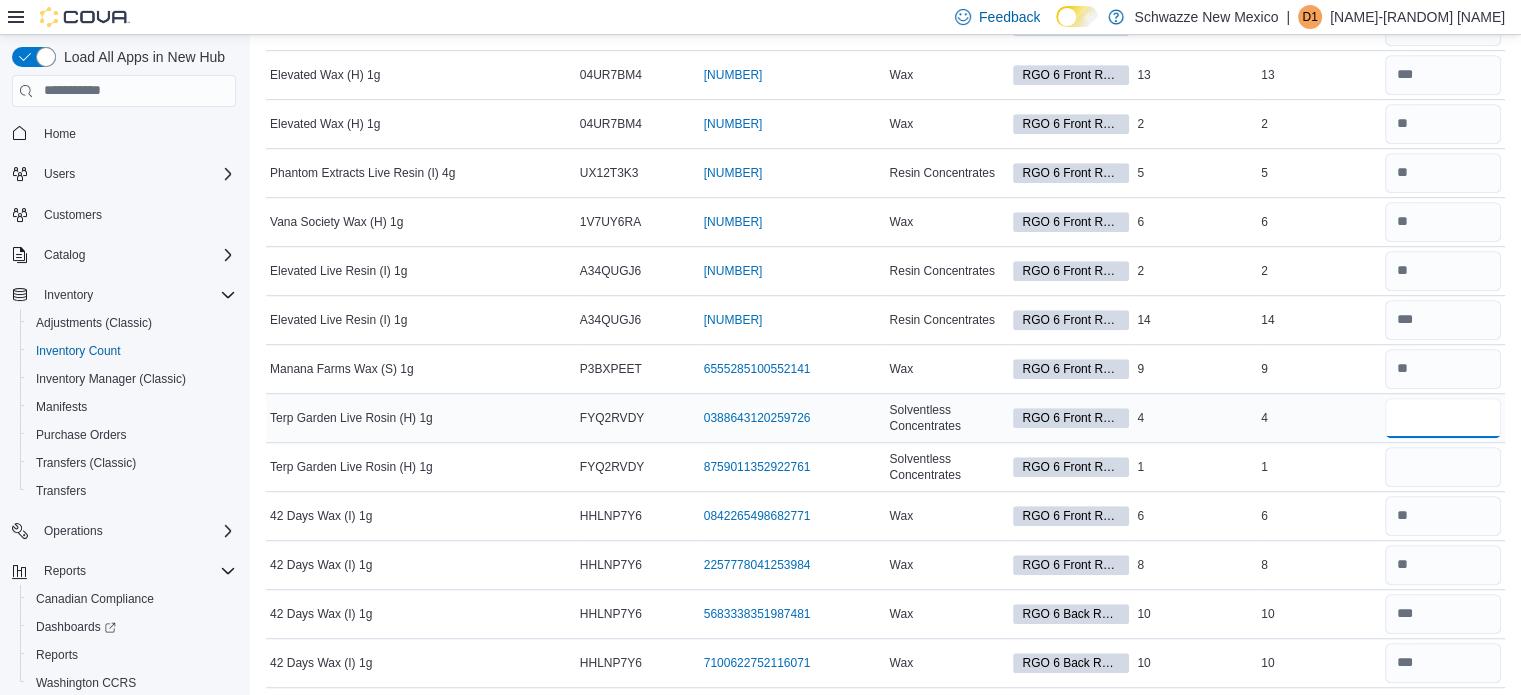 click at bounding box center [1443, 418] 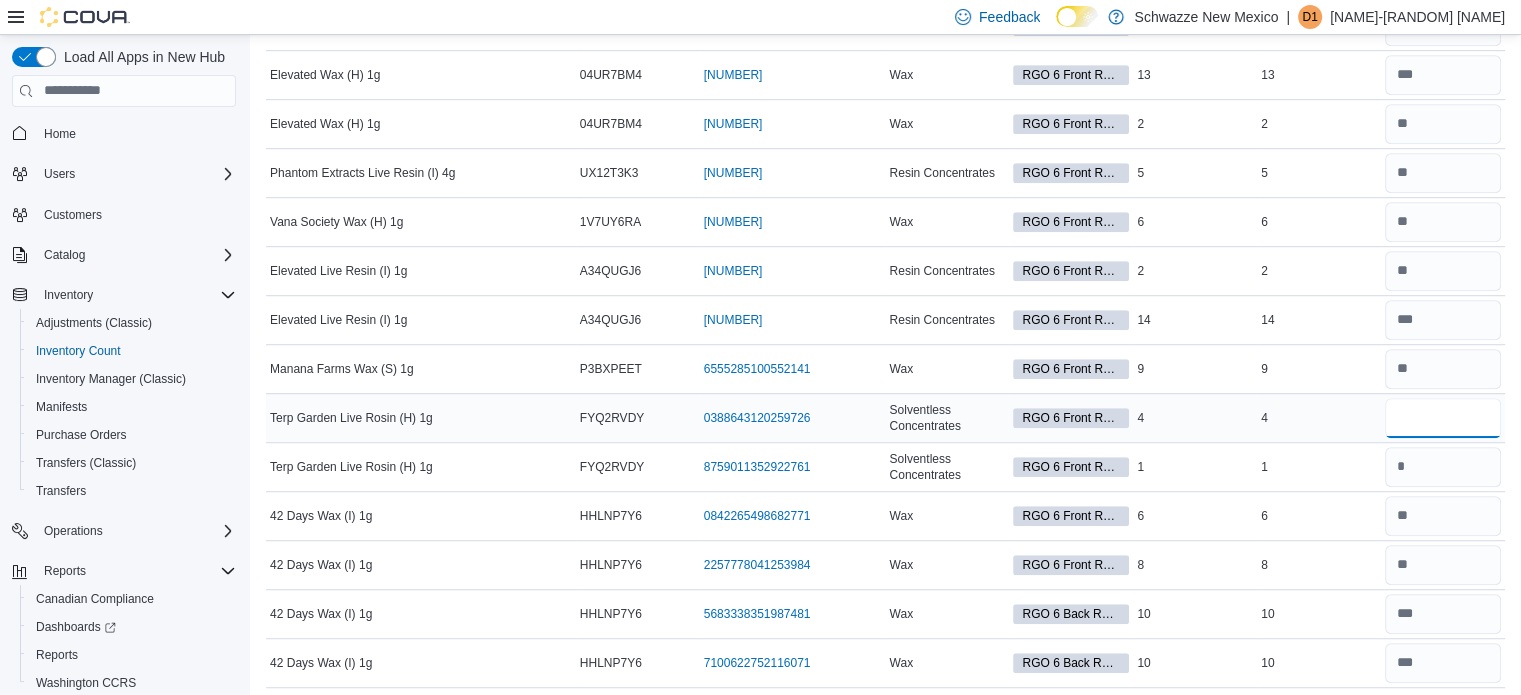type on "*" 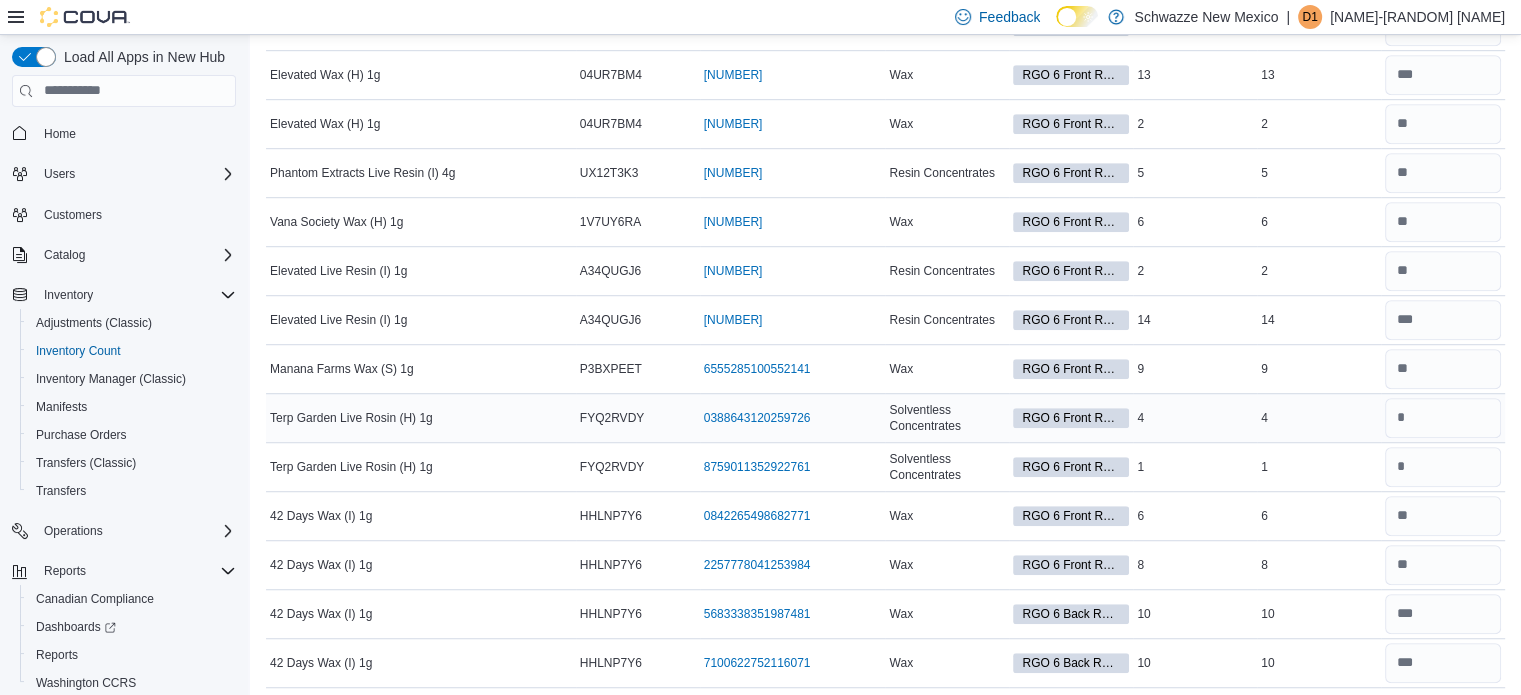 type 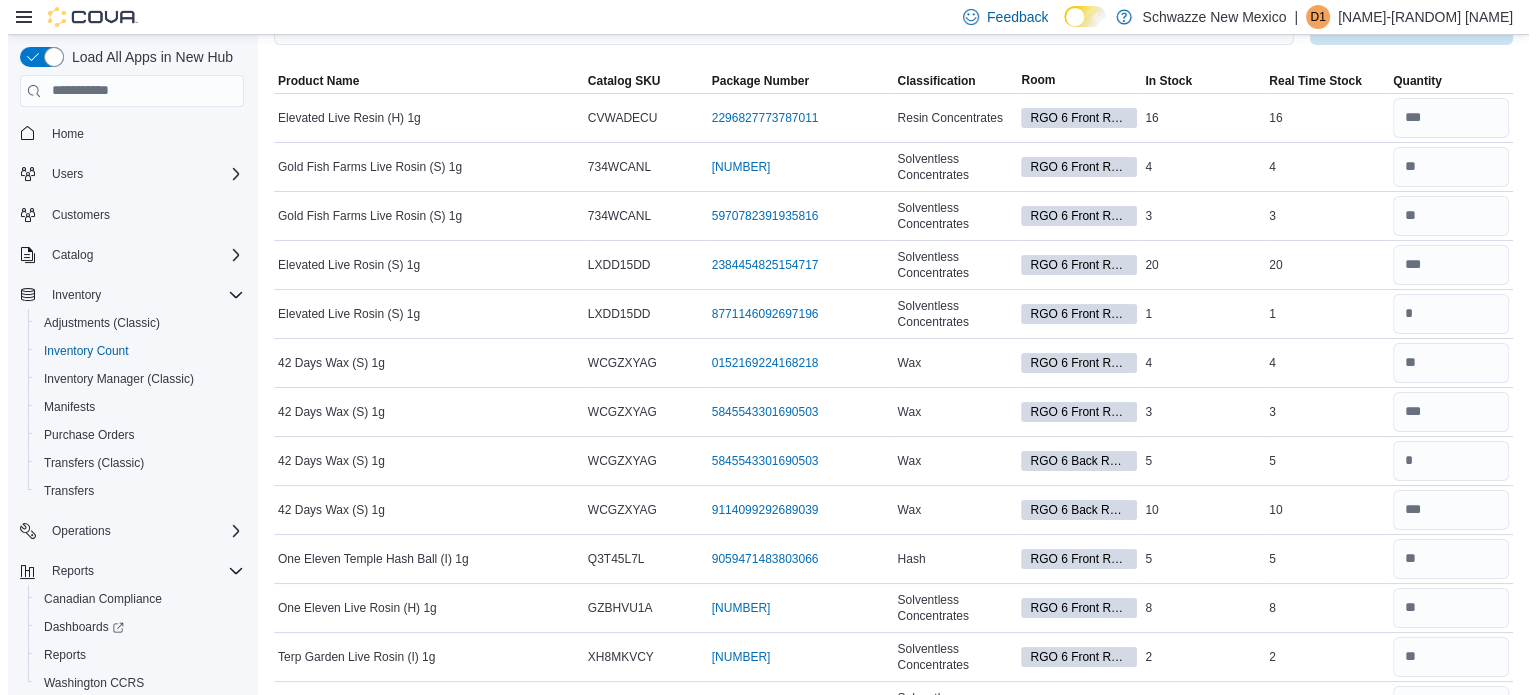 scroll, scrollTop: 0, scrollLeft: 0, axis: both 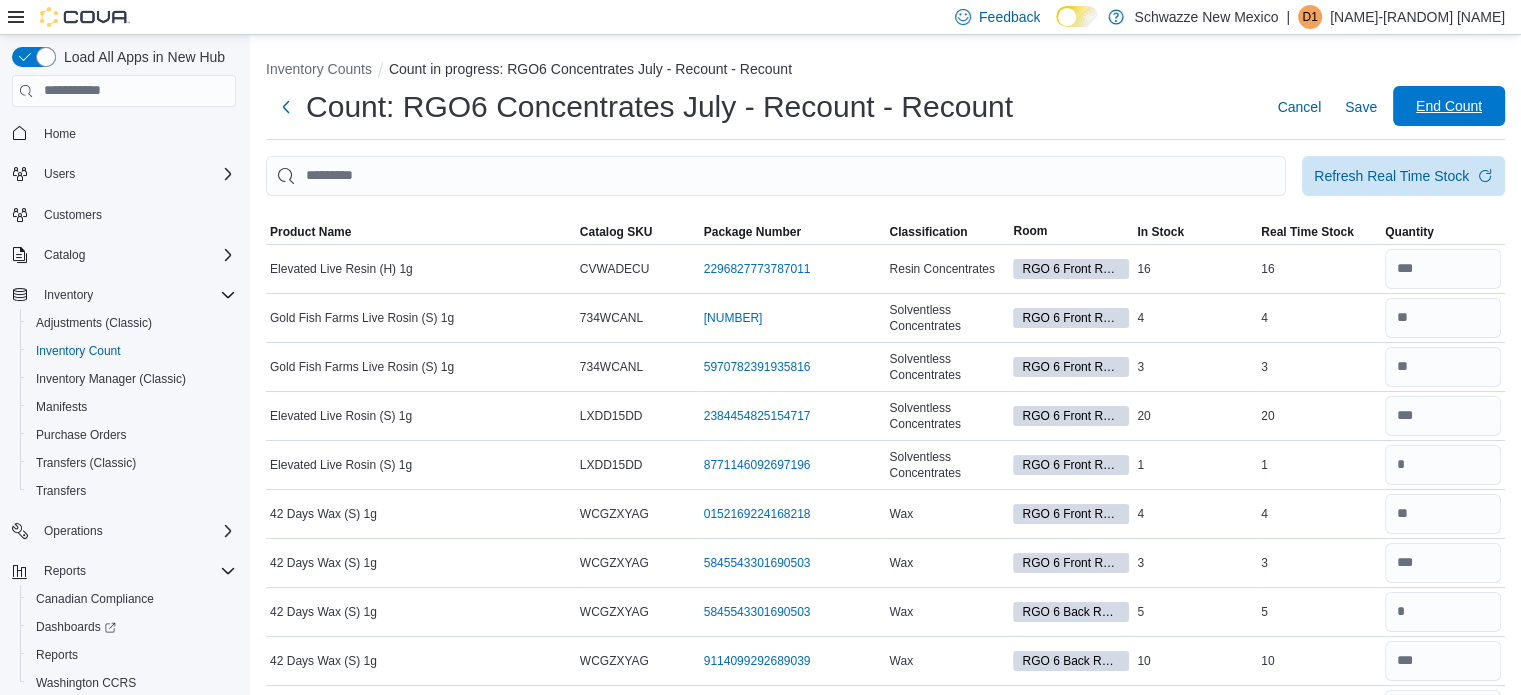 click on "End Count" at bounding box center [1449, 106] 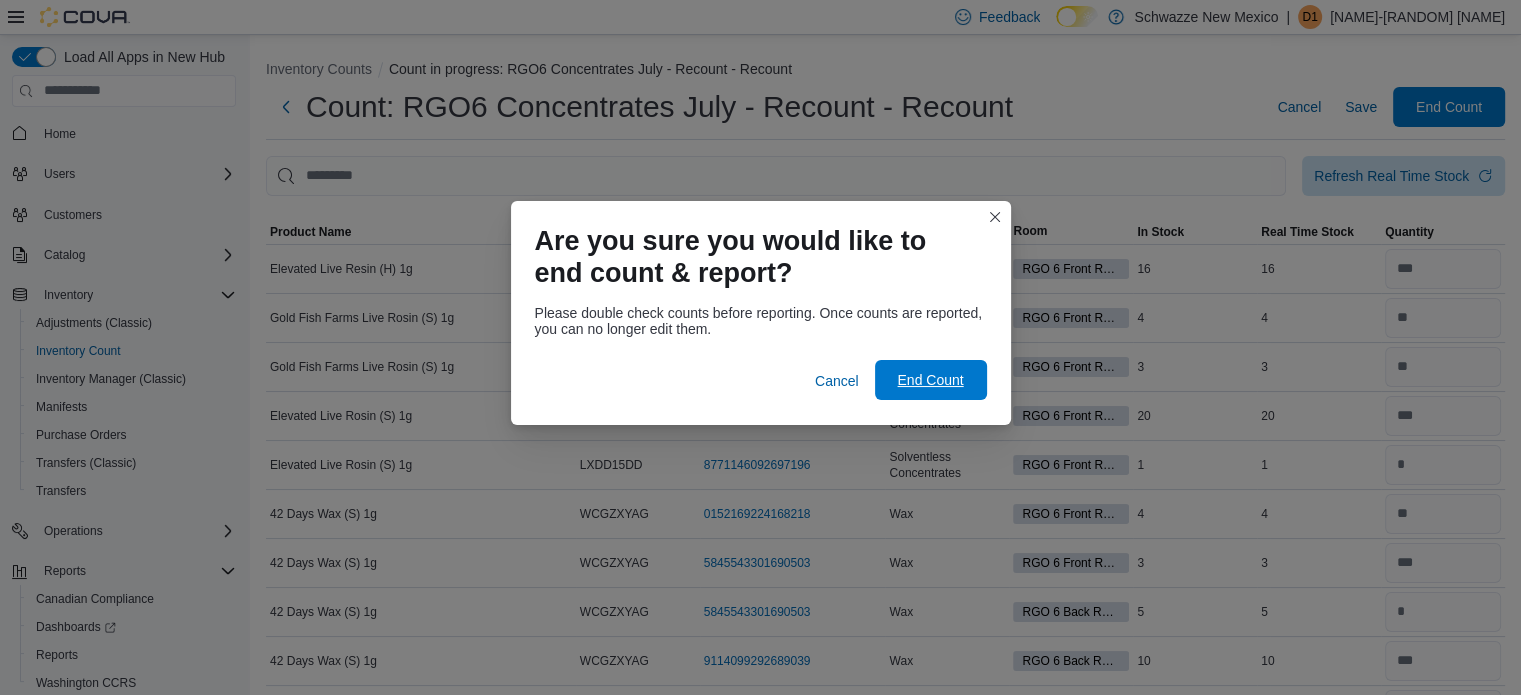 click on "End Count" at bounding box center [930, 380] 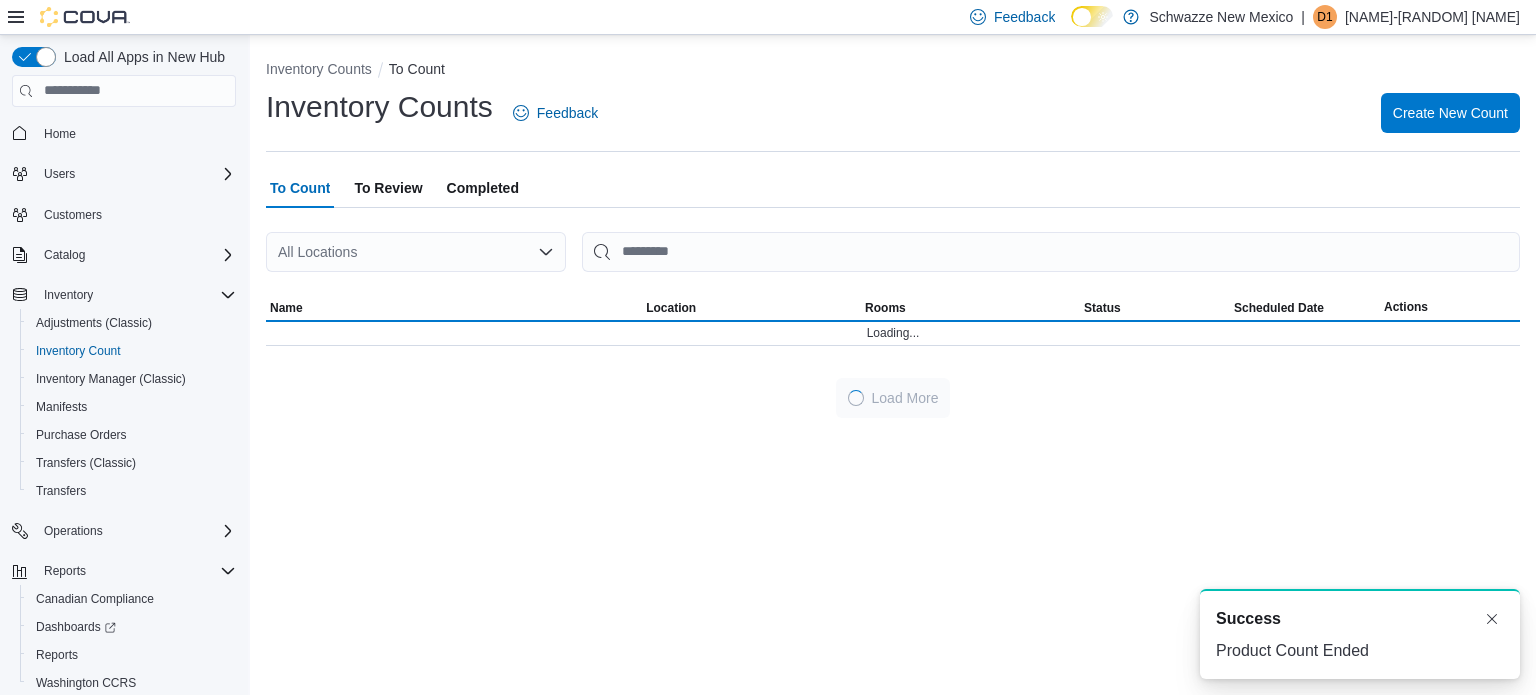 scroll, scrollTop: 0, scrollLeft: 0, axis: both 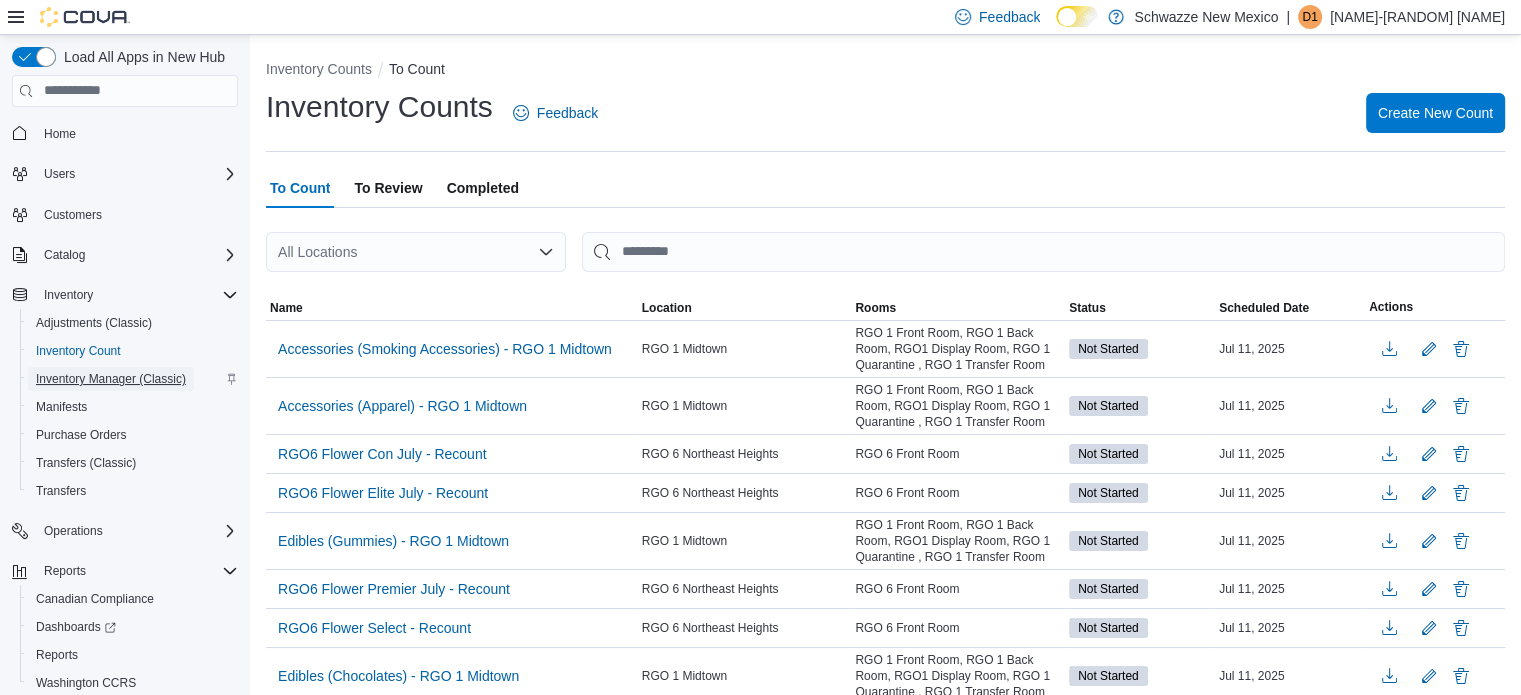 click on "Inventory Manager (Classic)" at bounding box center (111, 379) 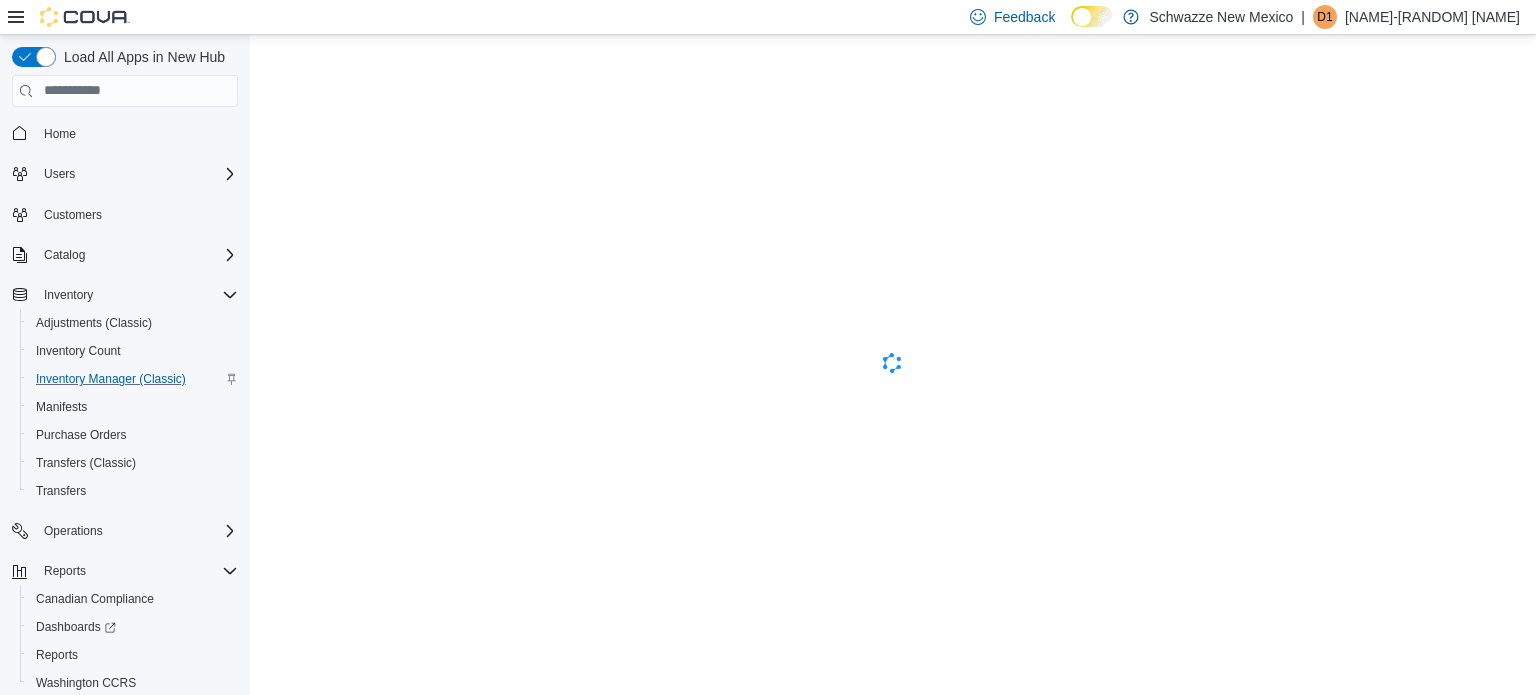 scroll, scrollTop: 0, scrollLeft: 0, axis: both 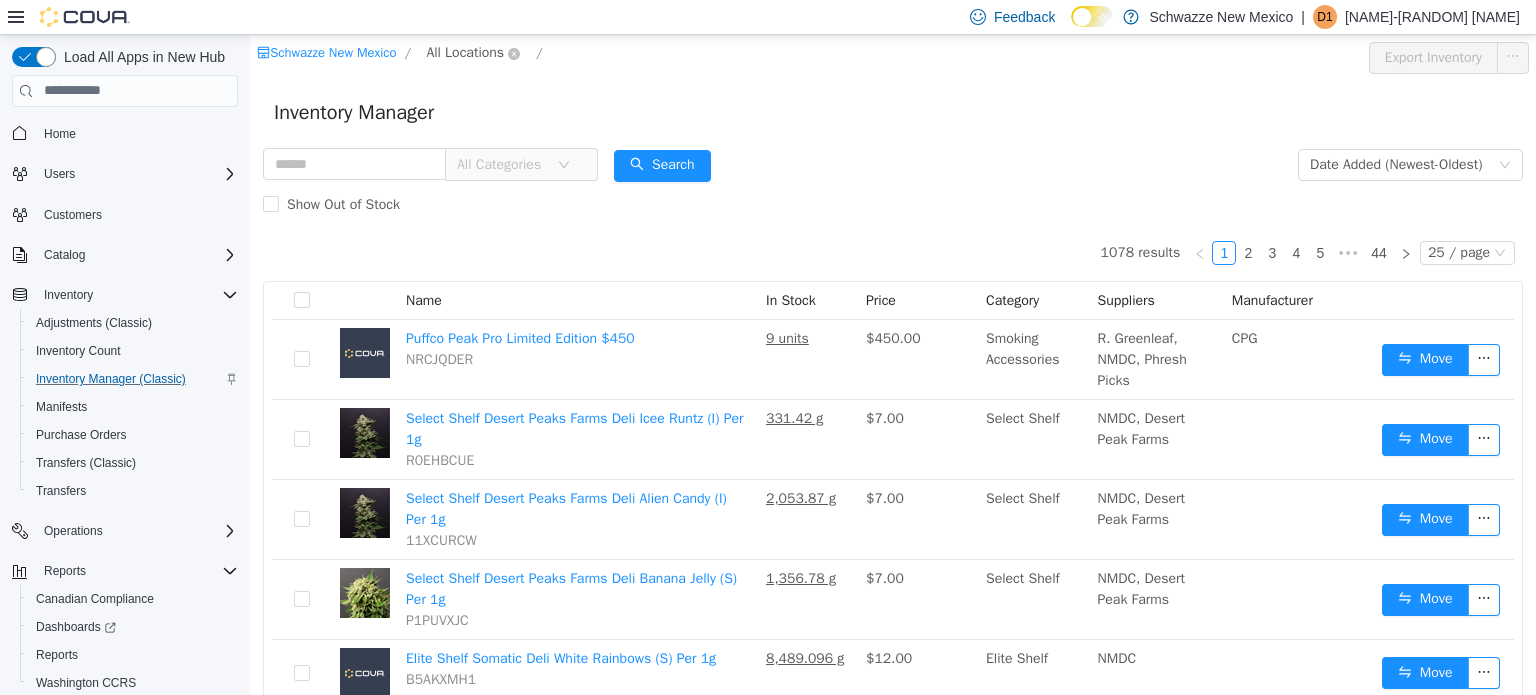click on "All Locations" at bounding box center [465, 52] 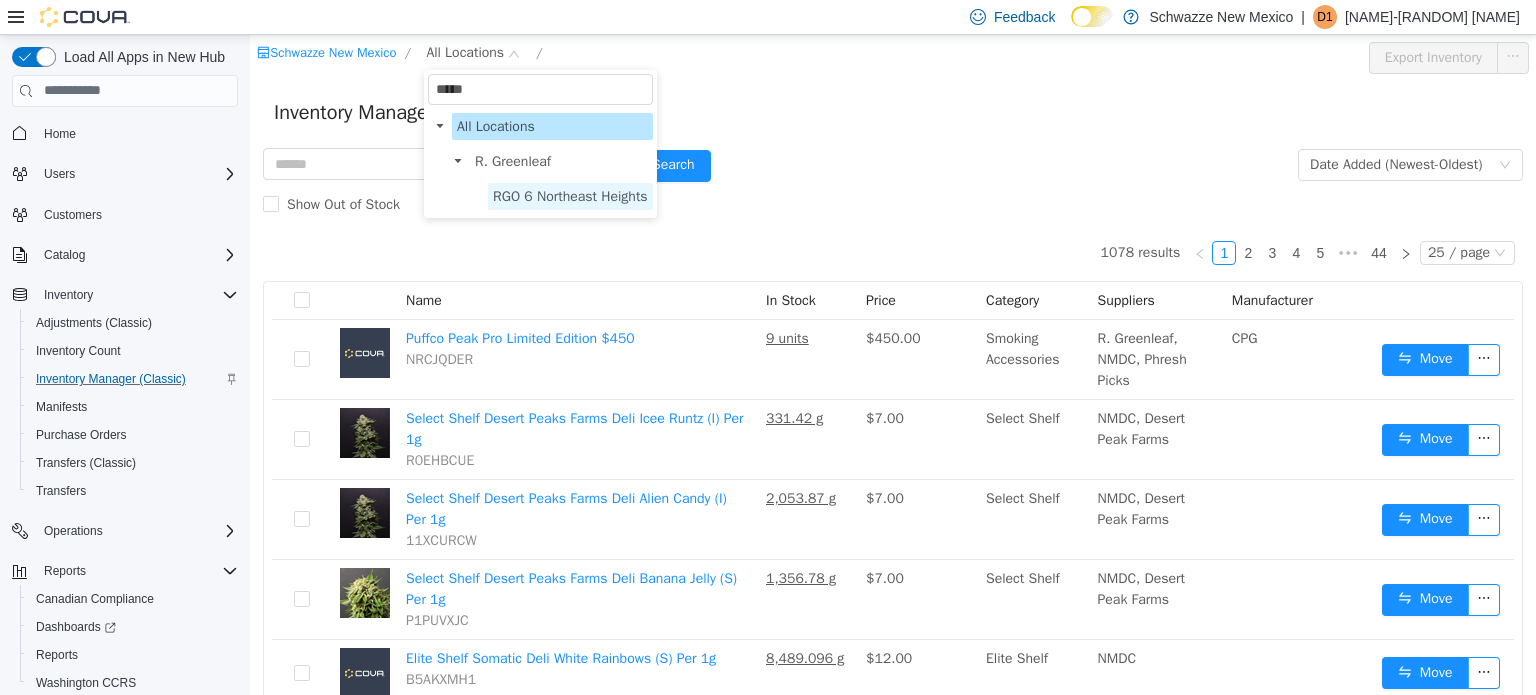 type on "*****" 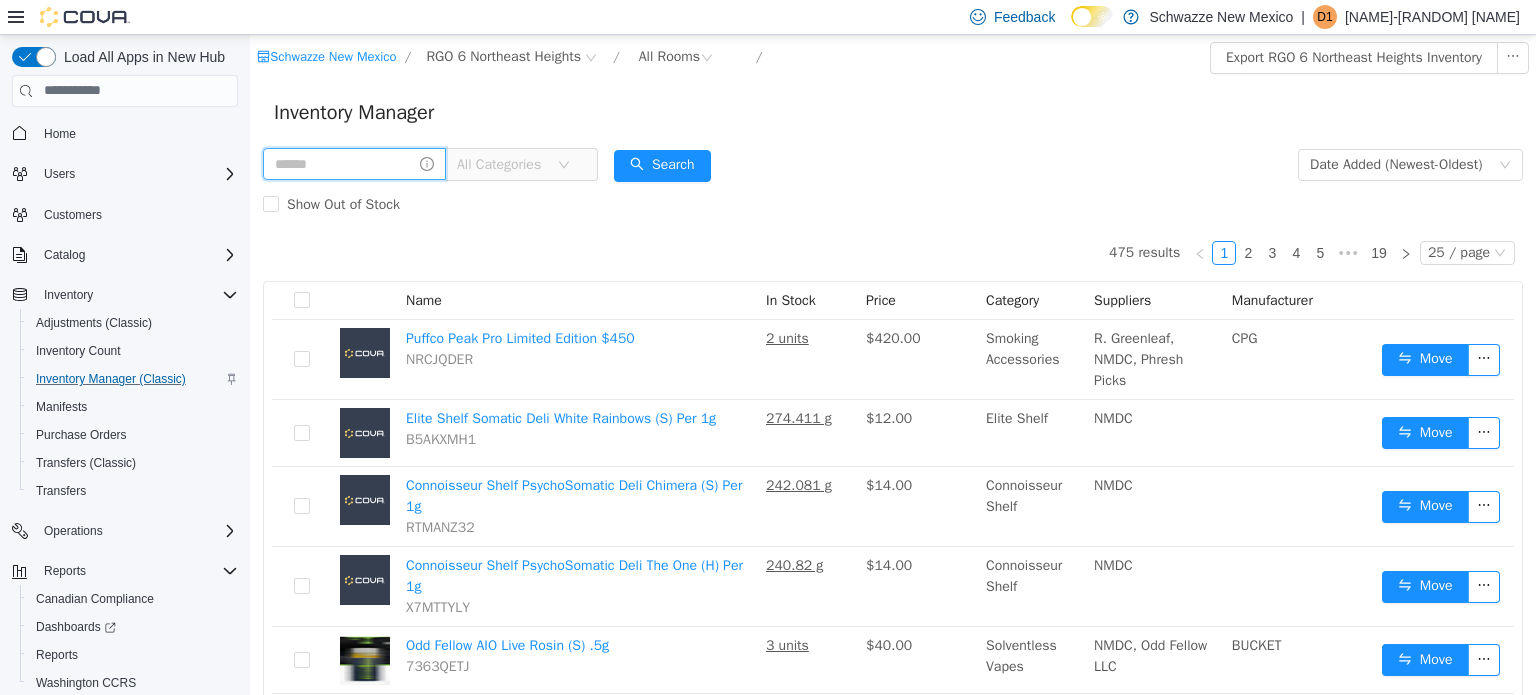 click at bounding box center [354, 163] 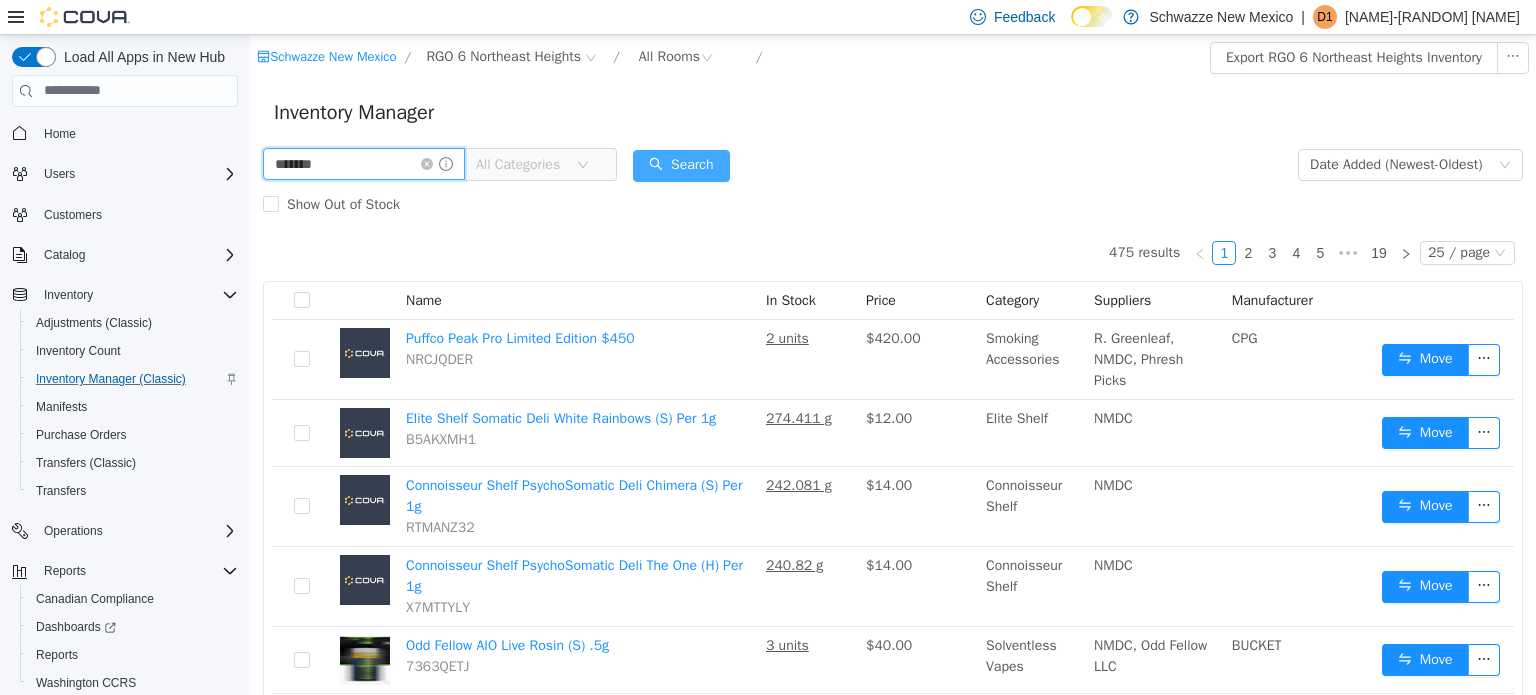 type on "*******" 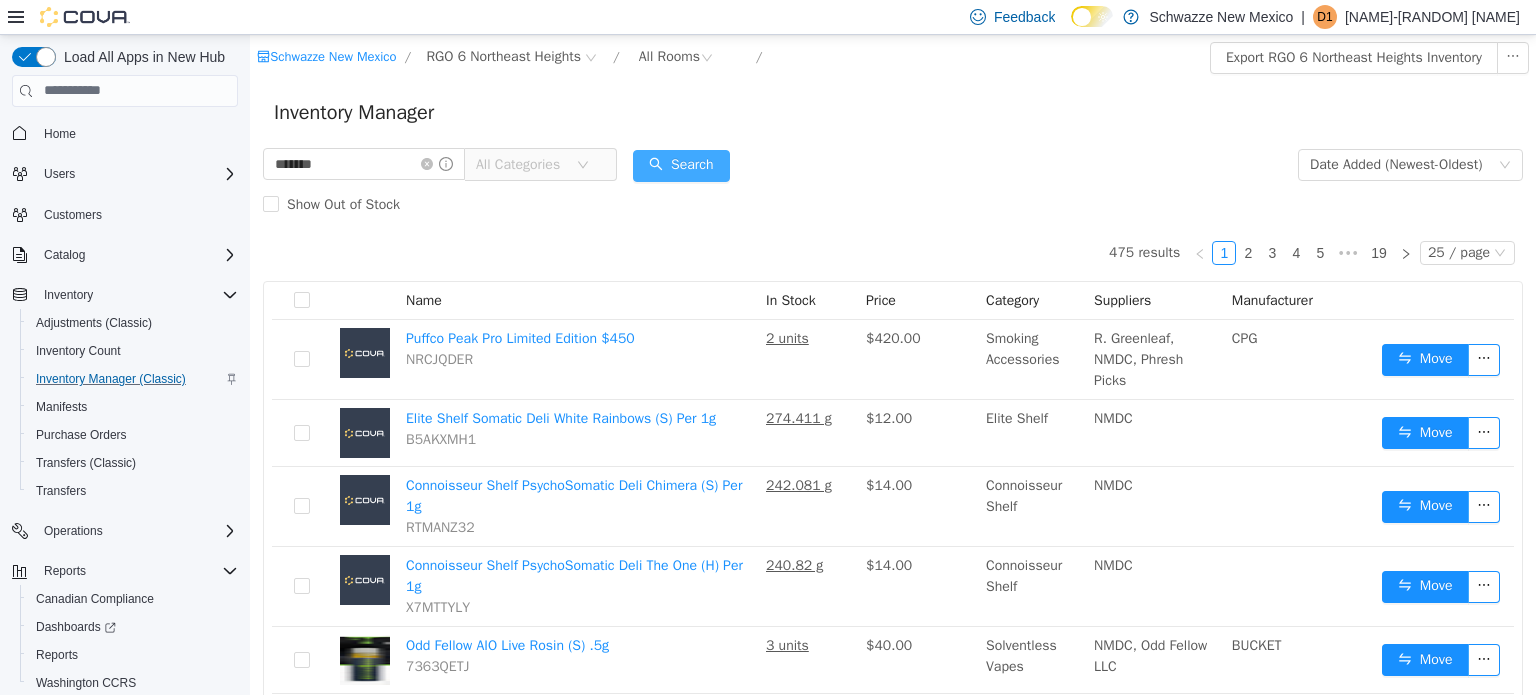 click on "Search" at bounding box center (681, 165) 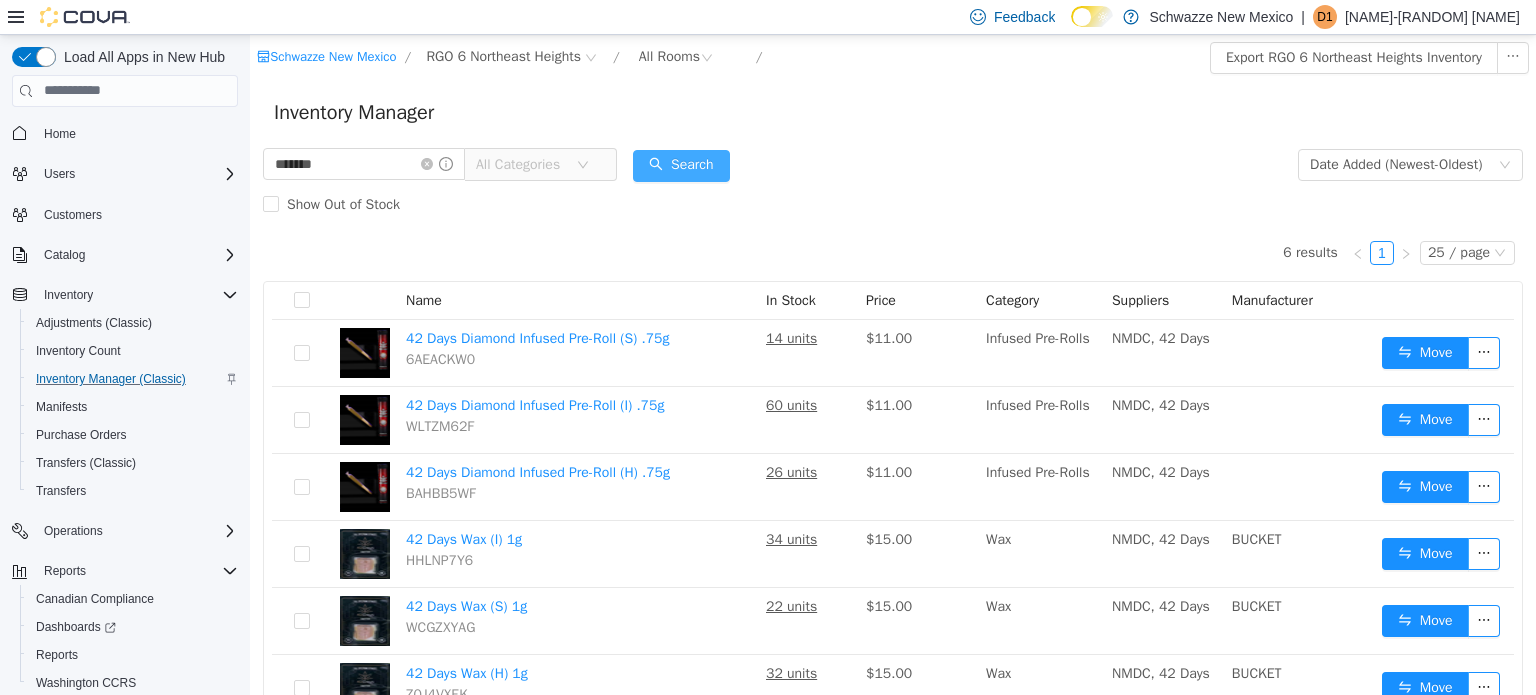 scroll, scrollTop: 81, scrollLeft: 0, axis: vertical 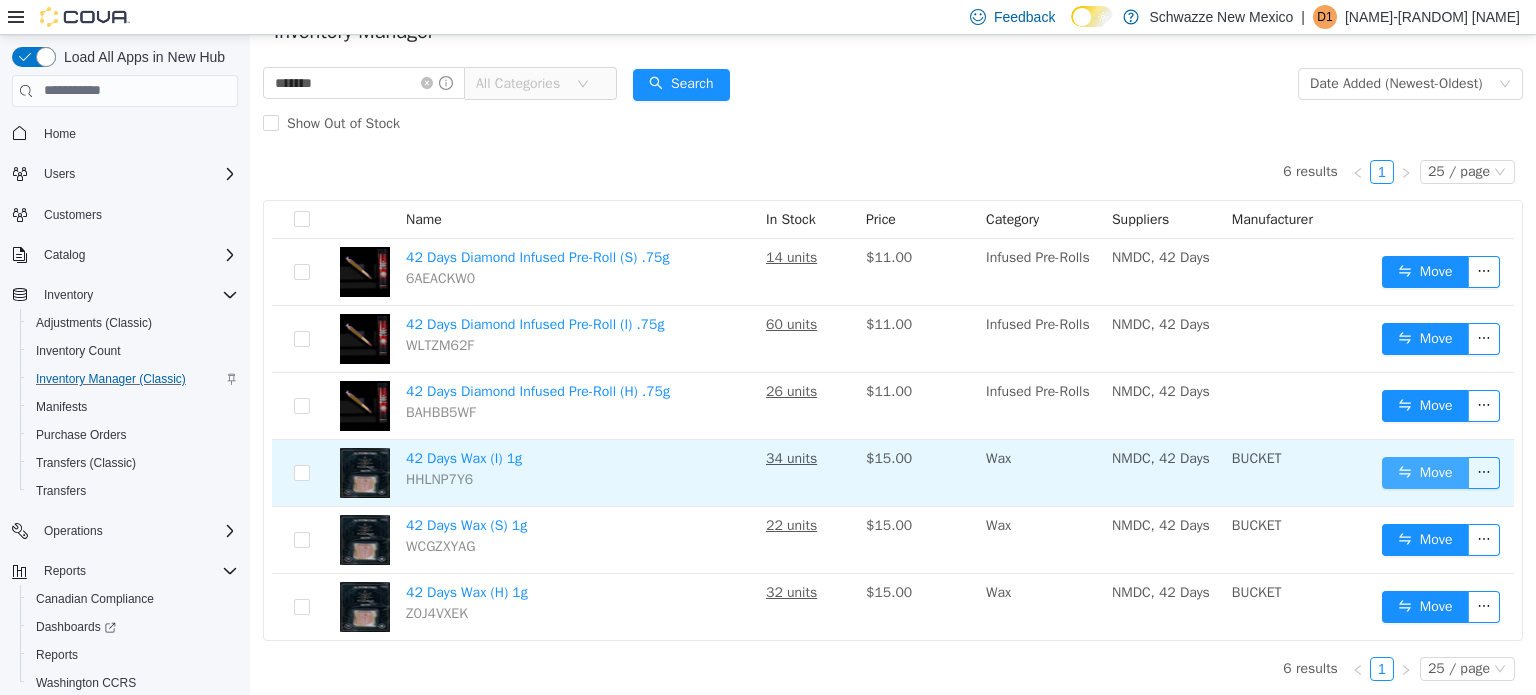 click on "Move" at bounding box center [1425, 472] 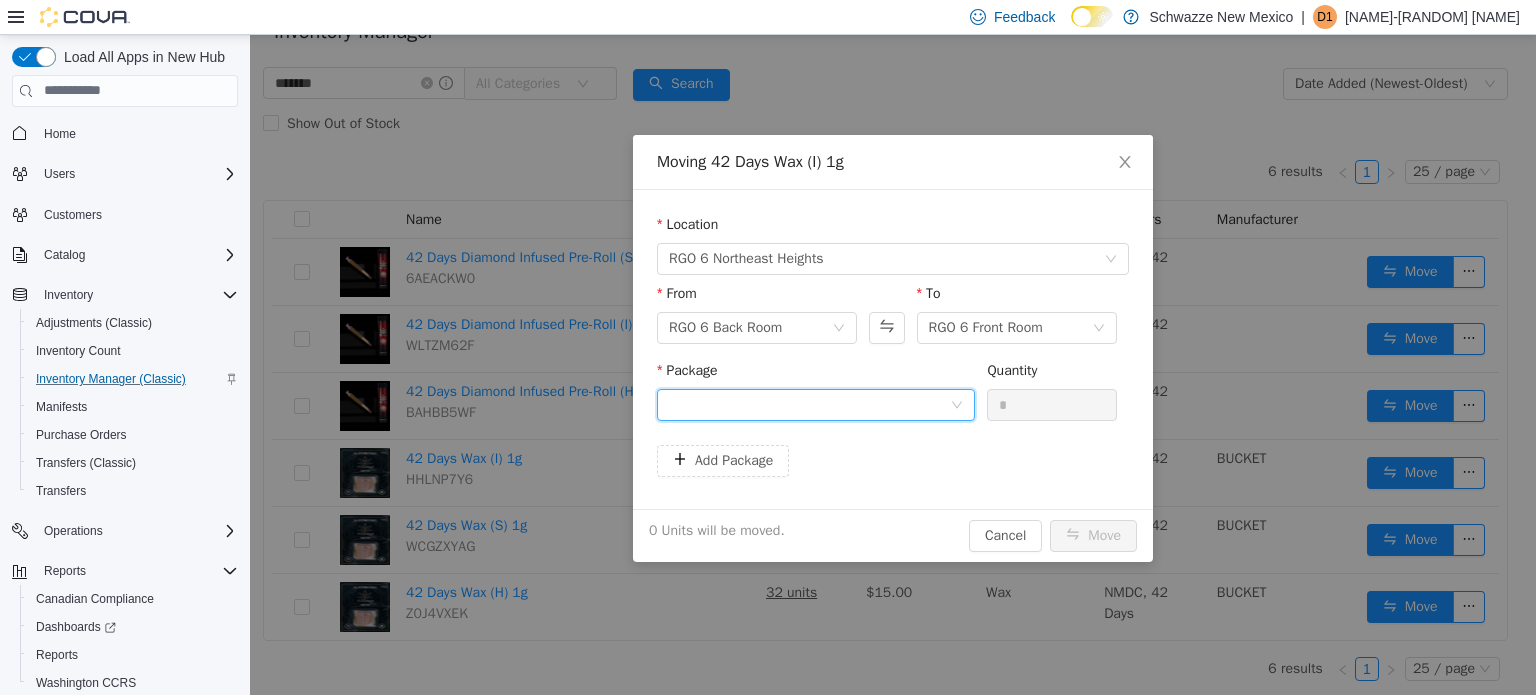click at bounding box center (809, 404) 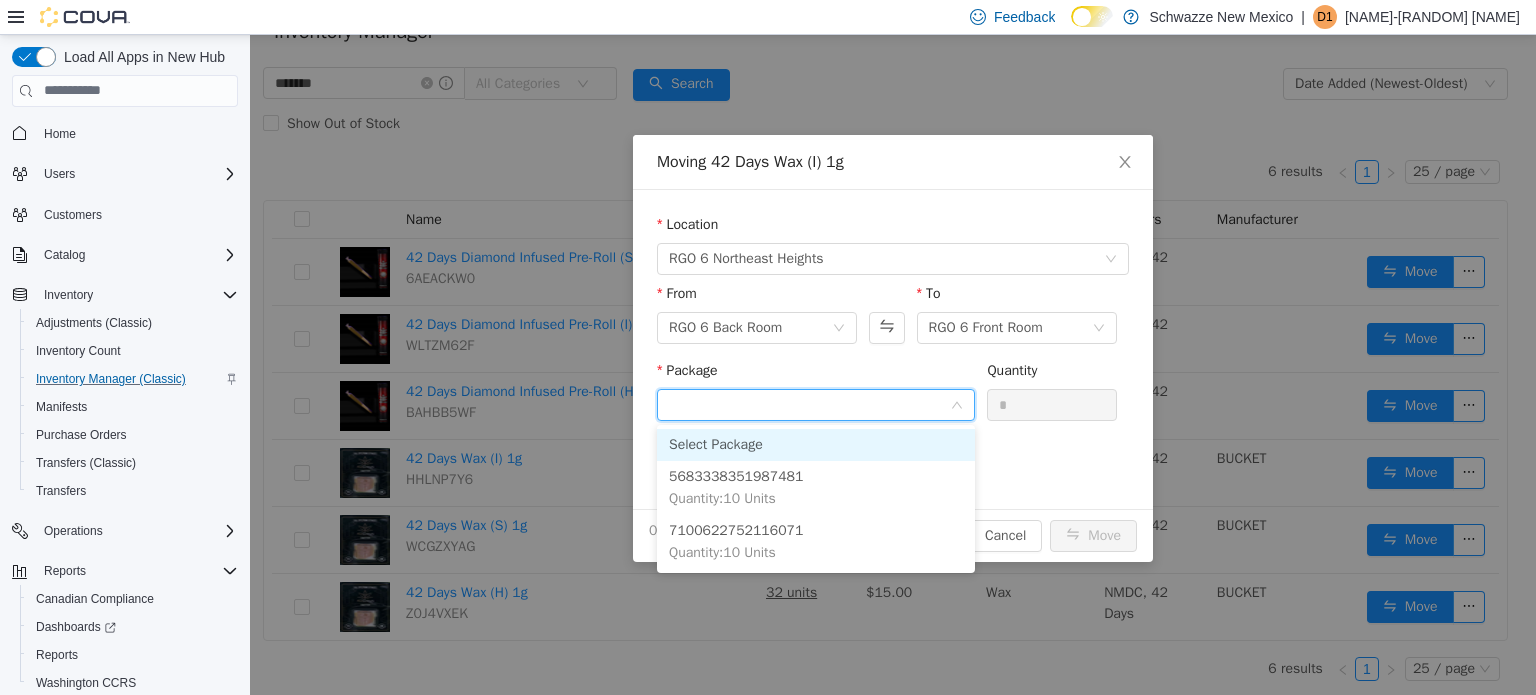 click on "Package" at bounding box center [809, 405] 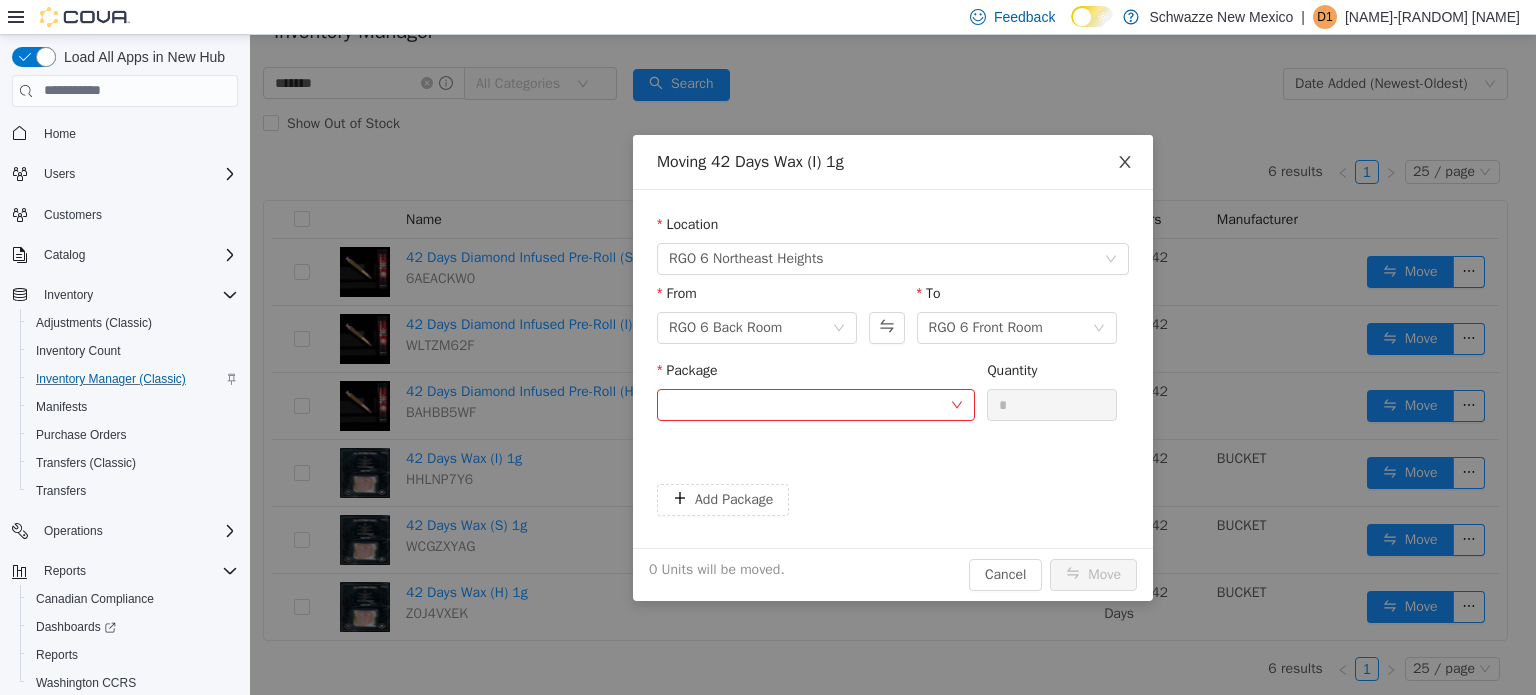 click at bounding box center [1125, 162] 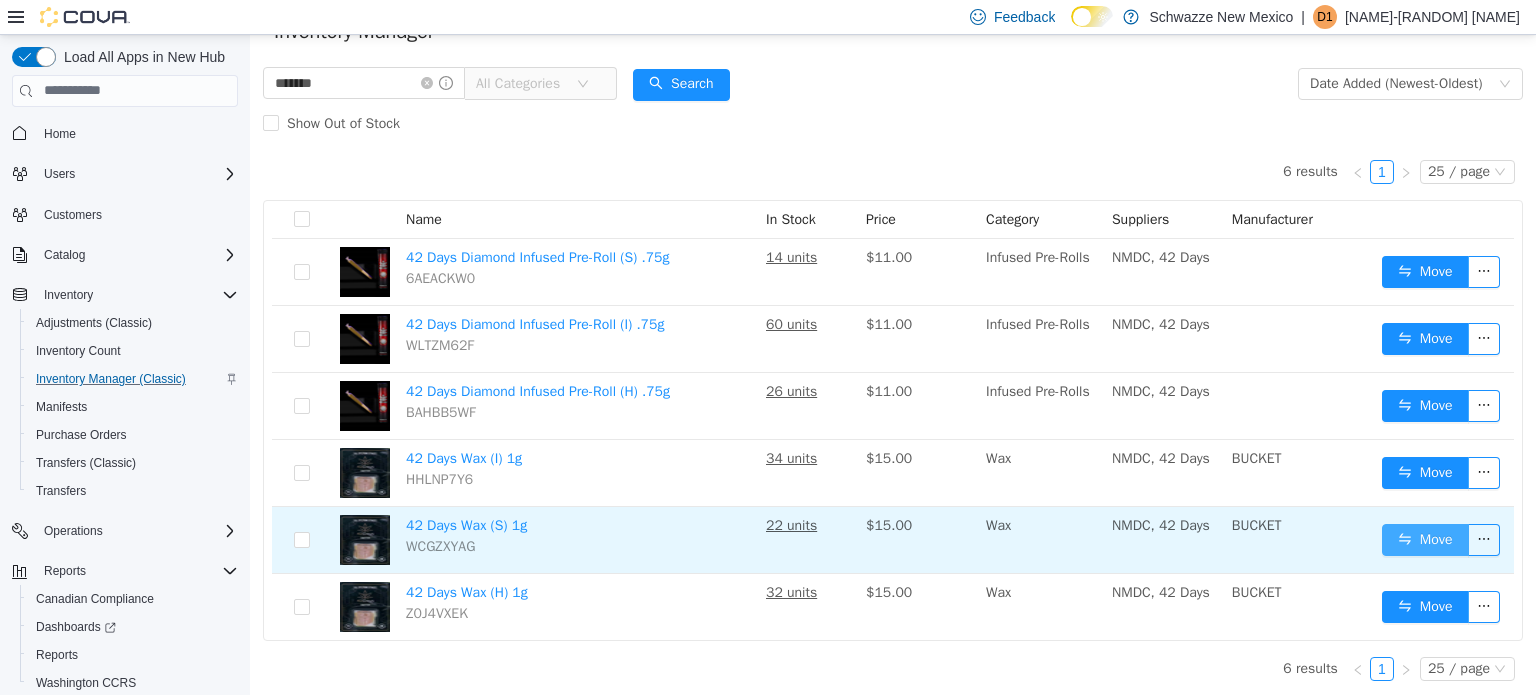 click on "Move" at bounding box center [1425, 539] 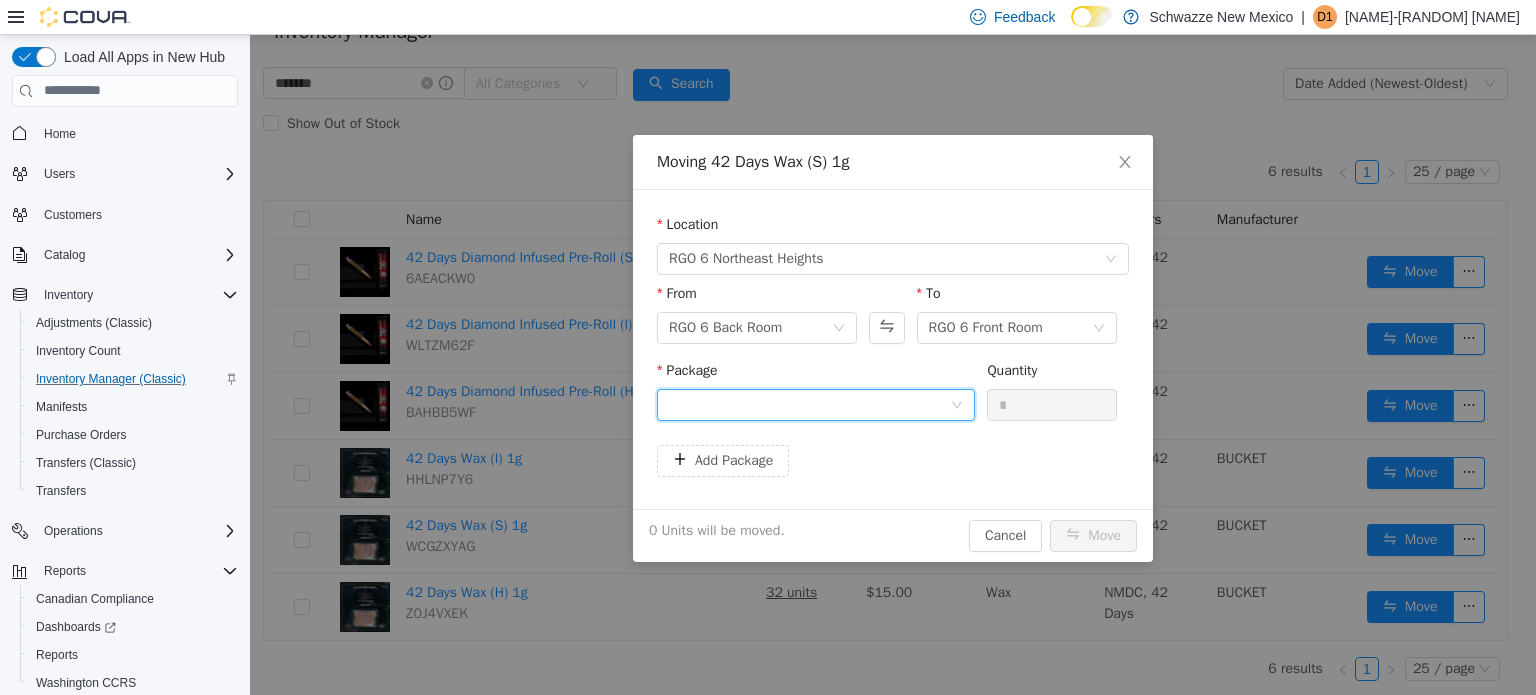 click at bounding box center [809, 404] 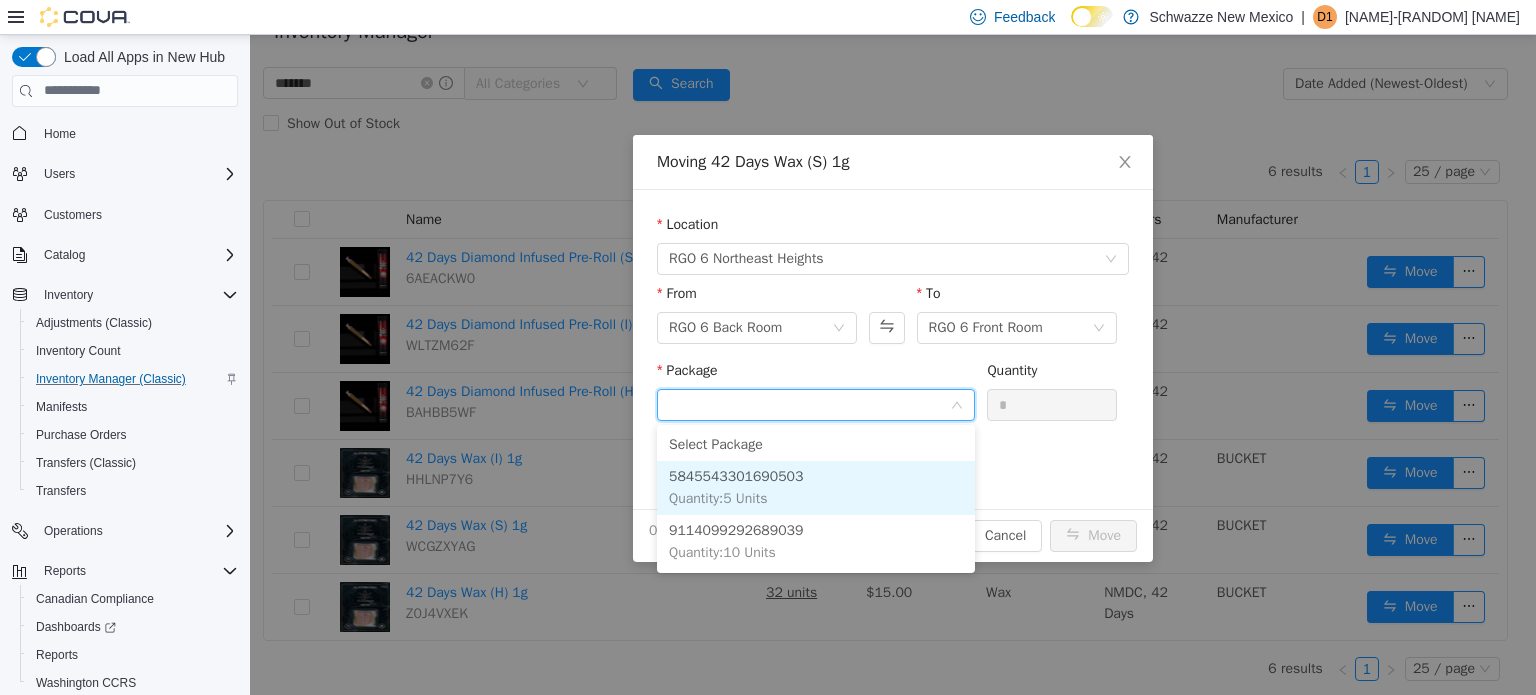 click on "[NUMBER] Quantity : 5 Units" at bounding box center (816, 487) 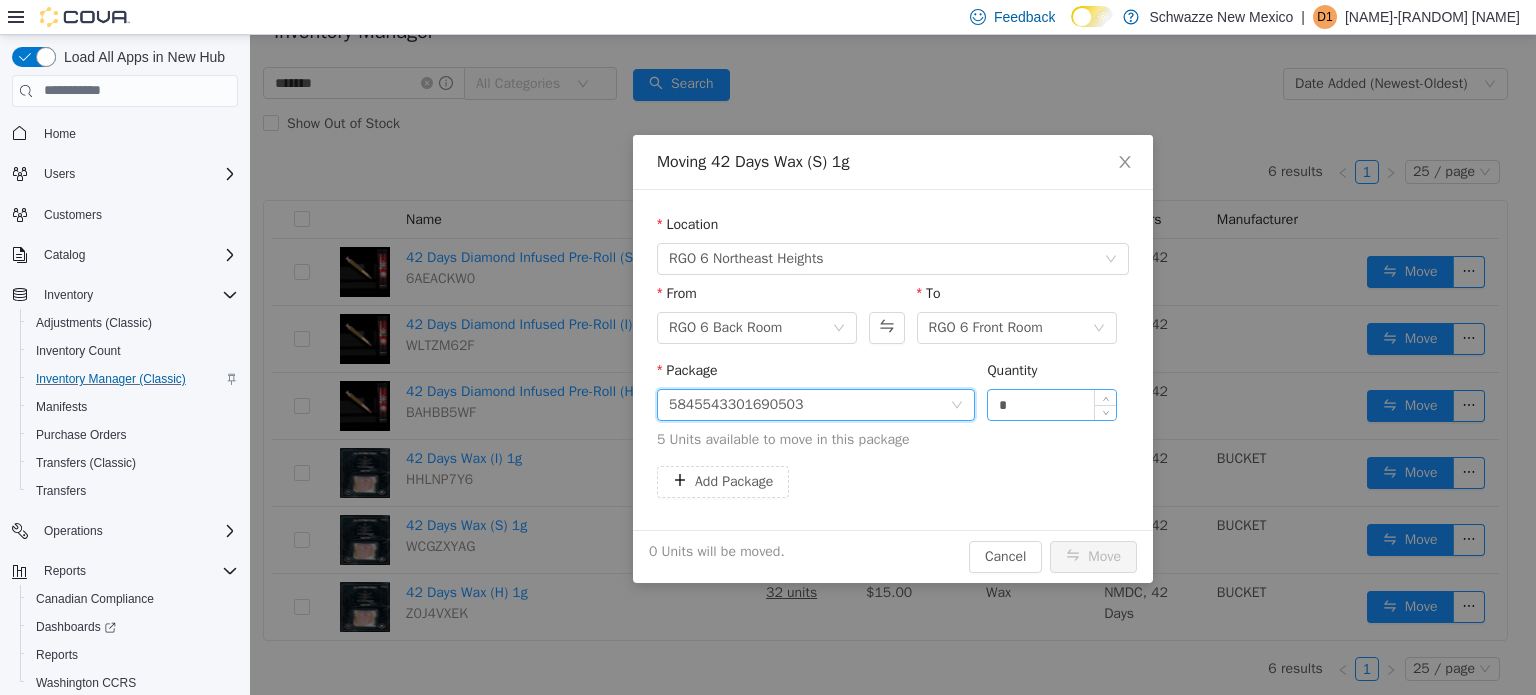 click on "*" at bounding box center [1052, 404] 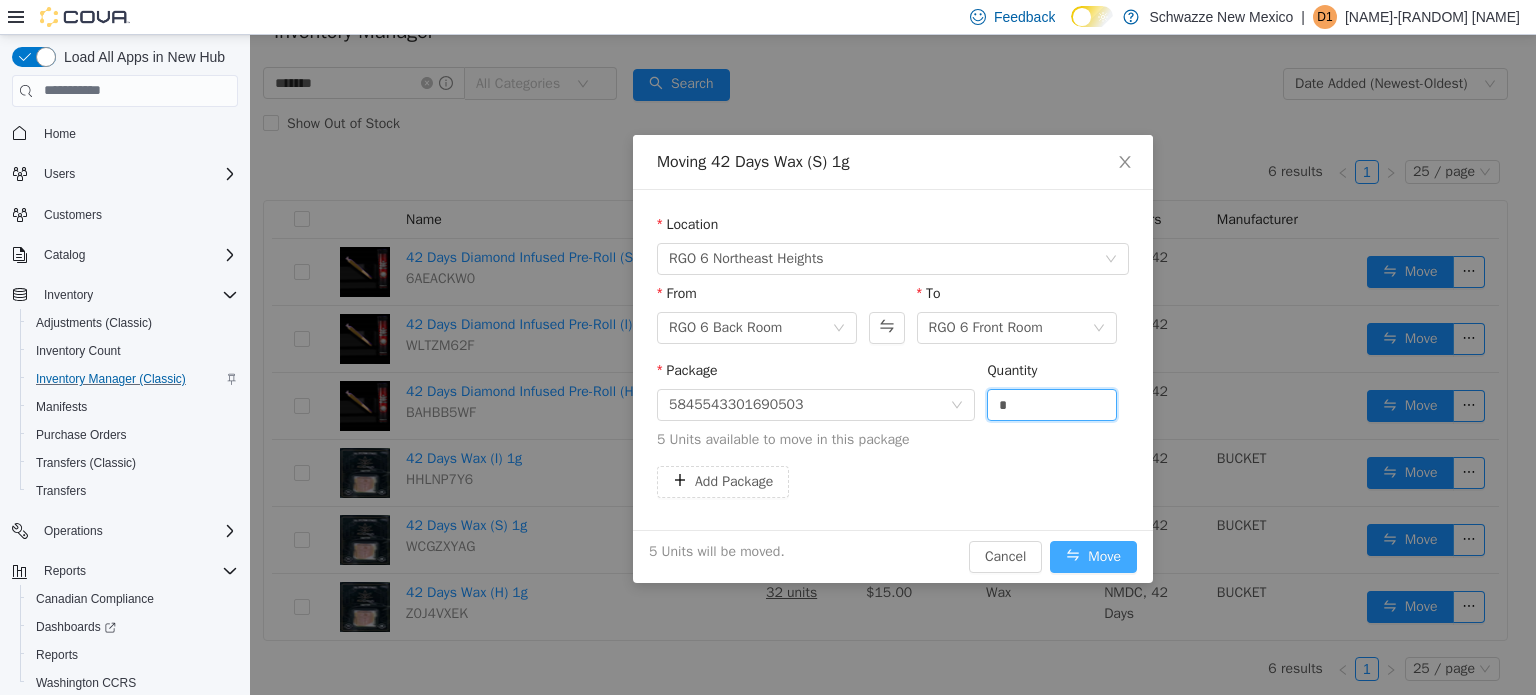 type on "*" 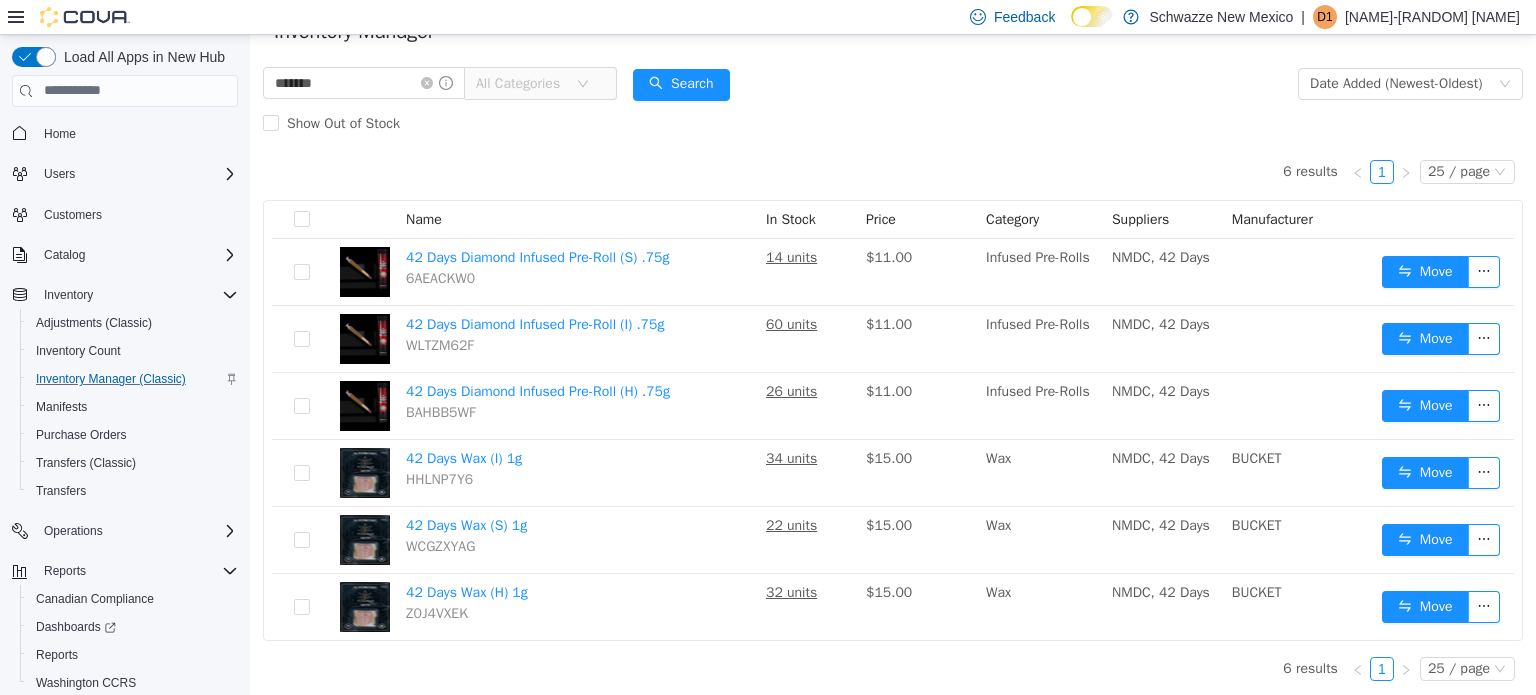 click on "Wax" at bounding box center [1041, 539] 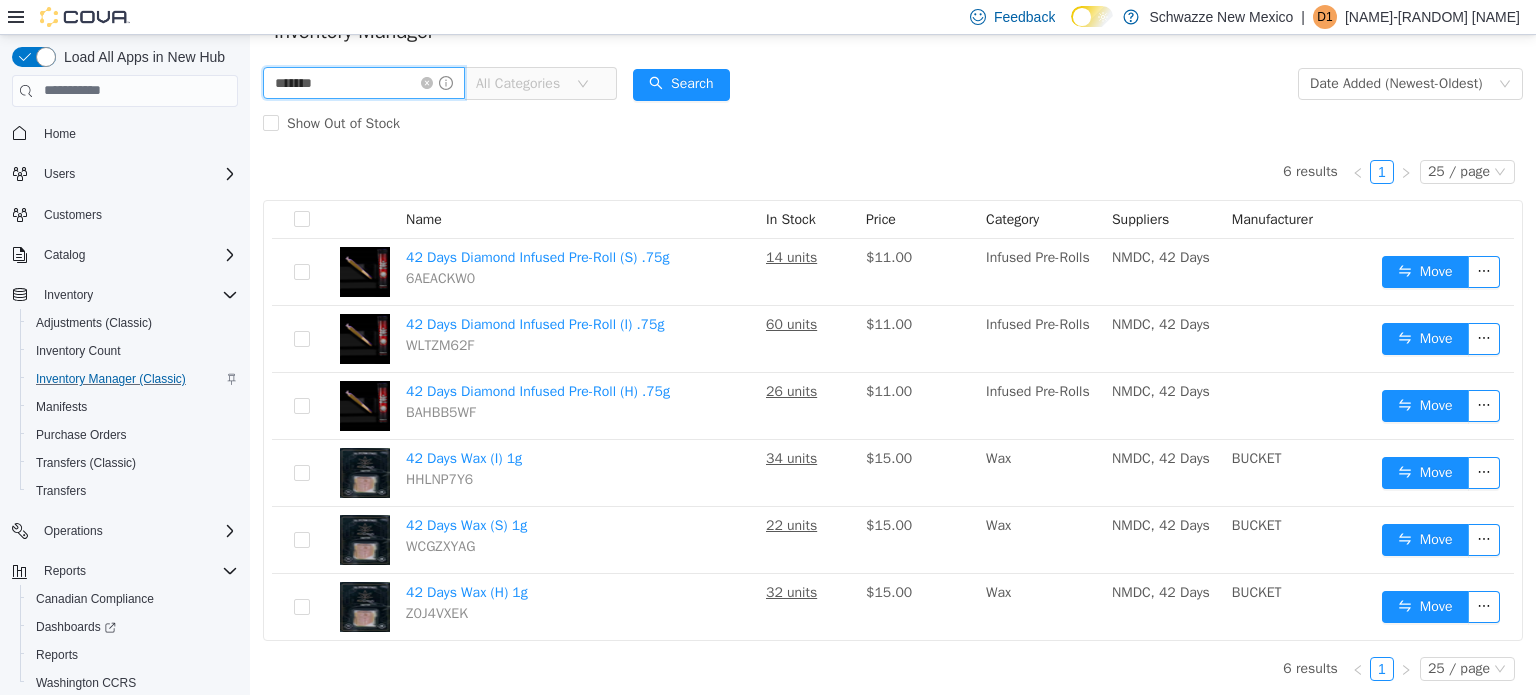 drag, startPoint x: 343, startPoint y: 83, endPoint x: 270, endPoint y: 97, distance: 74.330345 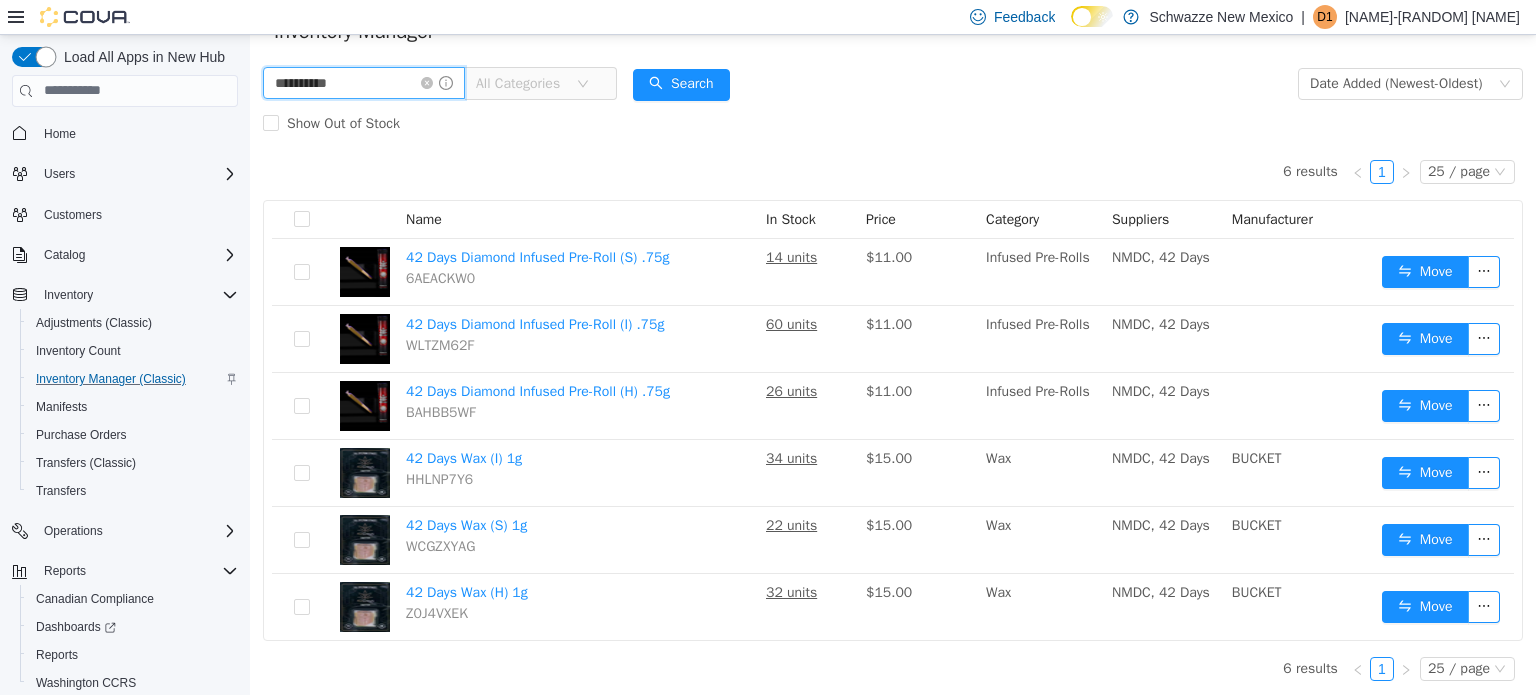 type on "**********" 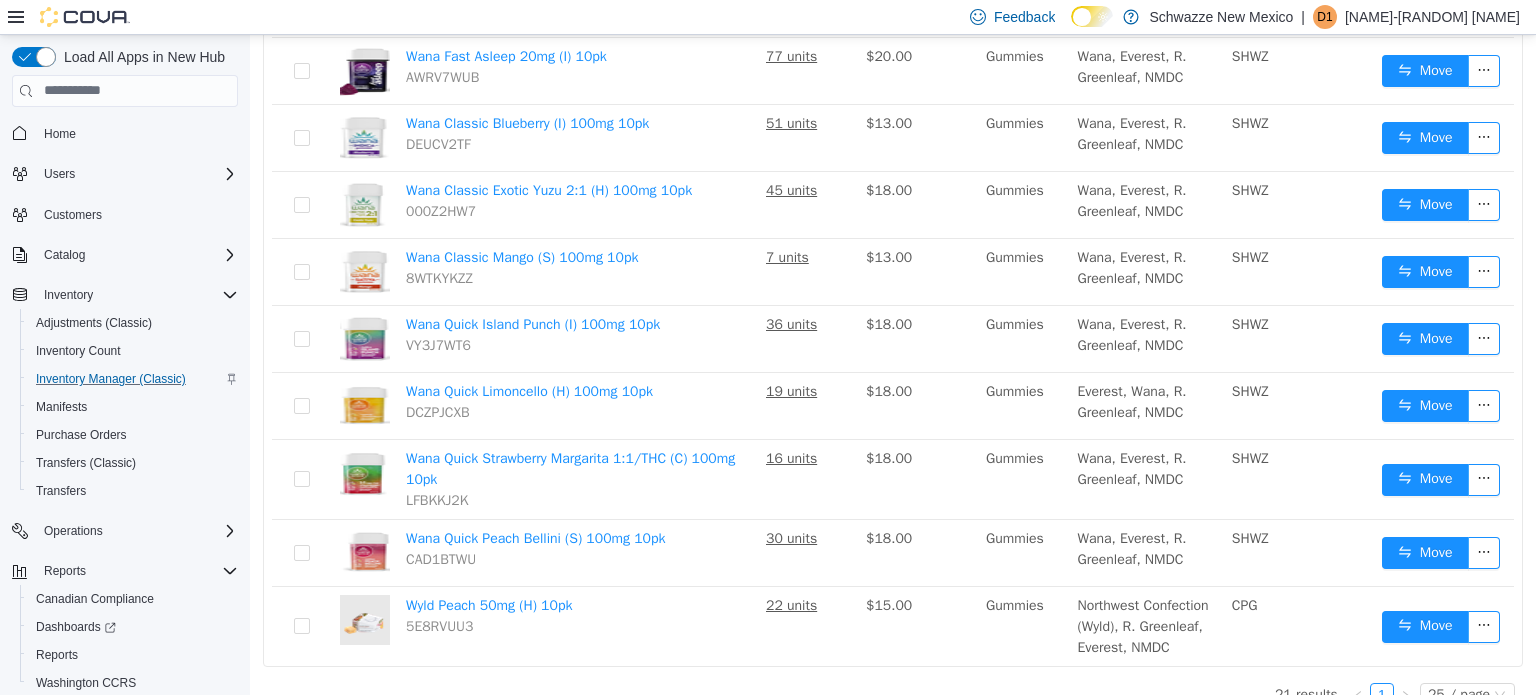 scroll, scrollTop: 1191, scrollLeft: 0, axis: vertical 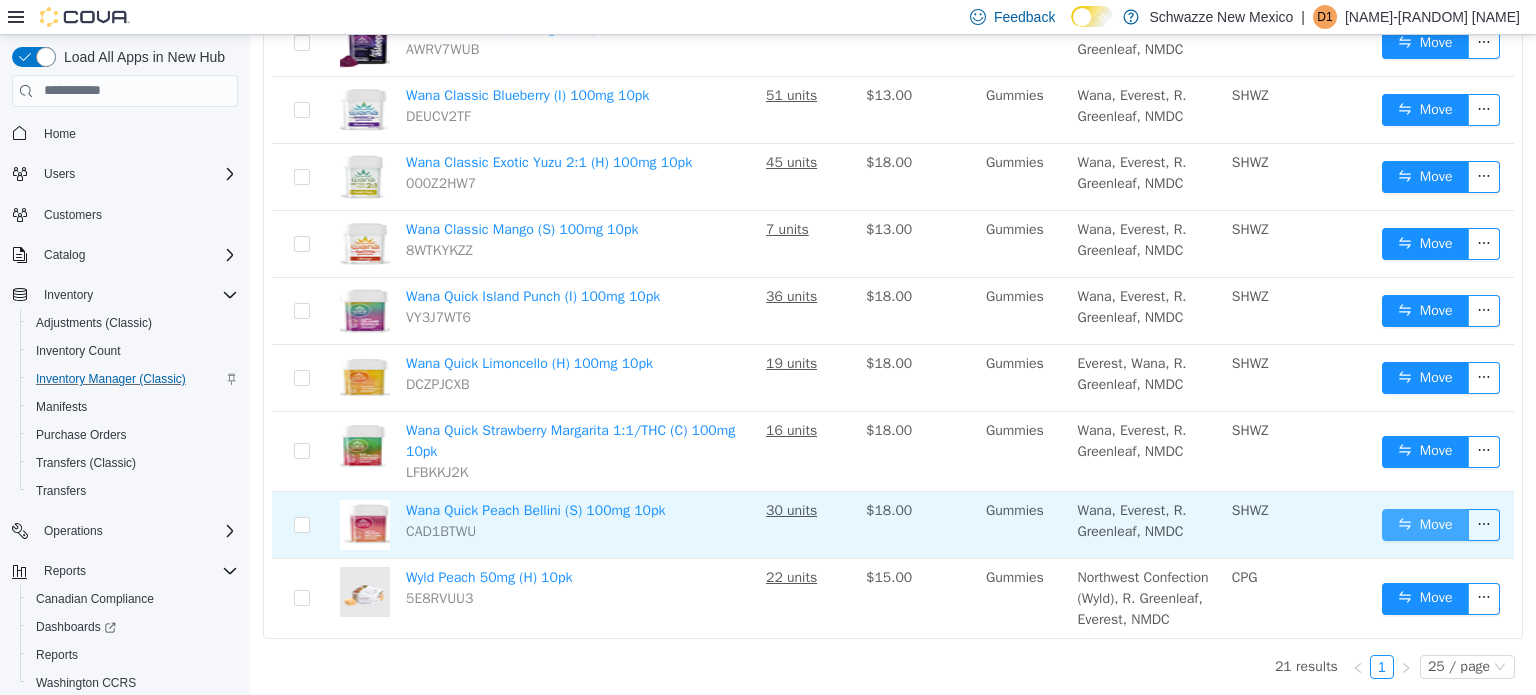 click on "Move" at bounding box center [1425, 524] 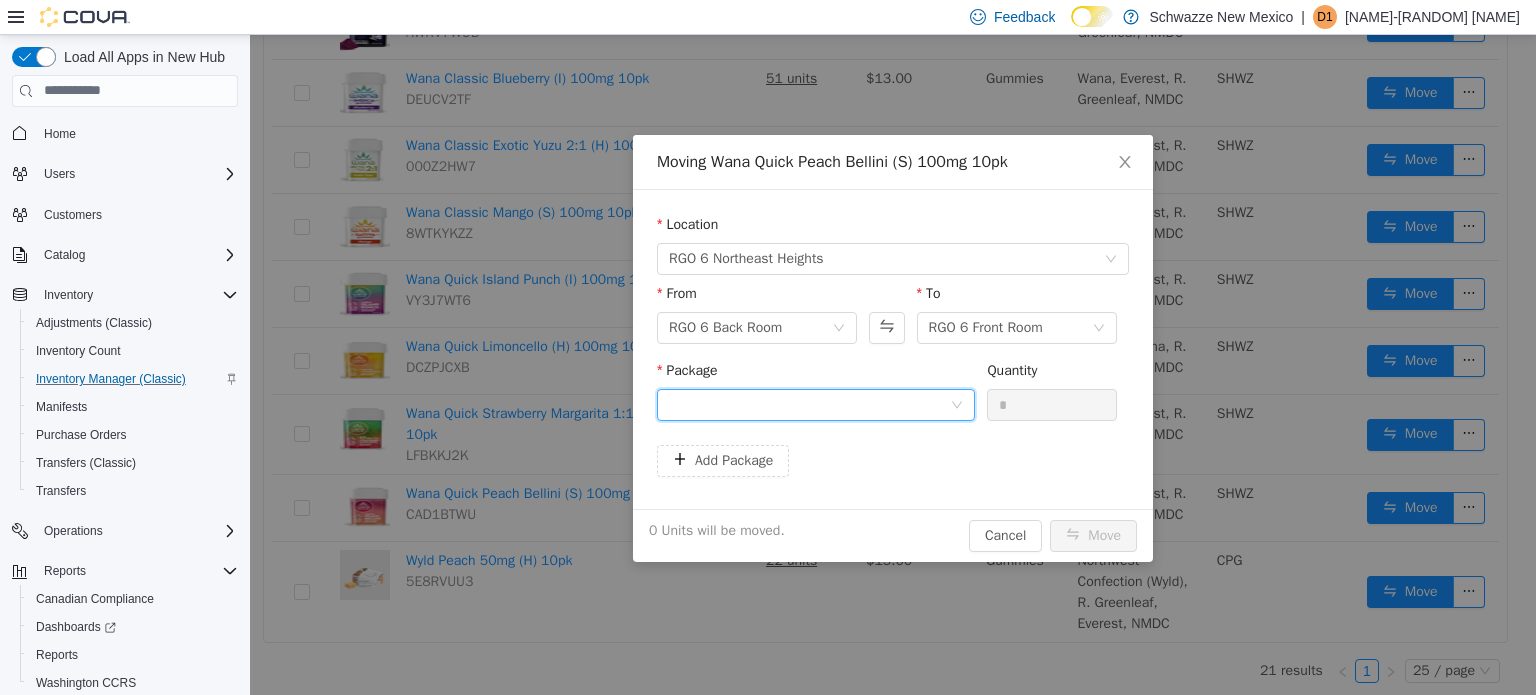 click at bounding box center [809, 404] 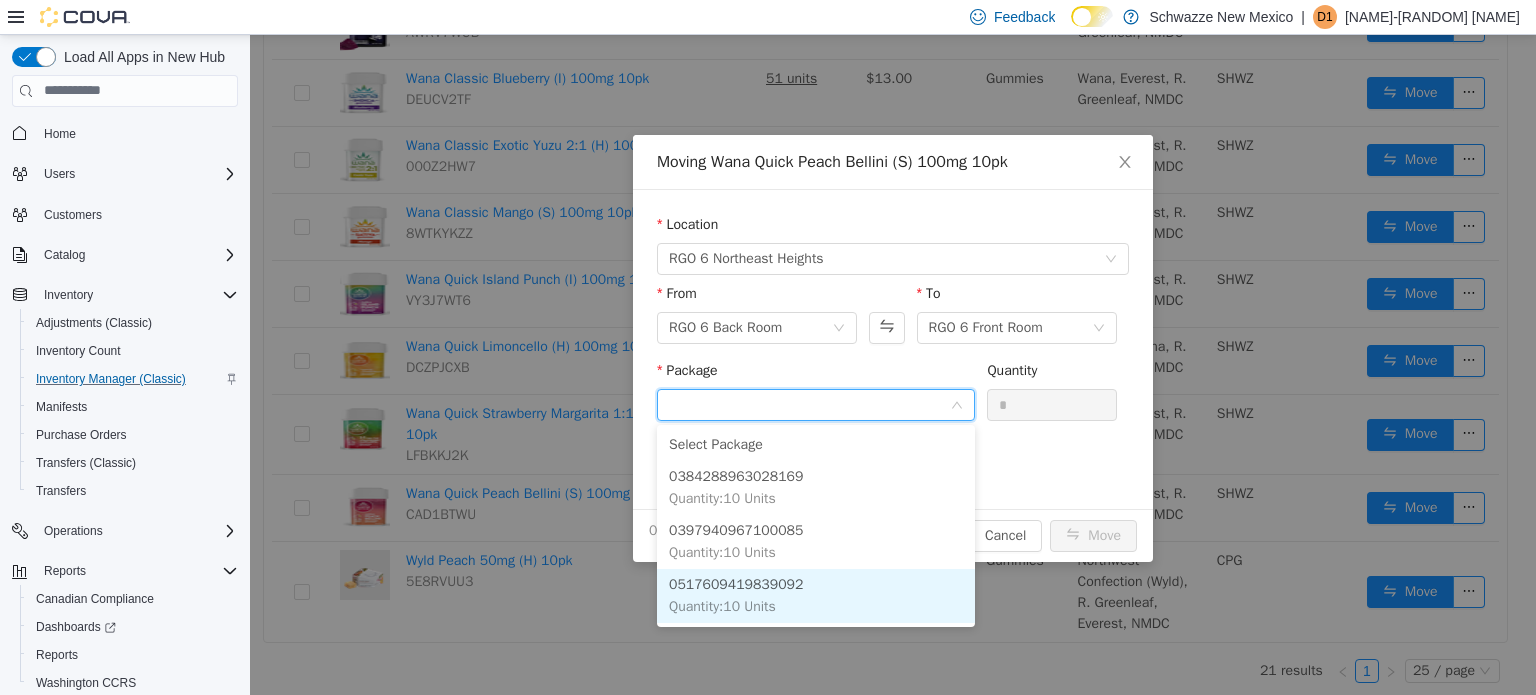 click on "[NUMBER] Quantity : 10 Units" at bounding box center [816, 595] 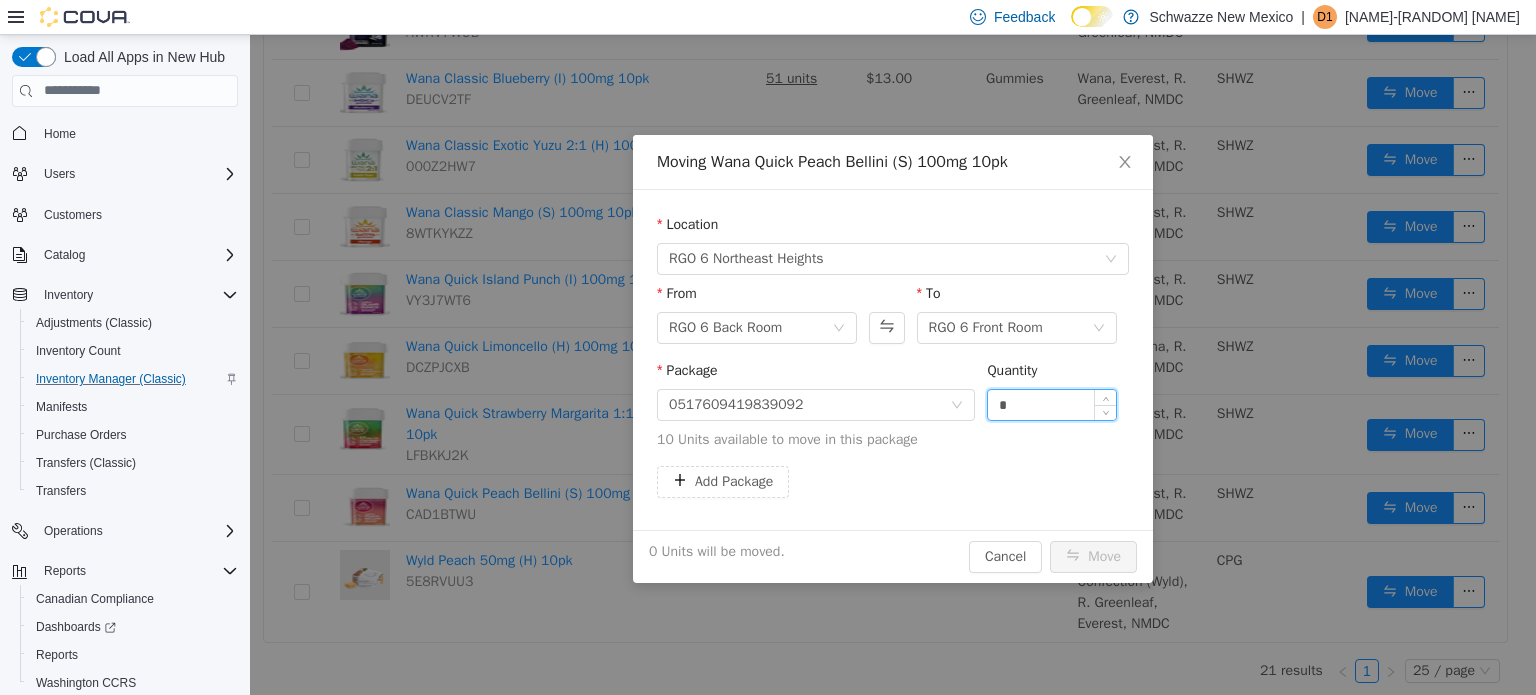 click on "*" at bounding box center (1052, 404) 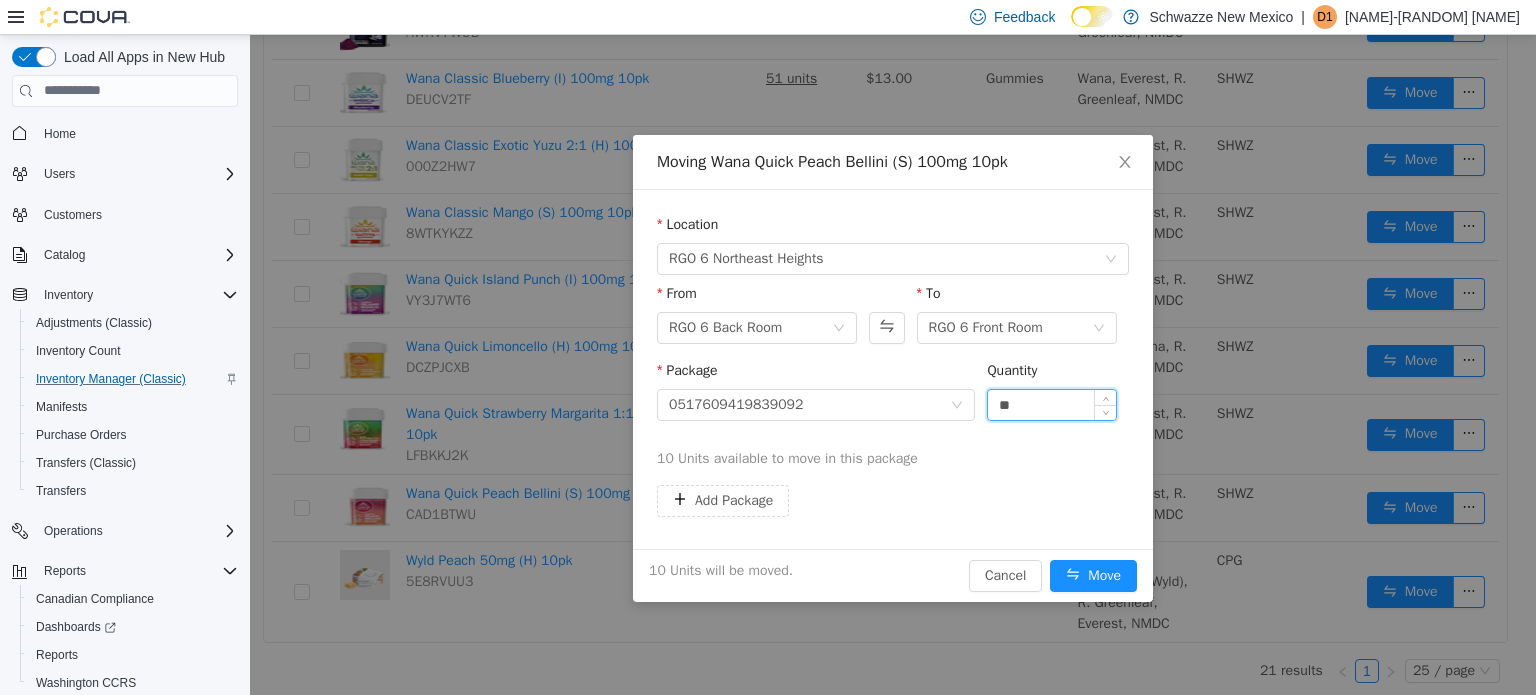 type on "**" 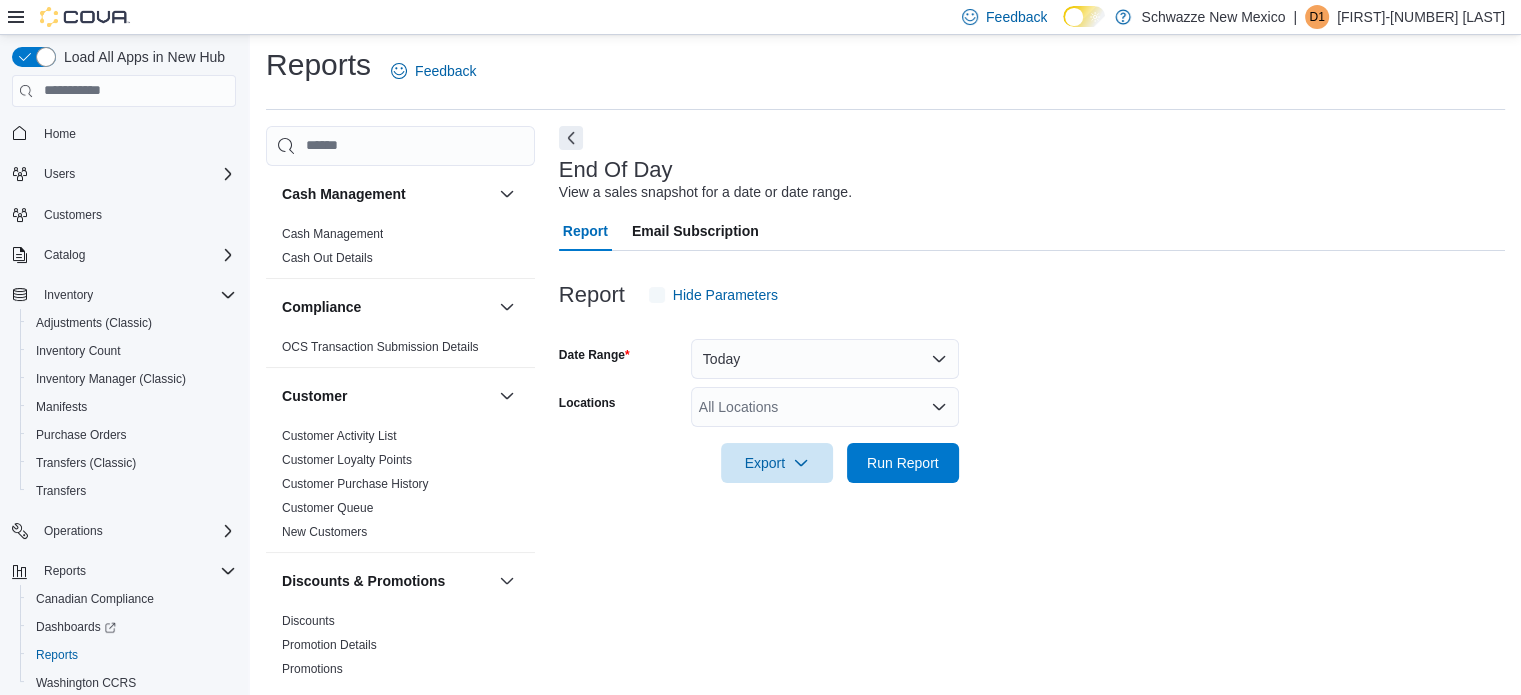 scroll, scrollTop: 13, scrollLeft: 0, axis: vertical 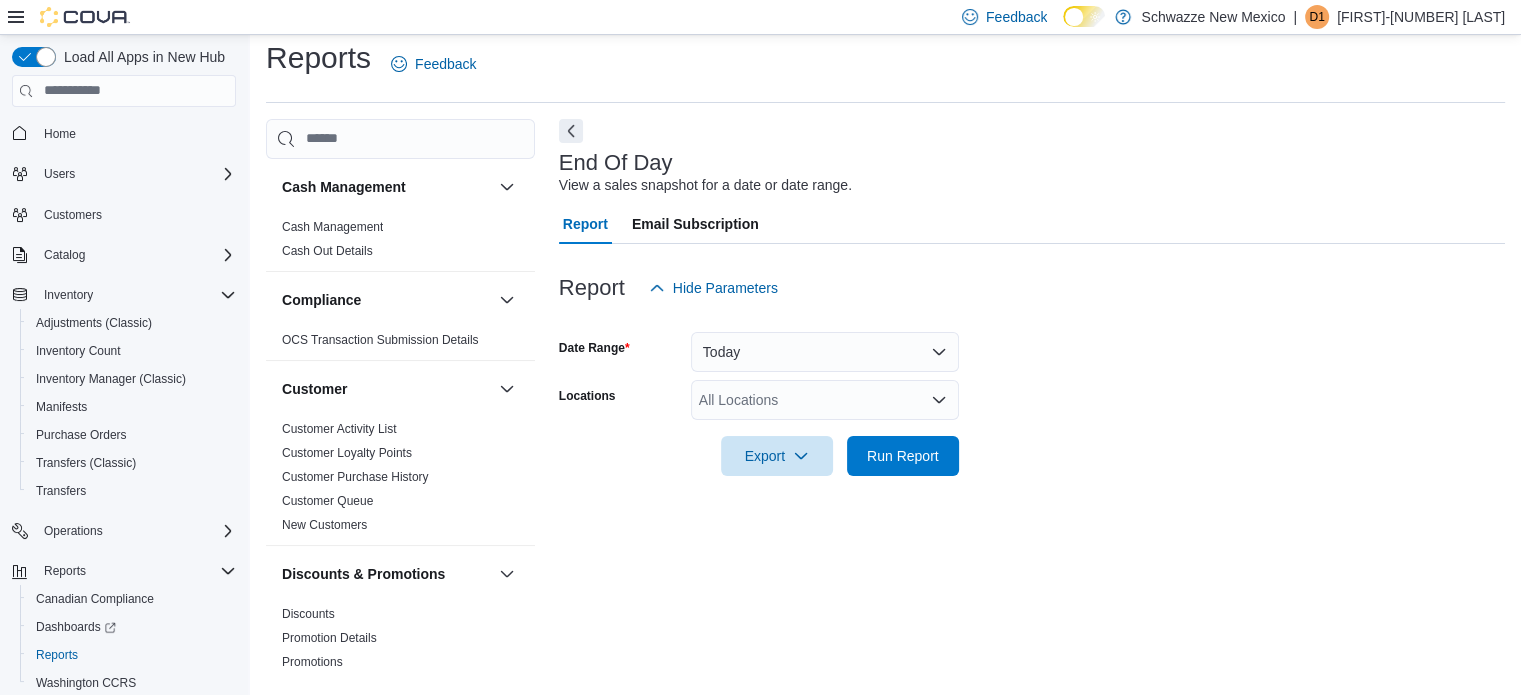 click on "All Locations" at bounding box center (825, 400) 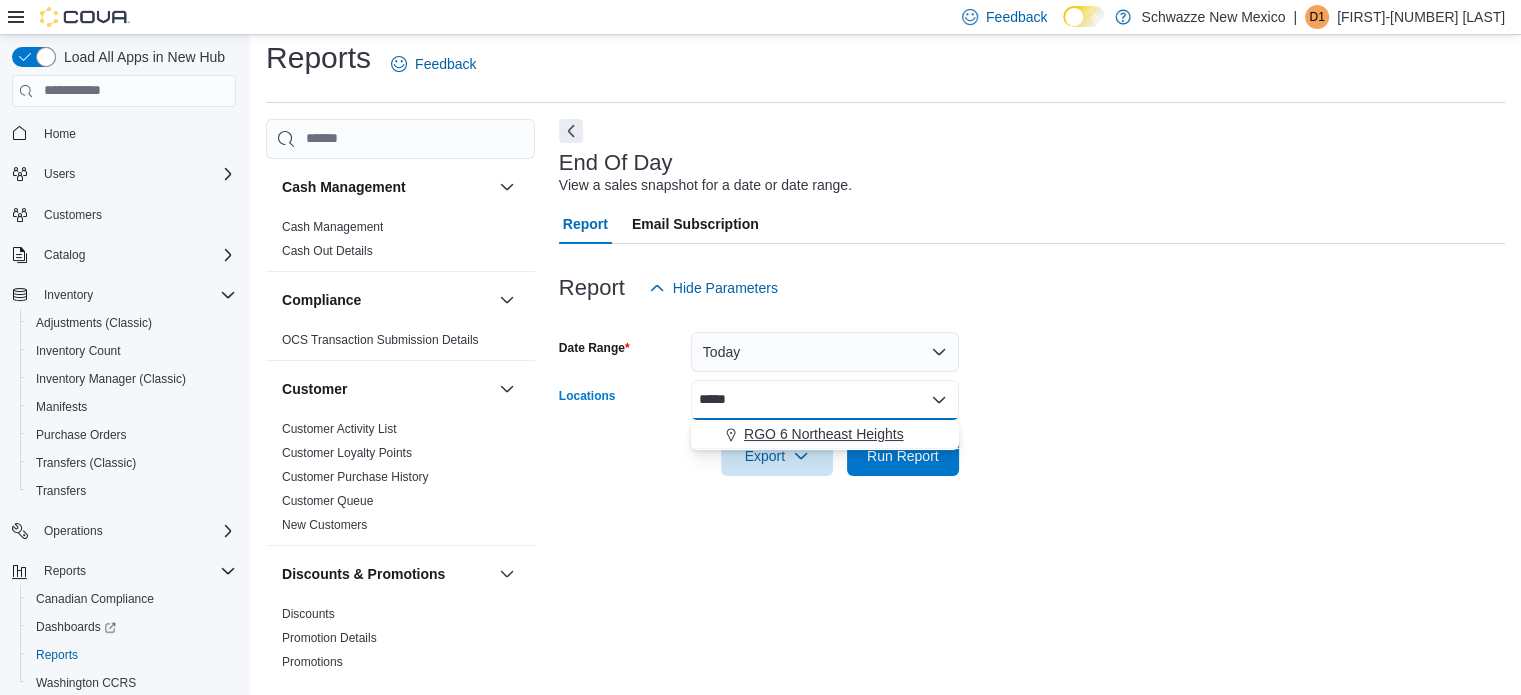 type on "*****" 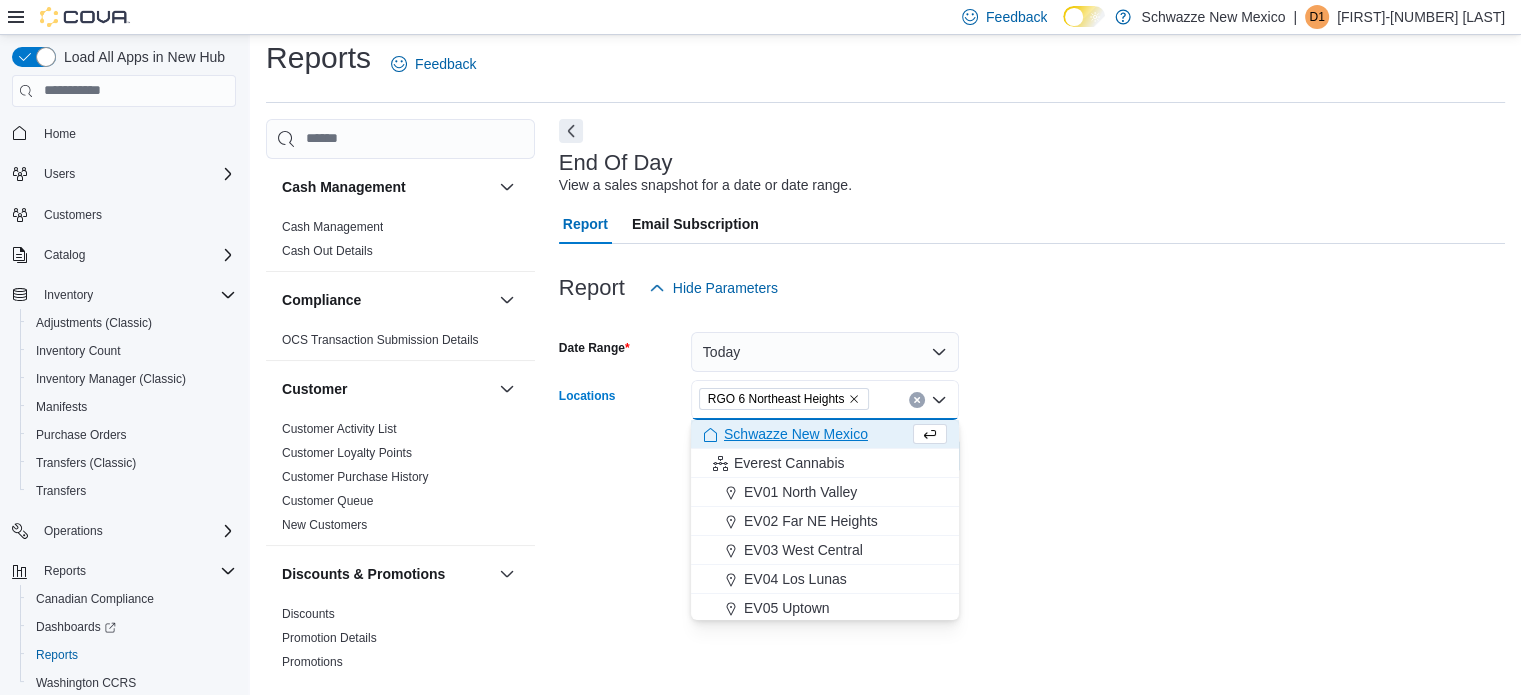 click on "Date Range Today Locations RGO 6 Northeast Heights Combo box. Selected. RGO 6 Northeast Heights. Press Backspace to delete RGO 6 Northeast Heights. Combo box input. All Locations. Type some text or, to display a list of choices, press Down Arrow. To exit the list of choices, press Escape. Export  Run Report" at bounding box center [1032, 392] 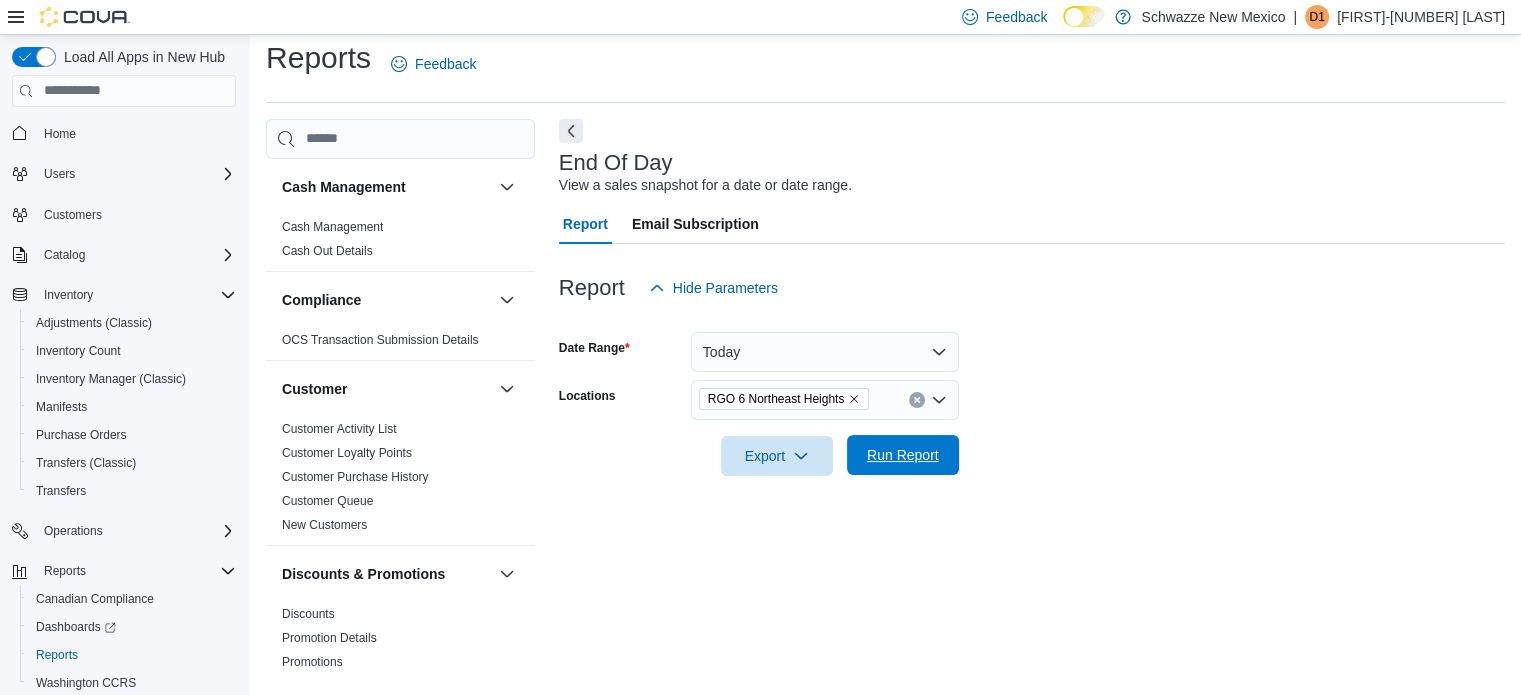 click on "Run Report" at bounding box center [903, 455] 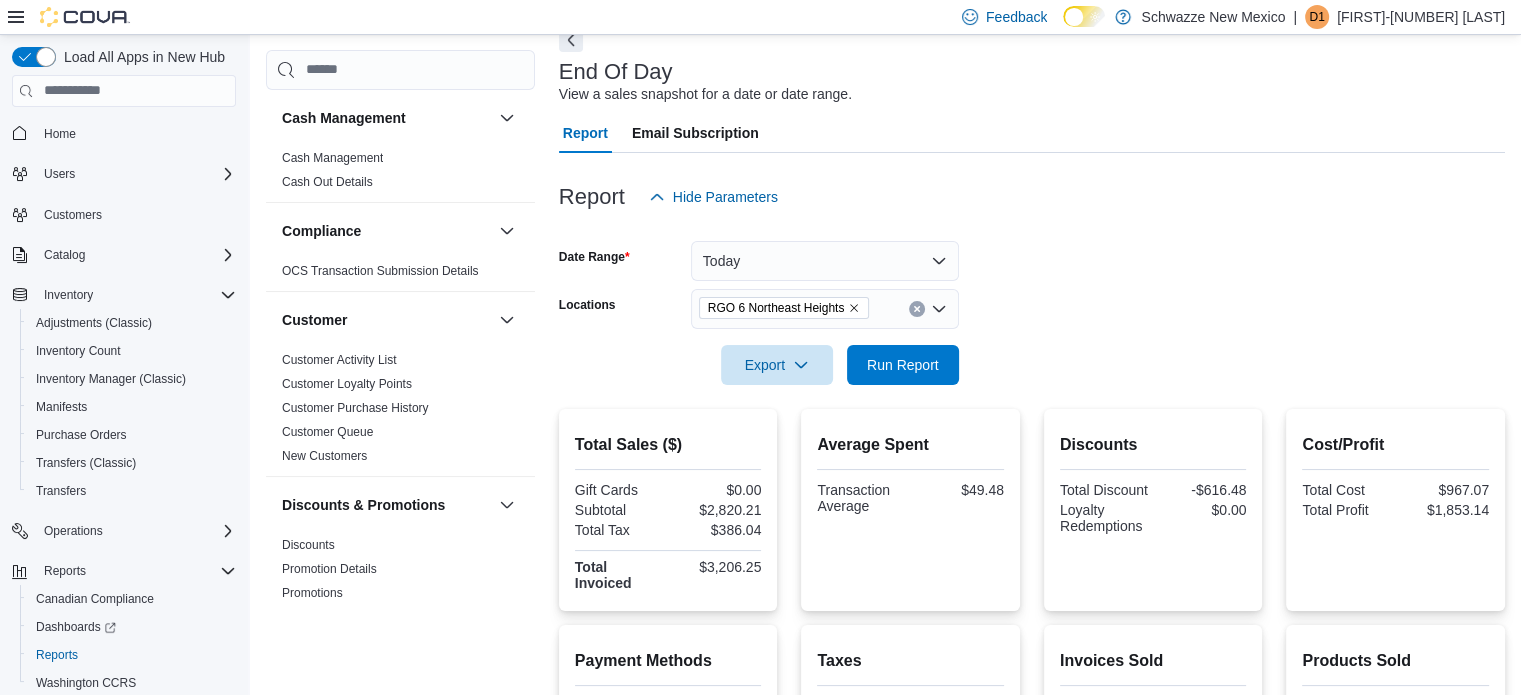 scroll, scrollTop: 0, scrollLeft: 0, axis: both 